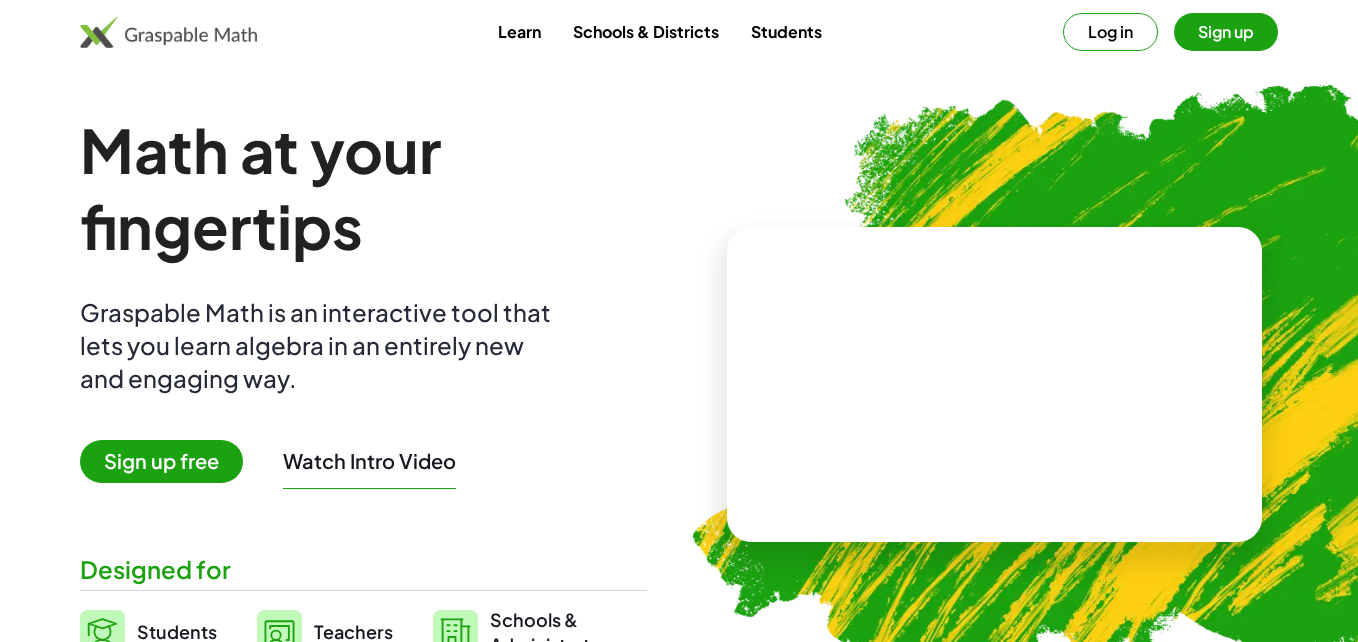 scroll, scrollTop: 0, scrollLeft: 0, axis: both 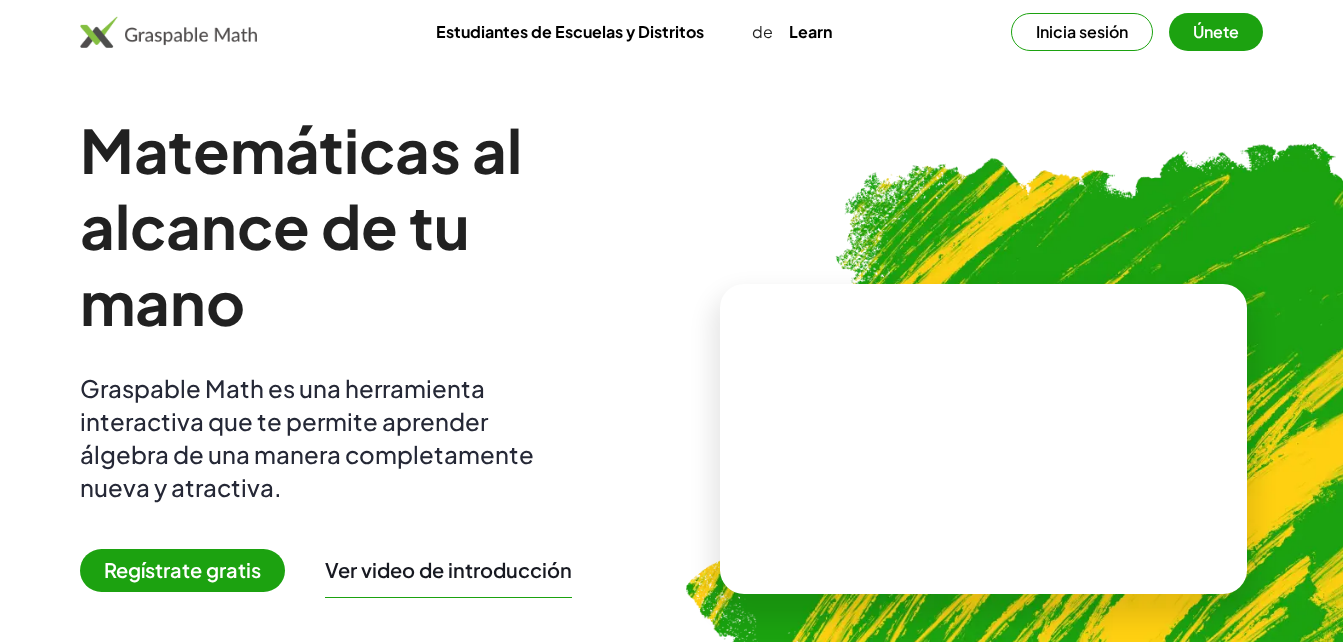 click on "Inicia sesión" at bounding box center [1082, 32] 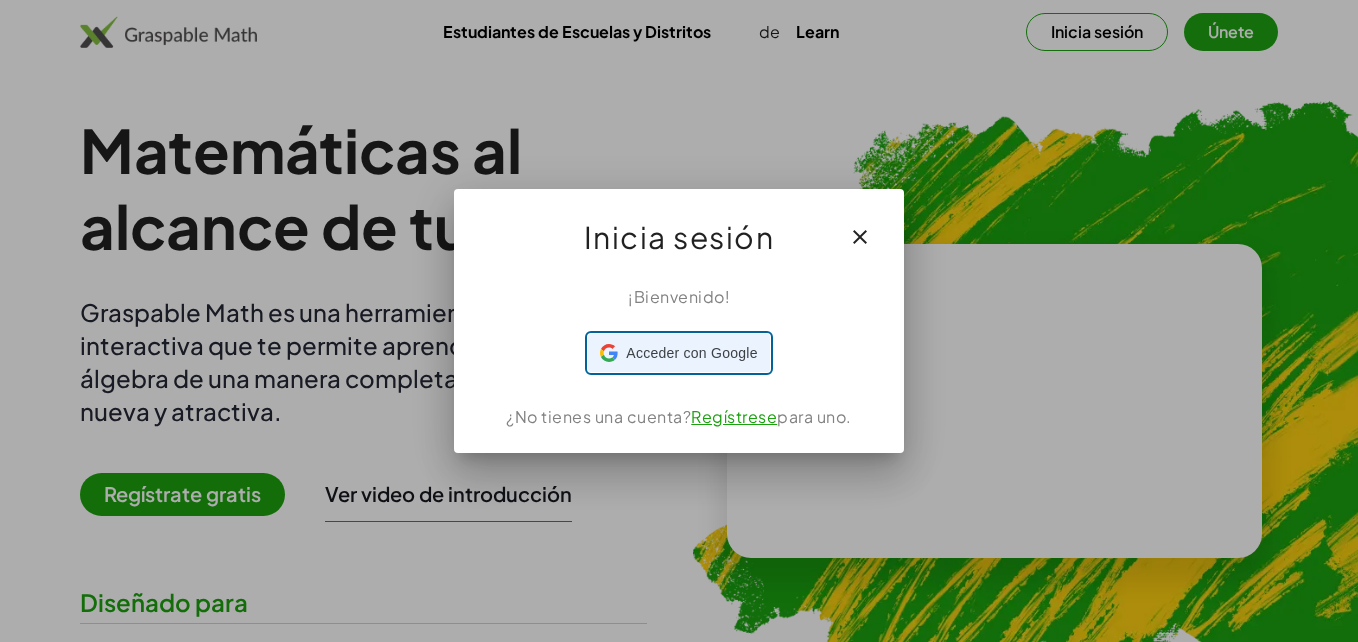 click on "Acceder con Google Acceder con Google. Se abre en una pestaña nueva" at bounding box center [678, 353] 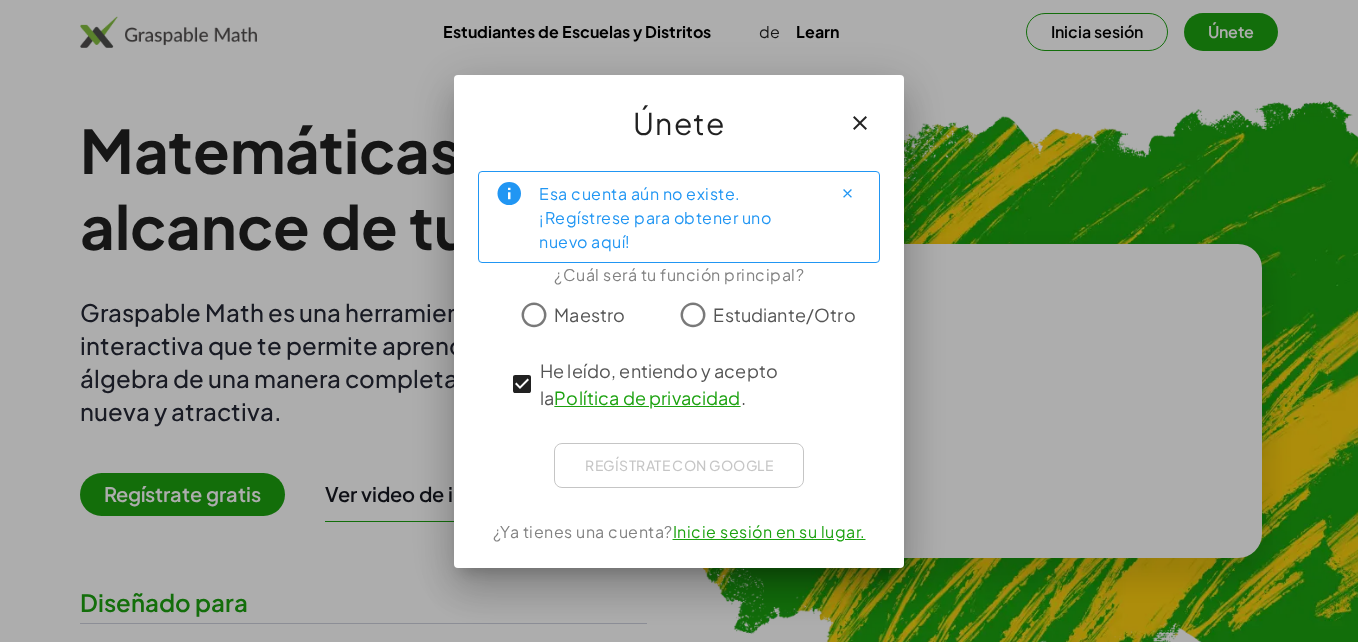 click on "Maestro" 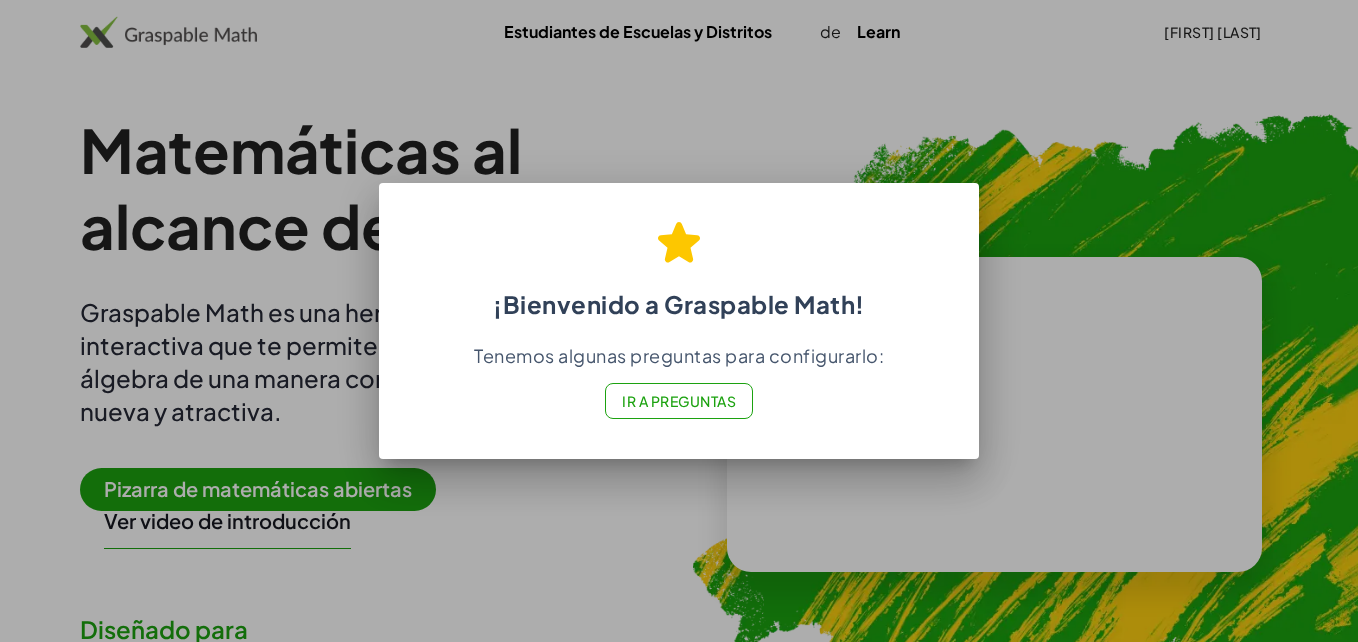 click on "¡Bienvenido a Graspable Math!  Tenemos algunas preguntas para configurarlo: Ir a Preguntas" 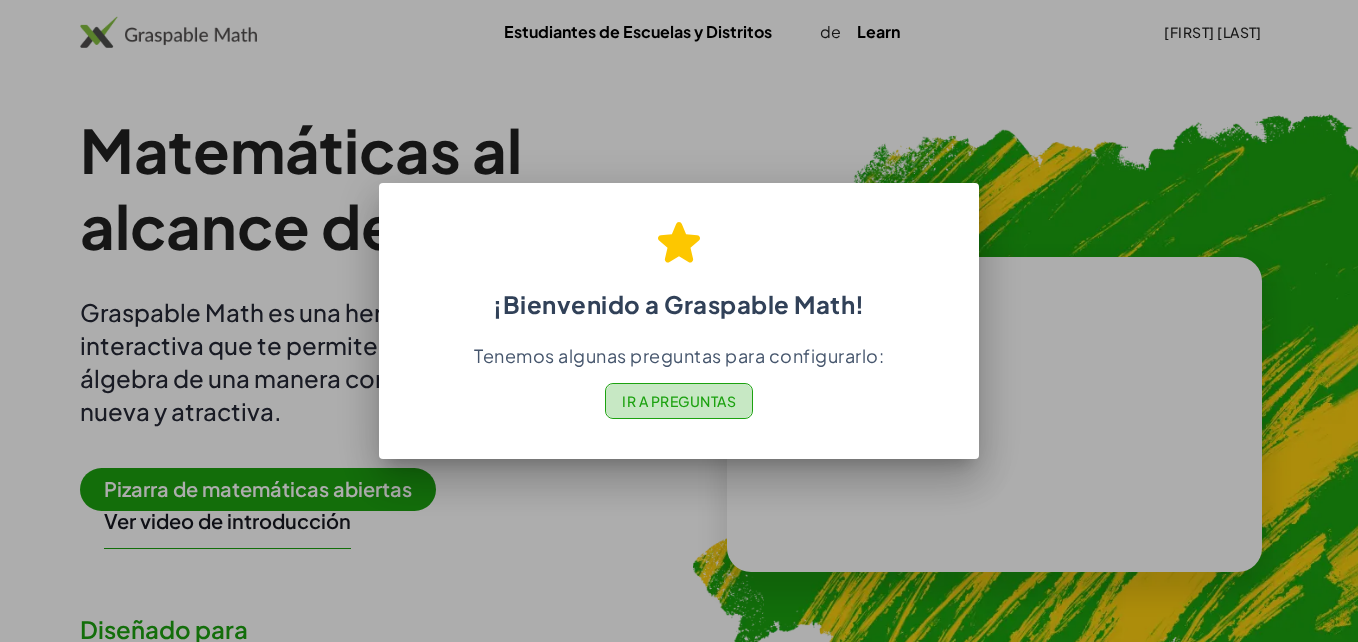 click on "Ir a Preguntas" 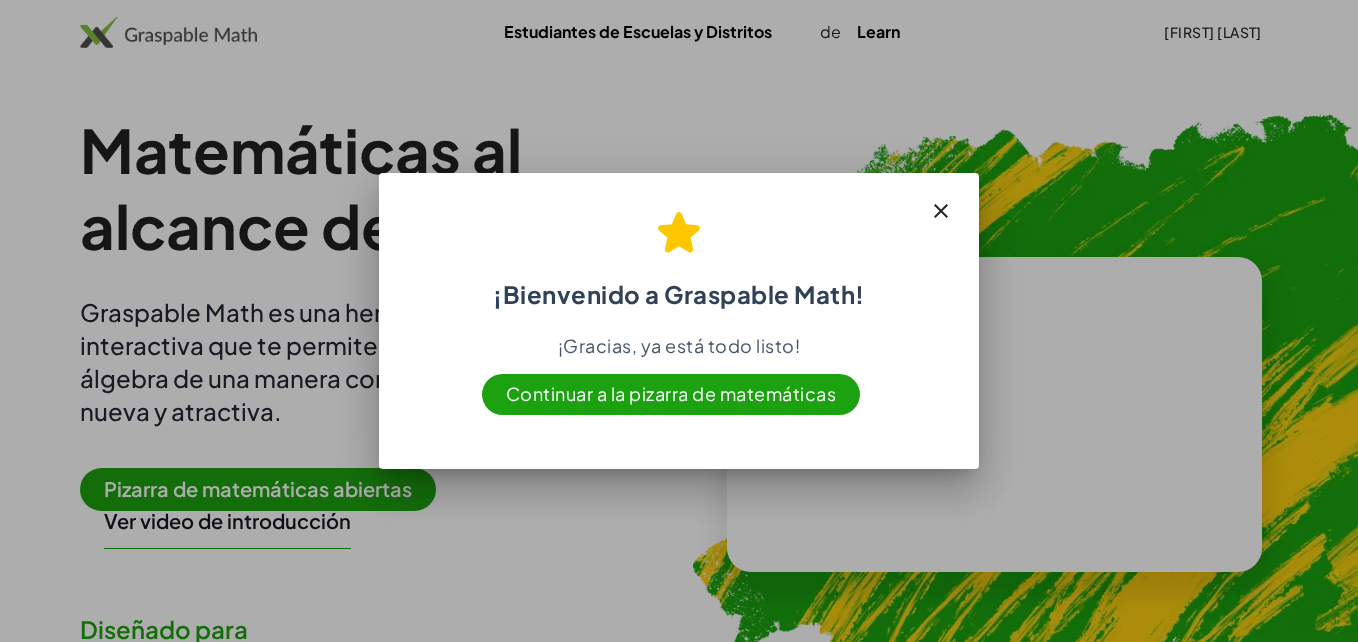 drag, startPoint x: 674, startPoint y: 401, endPoint x: 699, endPoint y: 403, distance: 25.079872 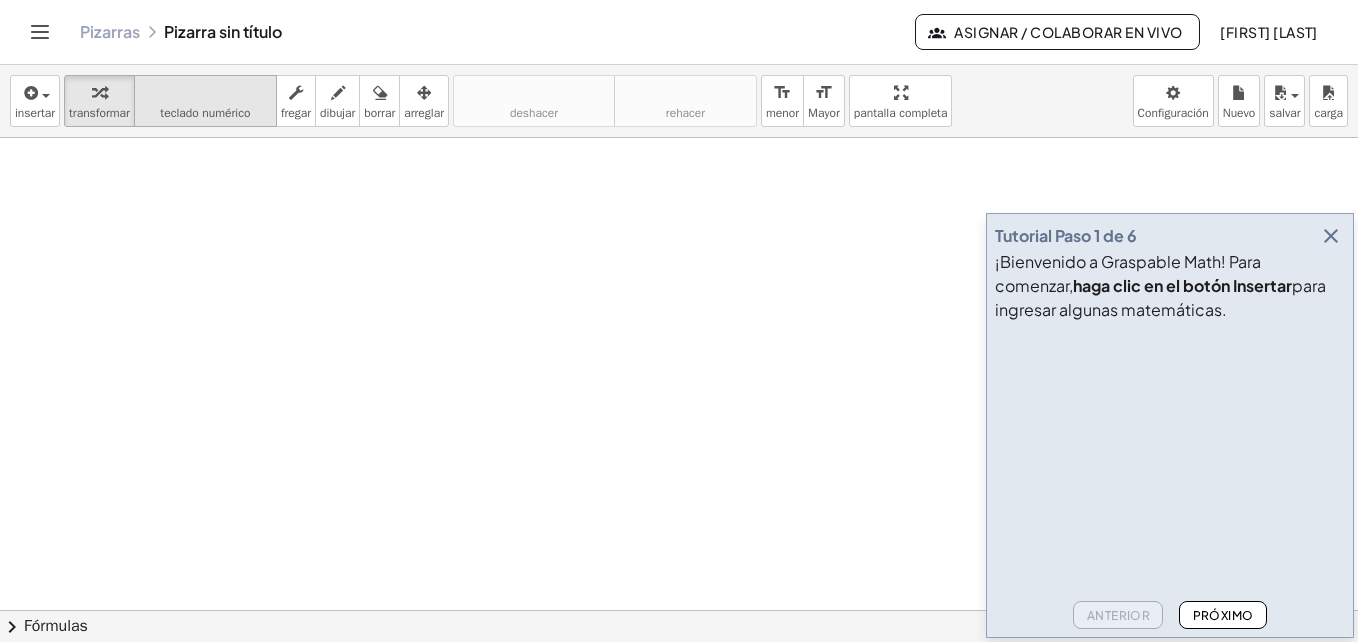 click on "teclado numérico" at bounding box center (205, 113) 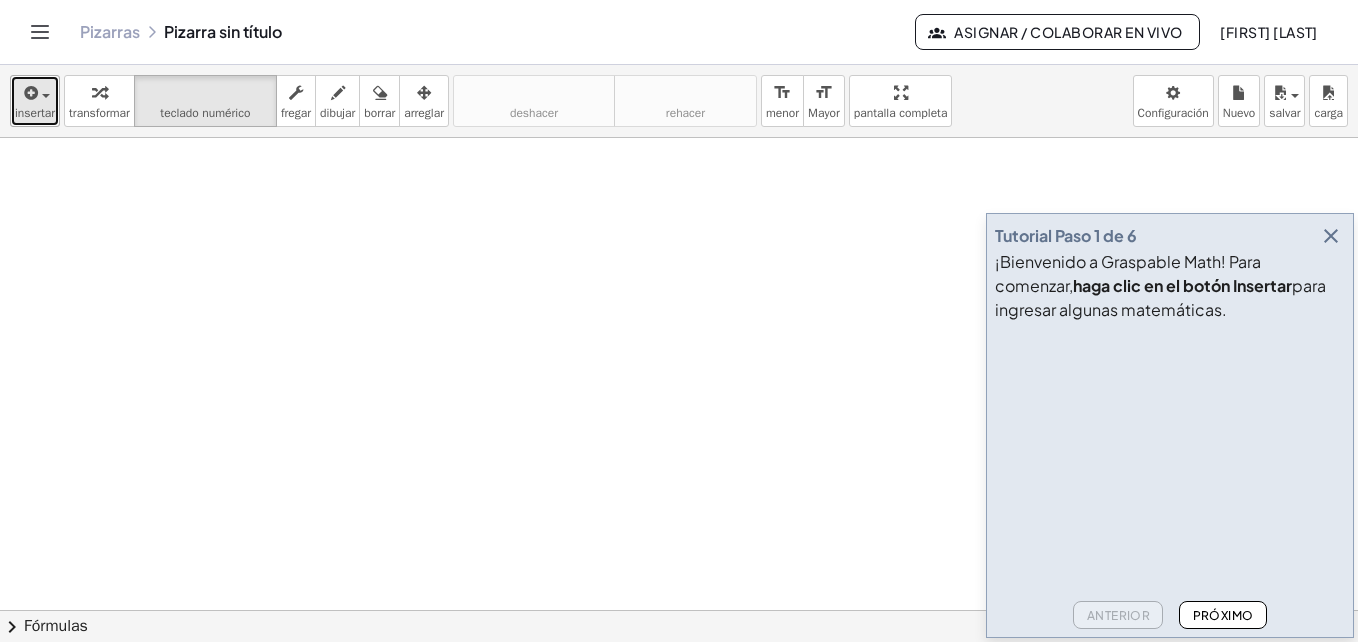 click at bounding box center [29, 93] 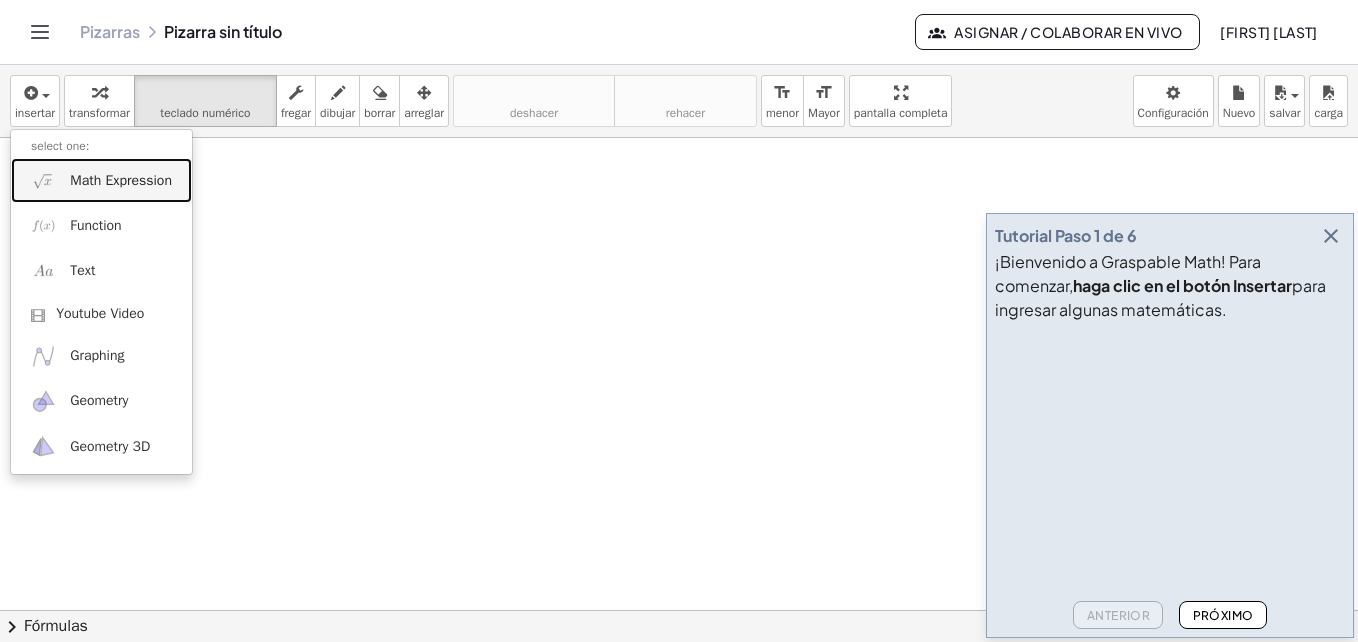 click on "Math Expression" at bounding box center (121, 181) 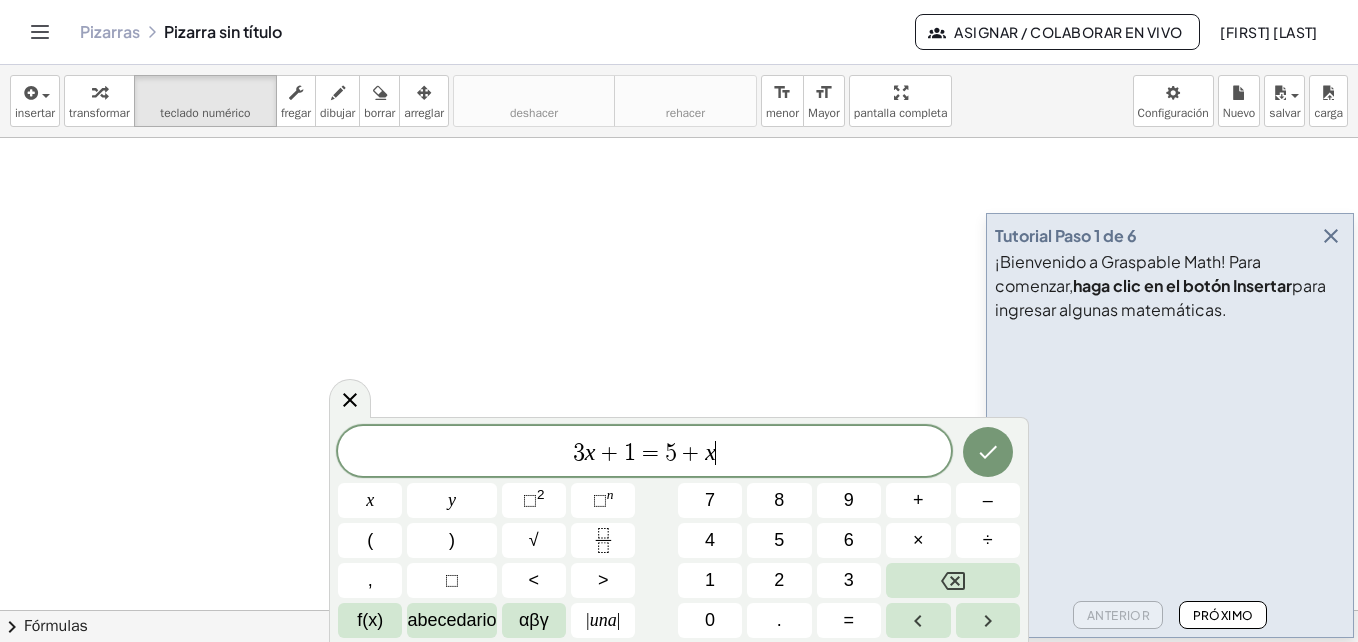 scroll, scrollTop: 200, scrollLeft: 0, axis: vertical 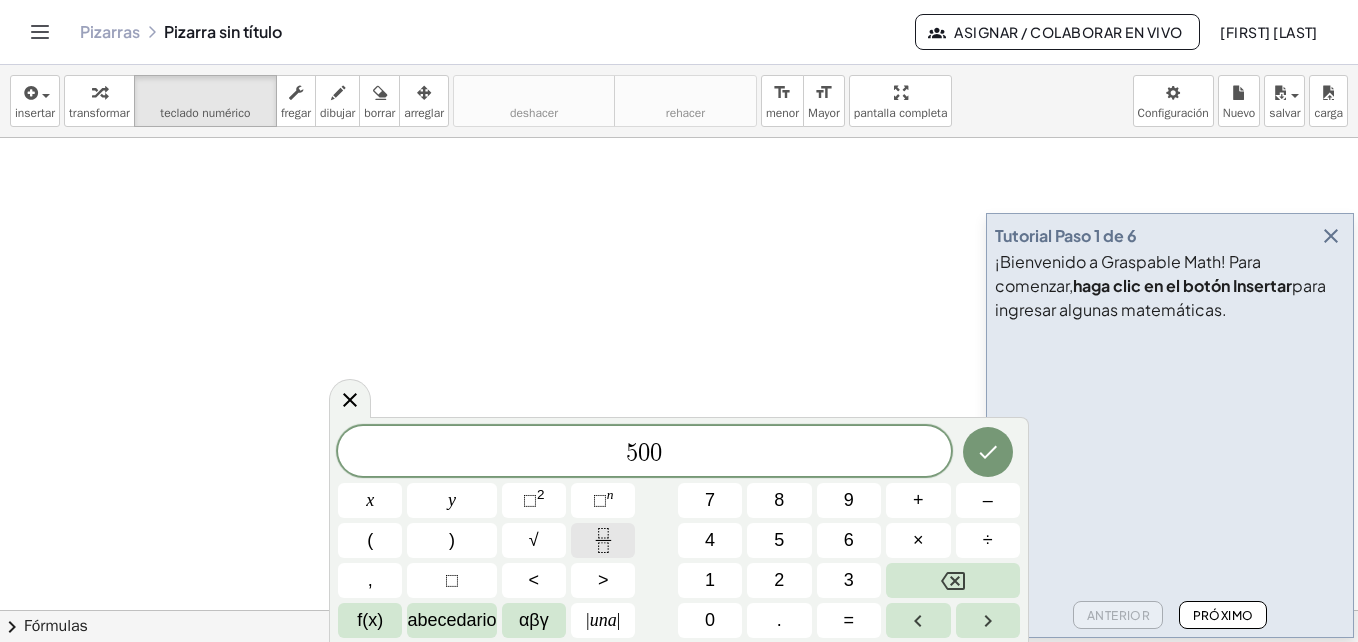 click 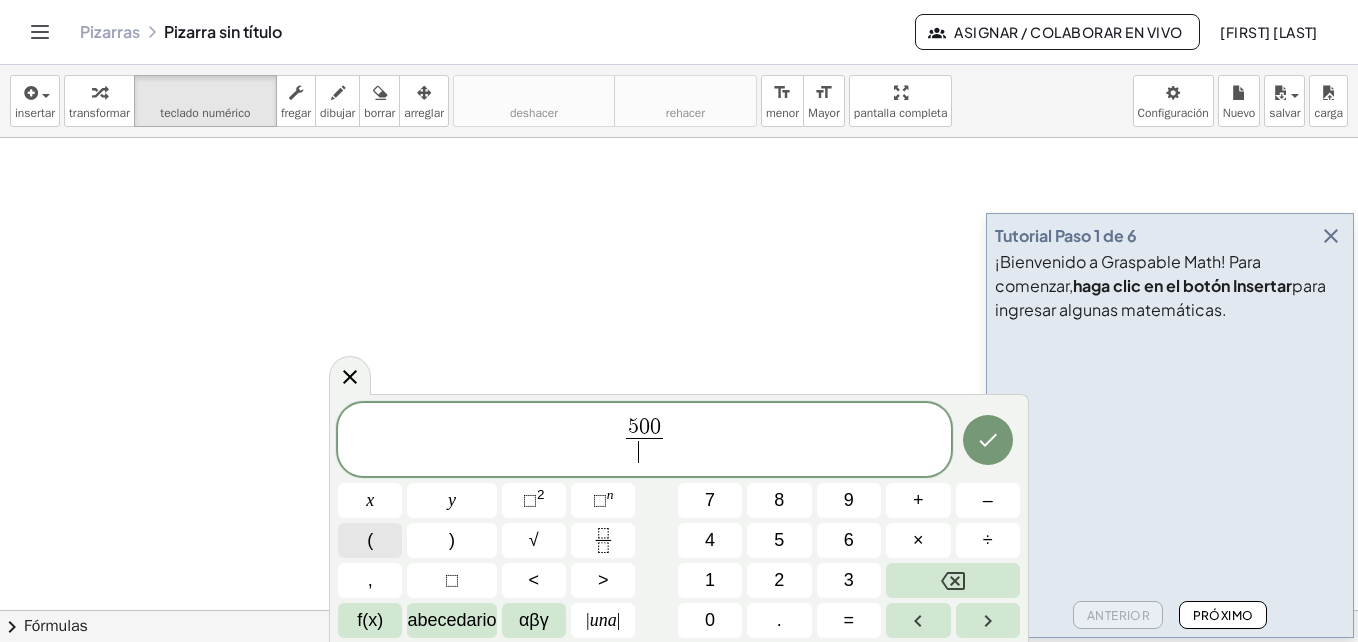 click on "(" at bounding box center [370, 540] 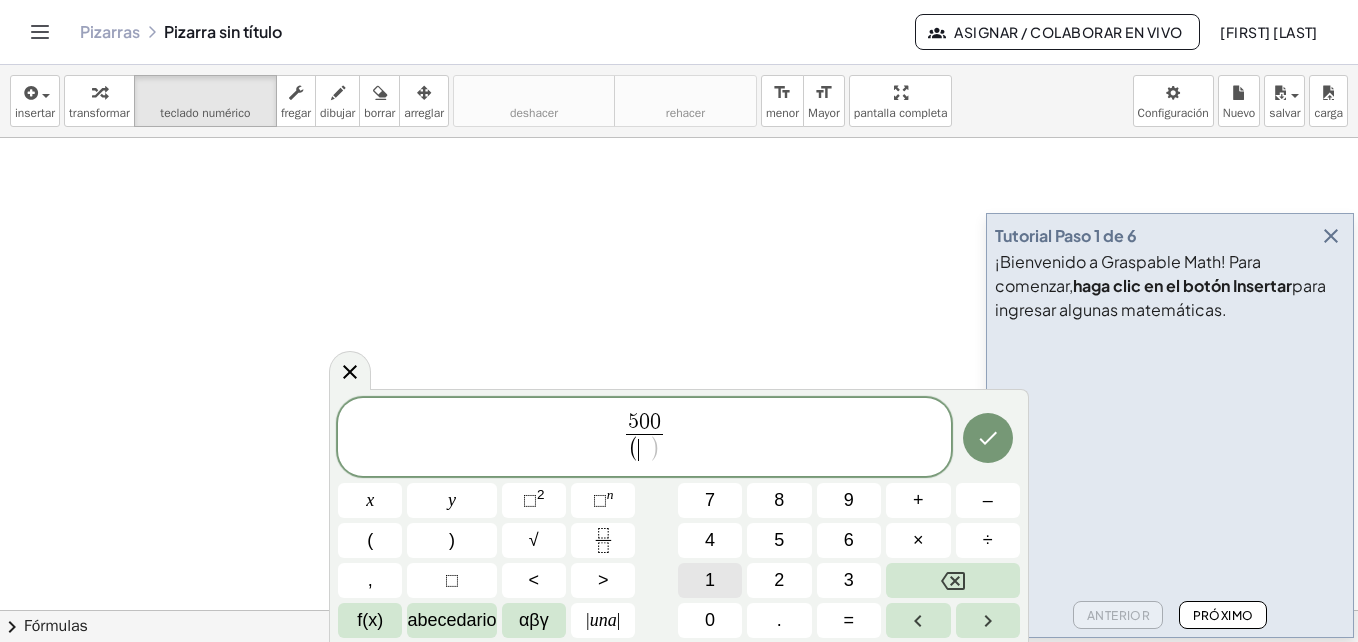 click on "1" at bounding box center [710, 580] 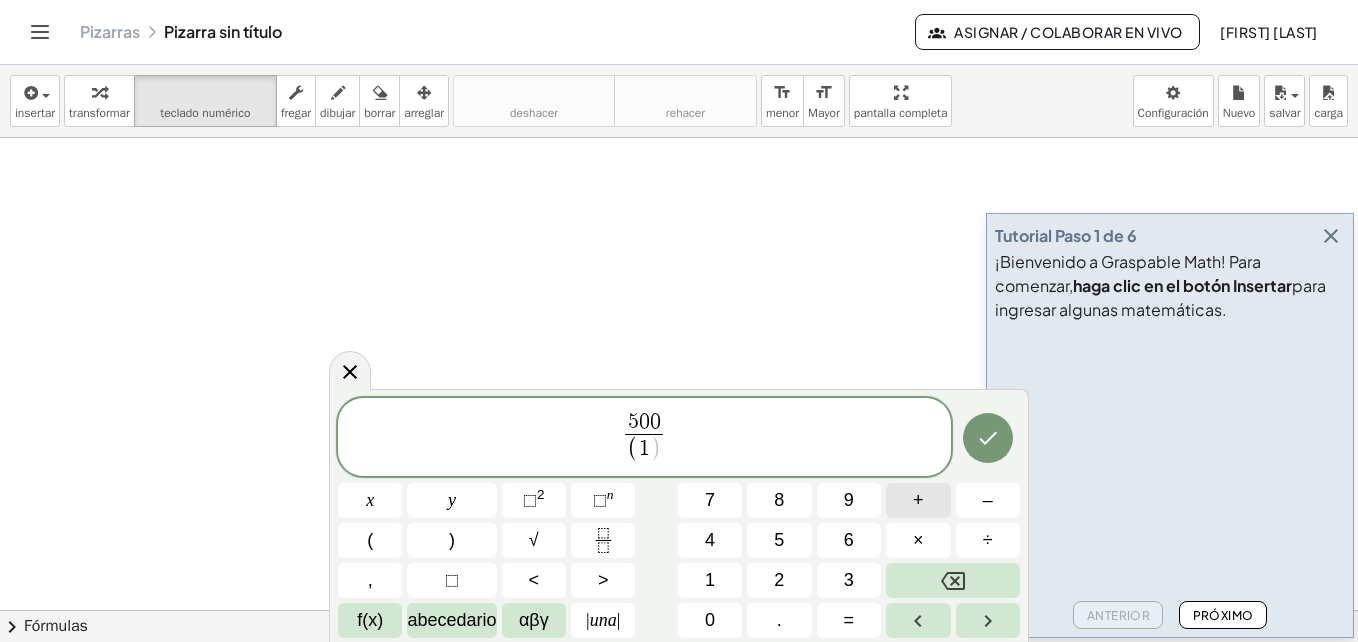 click on "+" at bounding box center [918, 500] 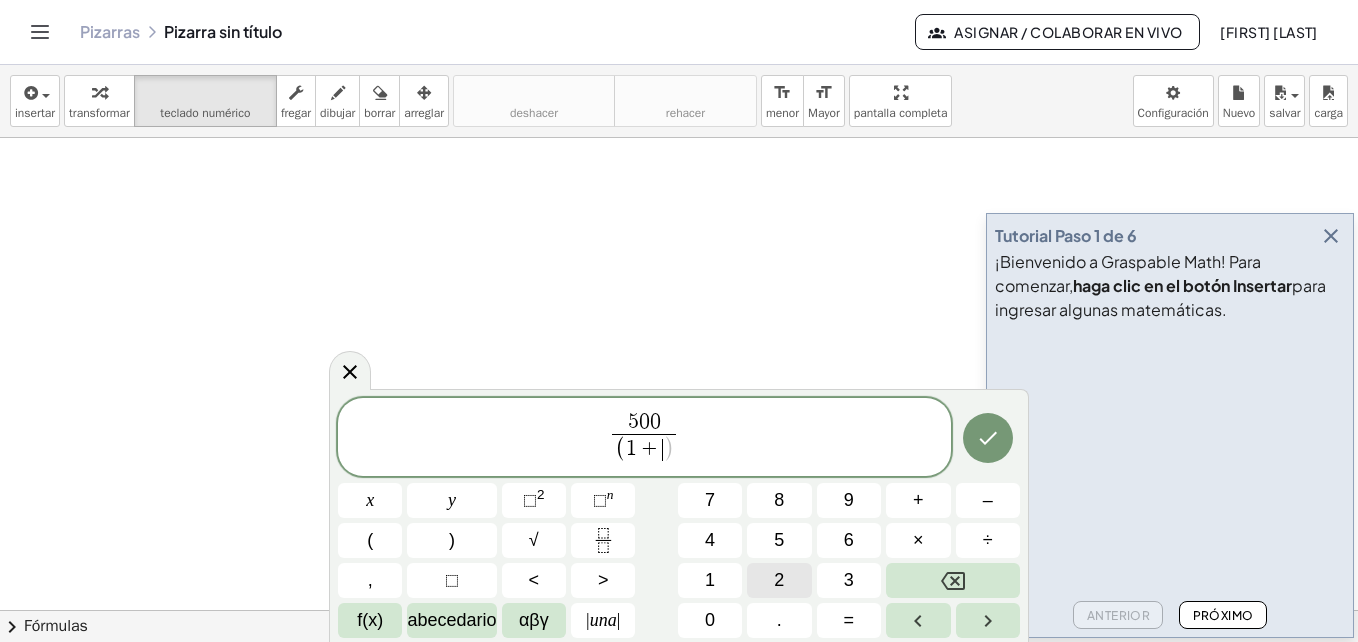 click on "2" at bounding box center [779, 580] 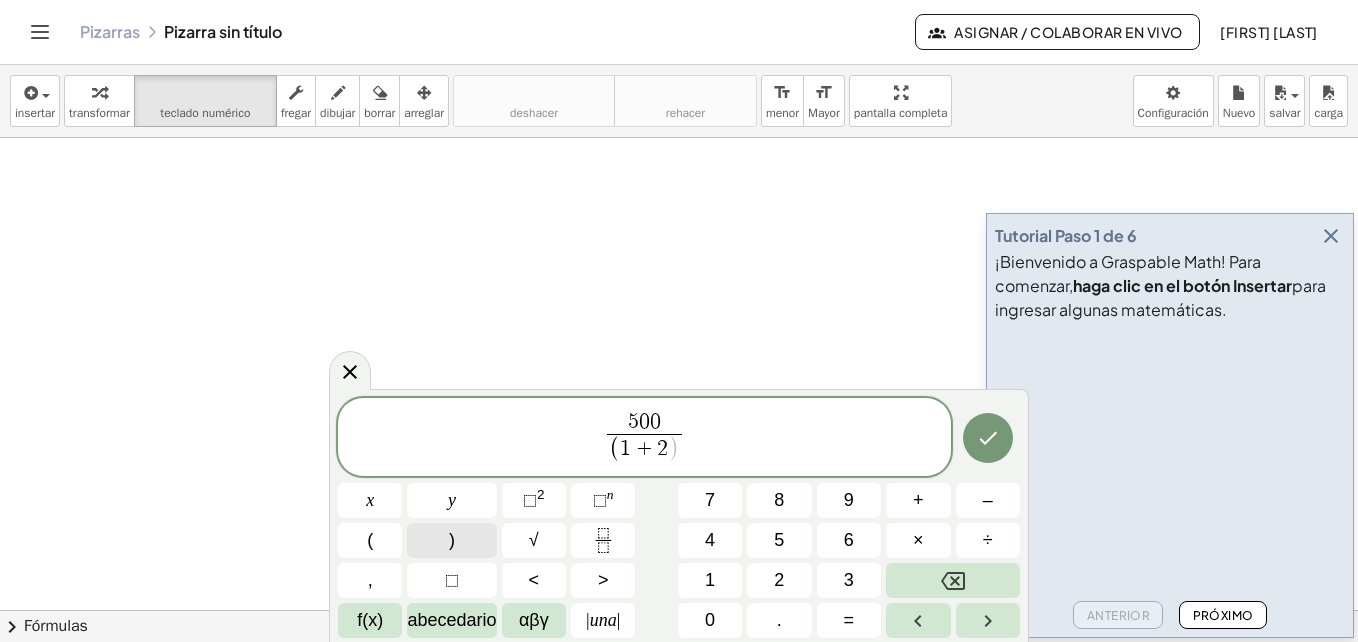 click on ")" at bounding box center (451, 540) 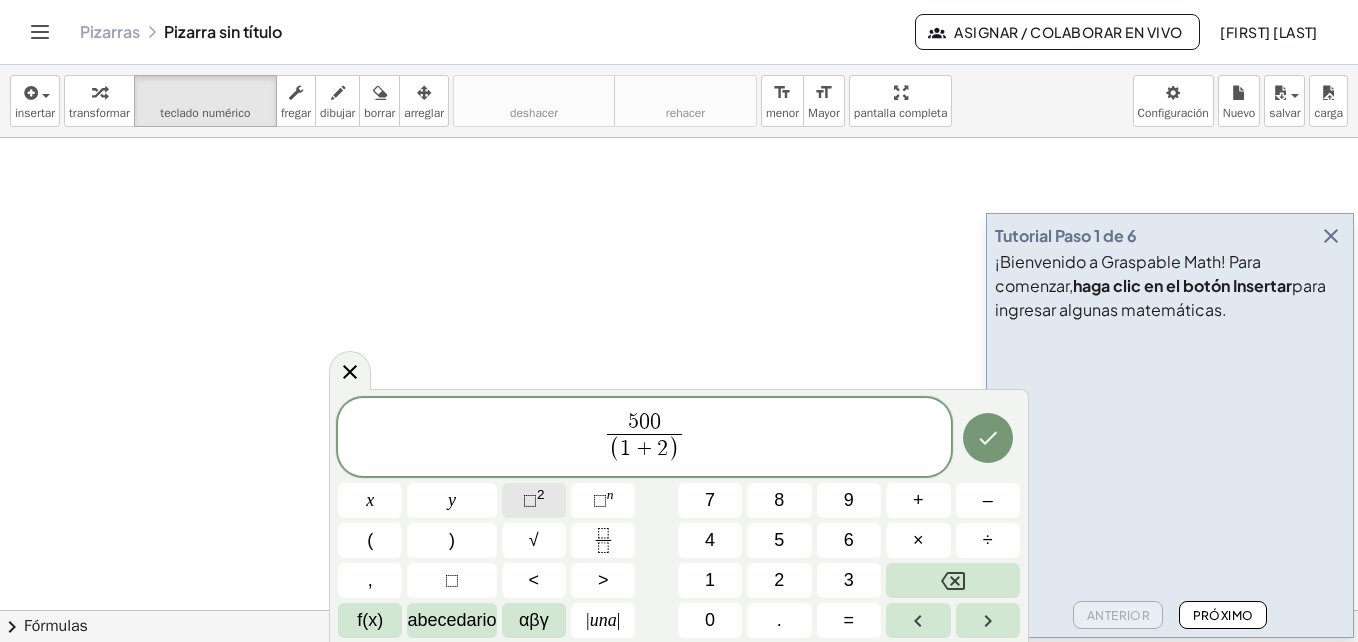 click on "⬚" at bounding box center (530, 500) 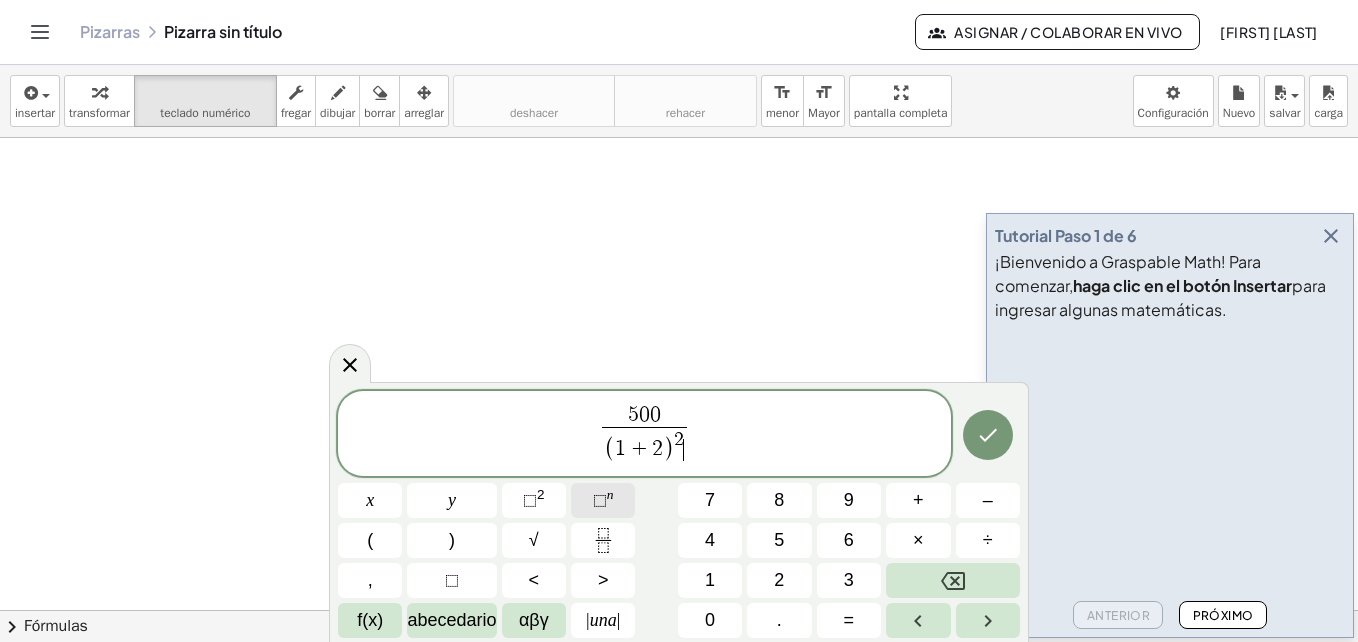 click on "⬚" at bounding box center (600, 500) 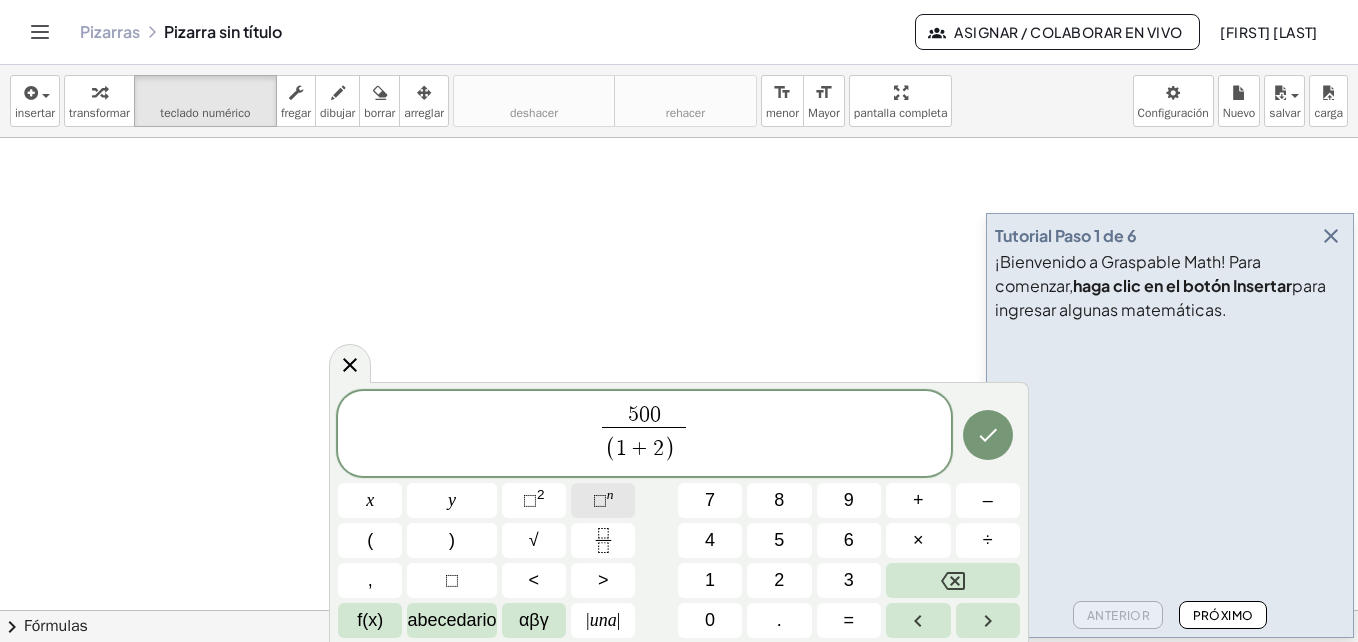 click on "⬚" at bounding box center (600, 500) 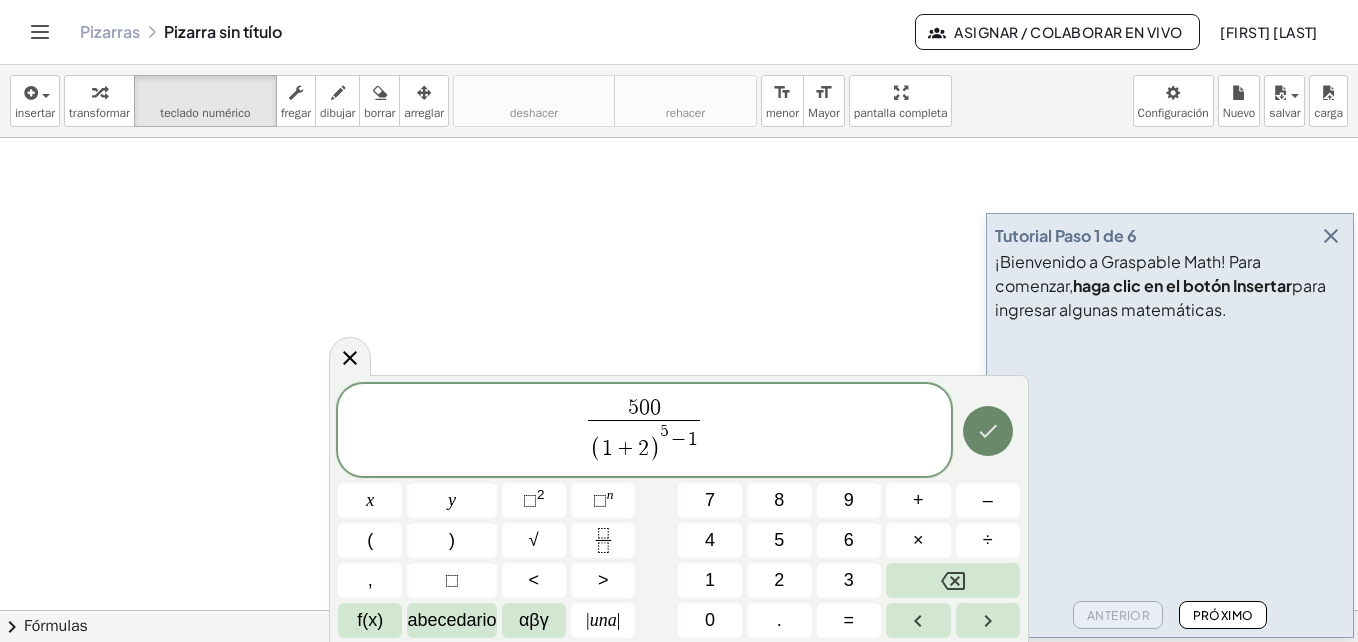 click at bounding box center (988, 431) 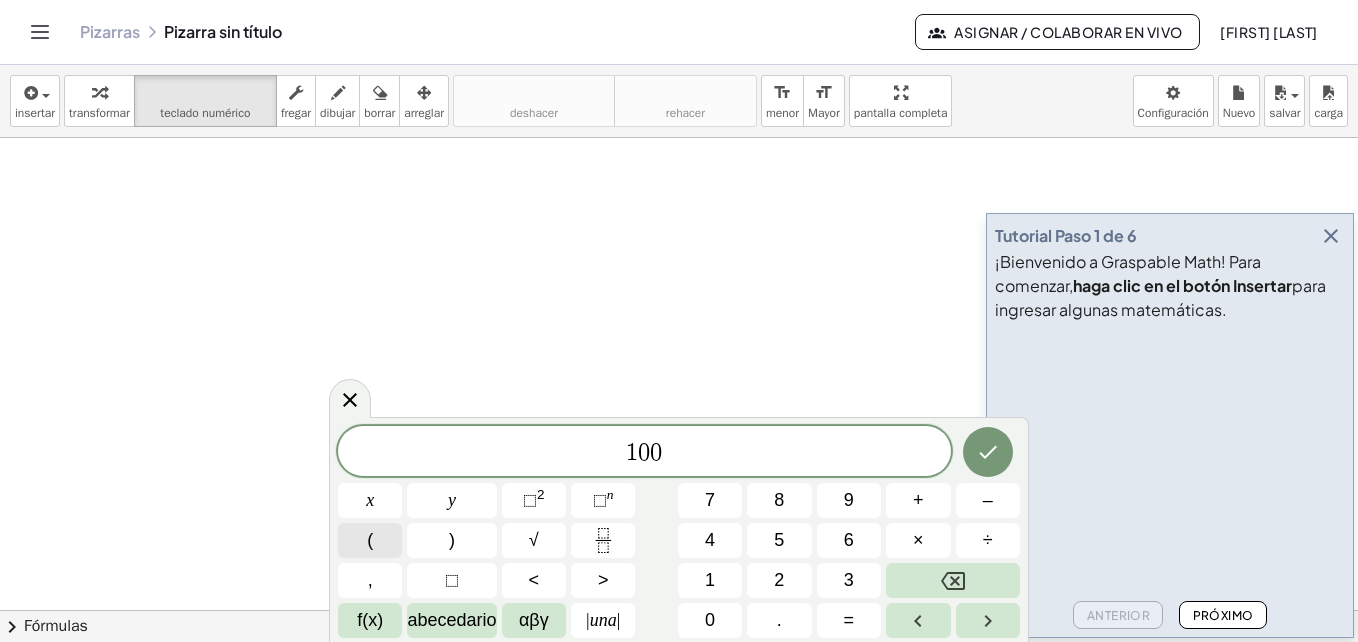 click on "(" at bounding box center [370, 540] 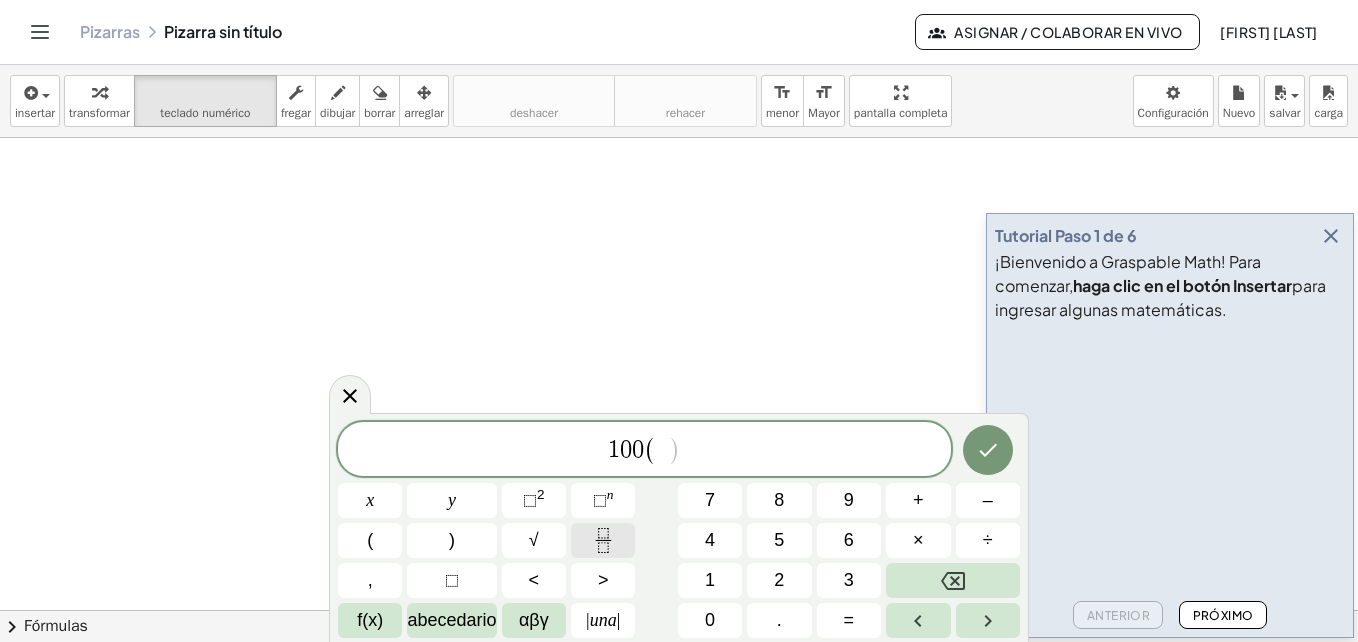 click at bounding box center [603, 540] 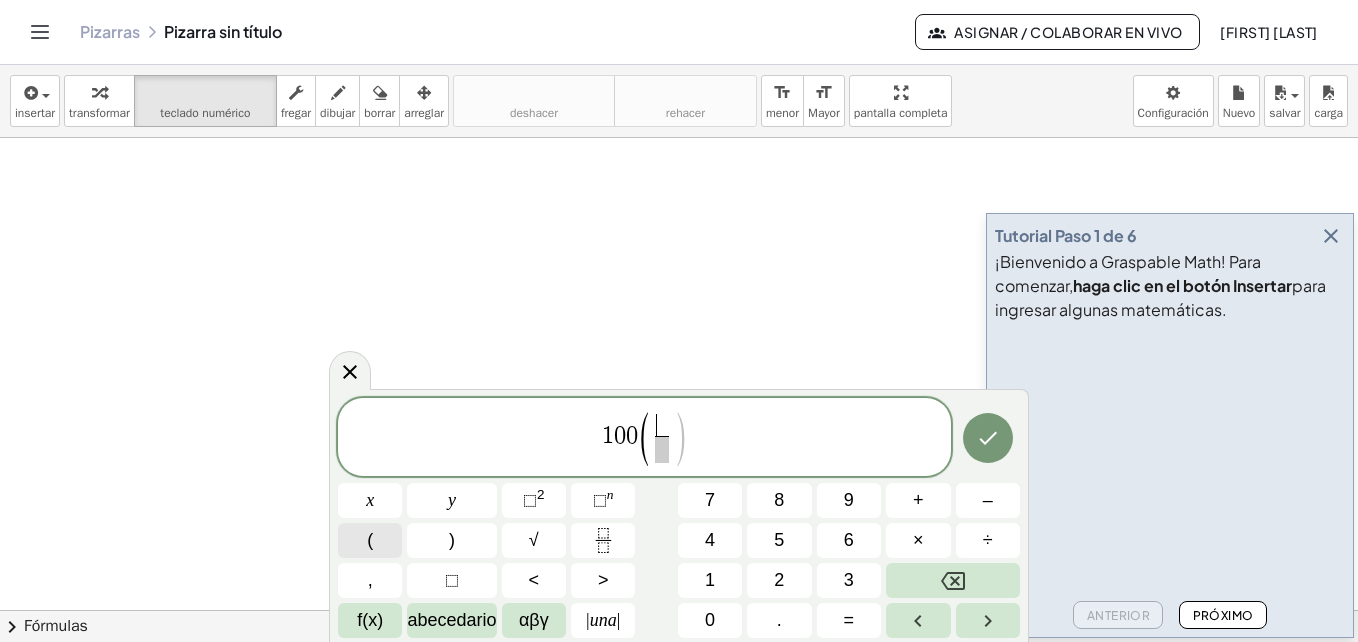 click on "(" at bounding box center (370, 540) 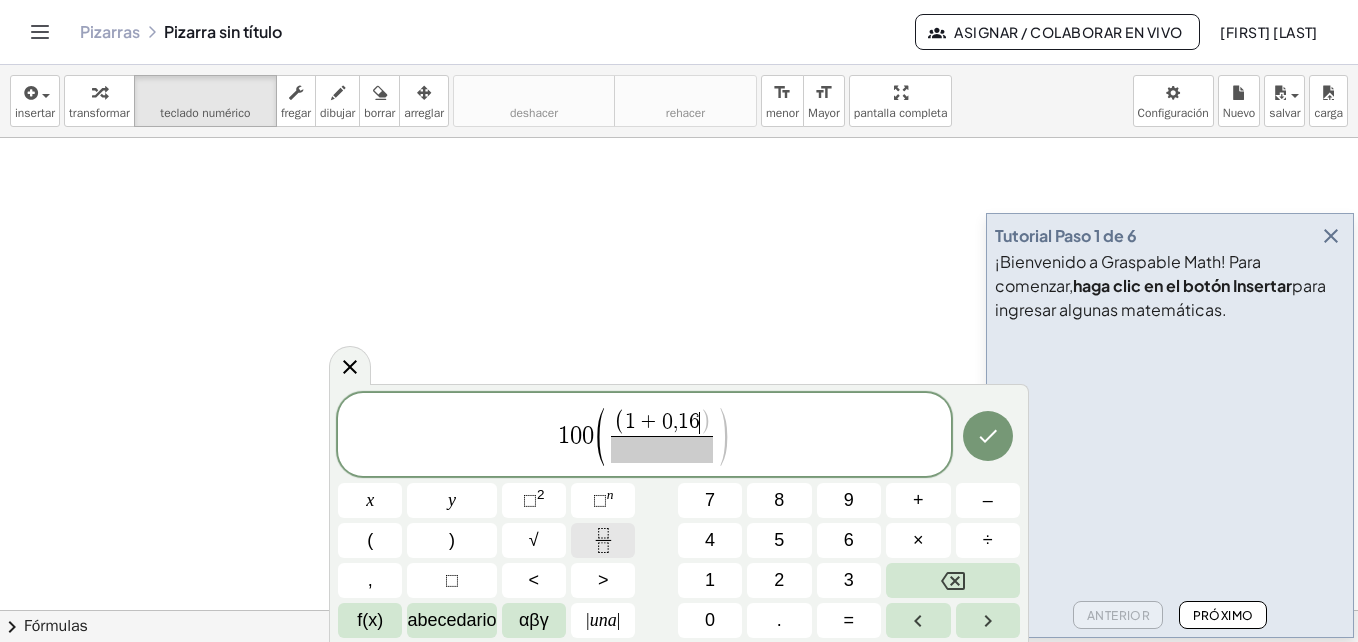 click 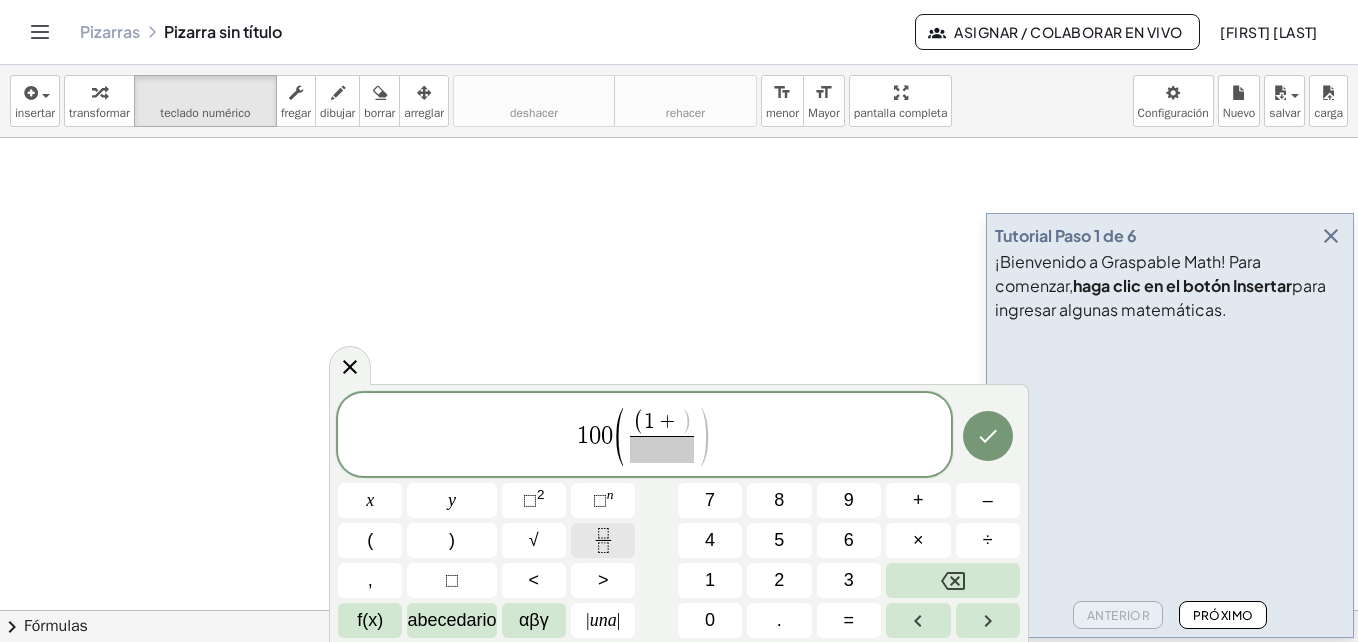 click 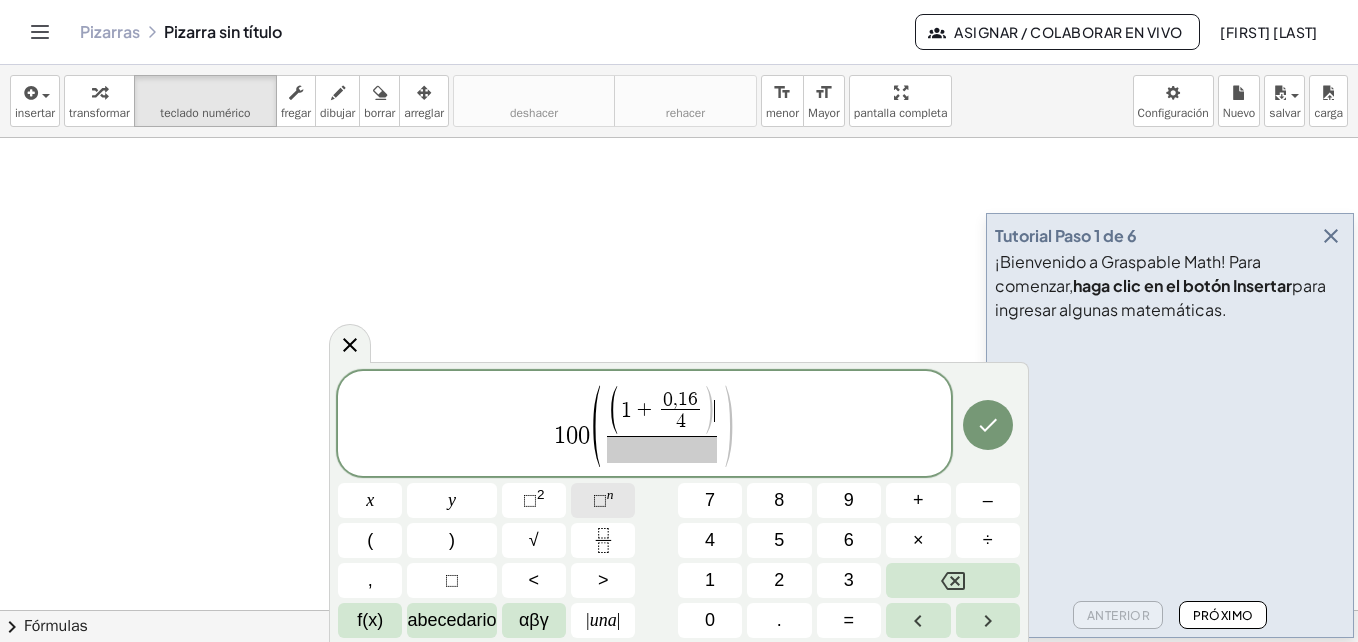 click on "⬚ n" at bounding box center [603, 500] 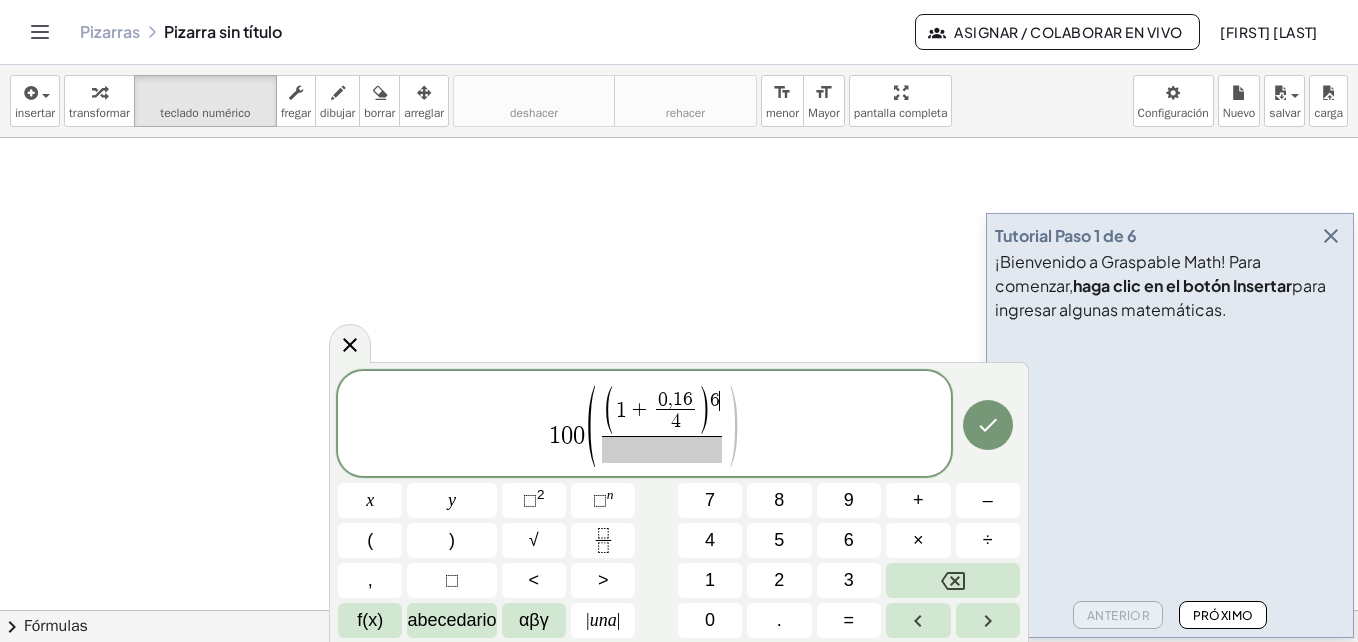 click at bounding box center [662, 449] 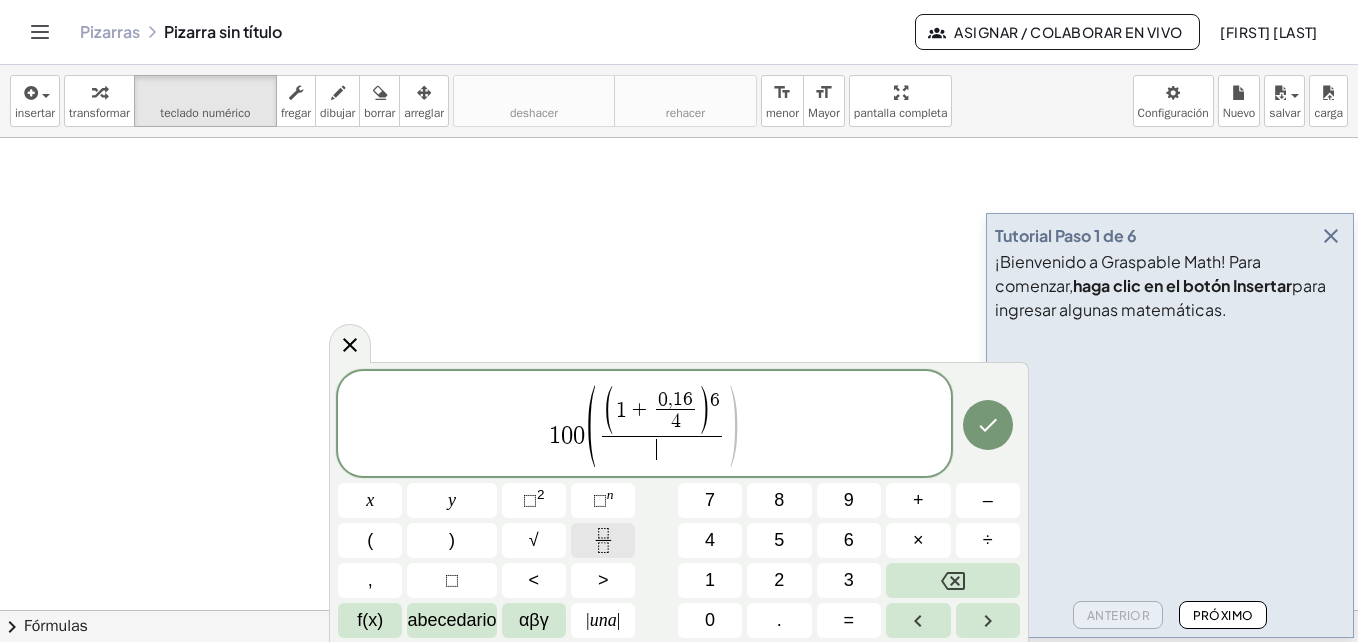 click 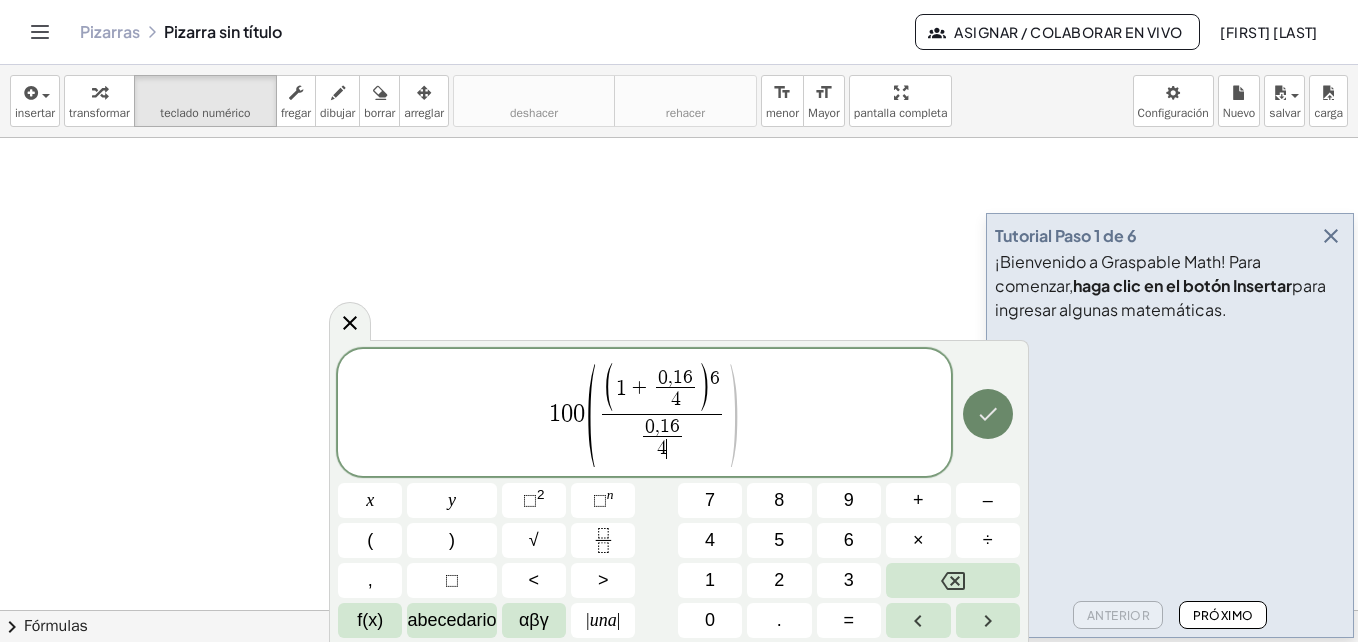 click at bounding box center [988, 414] 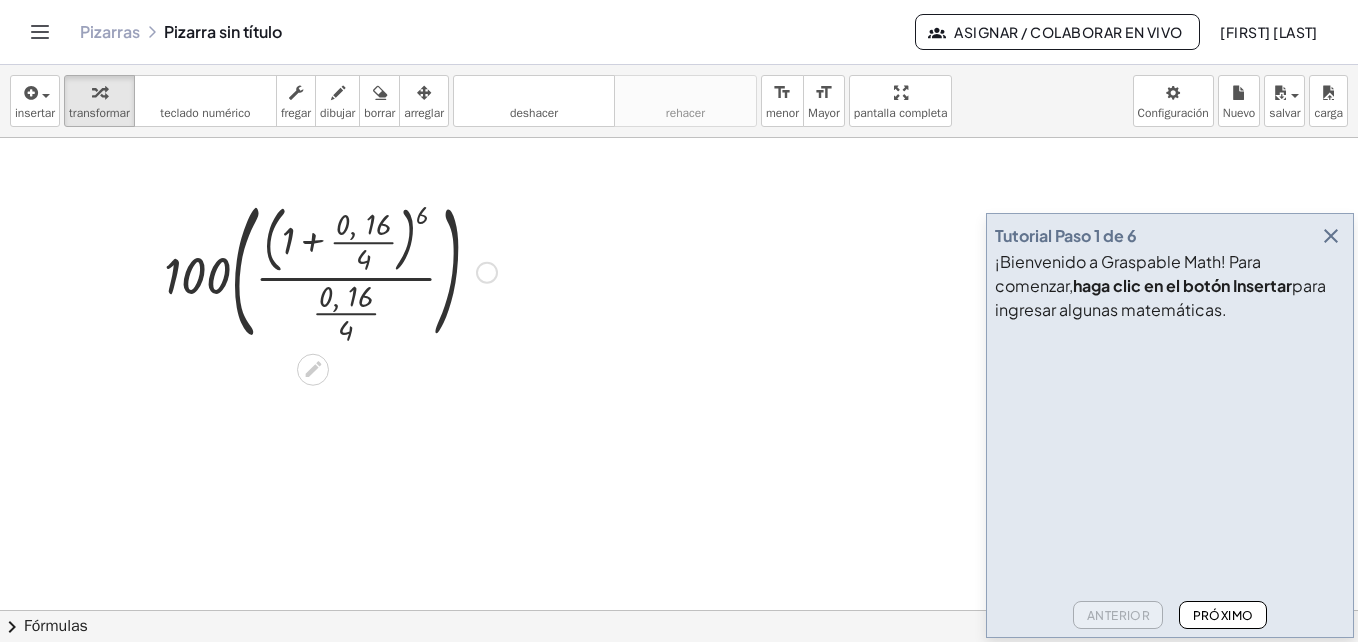 click at bounding box center [487, 273] 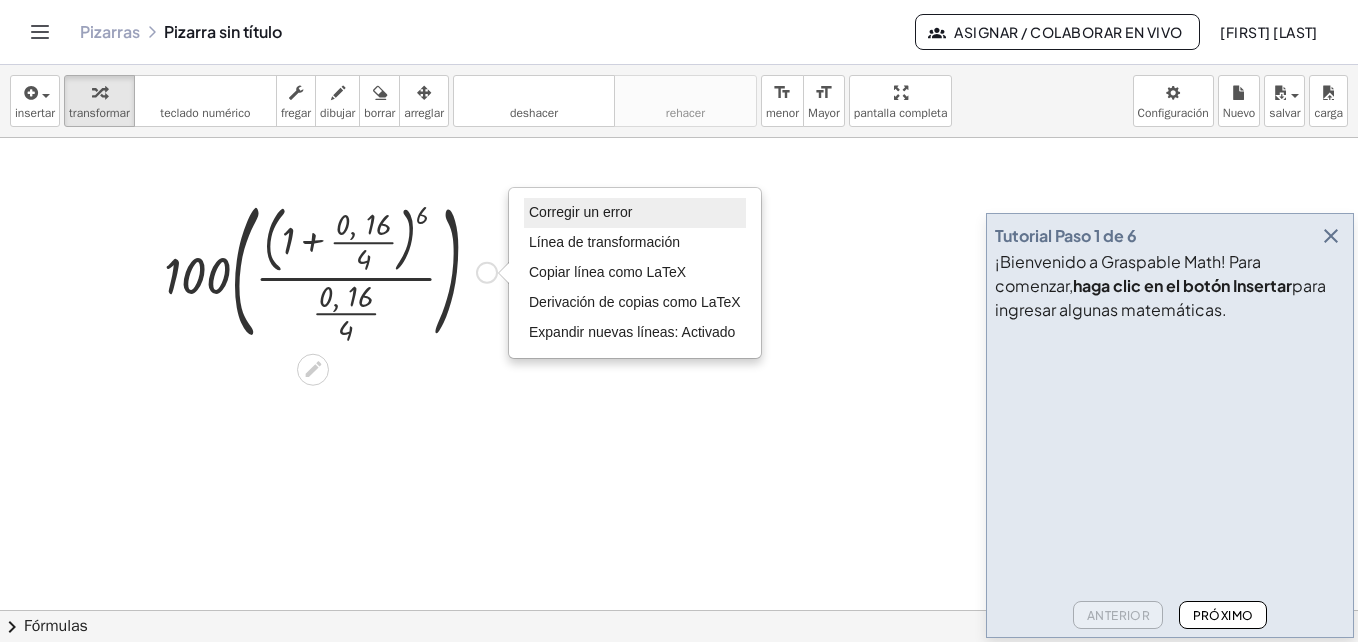 click on "Corregir un error" at bounding box center (580, 212) 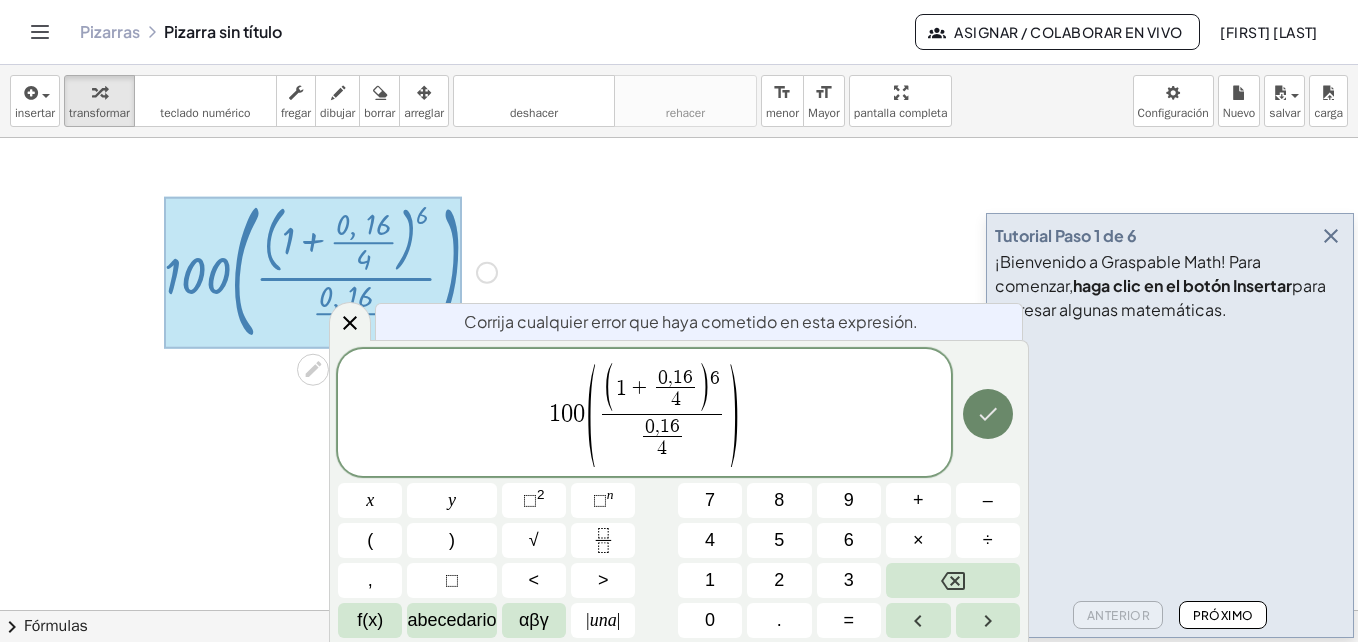 click 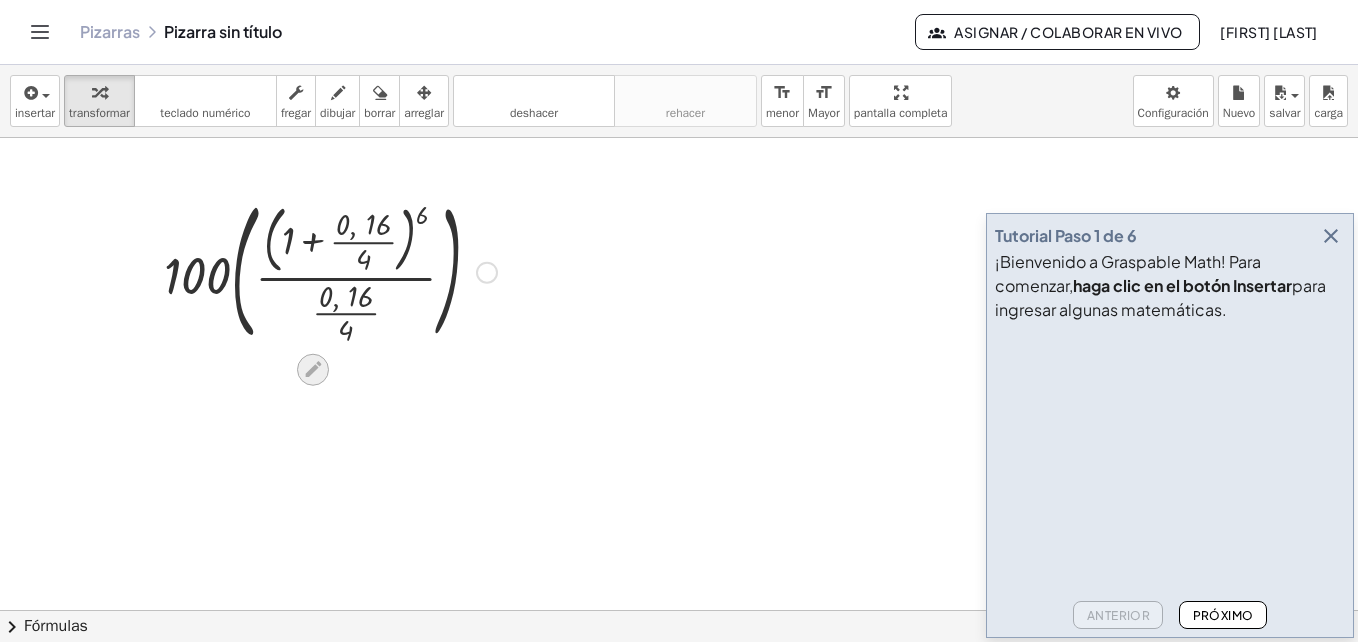 click 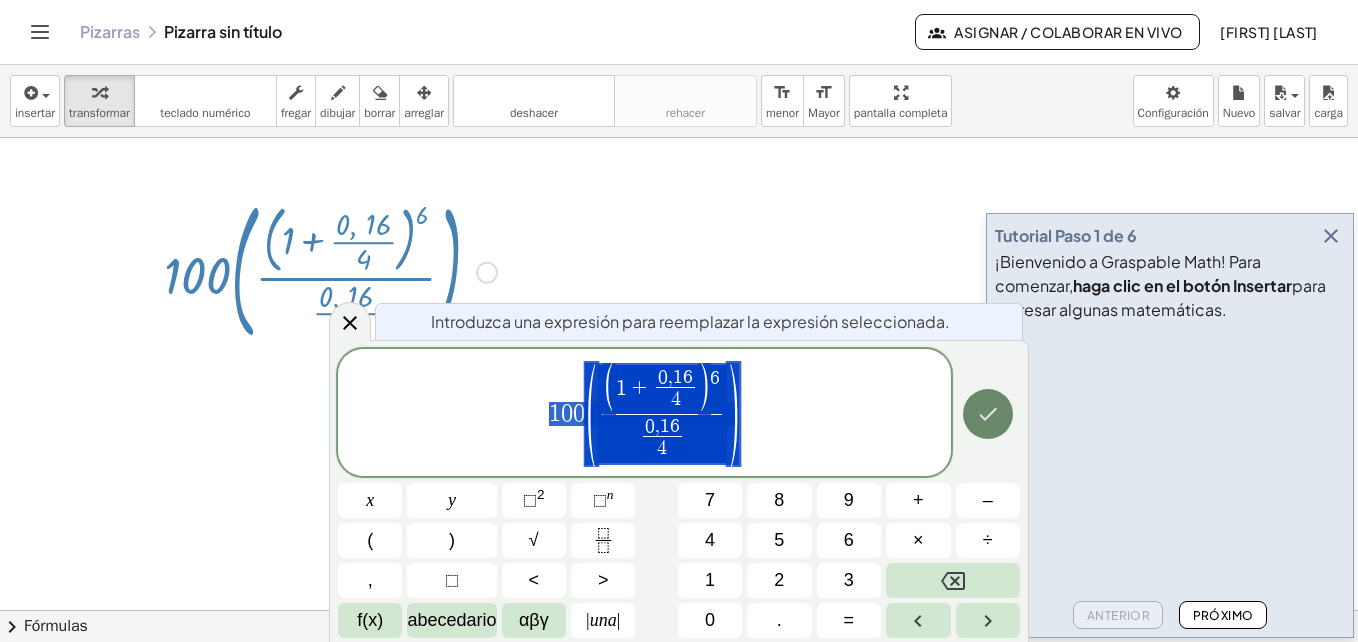 click 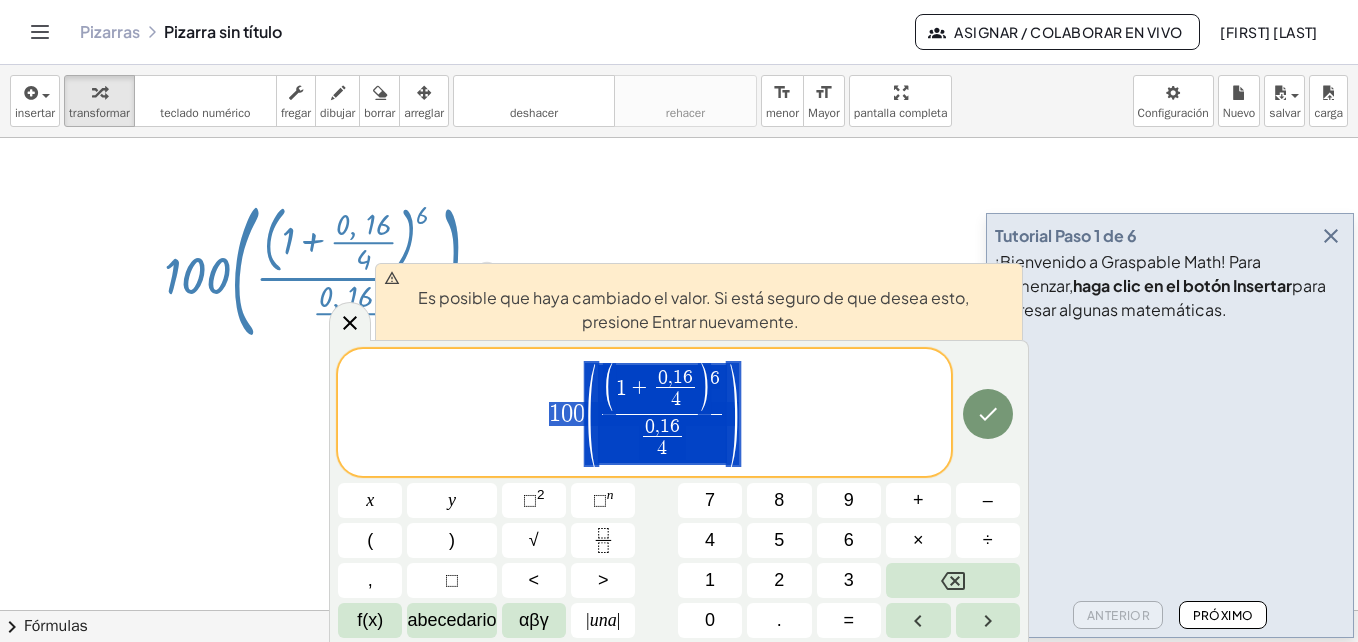 click at bounding box center [679, 473] 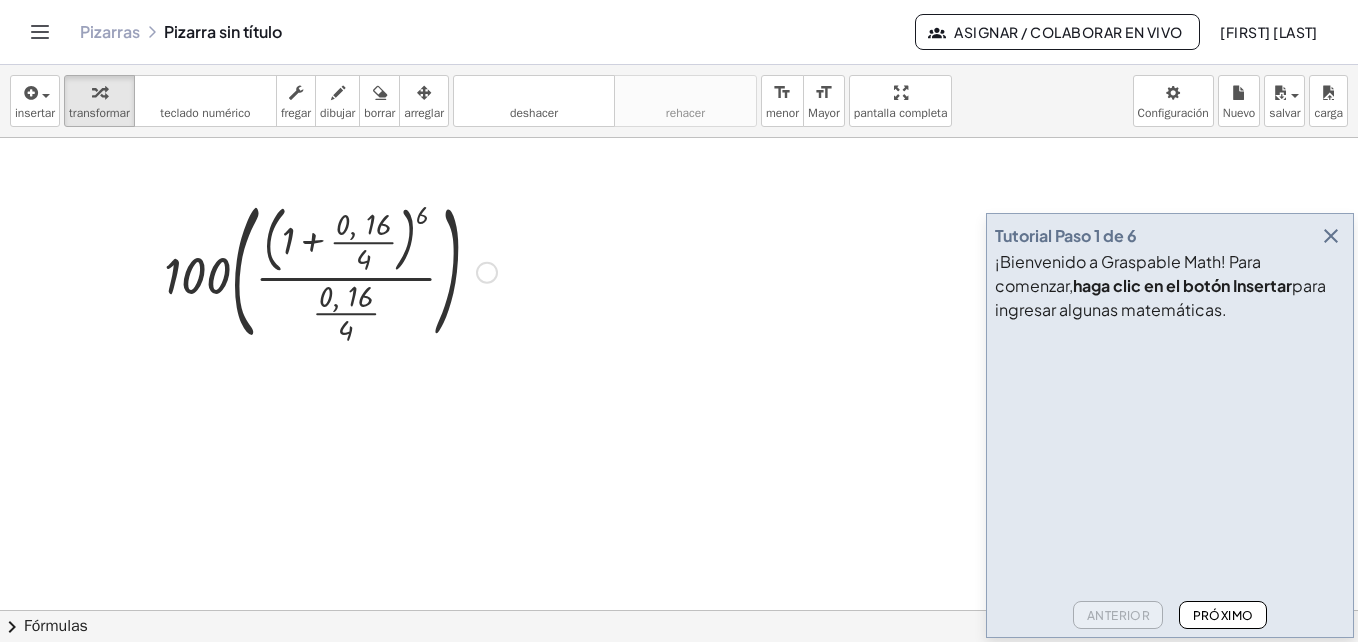click on "Próximo" 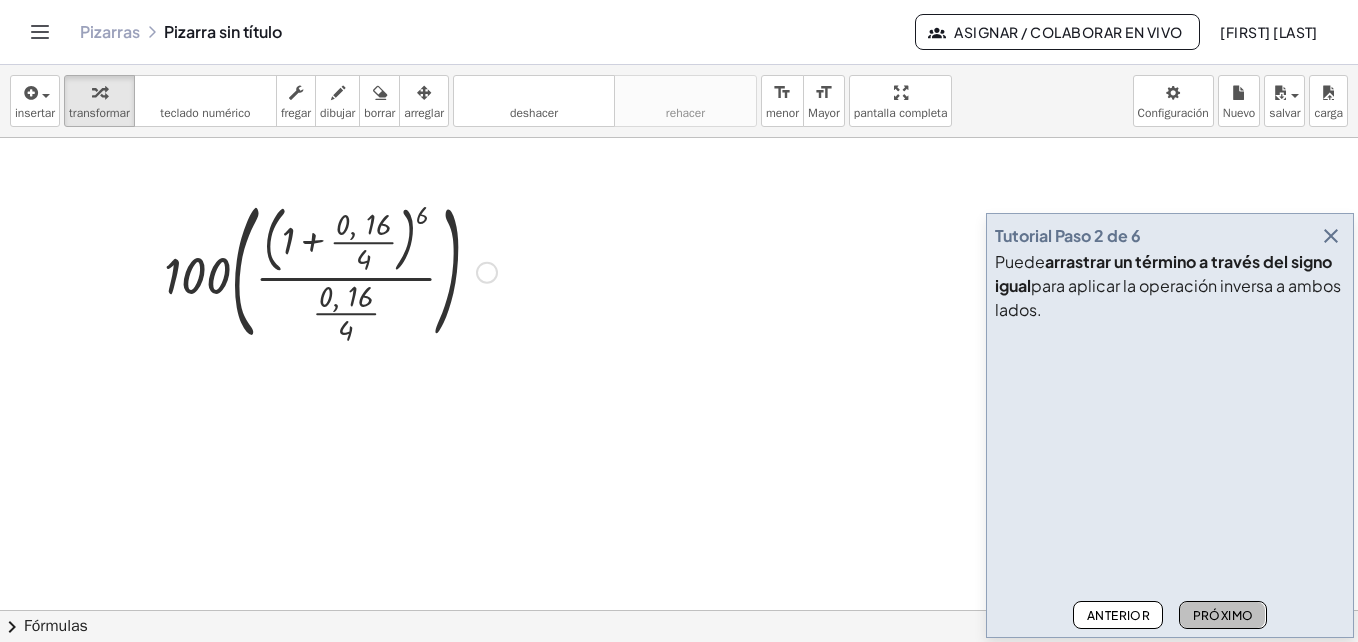click on "Próximo" 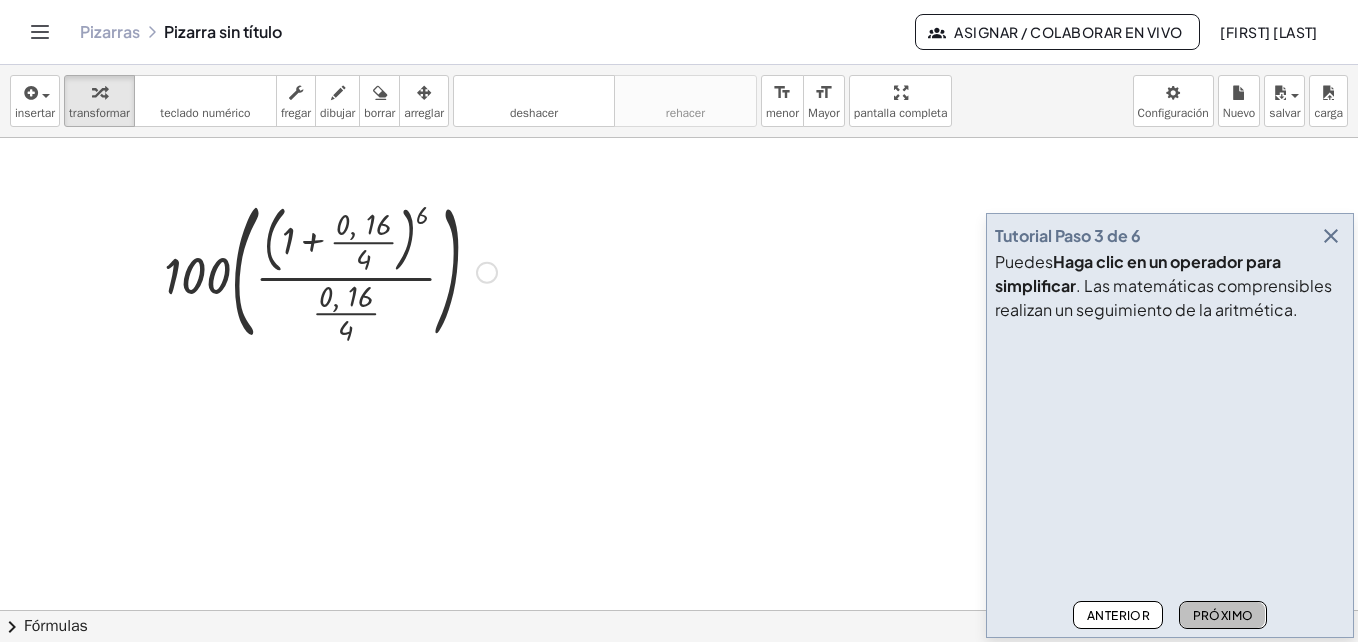 click on "Próximo" 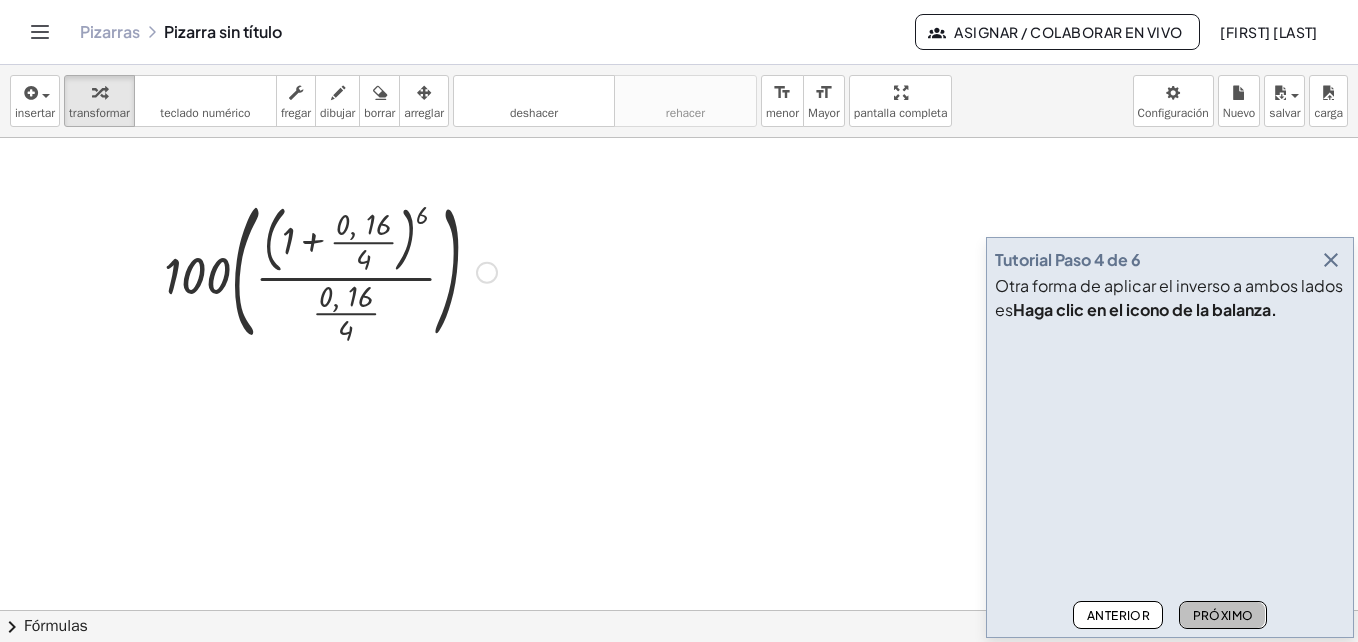 click on "Próximo" 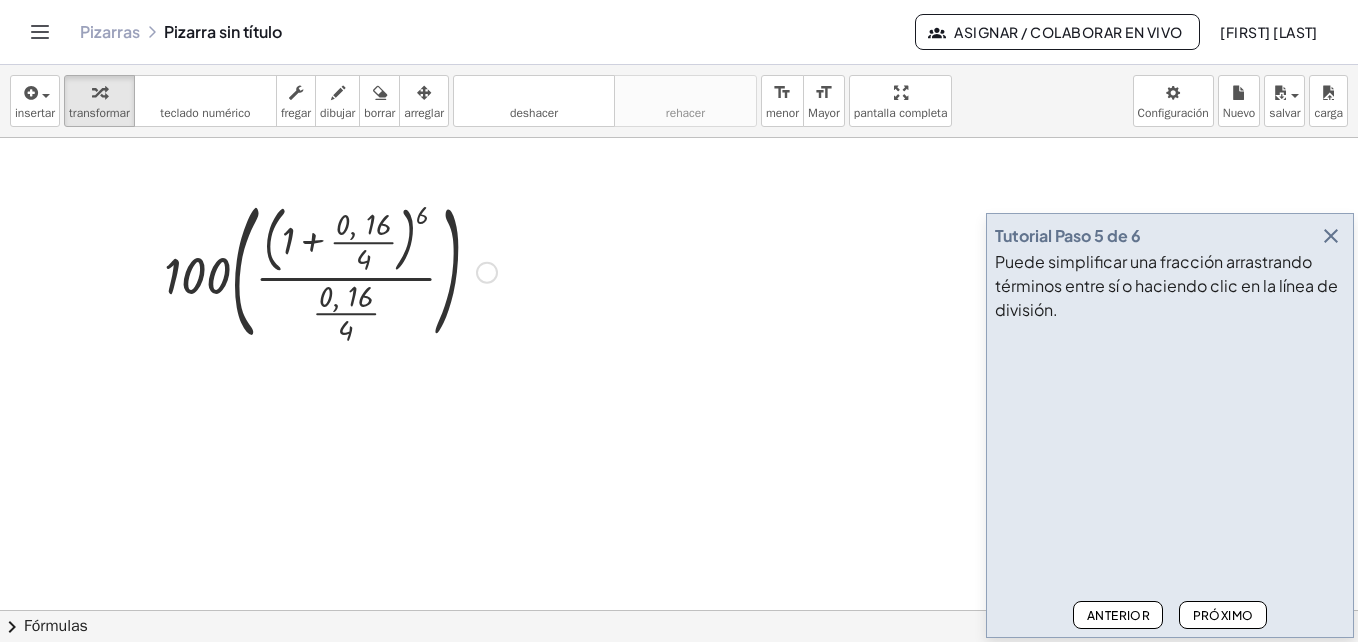 click on "Próximo" 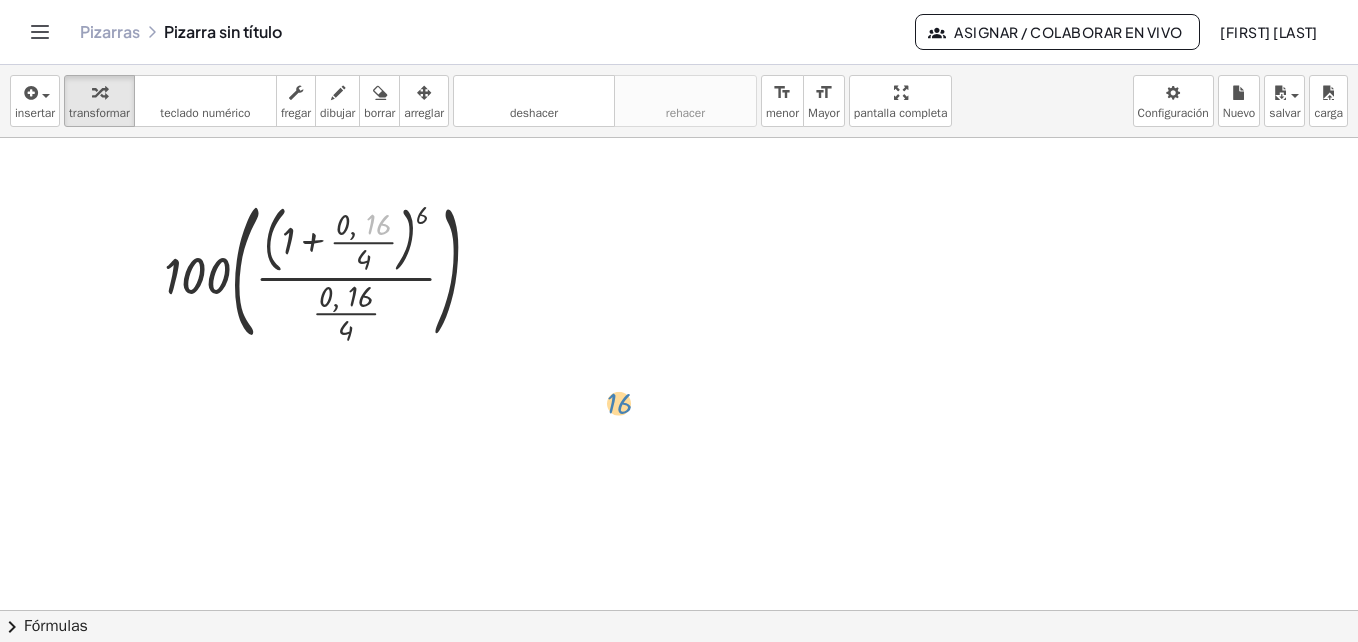 drag, startPoint x: 367, startPoint y: 223, endPoint x: 663, endPoint y: 386, distance: 337.91272 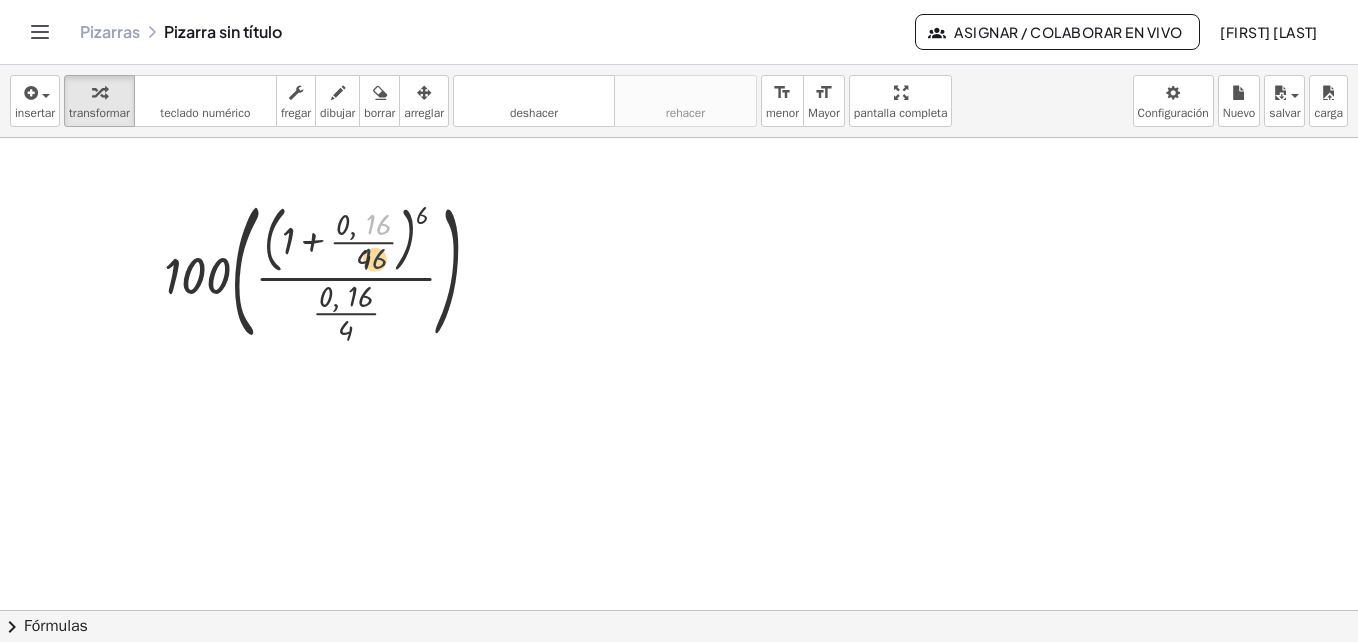 drag, startPoint x: 378, startPoint y: 222, endPoint x: 374, endPoint y: 261, distance: 39.20459 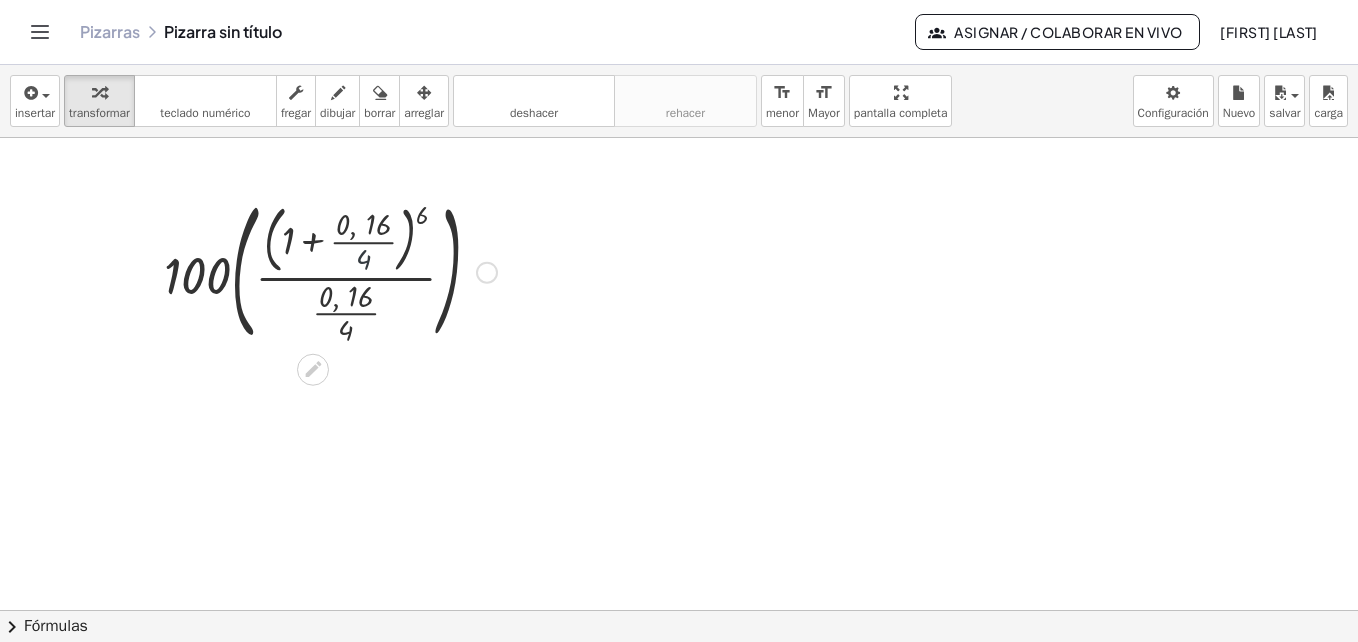 click at bounding box center [330, 270] 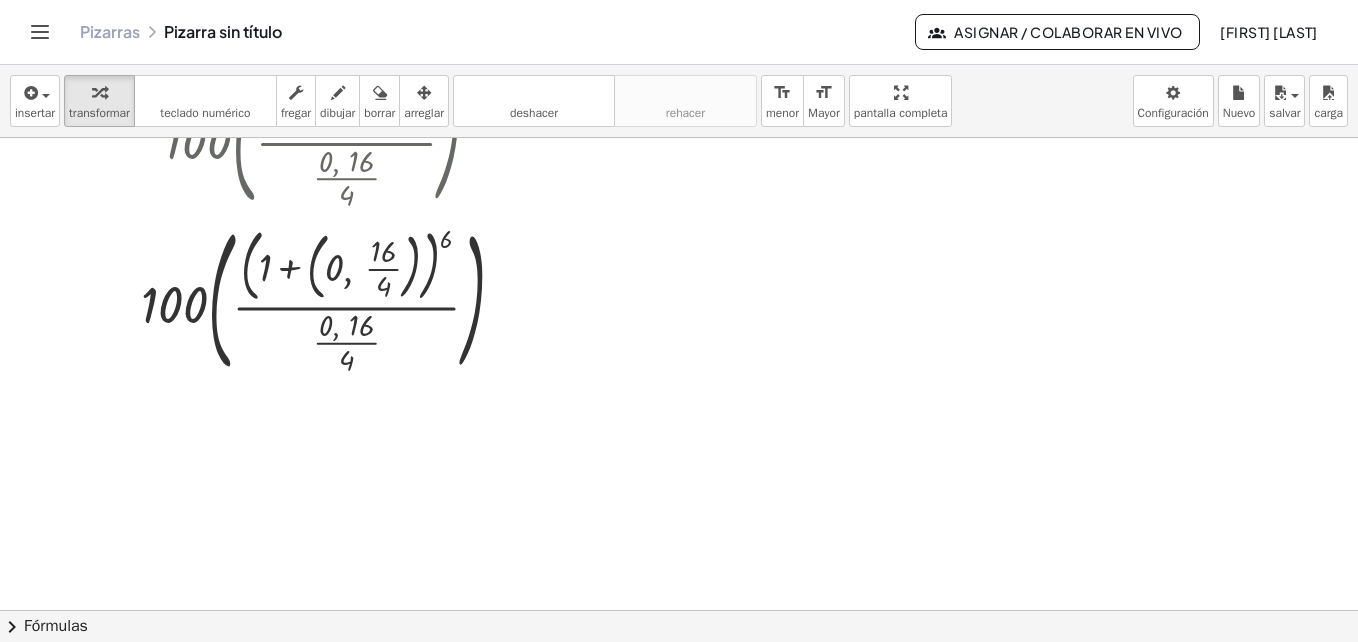 scroll, scrollTop: 200, scrollLeft: 0, axis: vertical 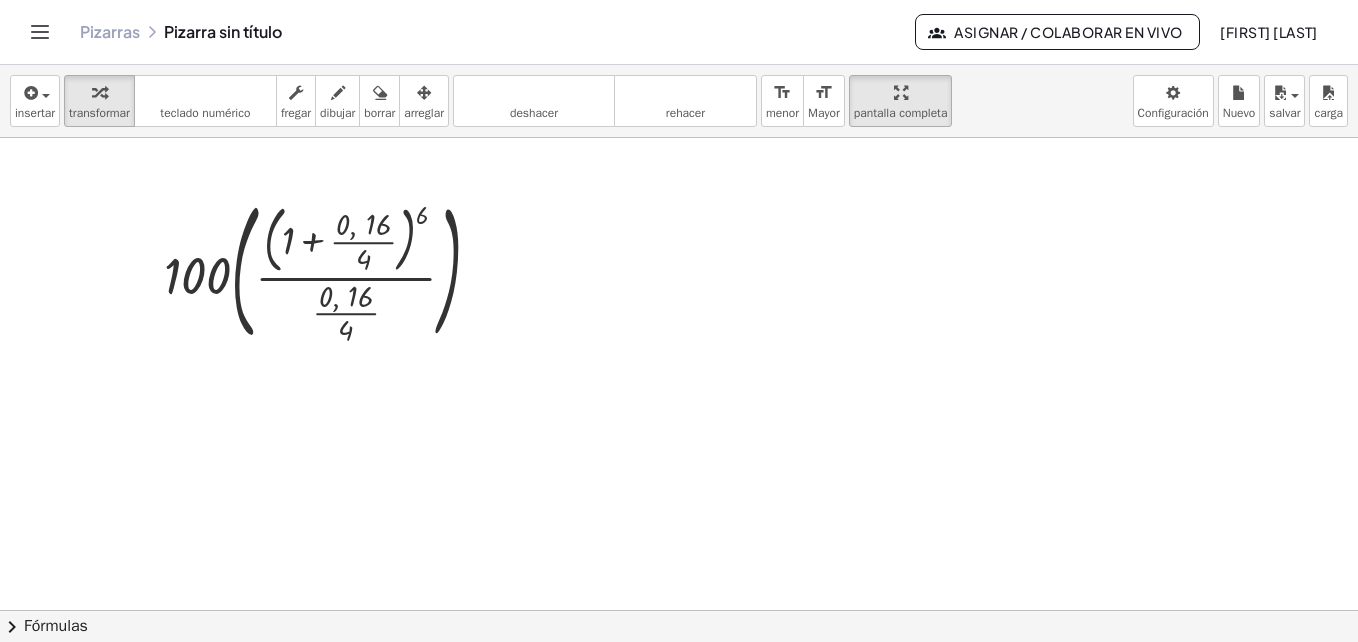 drag, startPoint x: 901, startPoint y: 88, endPoint x: 921, endPoint y: 161, distance: 75.690155 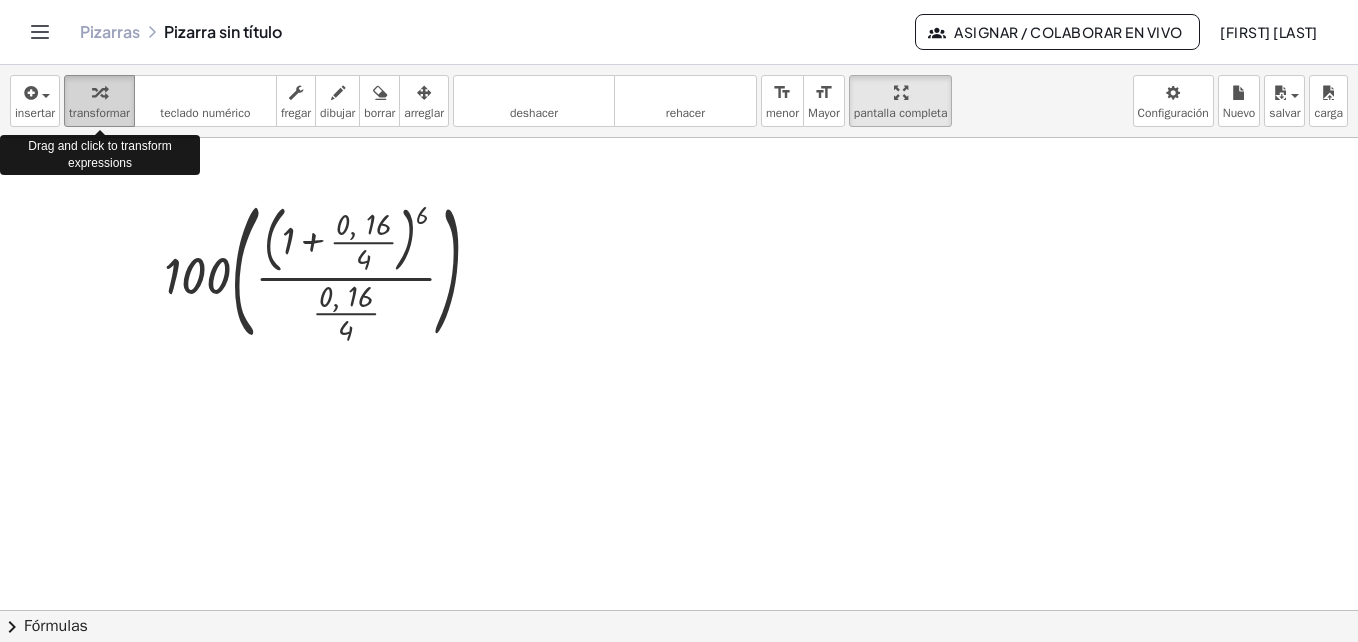 click on "transformar" at bounding box center (99, 113) 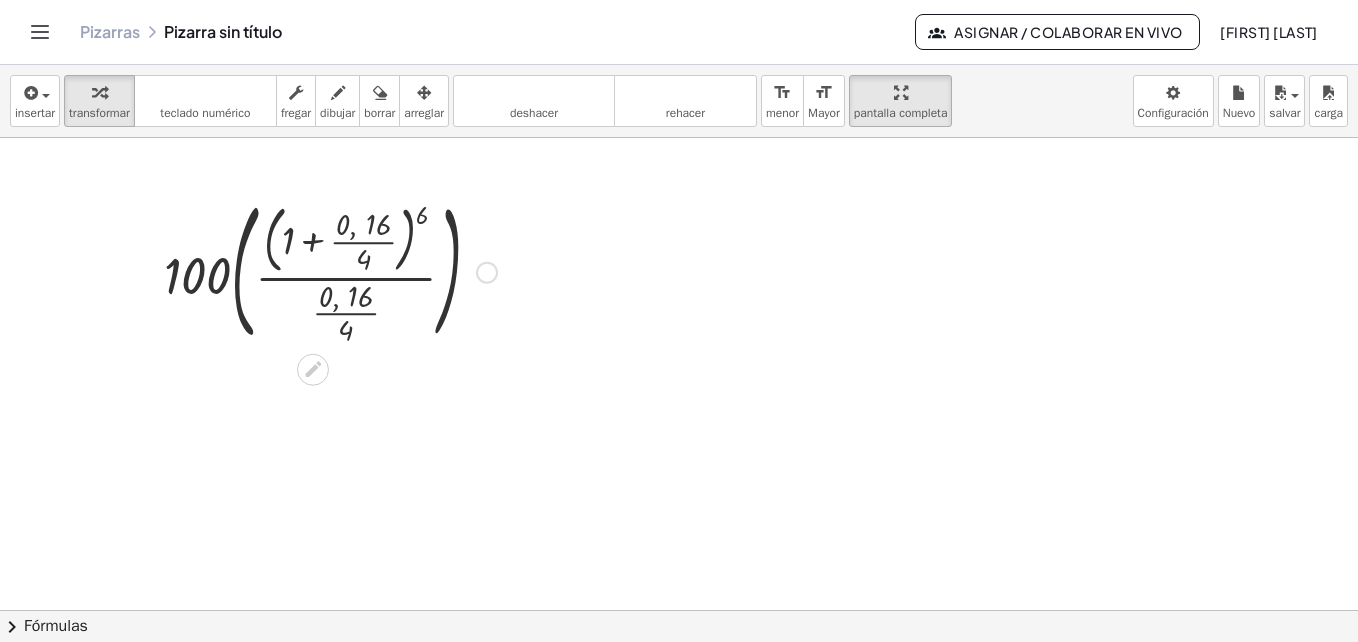 click at bounding box center (330, 270) 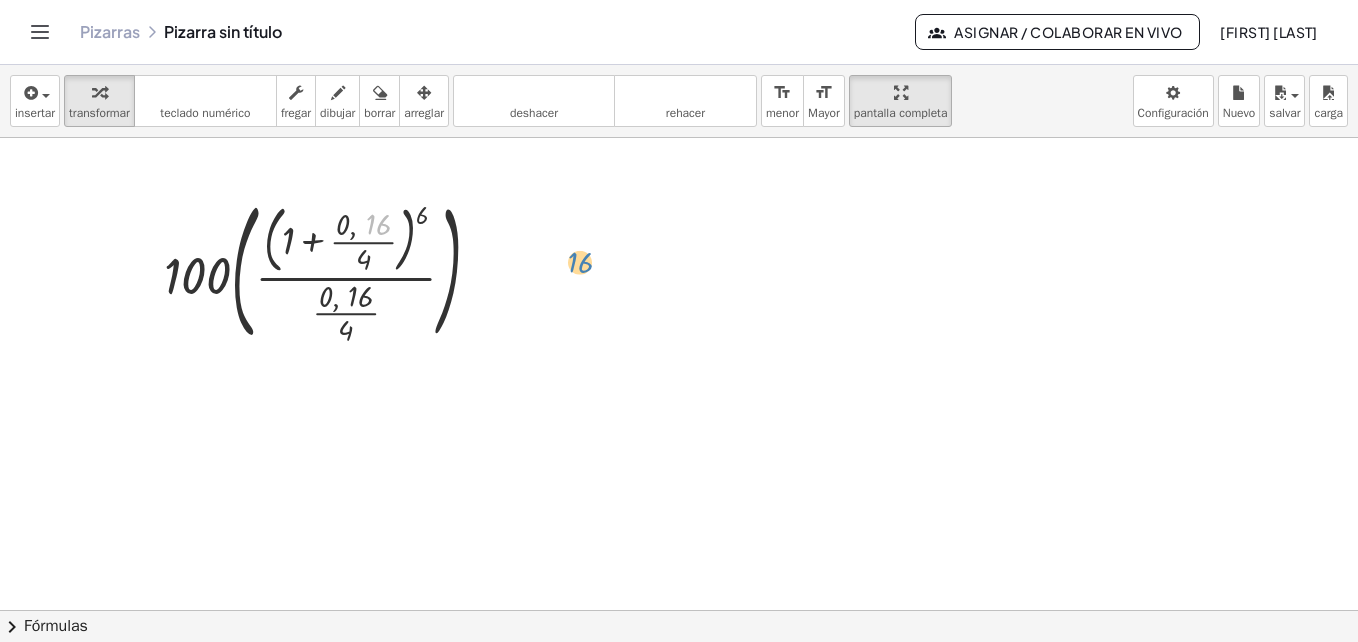 drag, startPoint x: 373, startPoint y: 226, endPoint x: 755, endPoint y: 234, distance: 382.08377 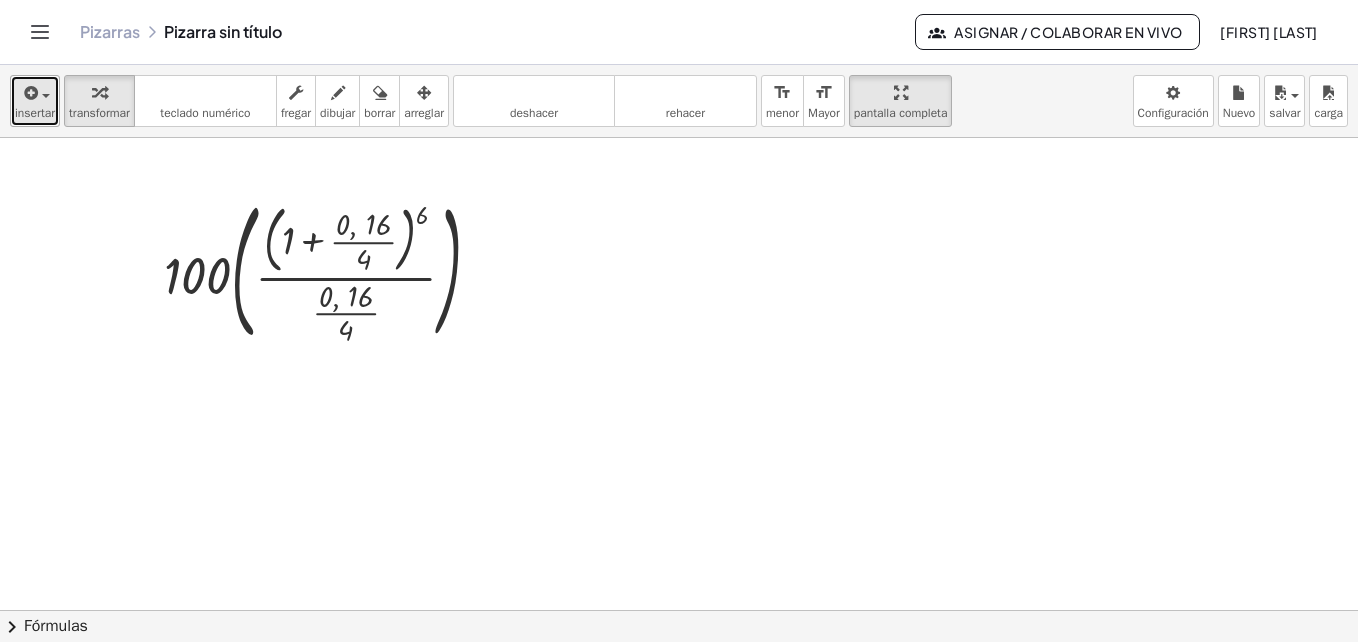 click on "insertar" at bounding box center (35, 101) 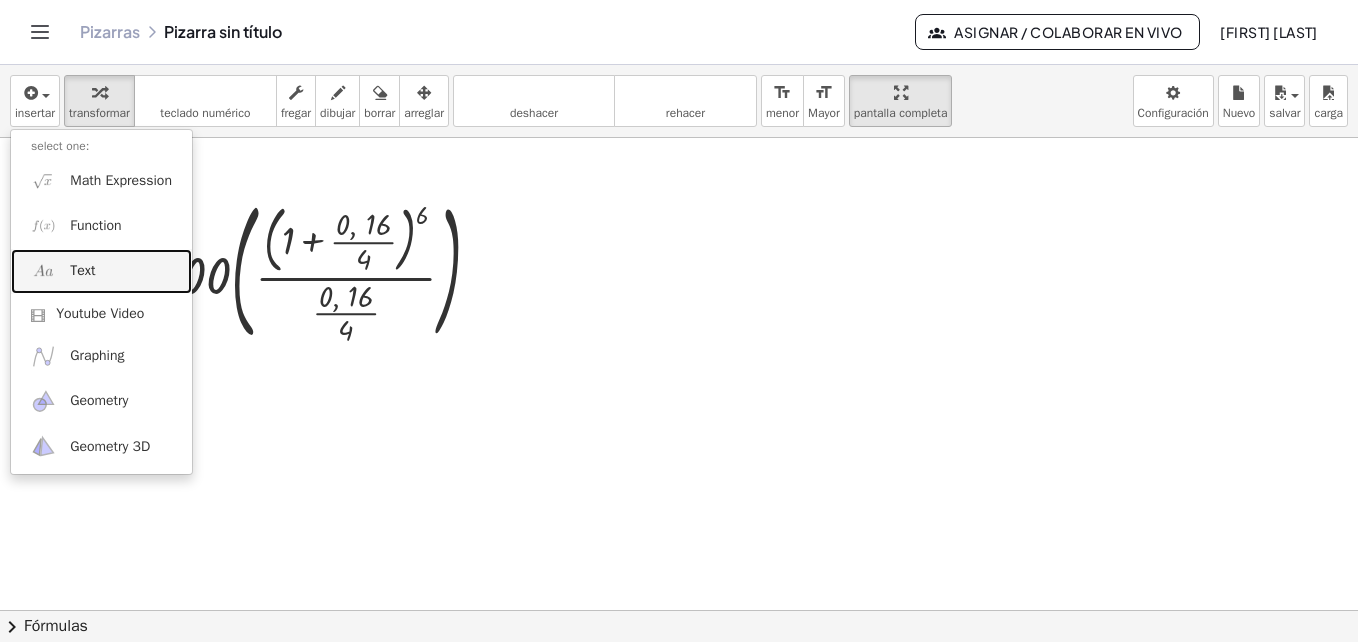 click on "Text" at bounding box center [101, 271] 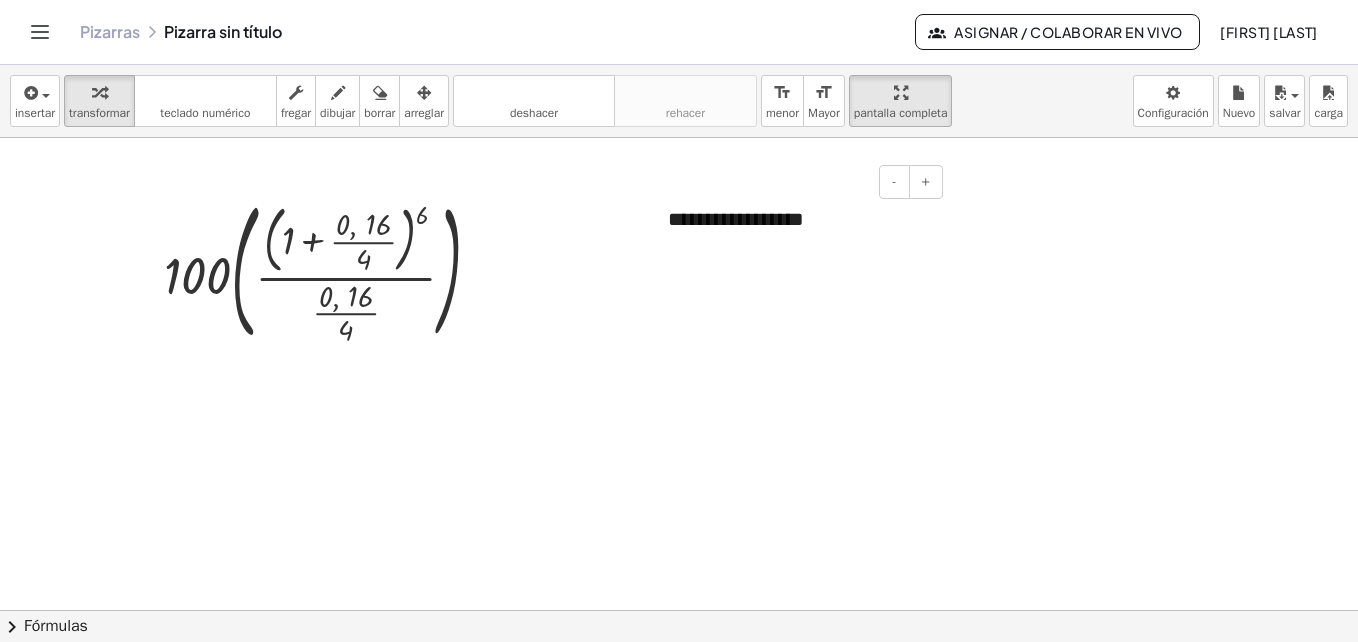 type 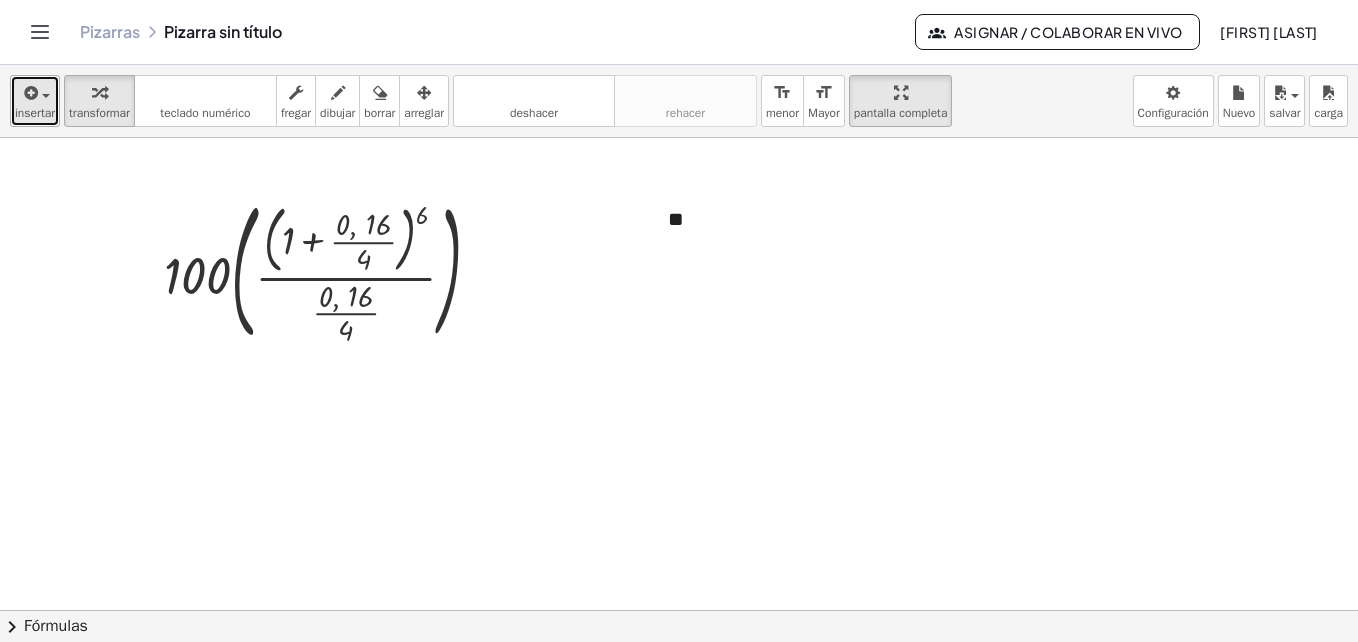 click on "insertar" at bounding box center [35, 113] 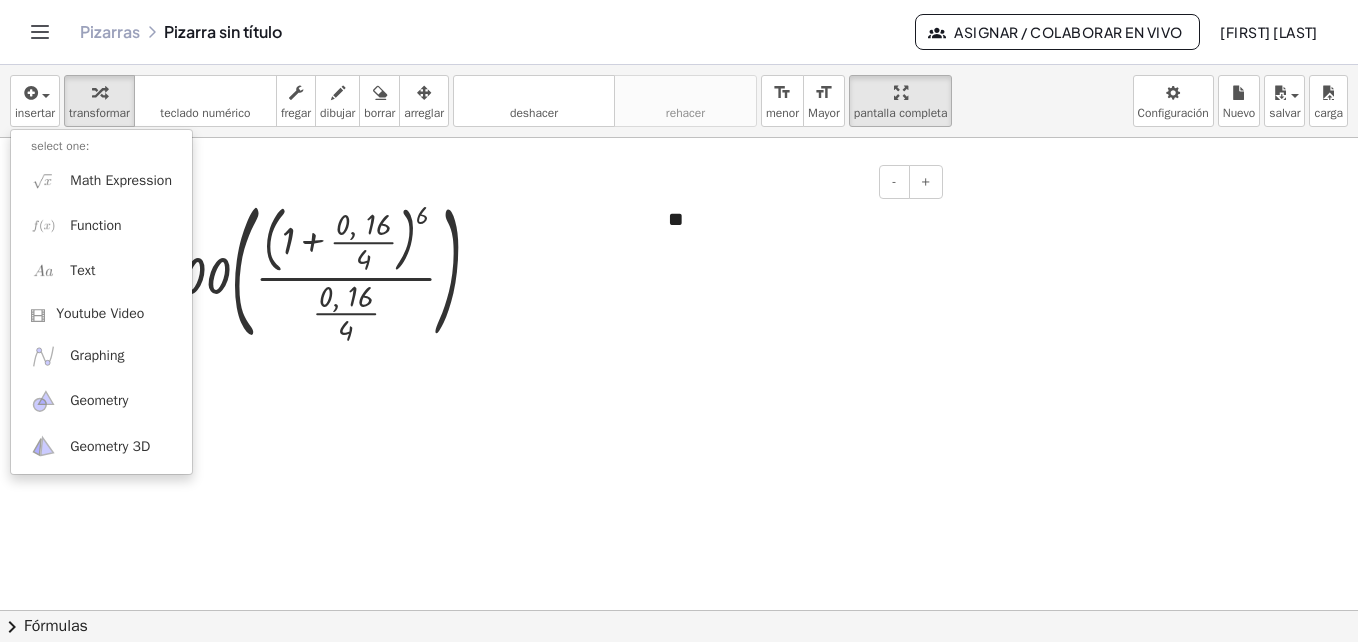 click on "**" at bounding box center [798, 219] 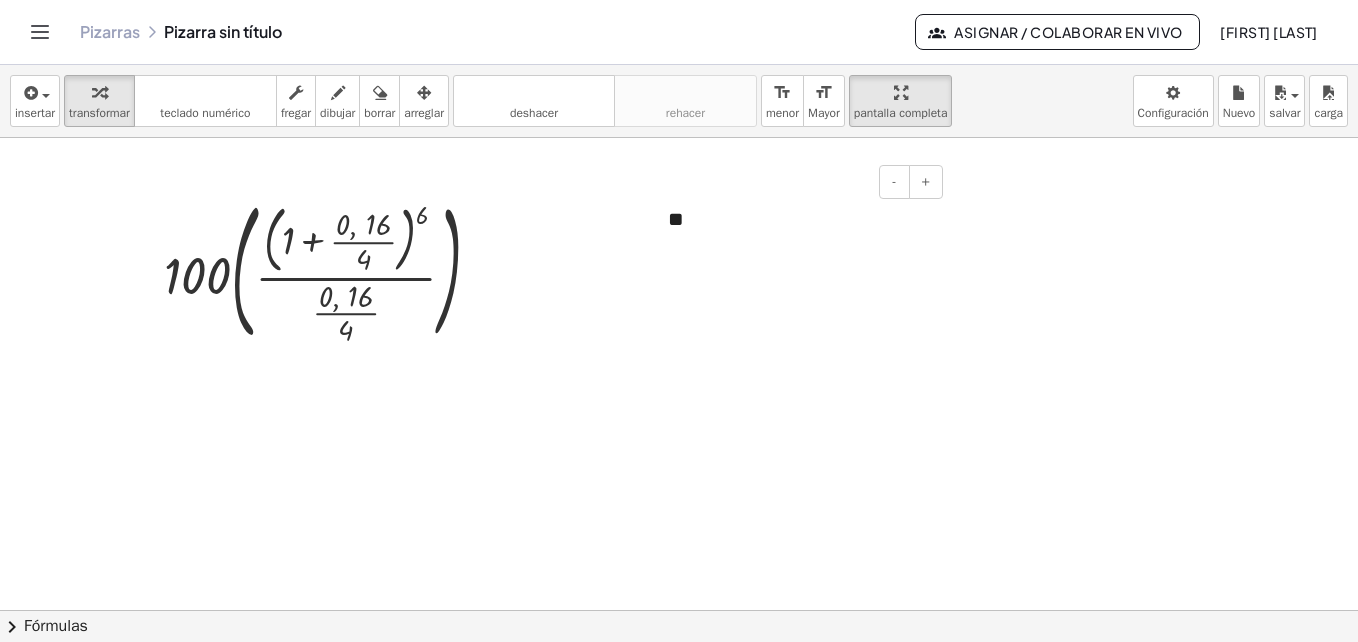 click at bounding box center (798, 248) 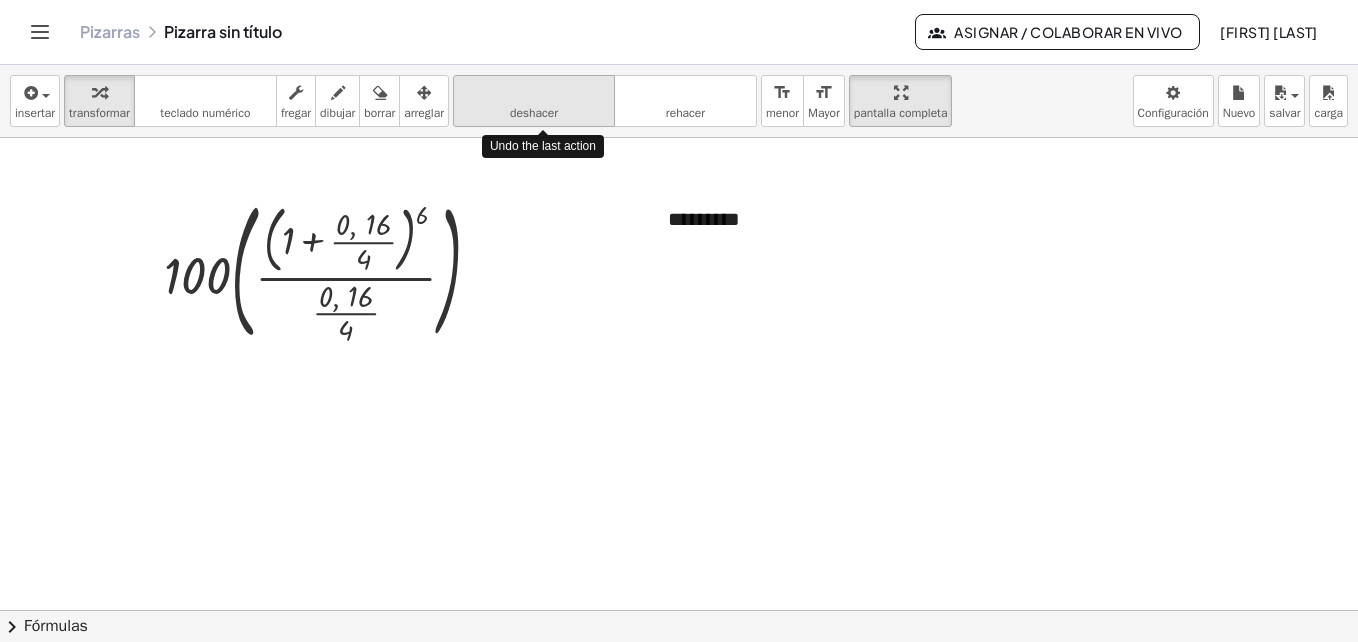 click on "deshacer" at bounding box center (534, 113) 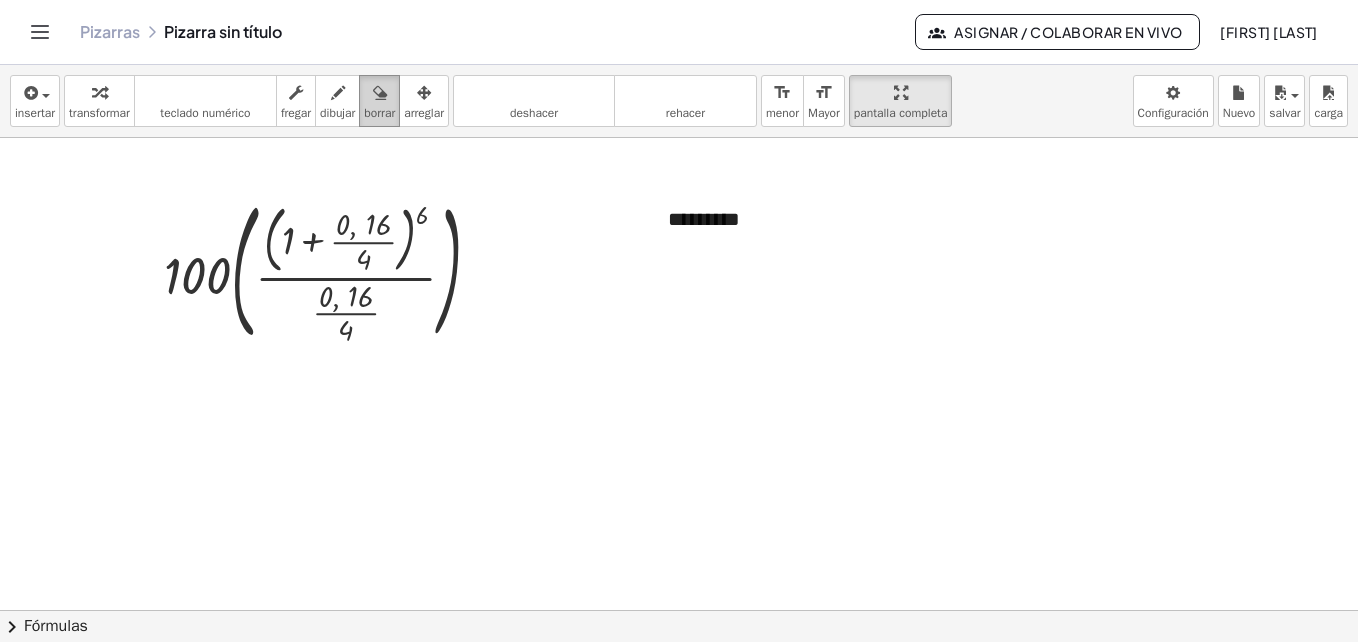 click at bounding box center (380, 93) 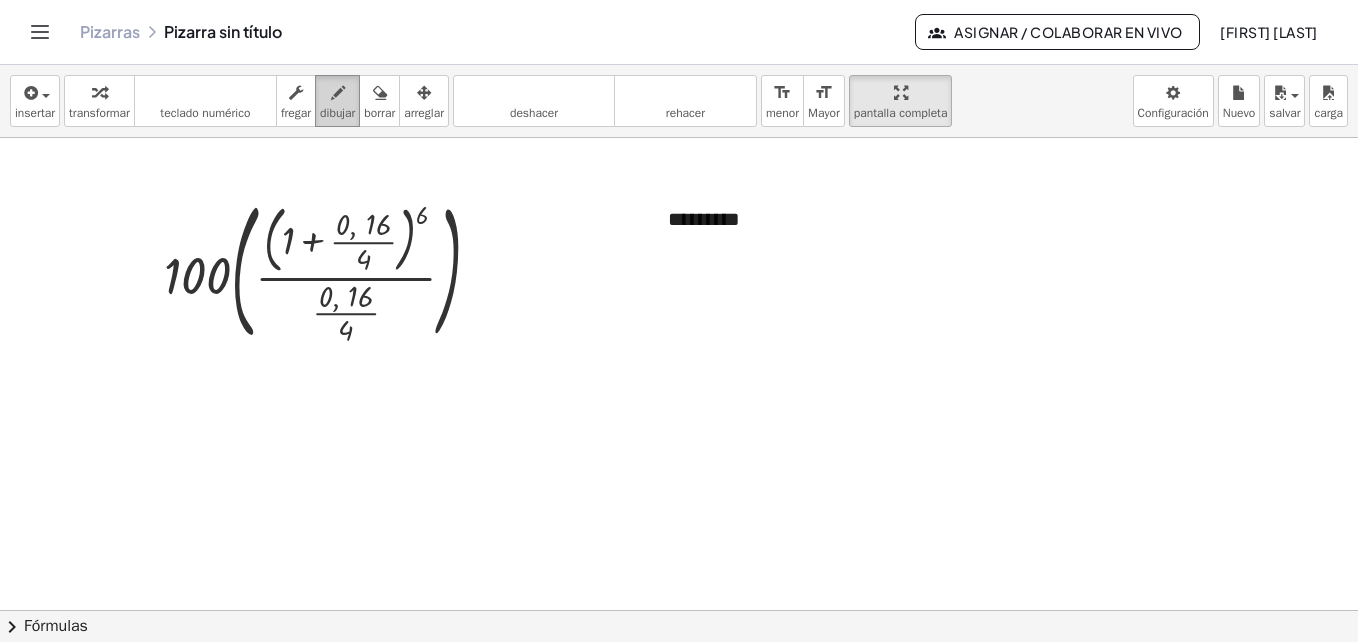 click on "dibujar" at bounding box center (337, 113) 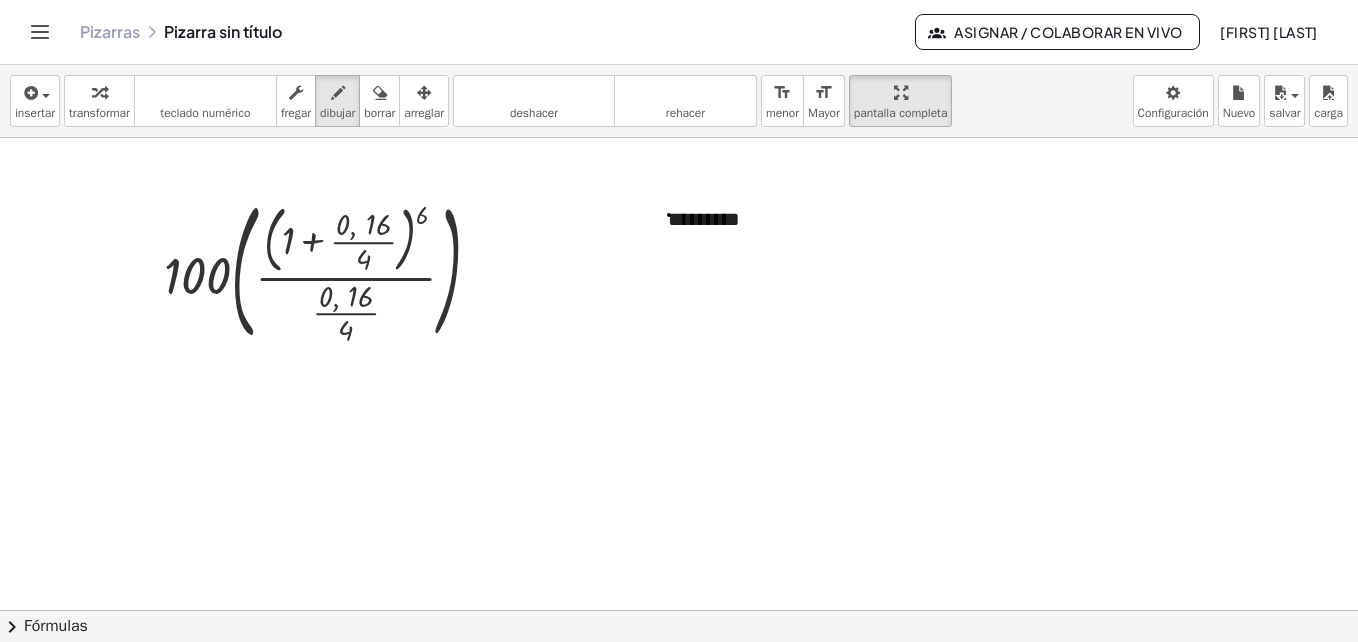 click at bounding box center [679, 473] 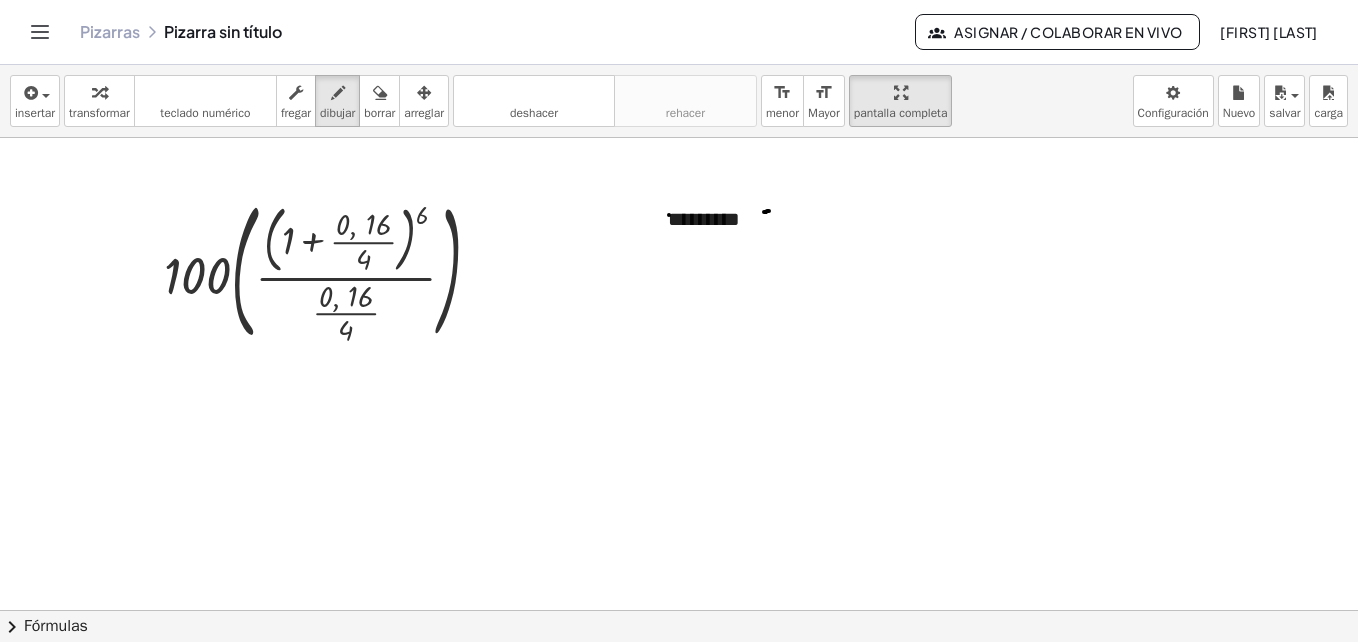 click at bounding box center (679, 473) 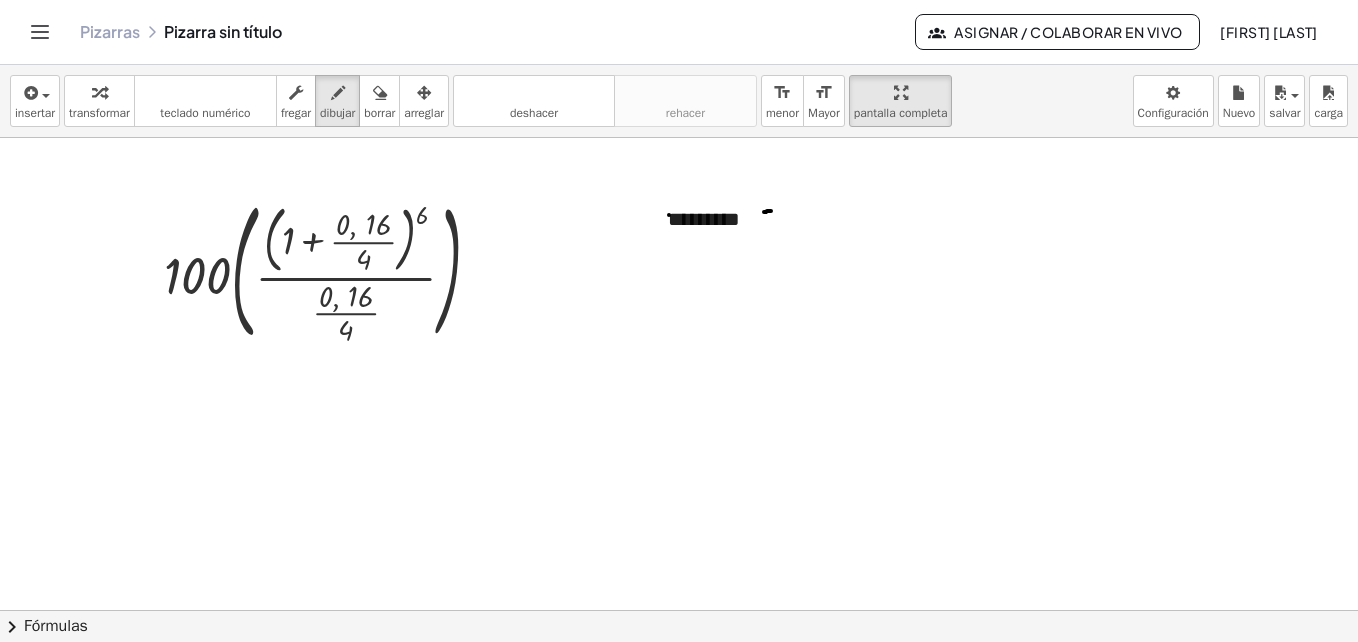 click at bounding box center [679, 473] 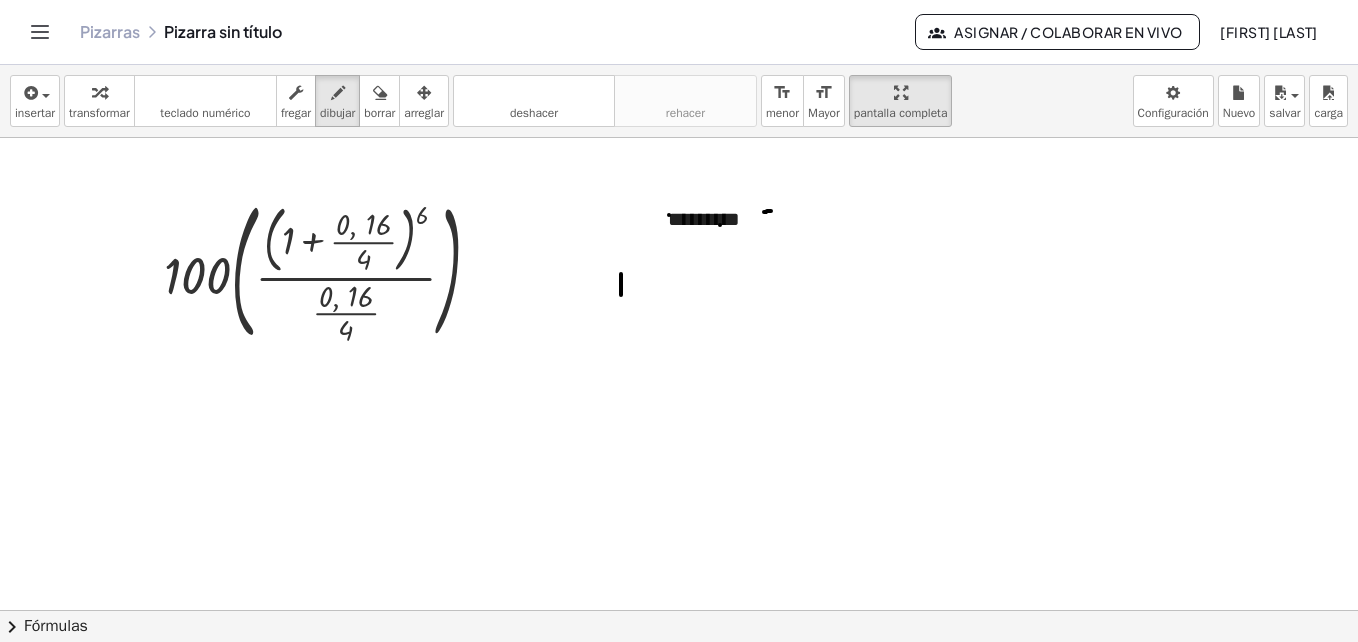 click at bounding box center [679, 473] 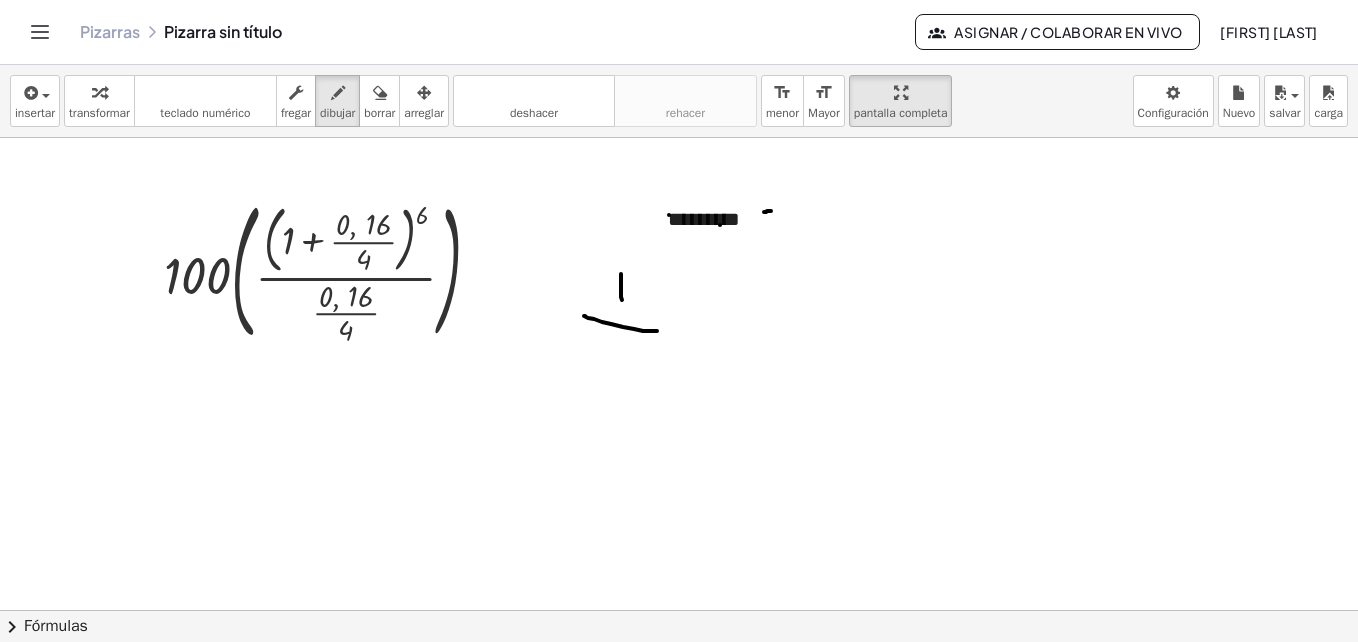 drag, startPoint x: 584, startPoint y: 316, endPoint x: 643, endPoint y: 338, distance: 62.968246 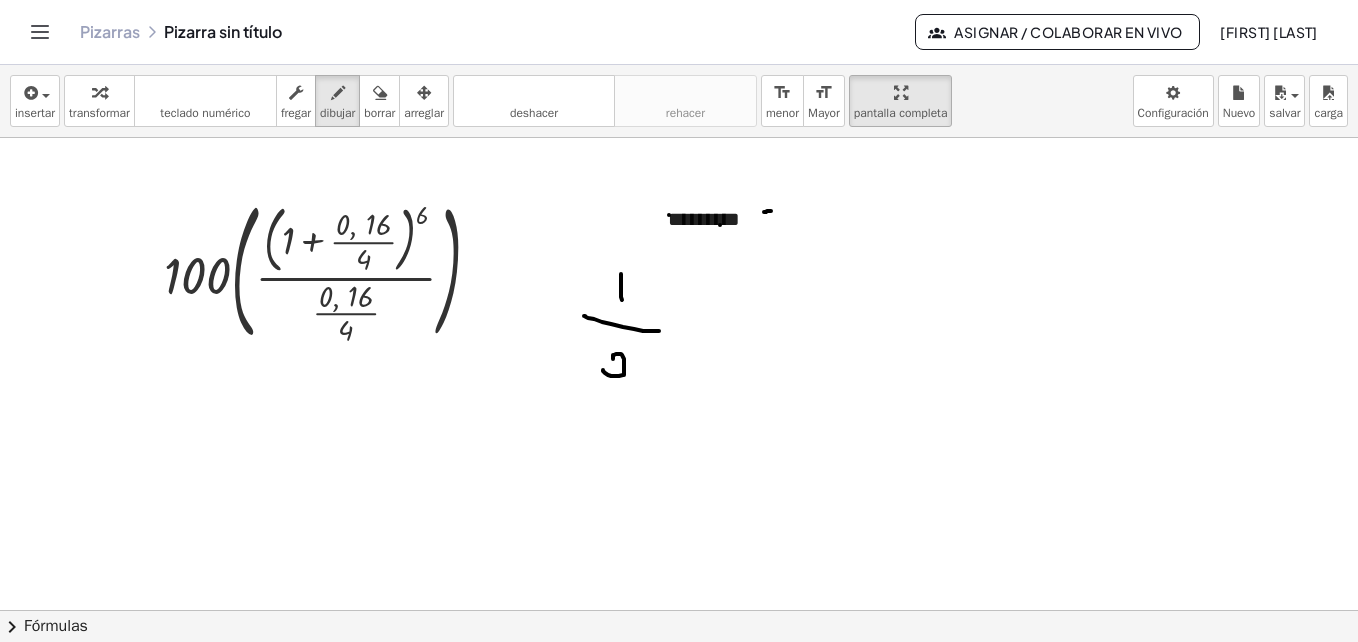 drag, startPoint x: 613, startPoint y: 359, endPoint x: 638, endPoint y: 374, distance: 29.15476 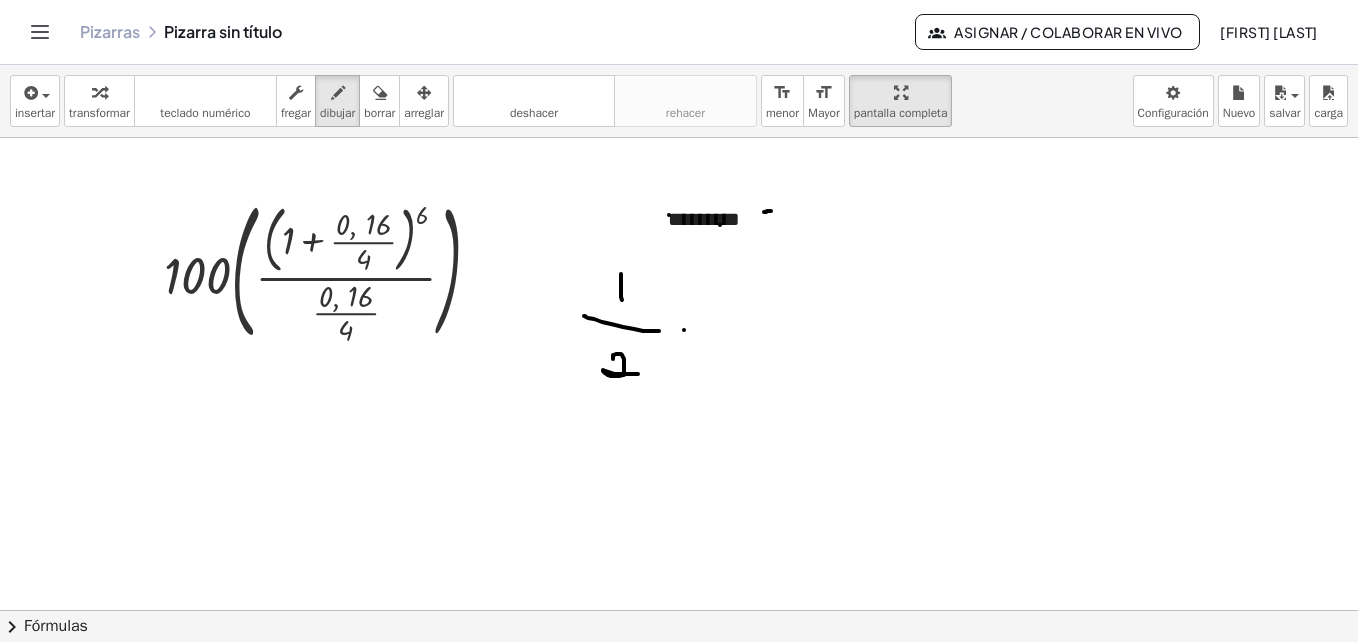 drag, startPoint x: 684, startPoint y: 330, endPoint x: 729, endPoint y: 330, distance: 45 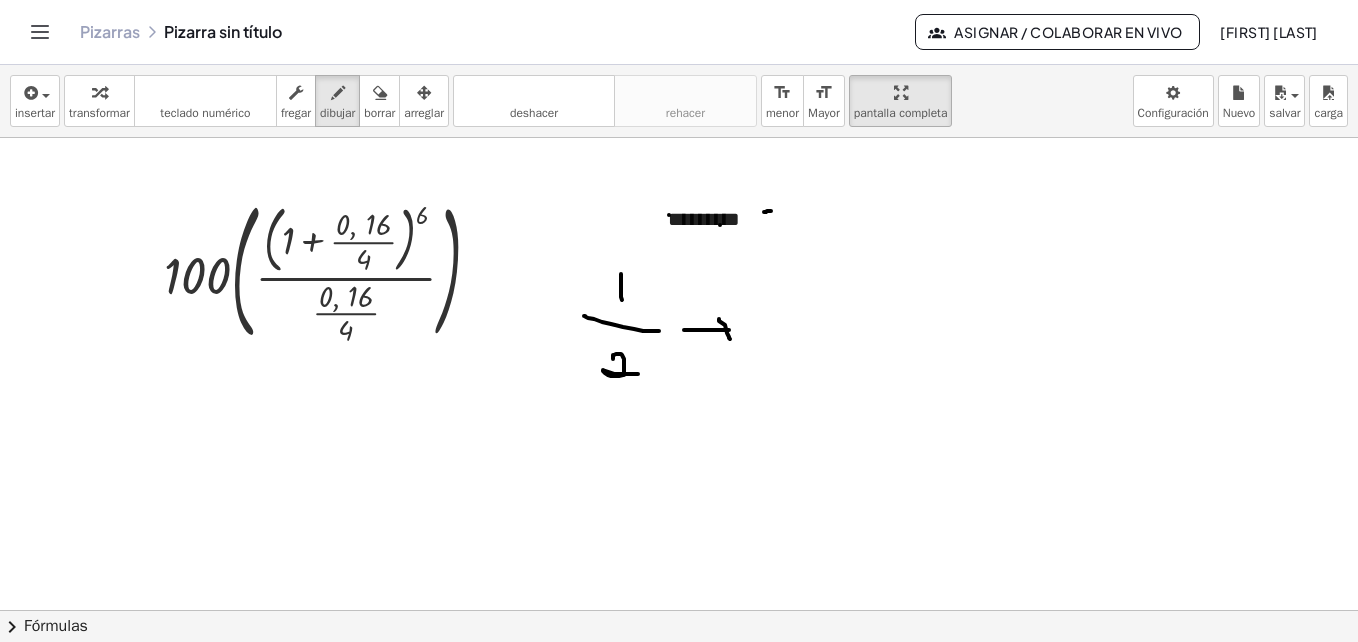 drag, startPoint x: 719, startPoint y: 319, endPoint x: 730, endPoint y: 342, distance: 25.495098 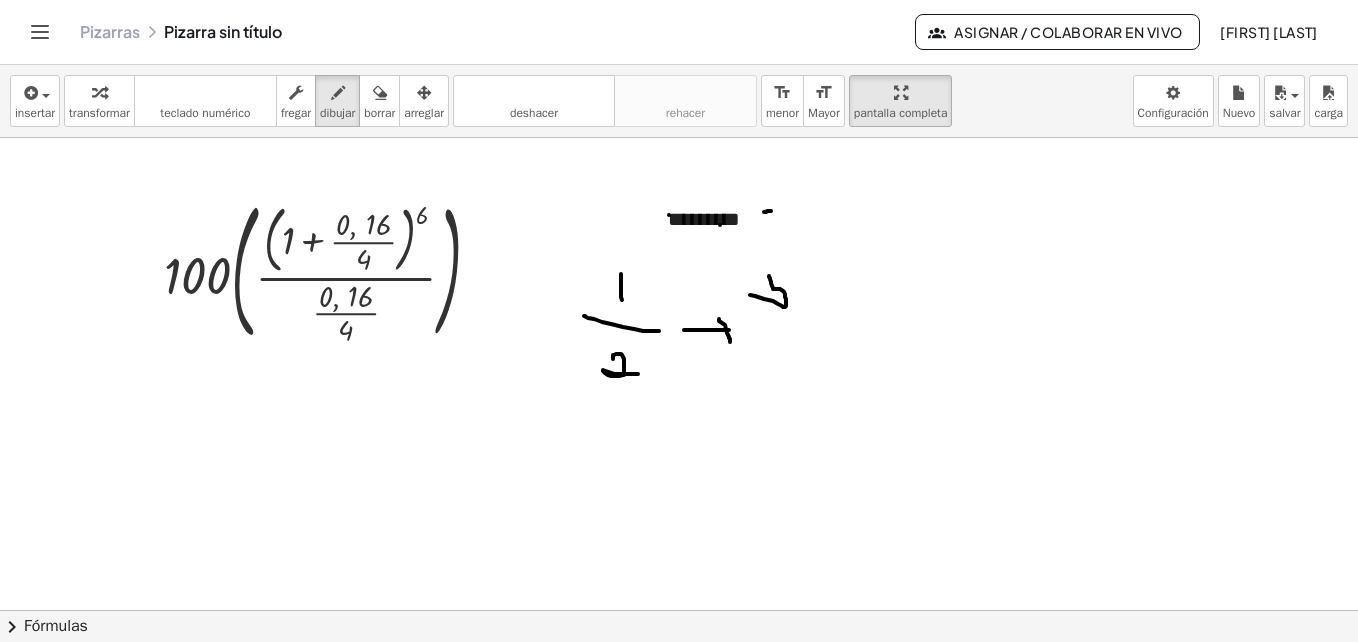 drag, startPoint x: 769, startPoint y: 276, endPoint x: 750, endPoint y: 295, distance: 26.870058 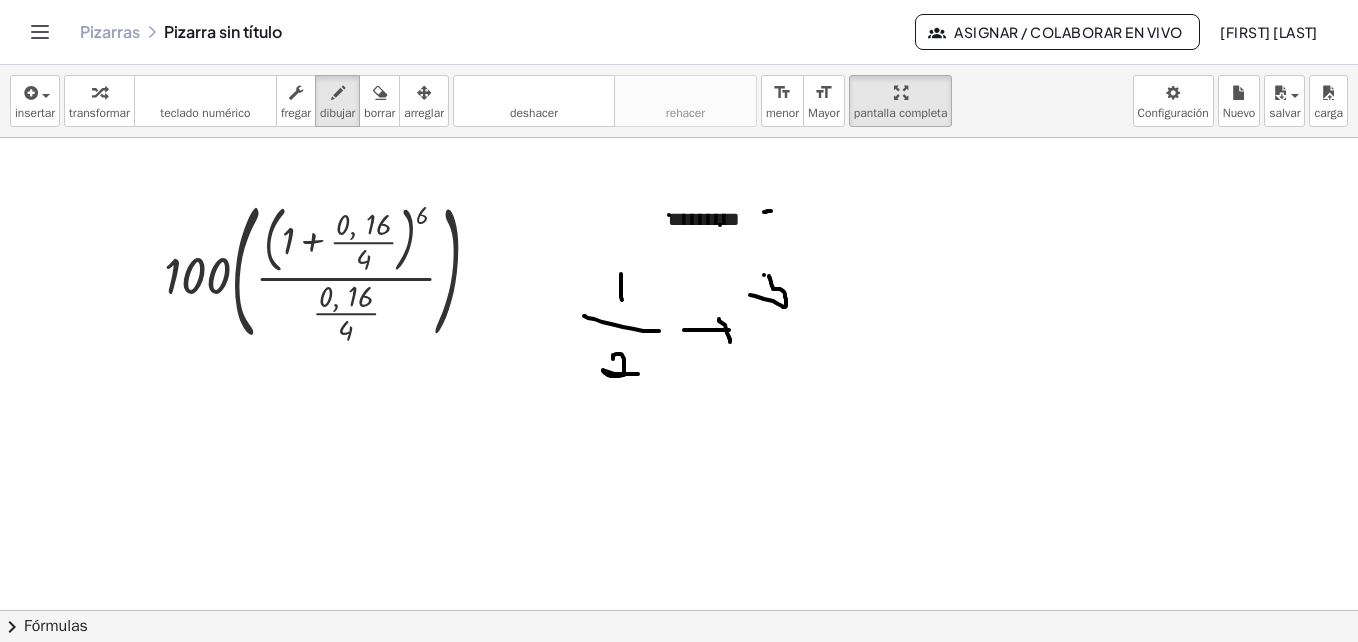 drag, startPoint x: 764, startPoint y: 275, endPoint x: 800, endPoint y: 280, distance: 36.345562 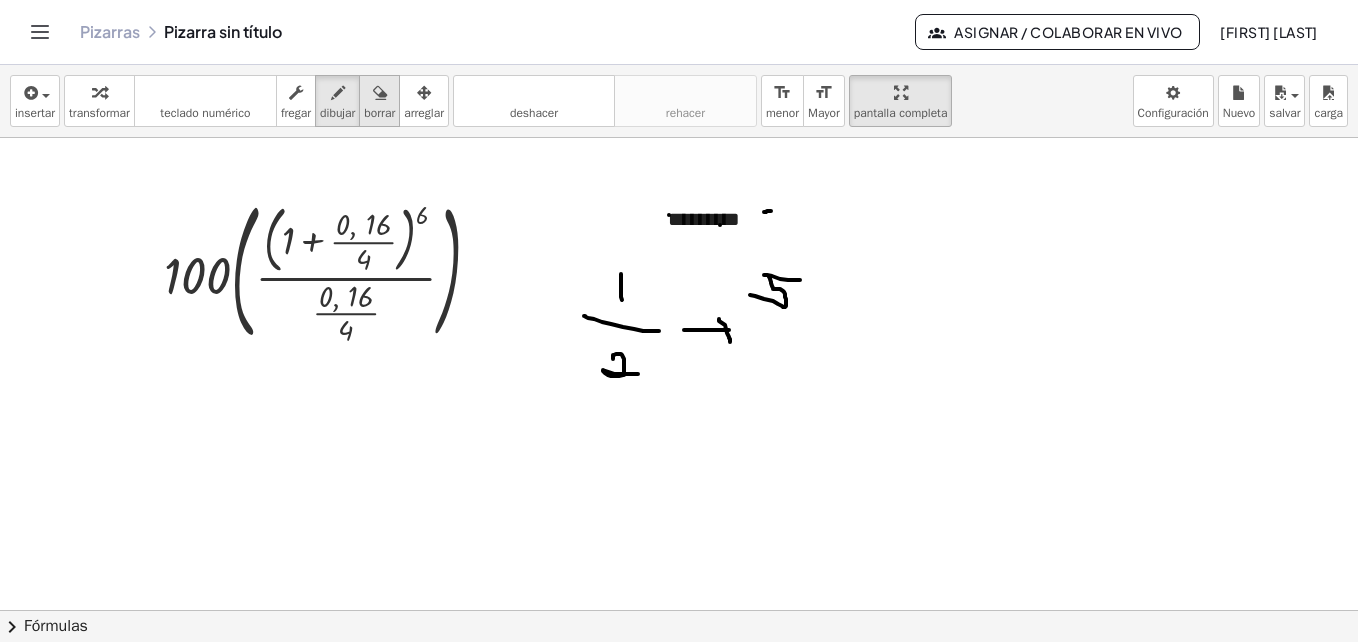click at bounding box center (380, 93) 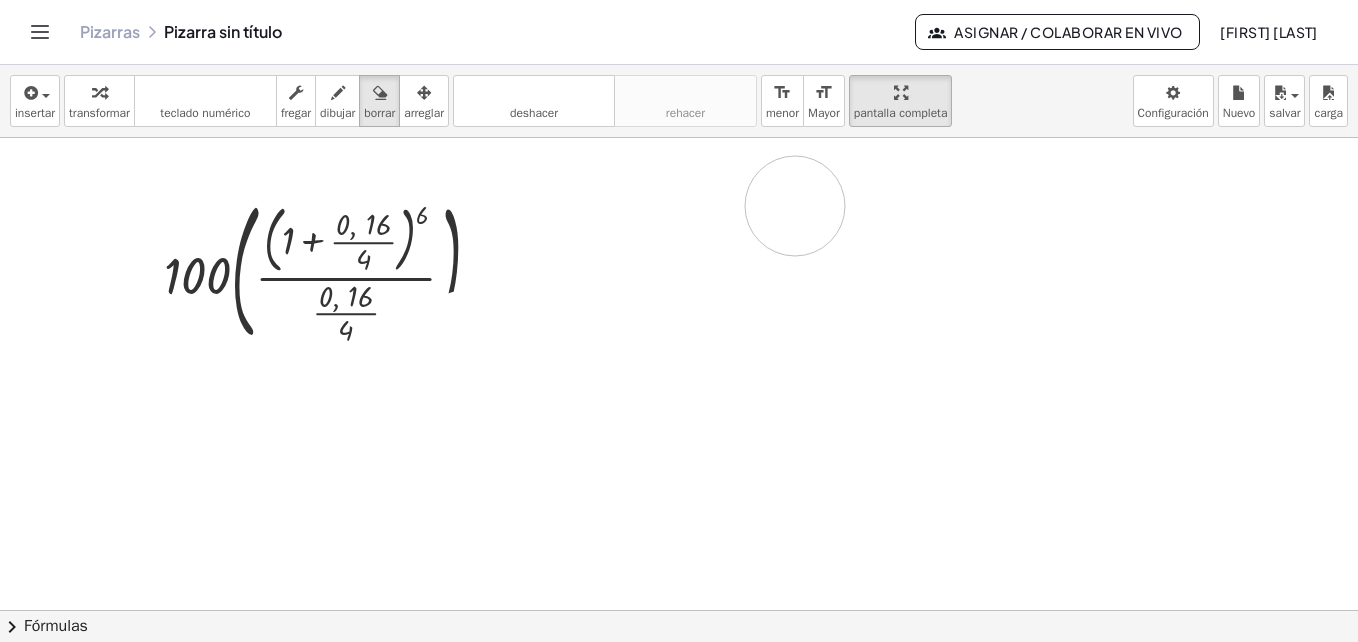 drag, startPoint x: 566, startPoint y: 221, endPoint x: 748, endPoint y: 230, distance: 182.2224 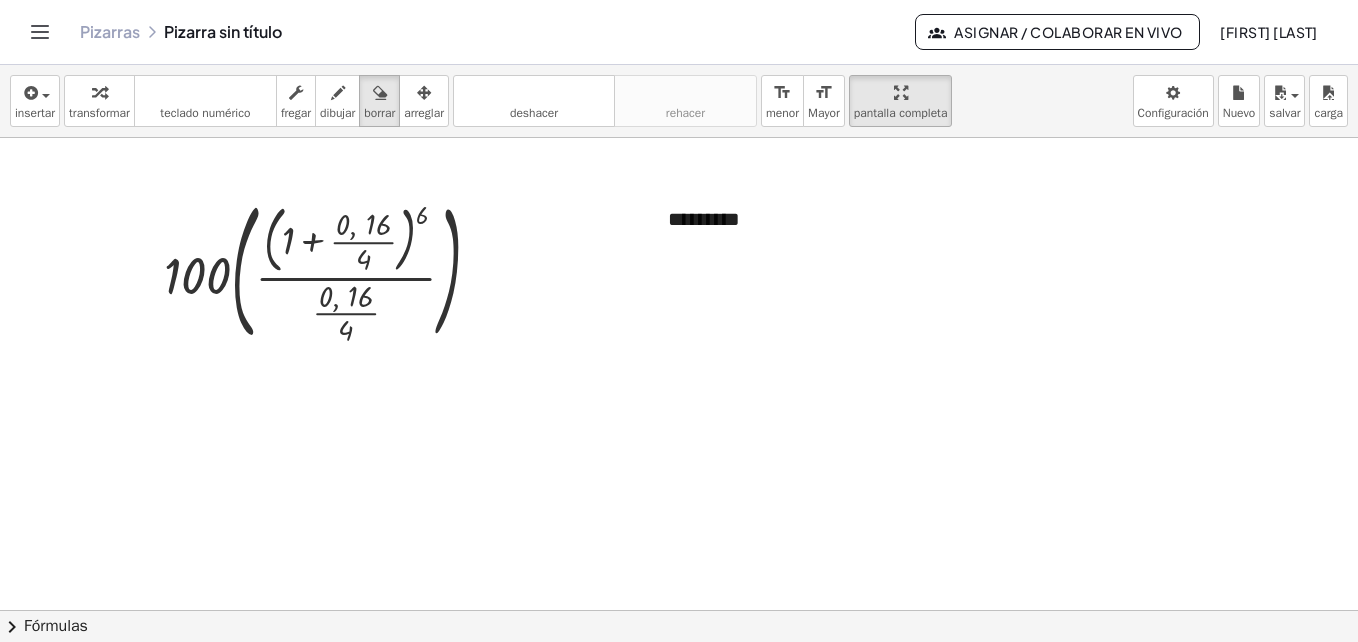 click at bounding box center [679, 473] 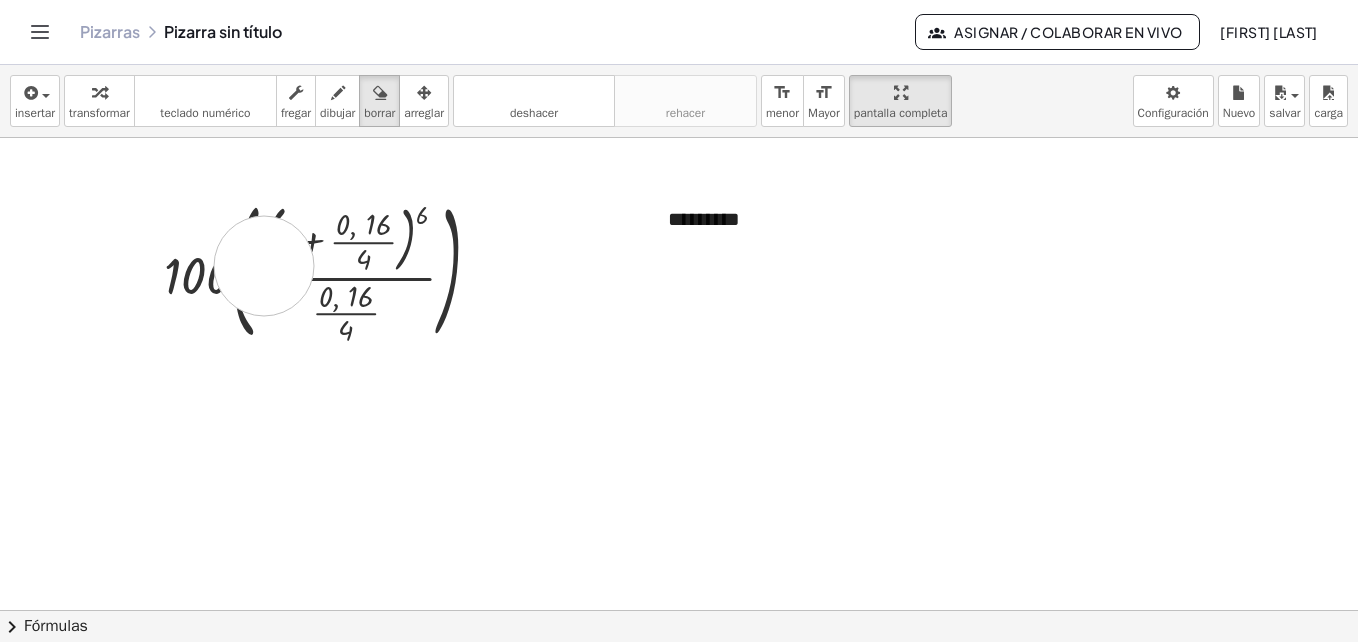 click at bounding box center [679, 473] 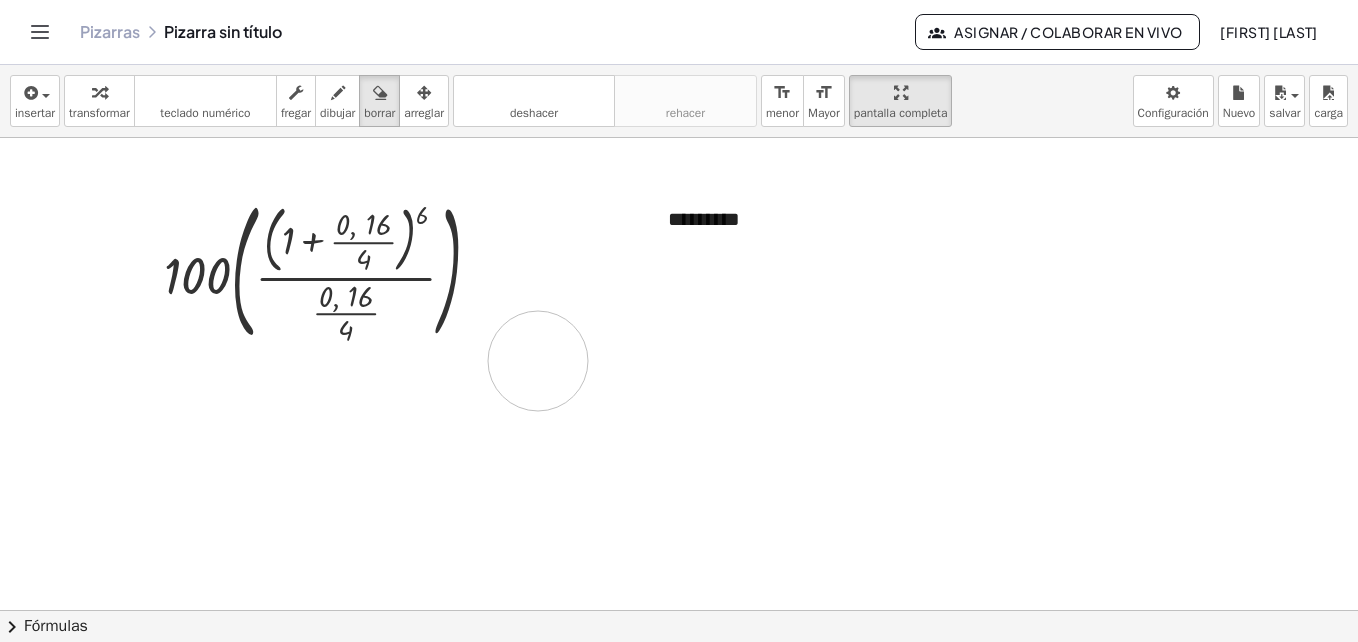 click at bounding box center (679, 473) 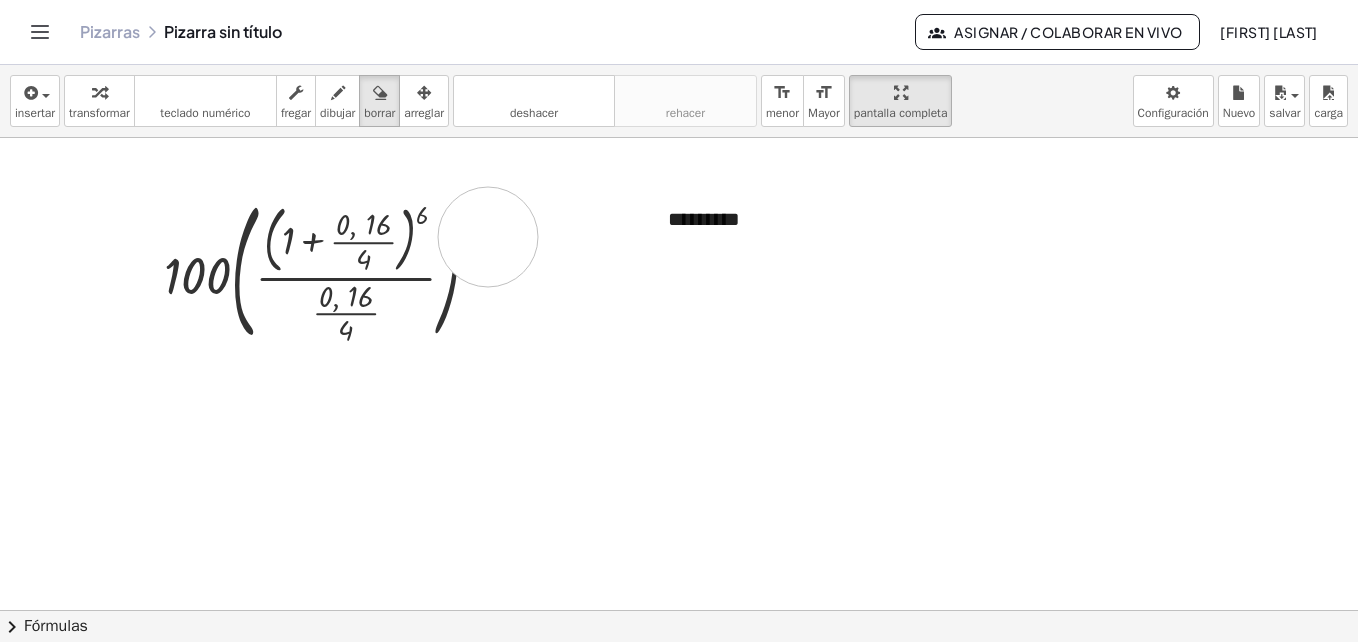 drag, startPoint x: 488, startPoint y: 237, endPoint x: 375, endPoint y: 220, distance: 114.27161 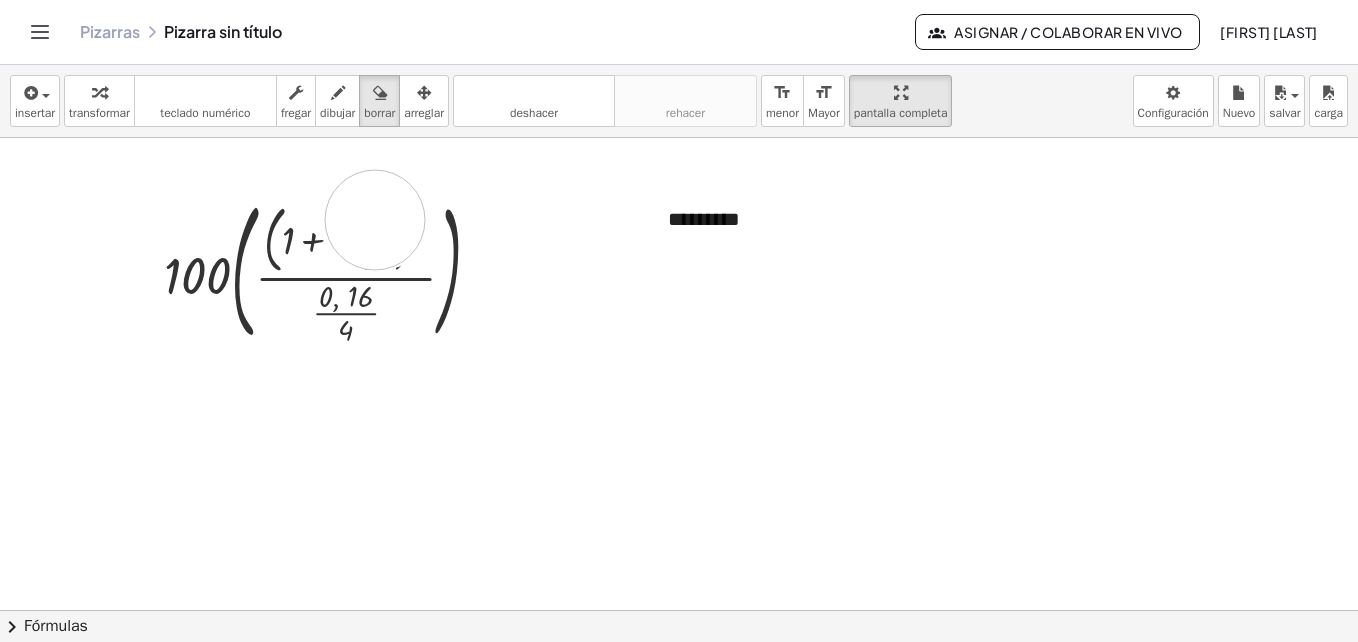 click at bounding box center (679, 473) 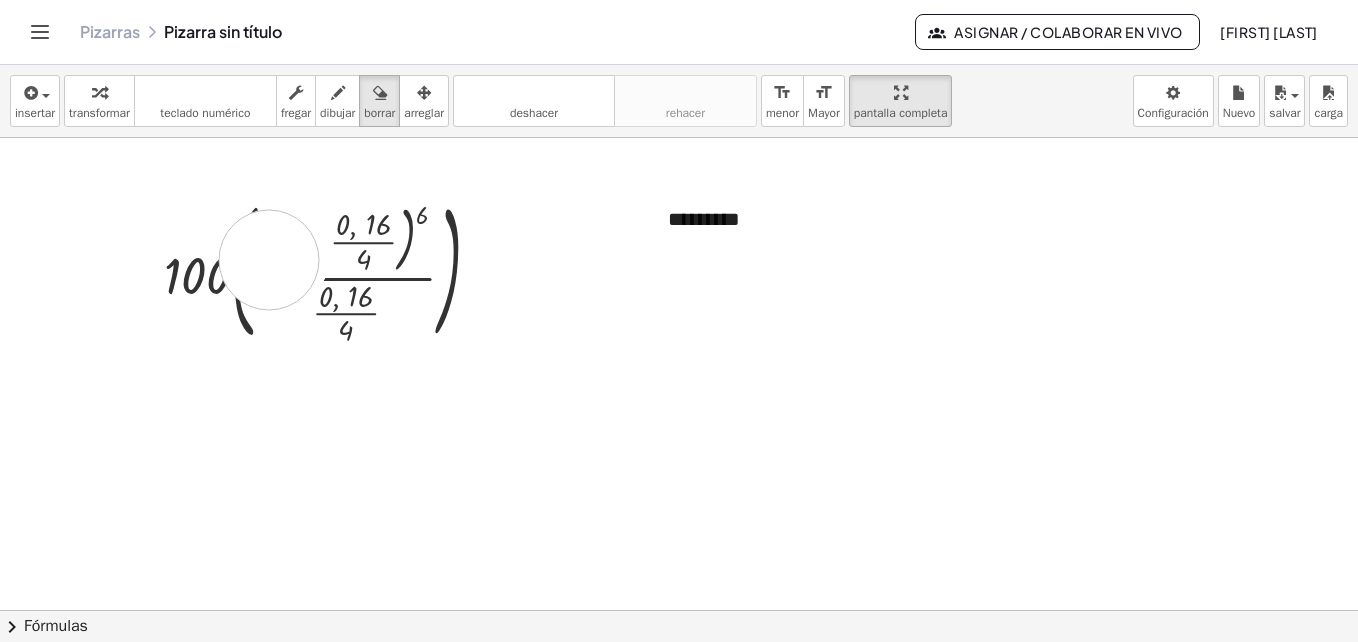 drag, startPoint x: 269, startPoint y: 260, endPoint x: 255, endPoint y: 275, distance: 20.518284 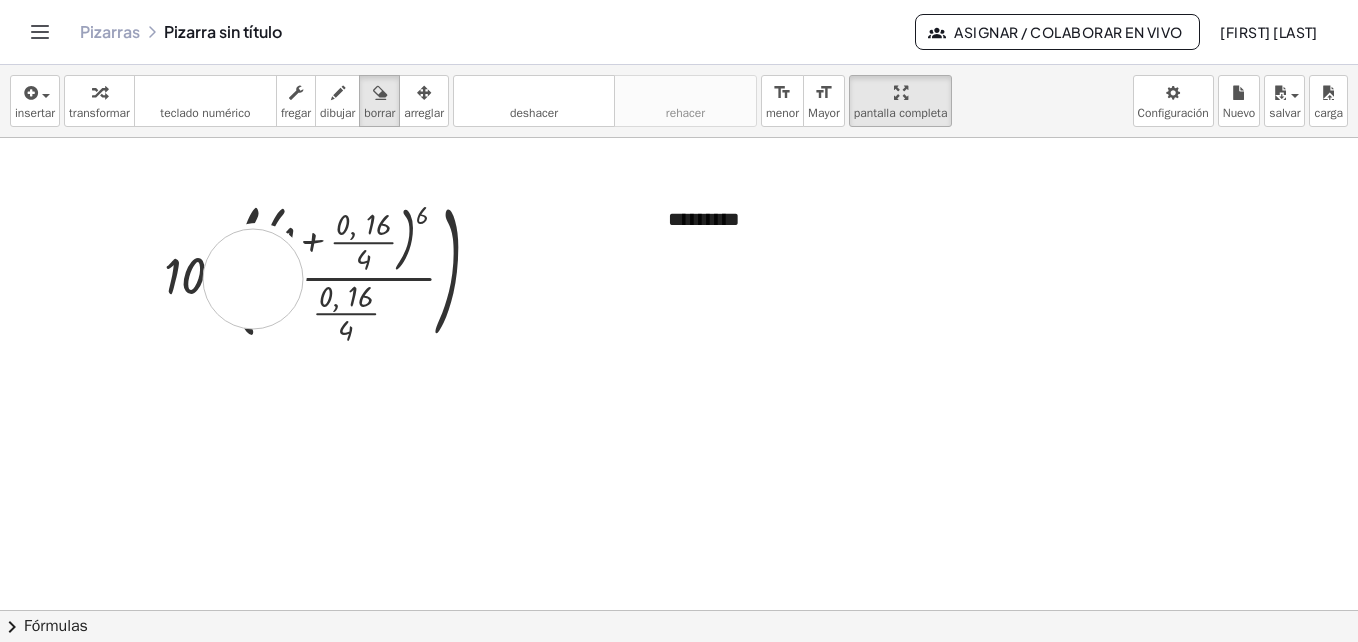 drag, startPoint x: 255, startPoint y: 275, endPoint x: 235, endPoint y: 298, distance: 30.479502 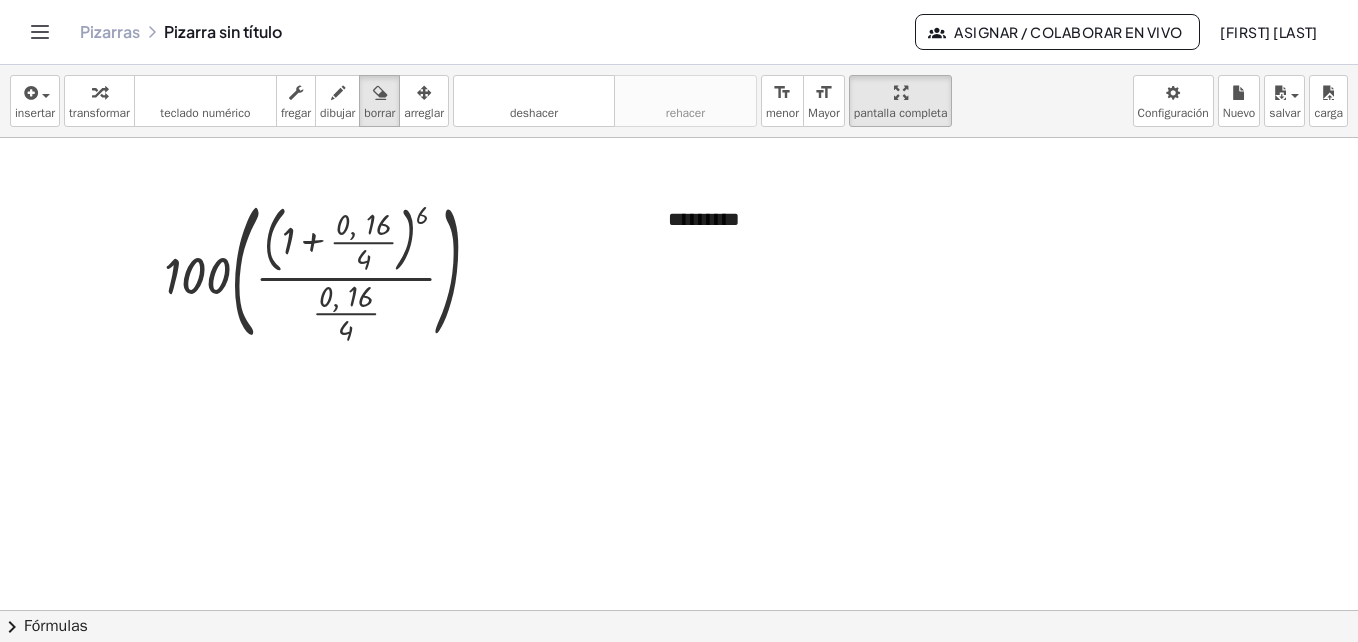 click at bounding box center (679, 473) 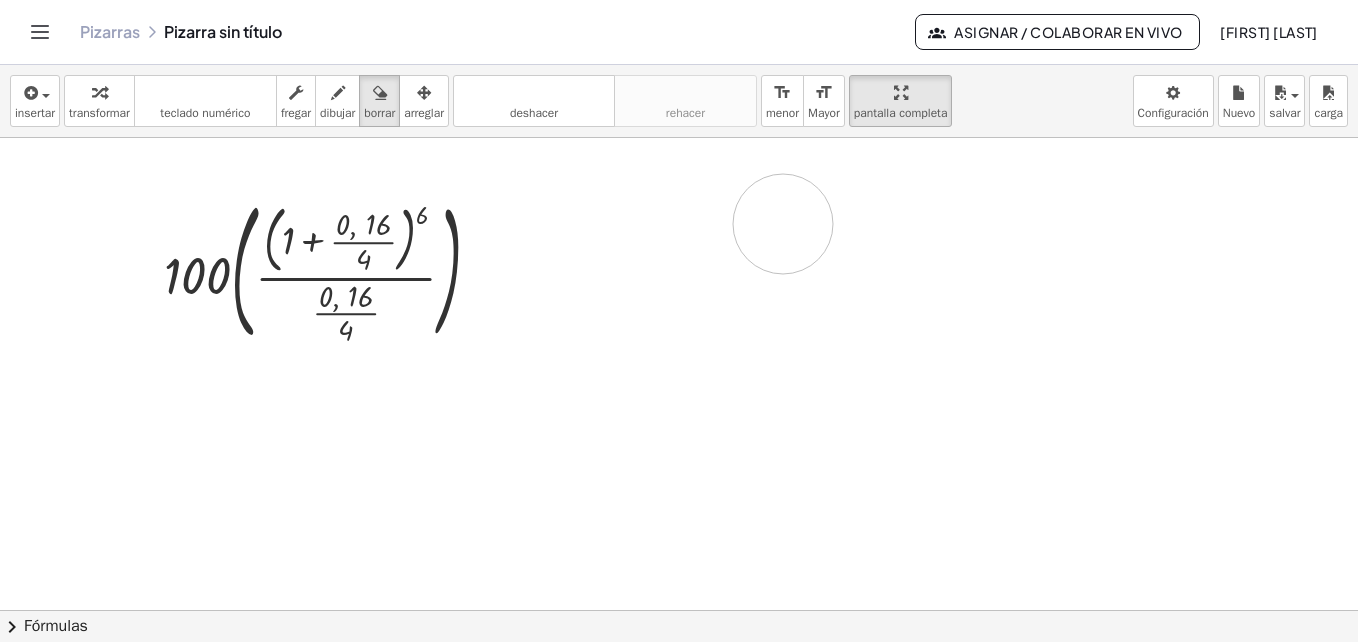 drag, startPoint x: 660, startPoint y: 209, endPoint x: 783, endPoint y: 224, distance: 123.911255 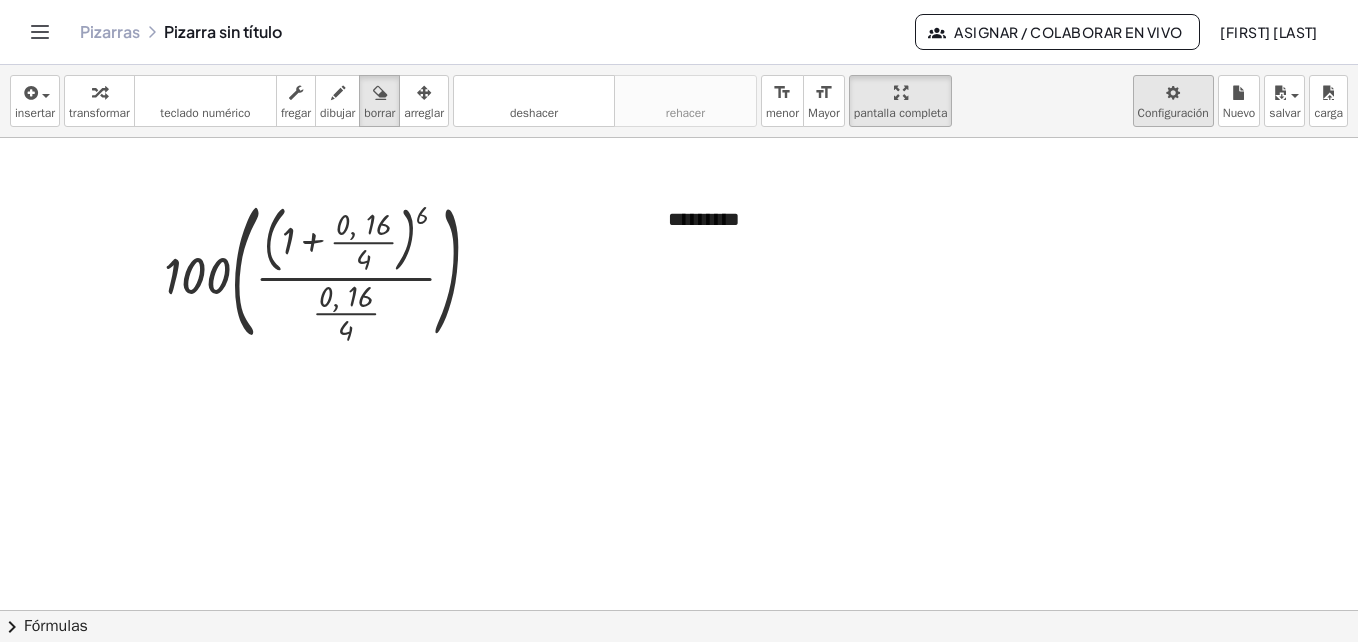 click on "Actividades matemáticas comprensibles Comenzar Banco de actividades Trabajo asignado Clases Pizarras ¡Hazte Premium! Referencia Cuenta v1.28.2 | Política de privacidad © Año 2025 | Graspable, Inc. Pizarras Pizarra sin título Asignar / Colaborar en vivo  Maribel Asqui   insertar select one: Math Expression Function Text Youtube Video Graphing Geometry Geometry 3D transformar teclado teclado numérico fregar dibujar borrar arreglar deshacer deshacer rehacer rehacer format_size menor format_size Mayor pantalla completa carga   salvar Nuevo Configuración · 100 · ( · ( + 1 + · ( , 0 , 16 ) · 4 ) 6 · · ( , 0 , 16 ) · 4 ) - + ********* × chevron_right  Fórmulas
Drag one side of a formula onto a highlighted expression on the canvas to apply it.
Quadratic Formula
+ · a · x 2 + · b · x + c = 0
⇔
x = · ( − b ± 2 √ ( + b 2 − · 4 · a · c" at bounding box center (679, 321) 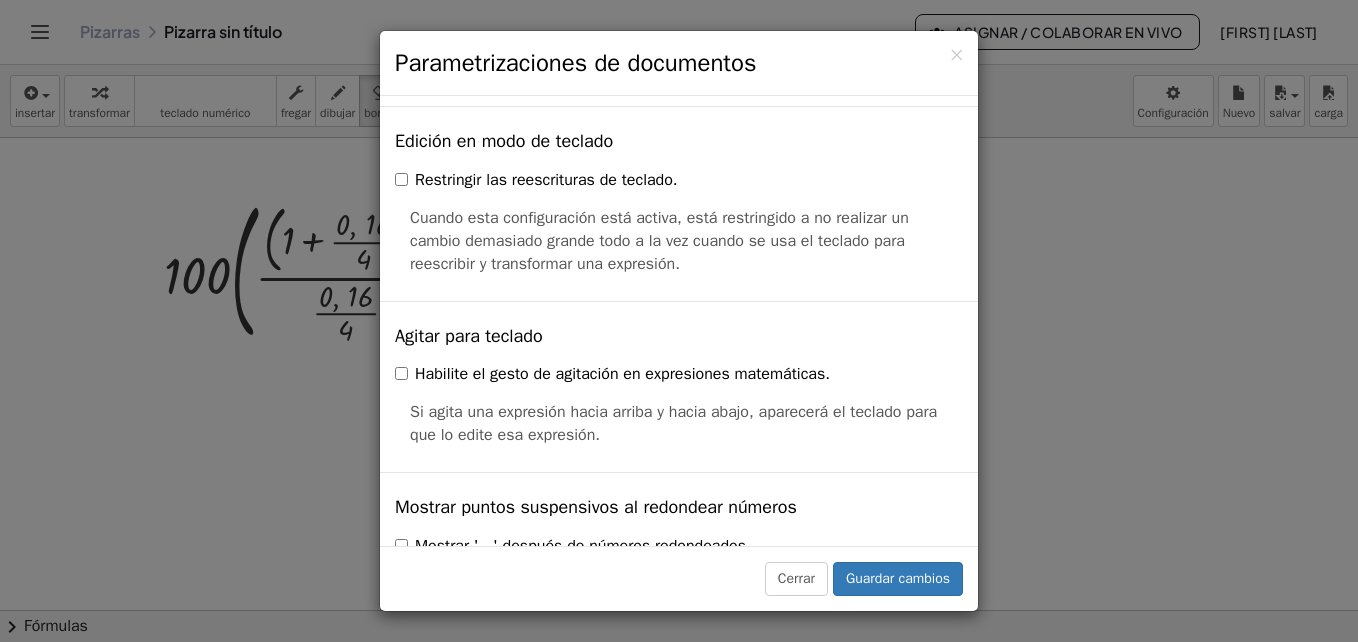 scroll, scrollTop: 4500, scrollLeft: 0, axis: vertical 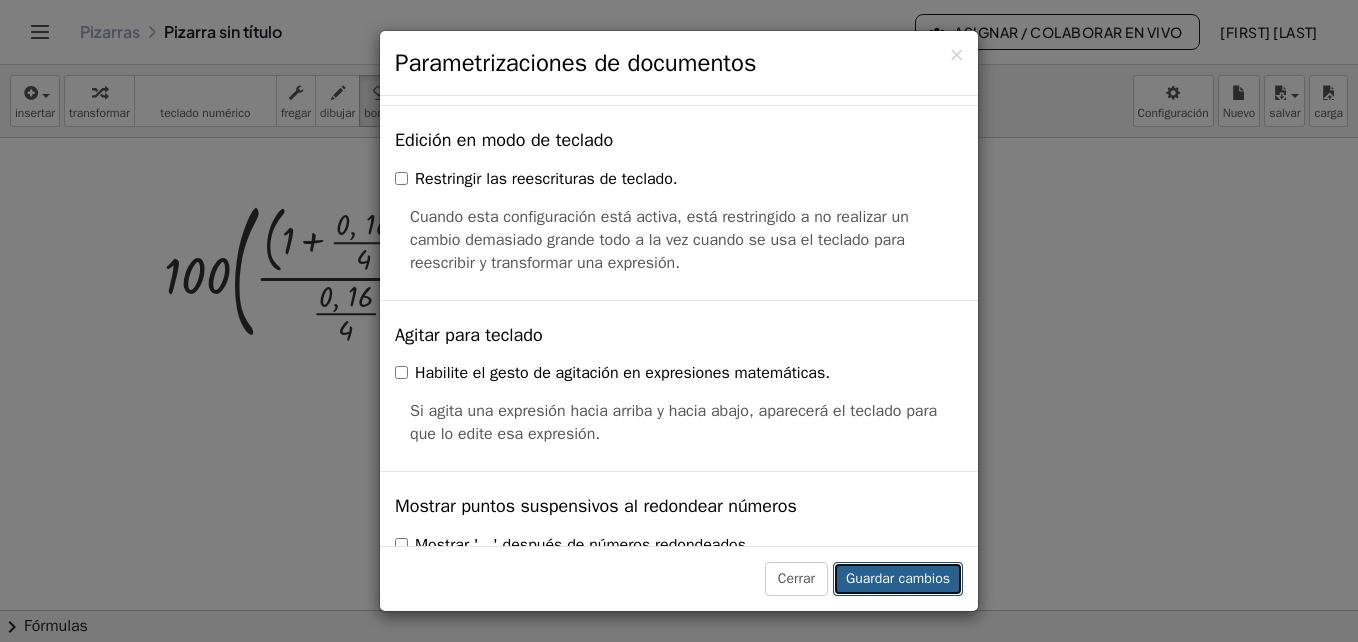 click on "Guardar cambios" at bounding box center (898, 579) 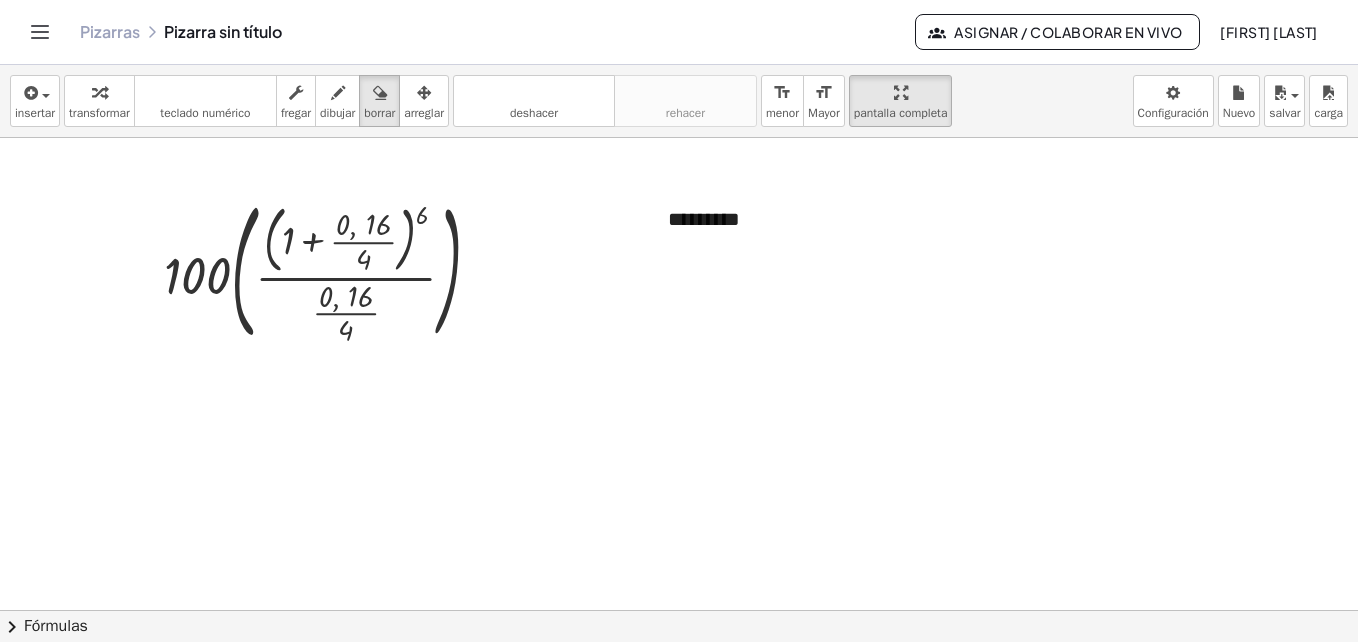 click at bounding box center [679, 473] 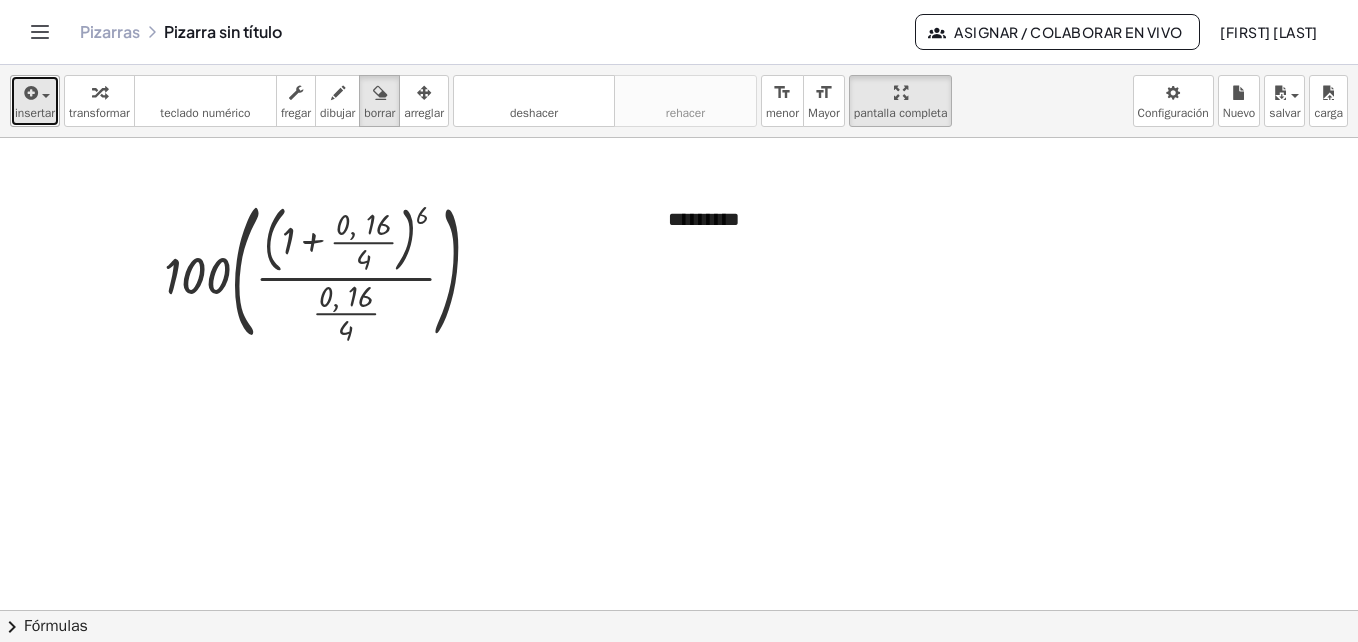 click on "insertar" at bounding box center (35, 101) 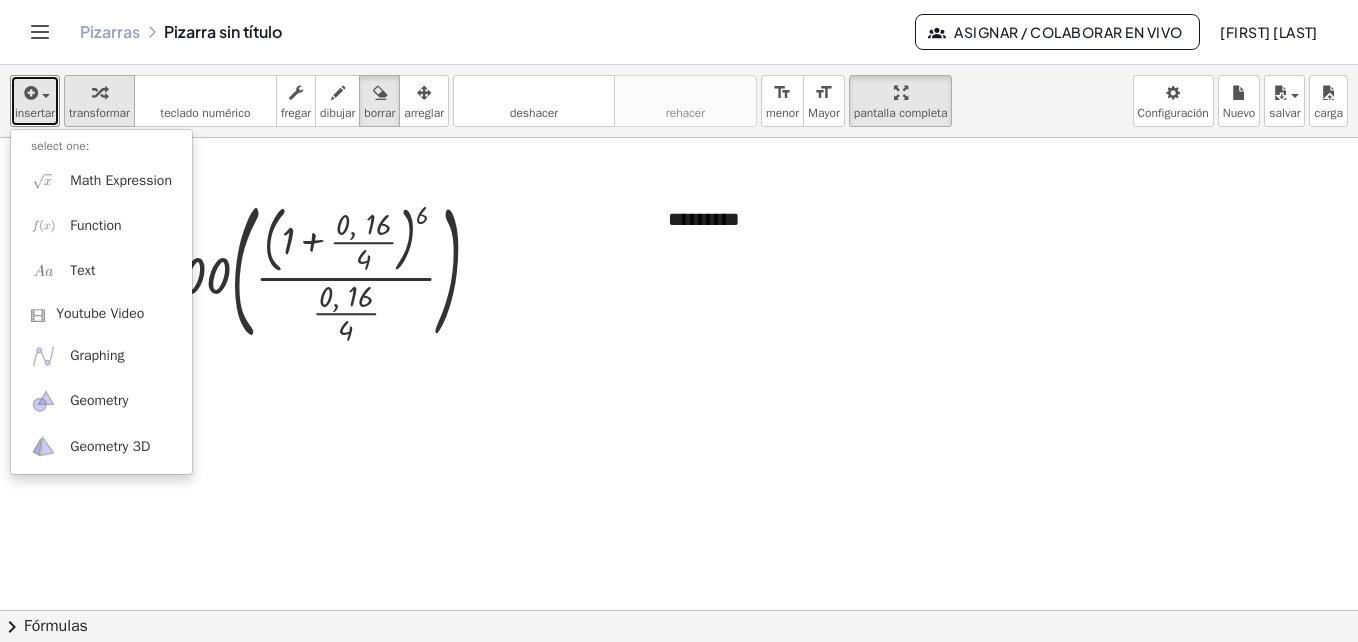 click on "transformar" at bounding box center [99, 101] 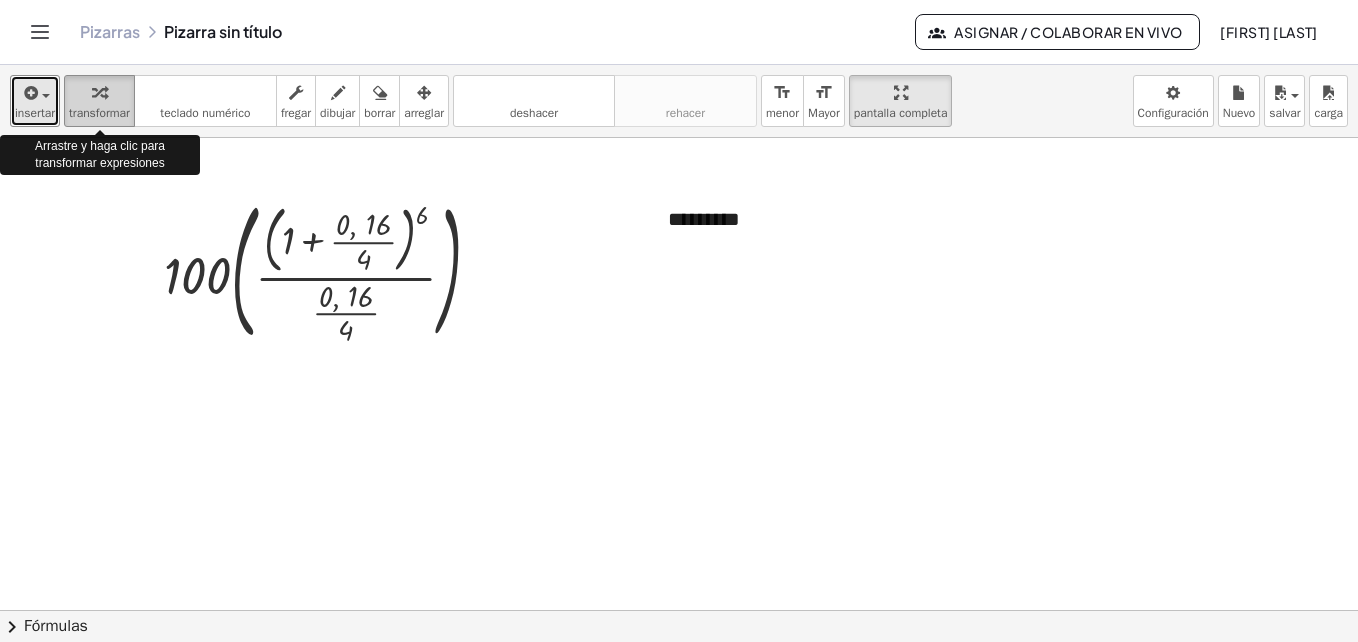 click at bounding box center (99, 92) 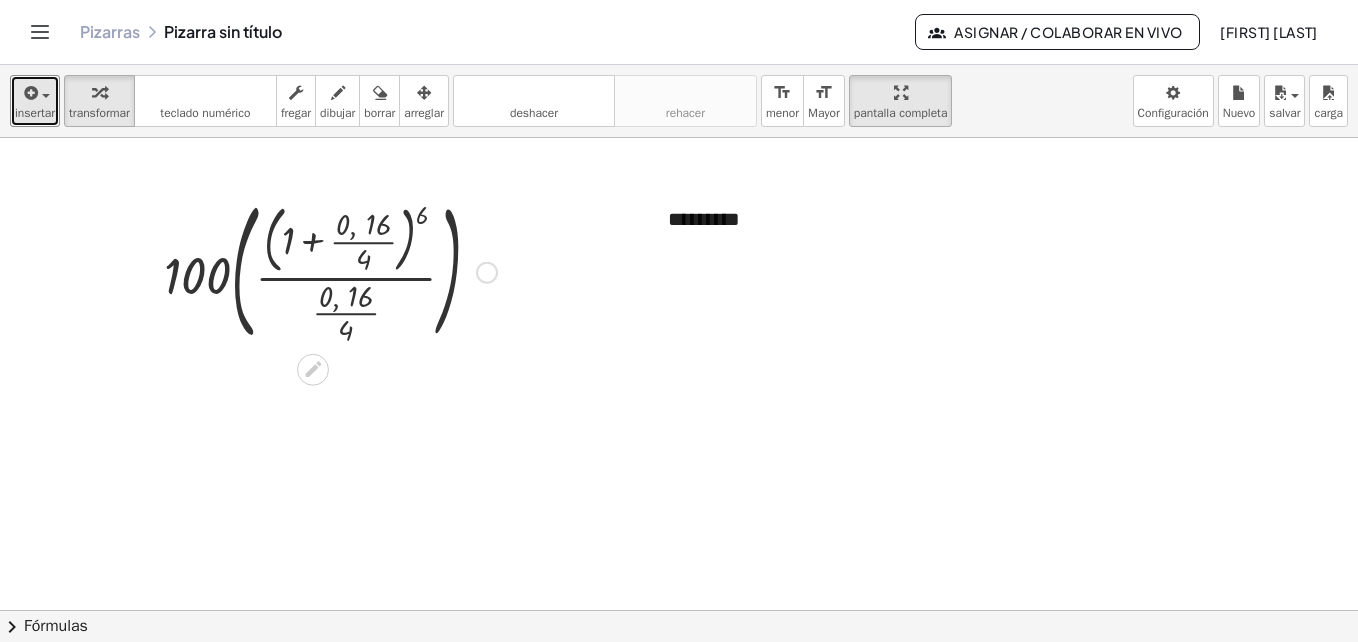 click at bounding box center (330, 270) 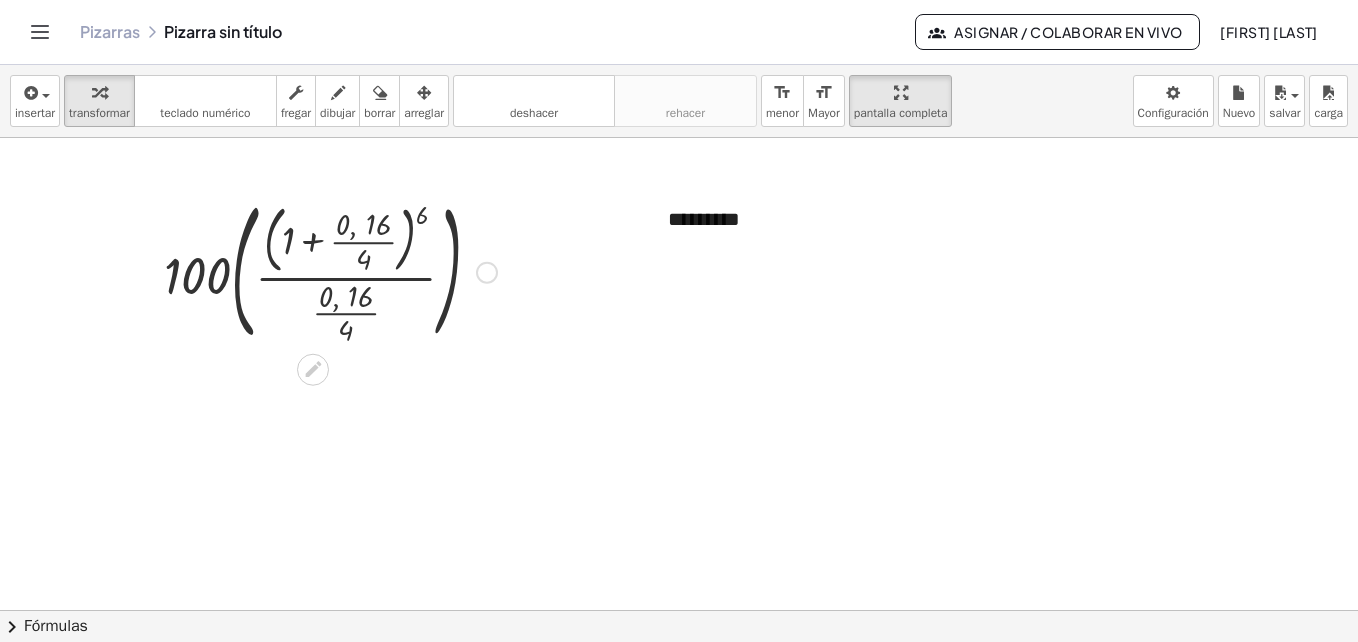 click 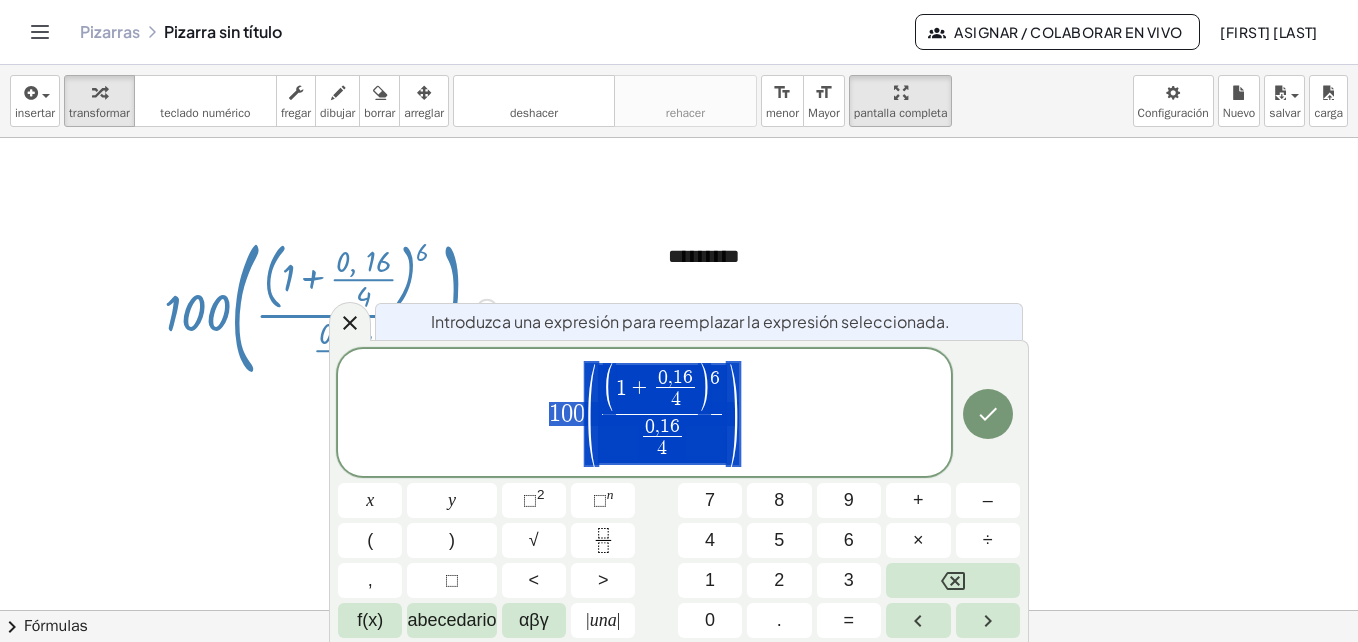 scroll, scrollTop: 98, scrollLeft: 0, axis: vertical 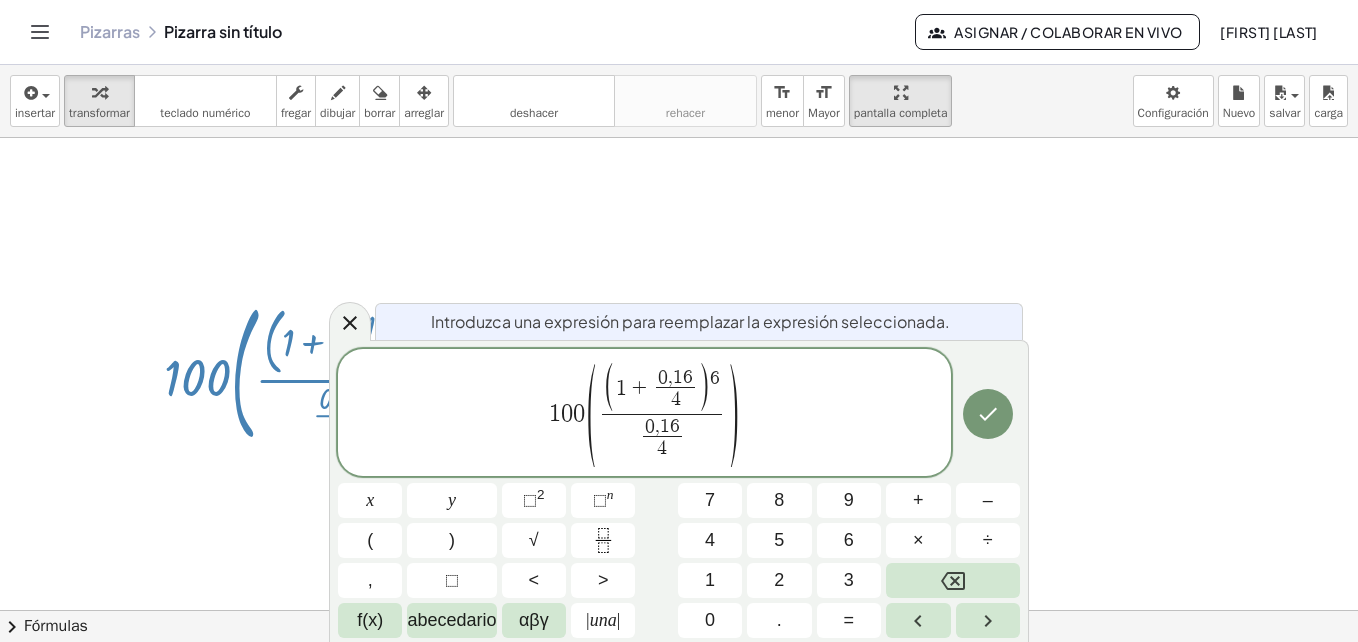 click on "Introduzca una expresión para reemplazar la expresión seleccionada." at bounding box center [690, 321] 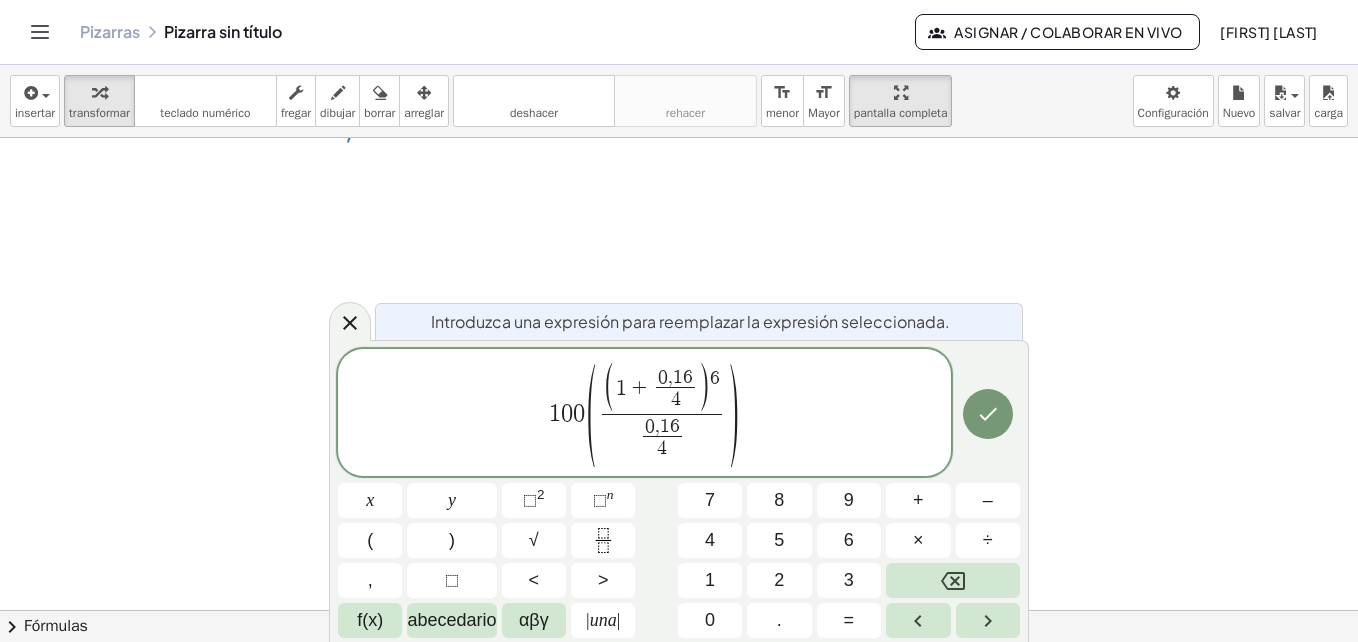 scroll, scrollTop: 298, scrollLeft: 0, axis: vertical 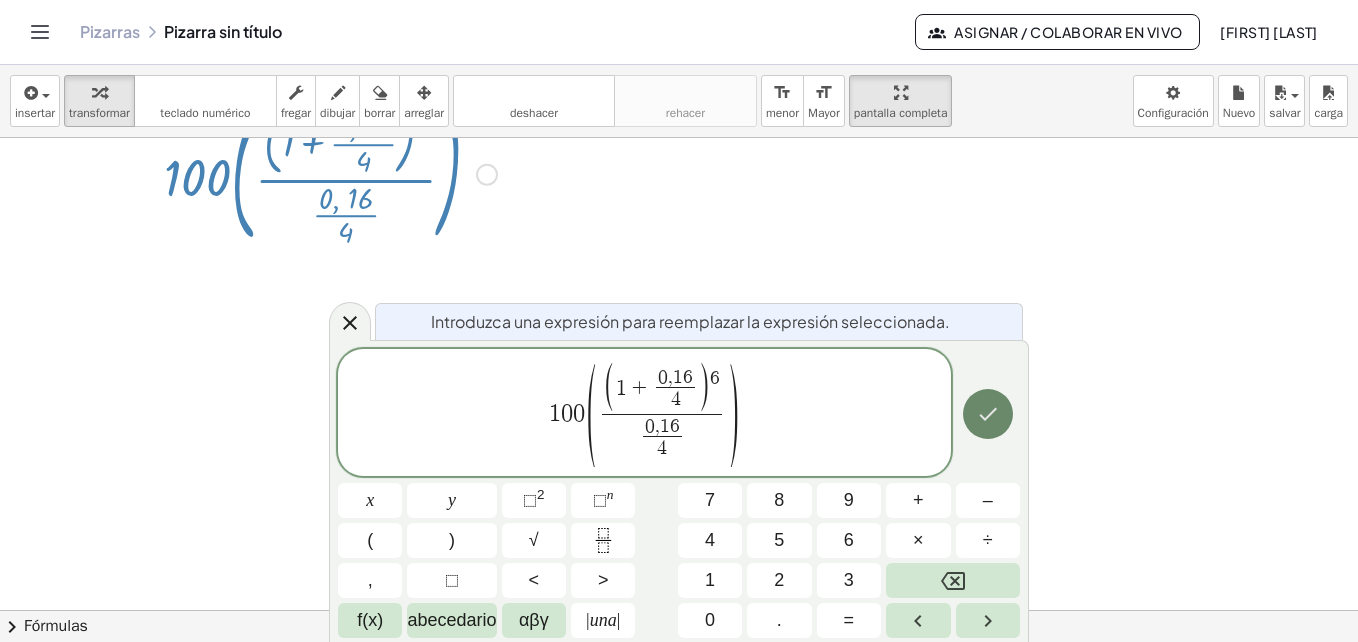click 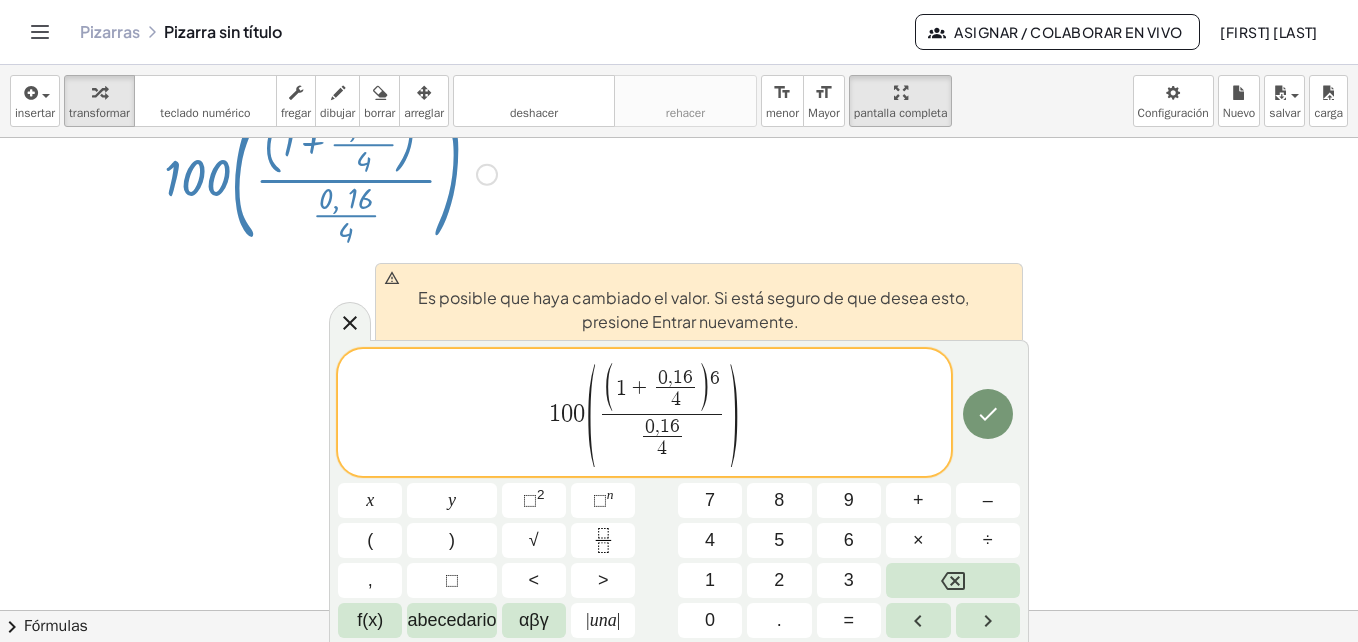 click at bounding box center [679, 312] 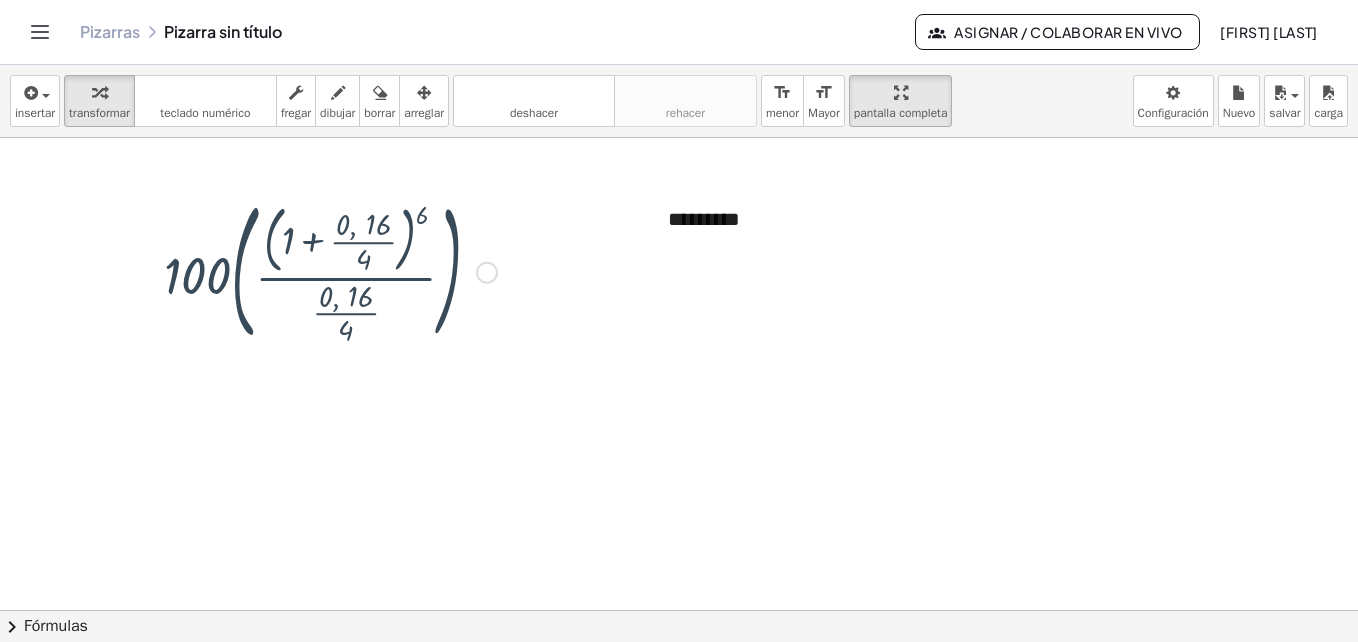 scroll, scrollTop: 200, scrollLeft: 0, axis: vertical 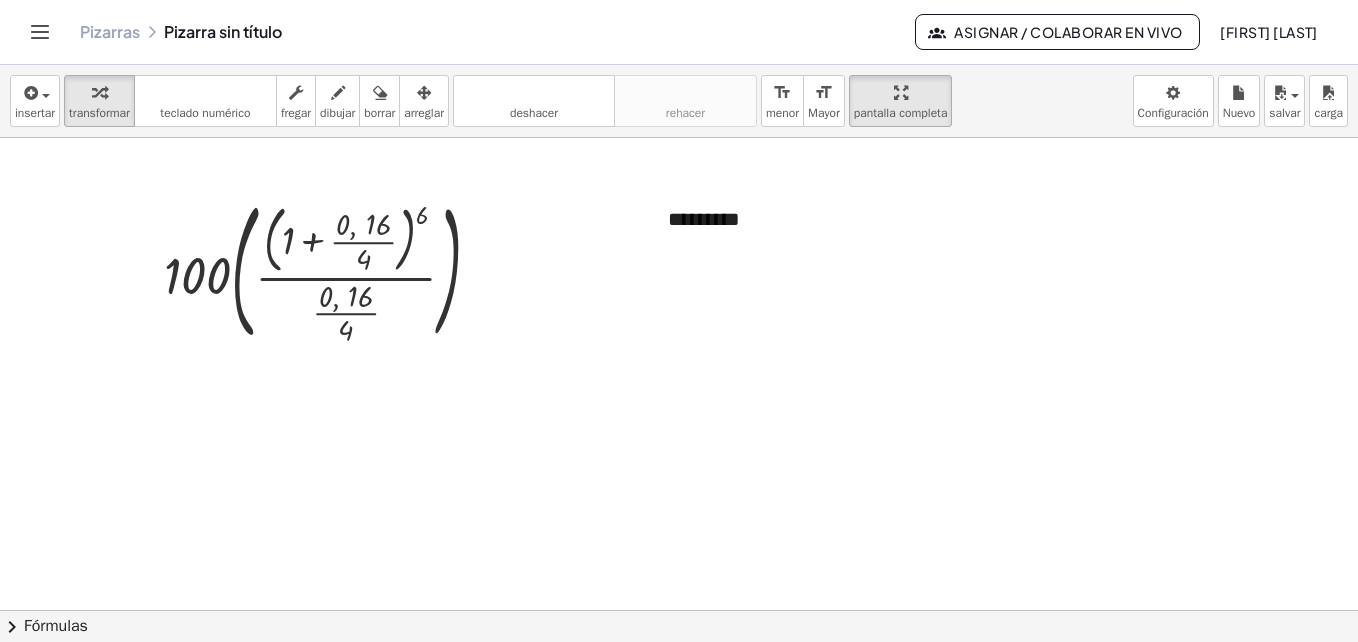 click at bounding box center (679, 410) 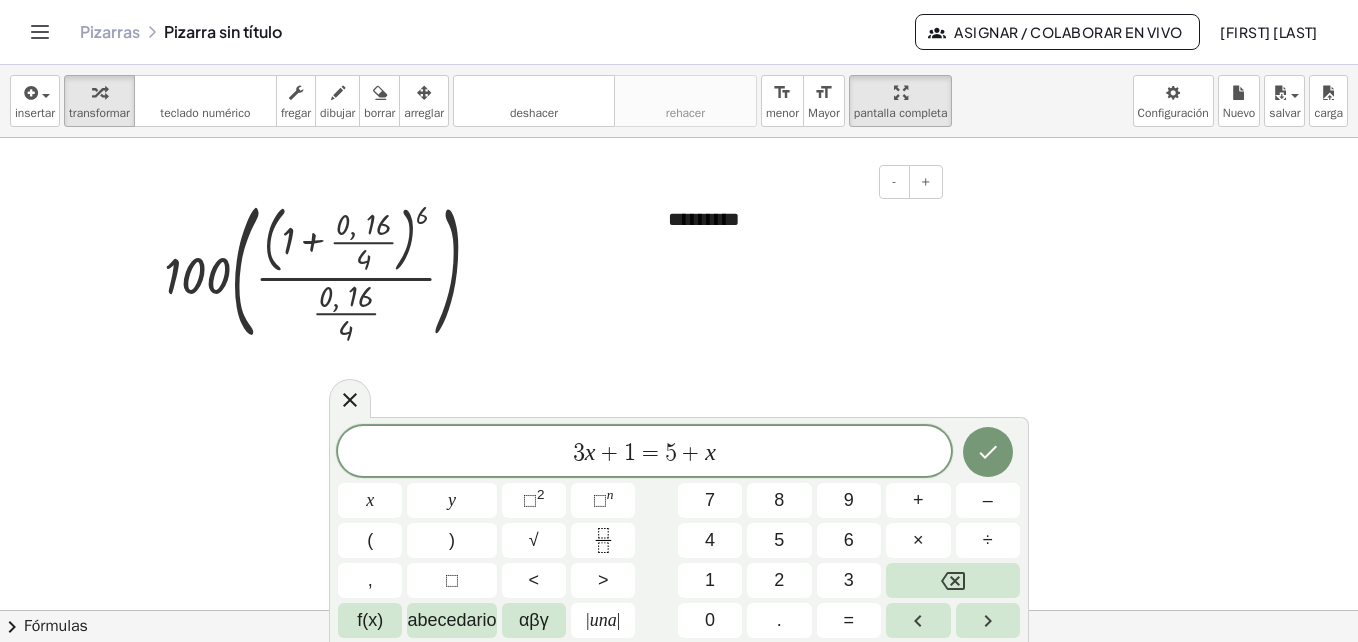 click on "*********" at bounding box center (704, 219) 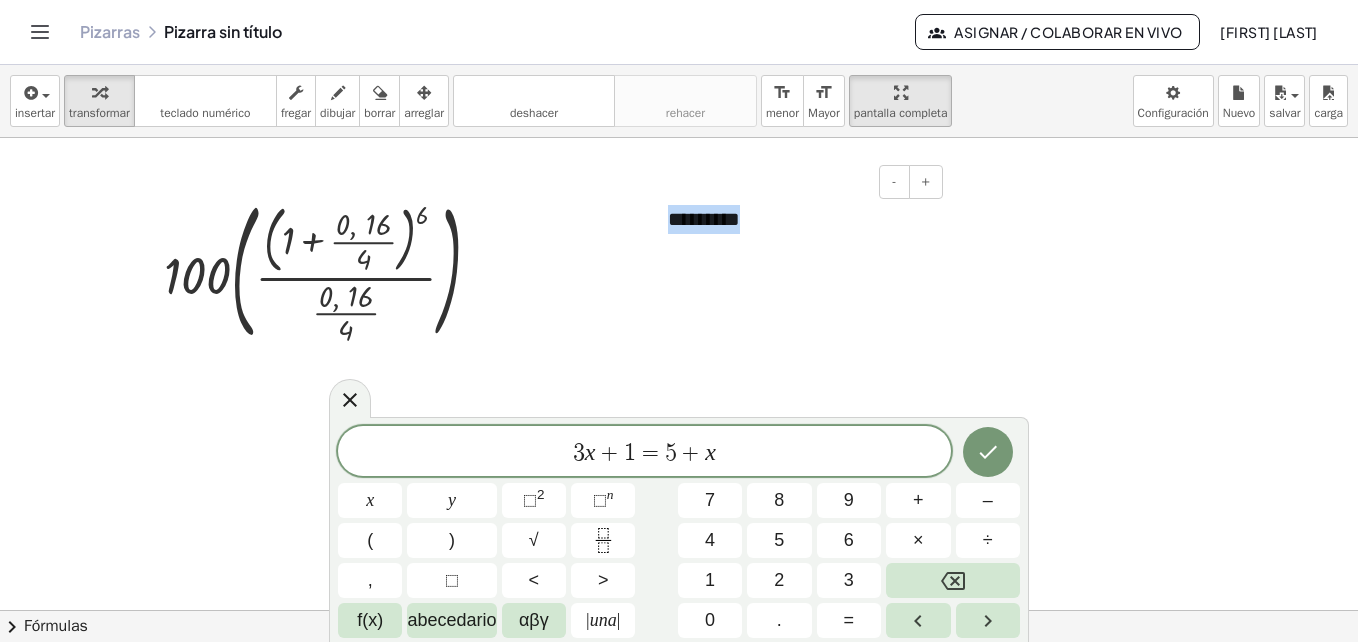 drag, startPoint x: 755, startPoint y: 214, endPoint x: 655, endPoint y: 215, distance: 100.005 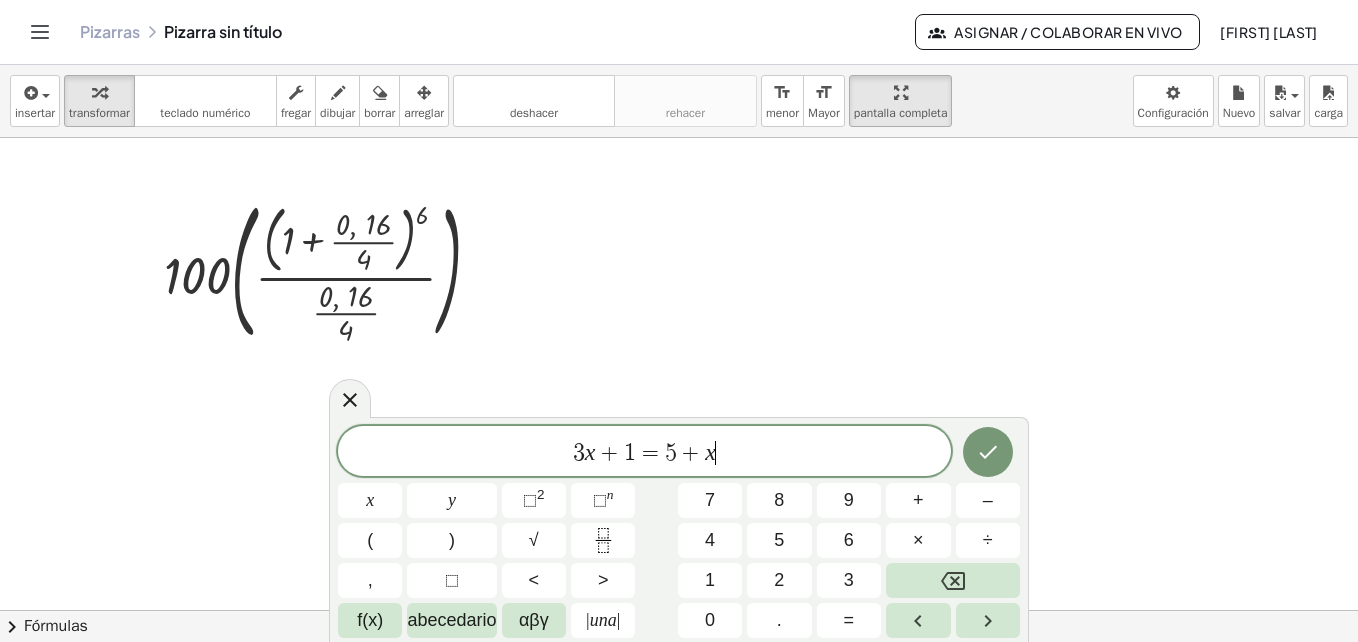 click on "3 x + 1 = 5 + x ​" 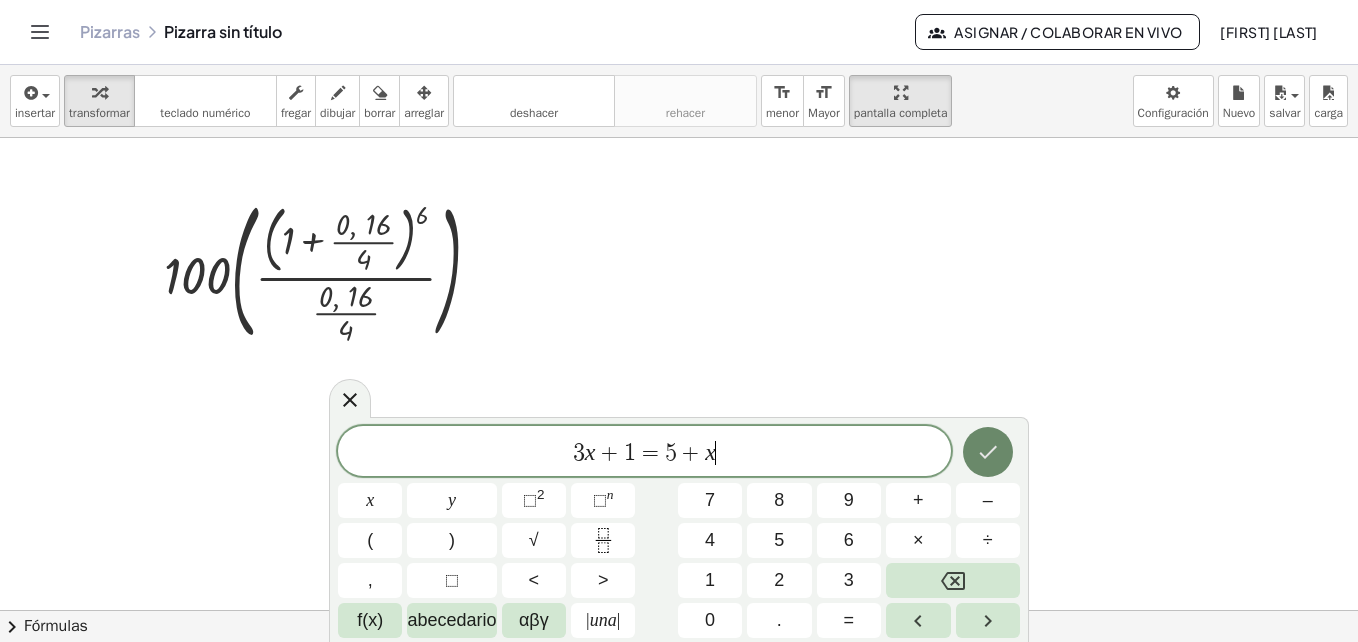 click at bounding box center [988, 452] 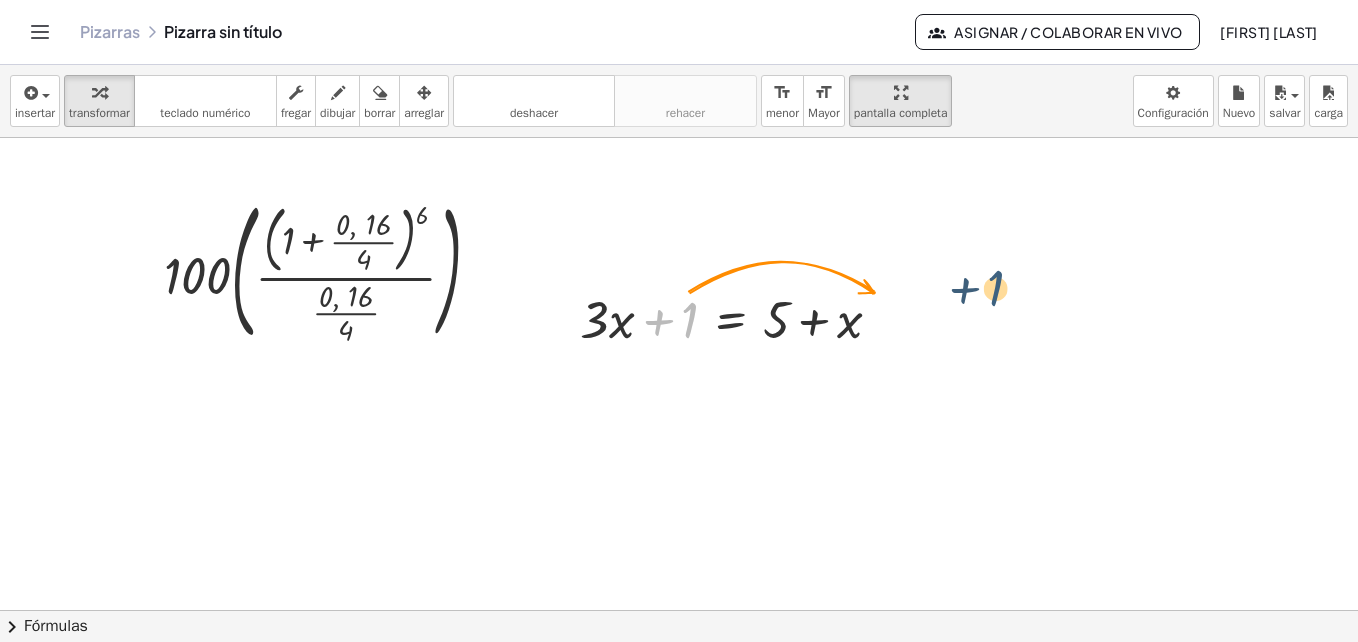 drag, startPoint x: 696, startPoint y: 312, endPoint x: 1013, endPoint y: 281, distance: 318.51218 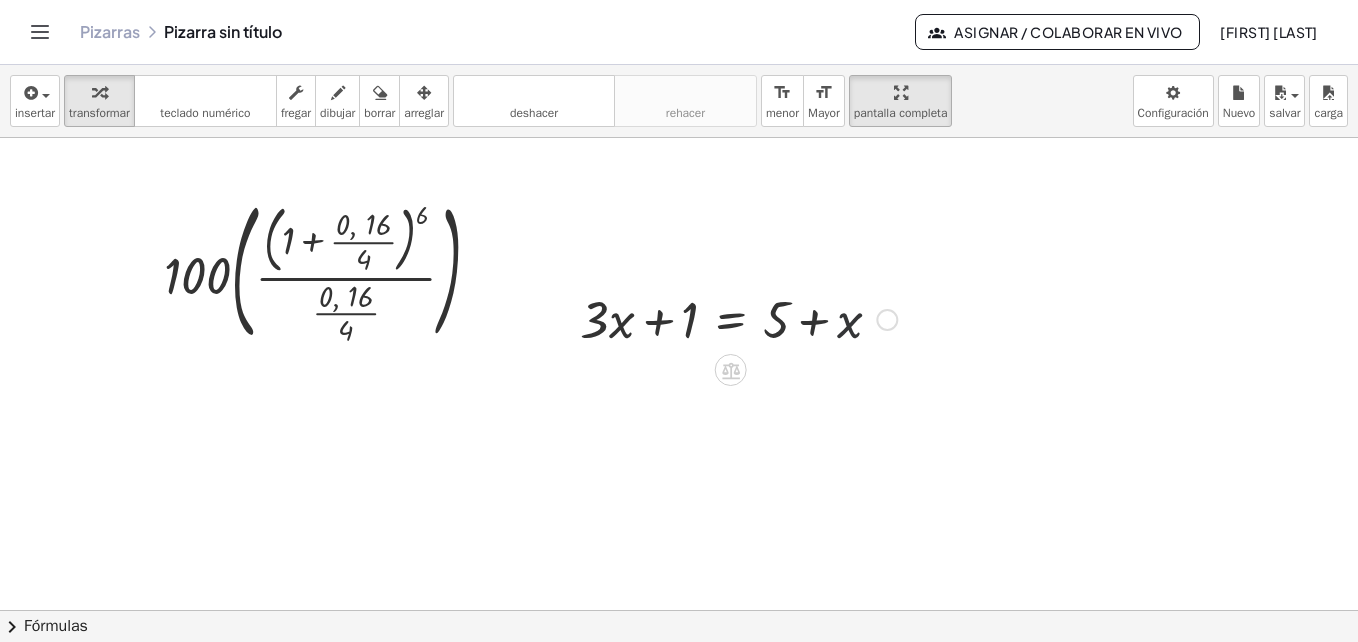 click at bounding box center (738, 318) 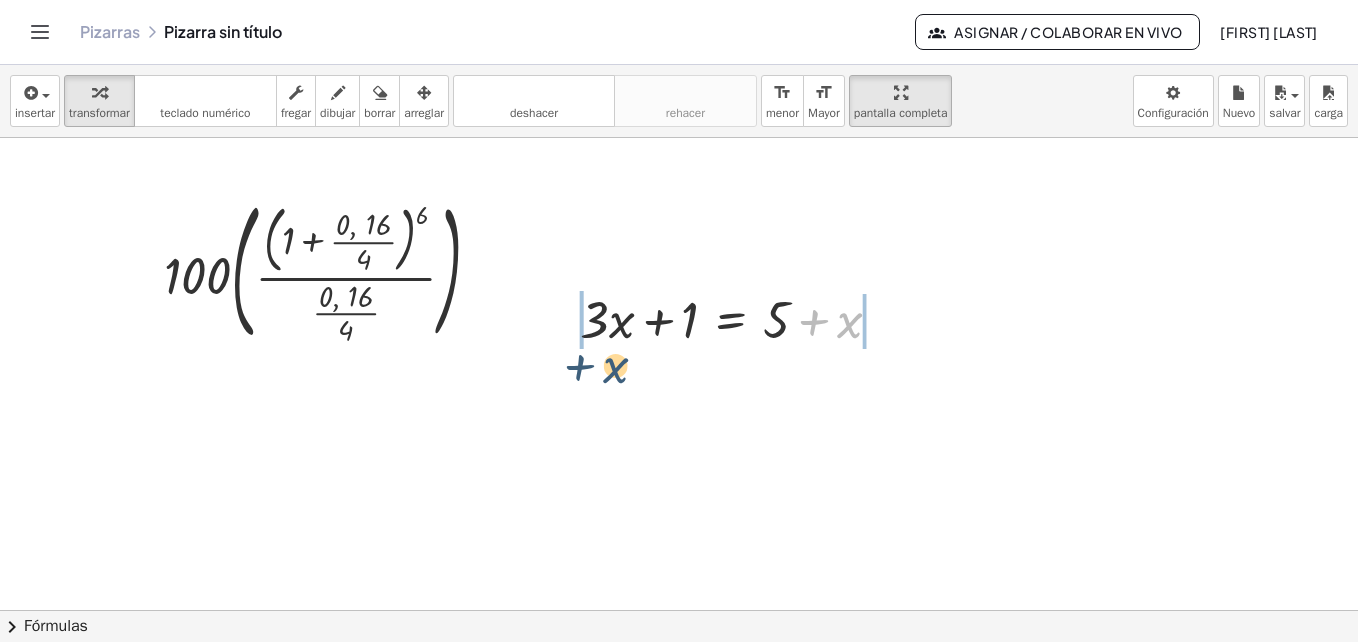 drag, startPoint x: 856, startPoint y: 318, endPoint x: 604, endPoint y: 353, distance: 254.41895 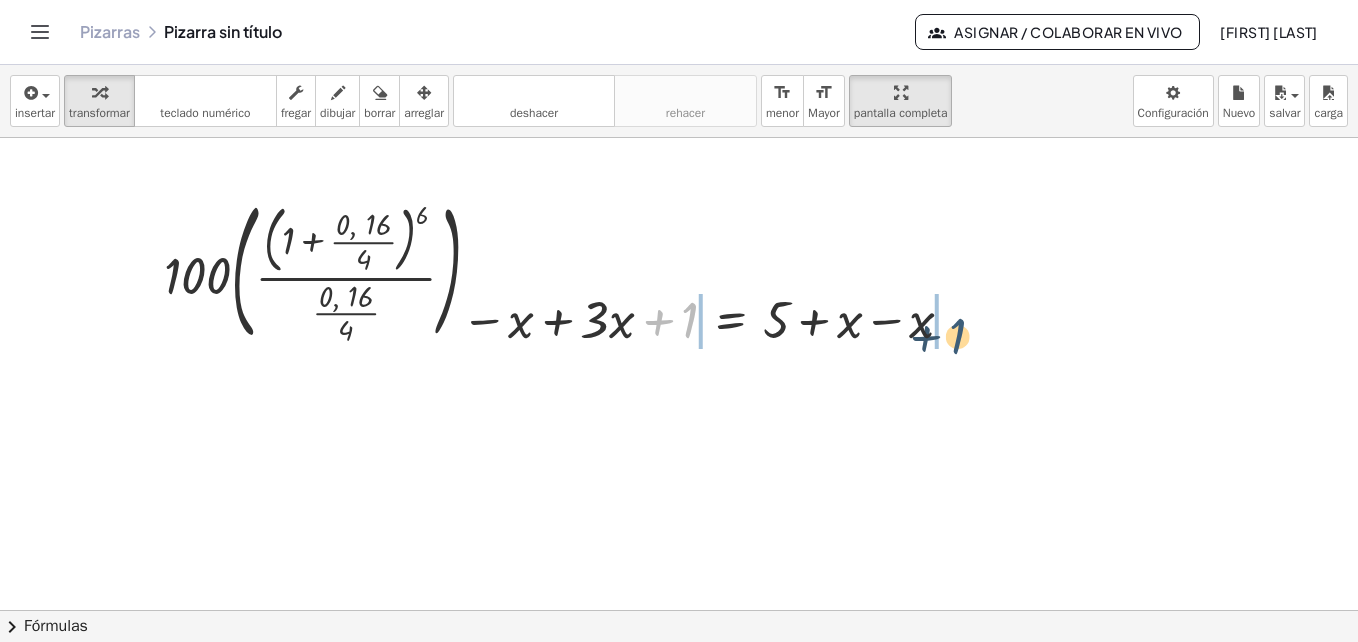 drag, startPoint x: 683, startPoint y: 324, endPoint x: 967, endPoint y: 339, distance: 284.39584 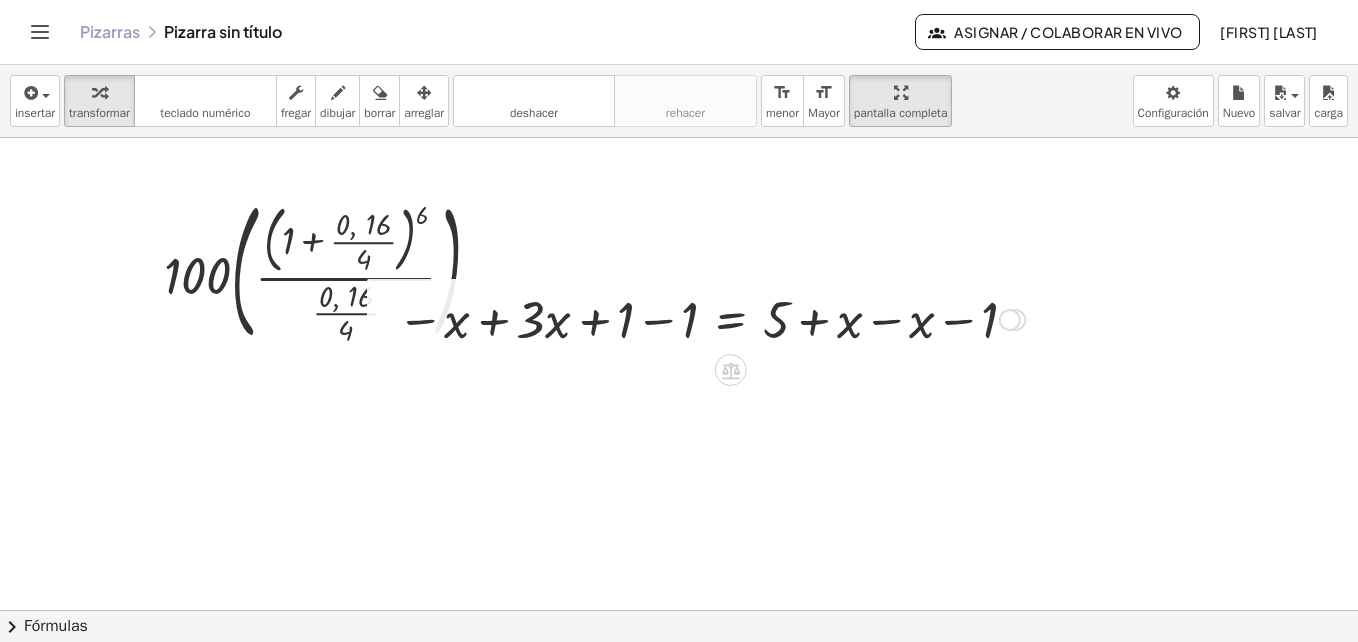 click at bounding box center [711, 318] 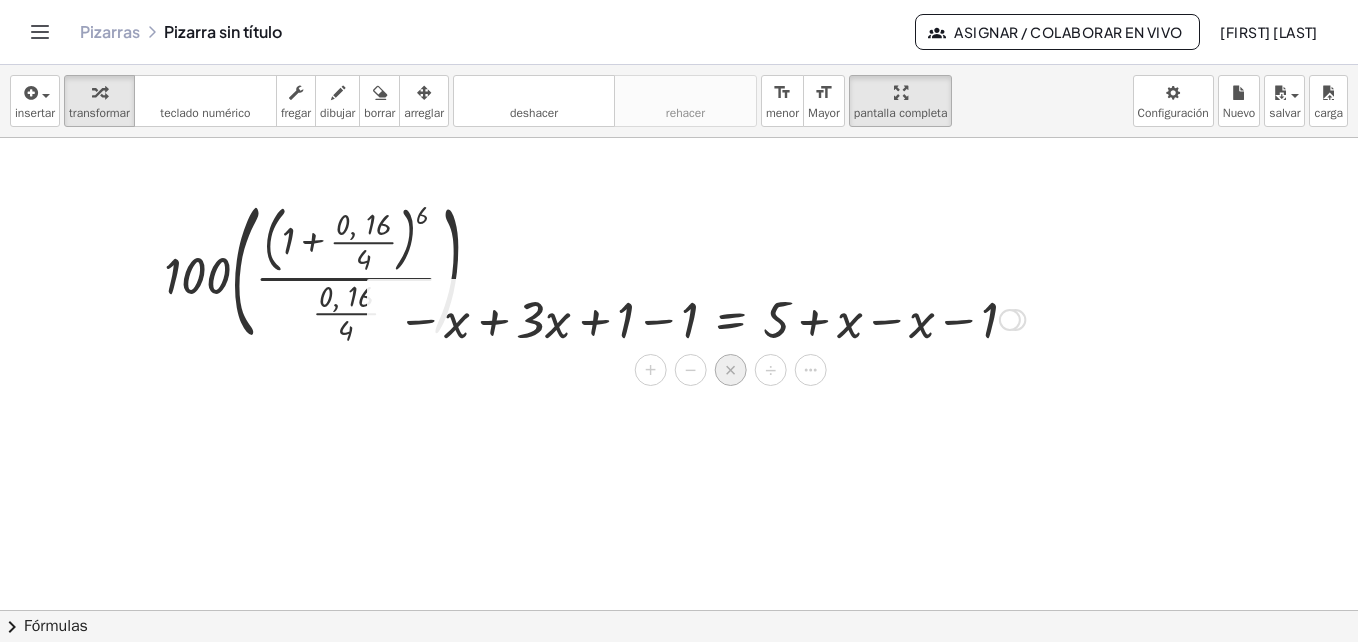 click on "×" at bounding box center (731, 370) 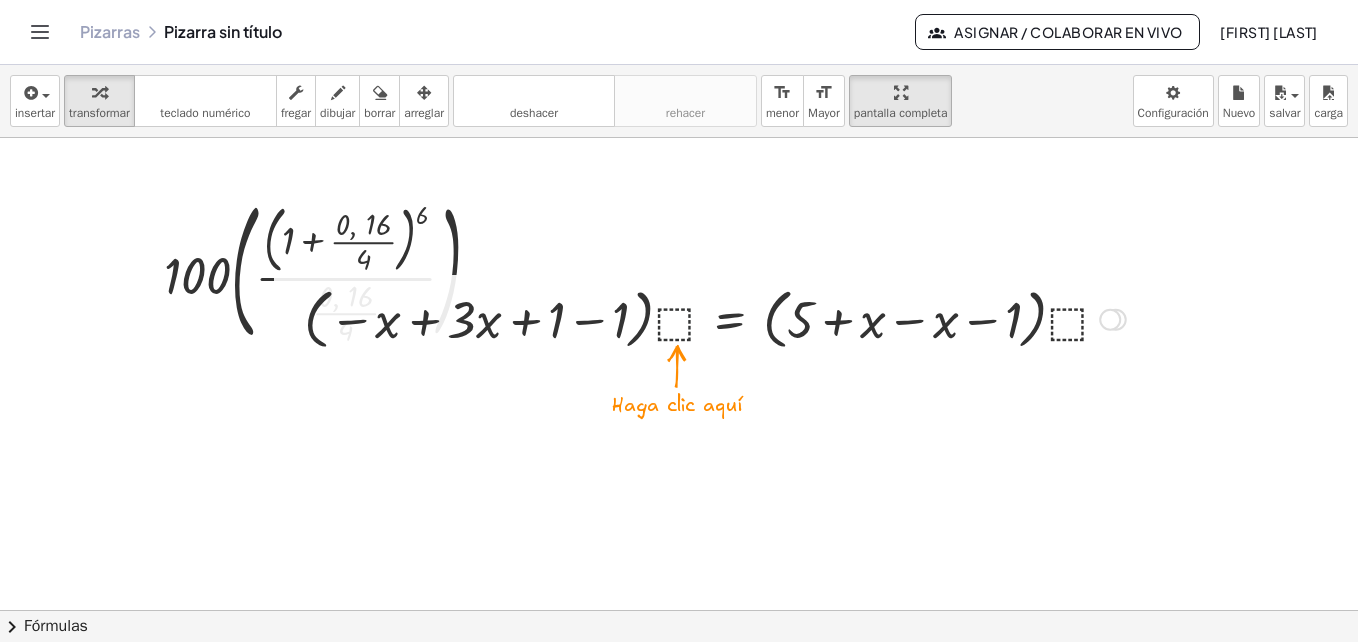 click at bounding box center (715, 318) 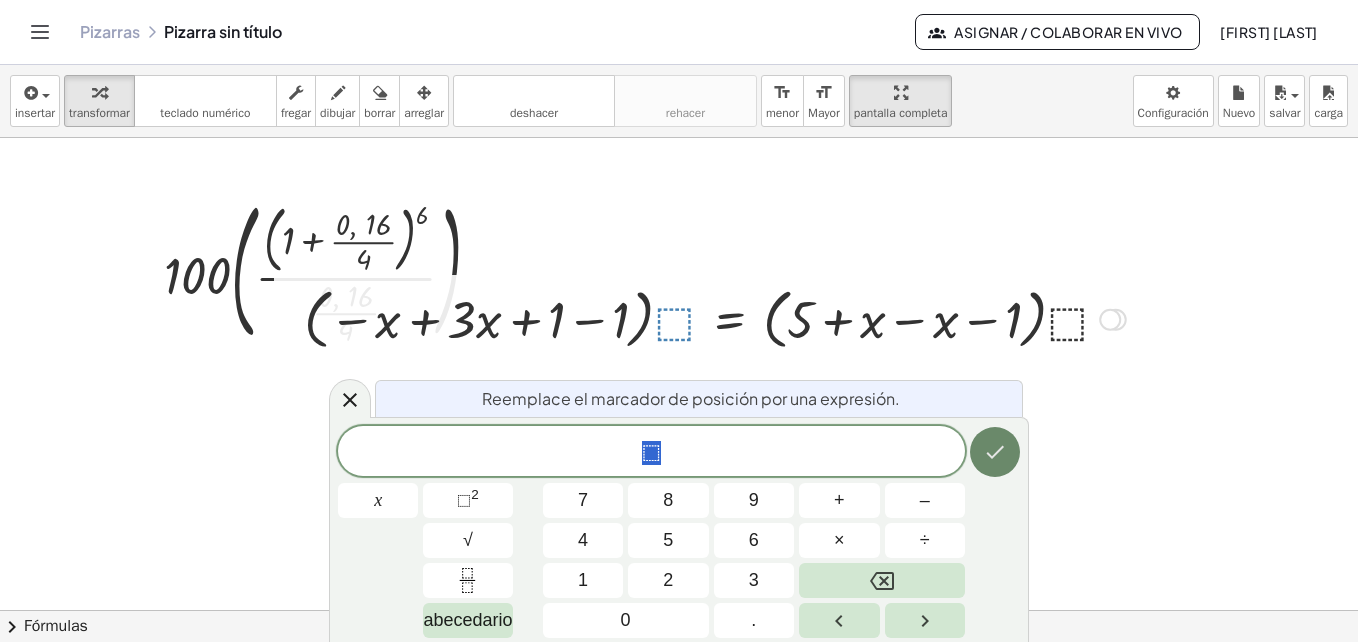 click 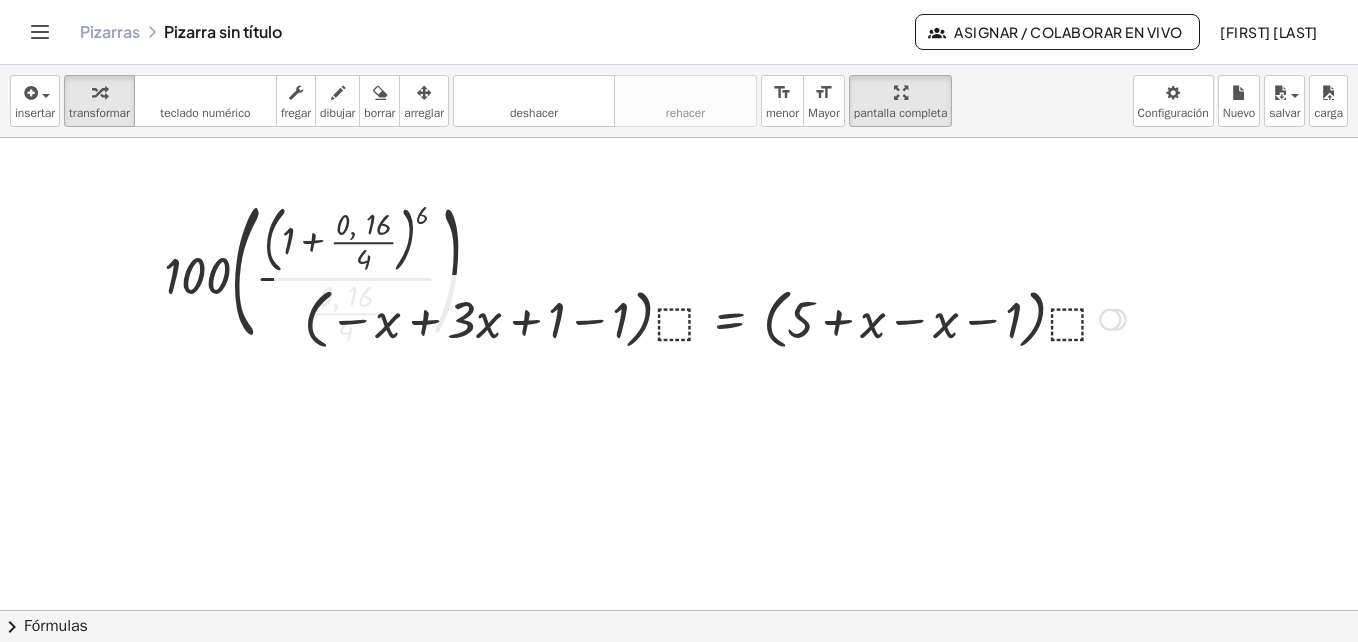 click at bounding box center [715, 318] 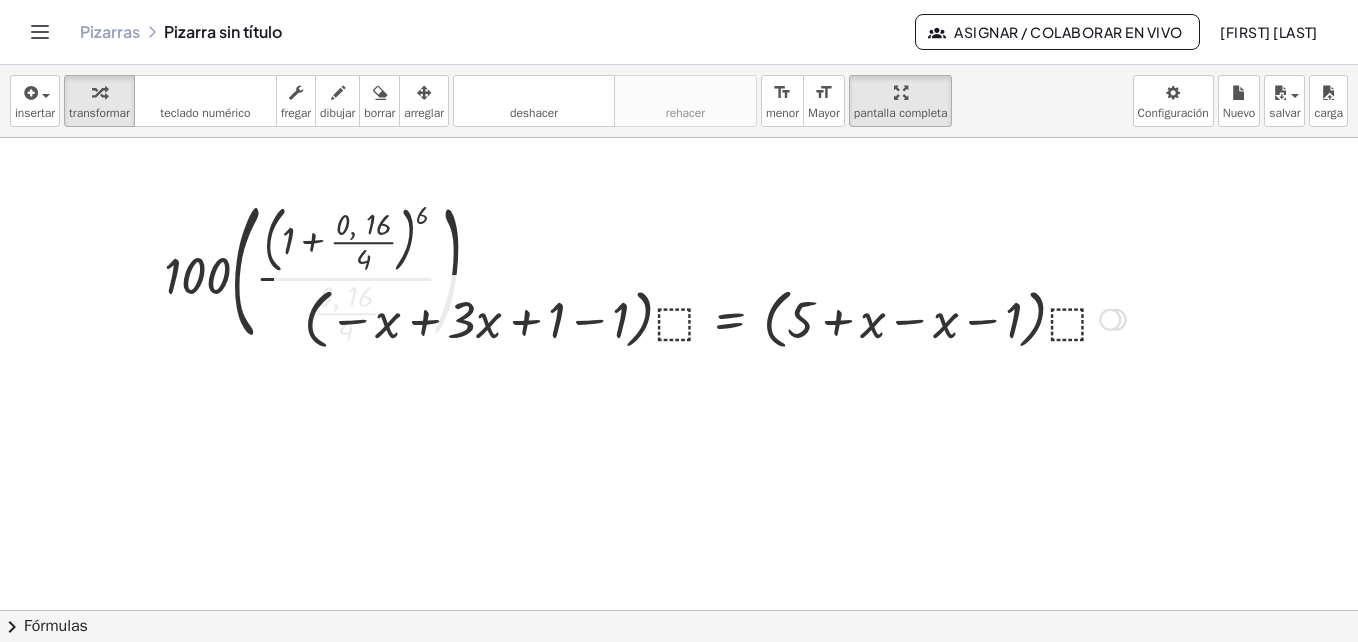 click at bounding box center (715, 318) 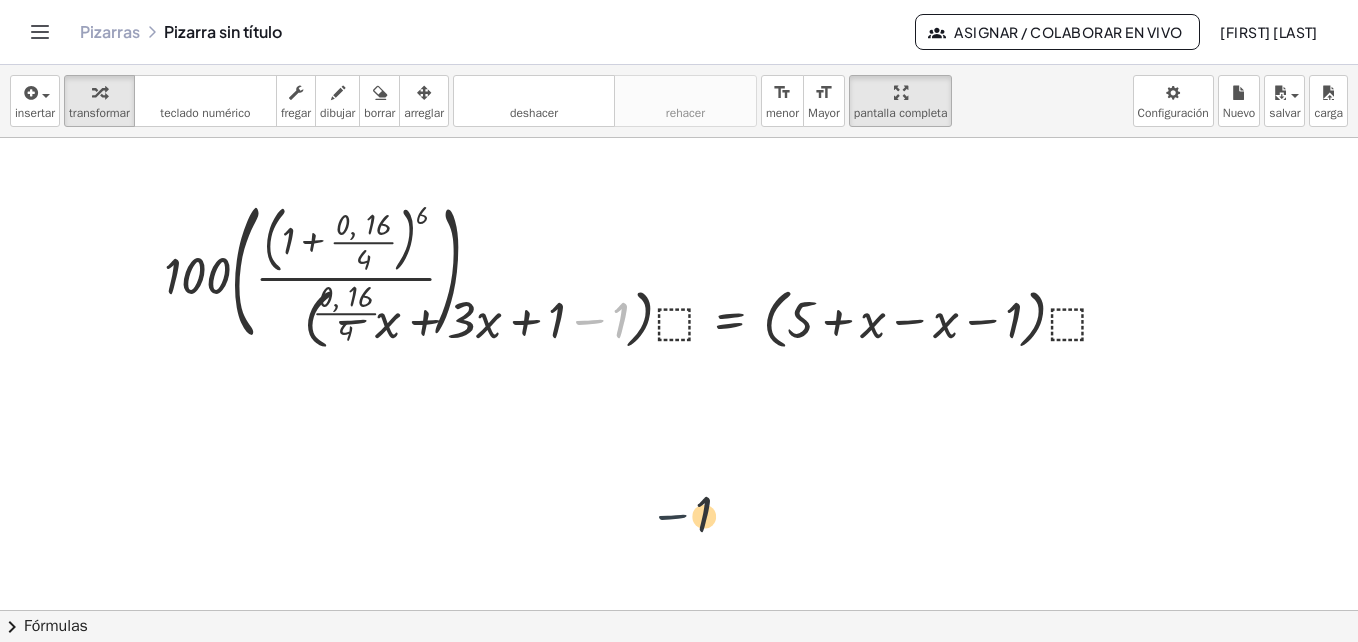 drag, startPoint x: 576, startPoint y: 317, endPoint x: 689, endPoint y: 532, distance: 242.88681 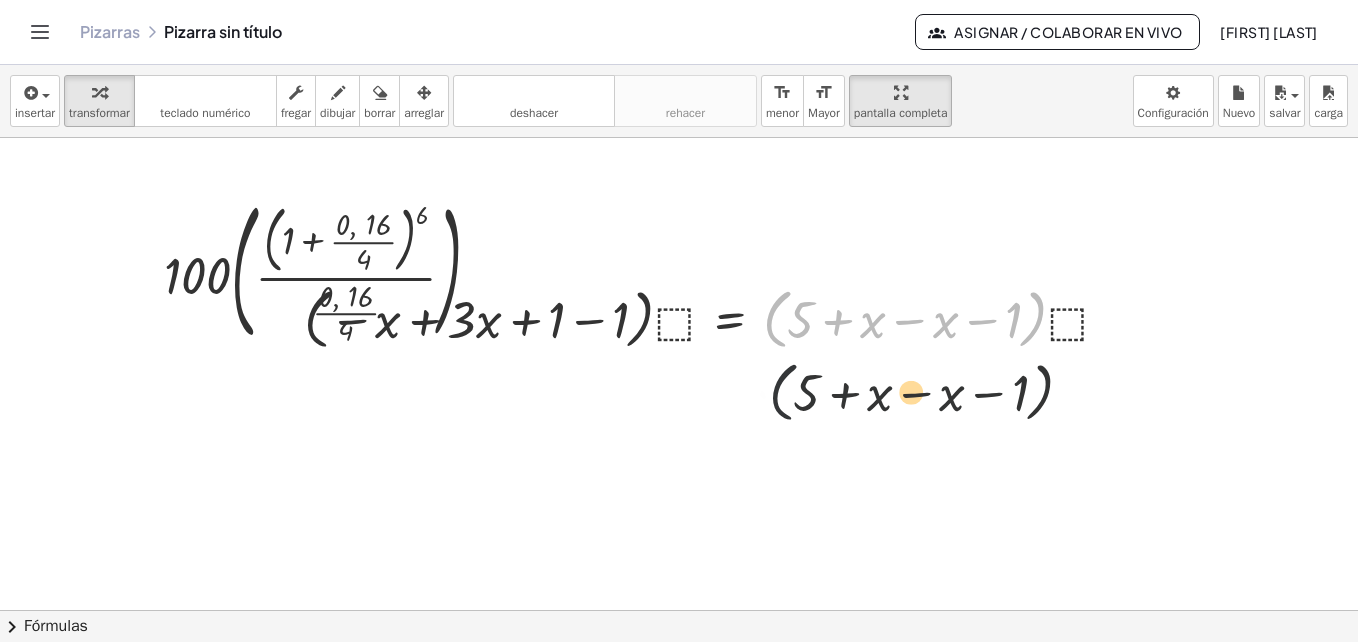 drag, startPoint x: 781, startPoint y: 328, endPoint x: 788, endPoint y: 432, distance: 104.23531 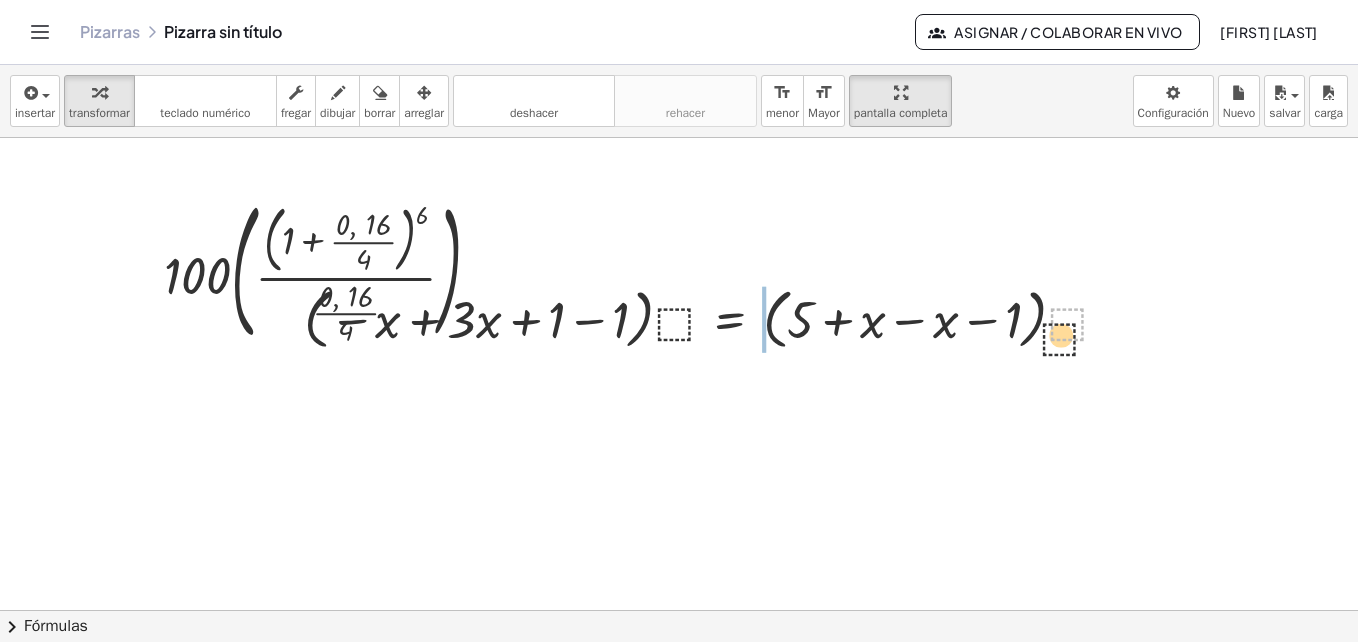 drag, startPoint x: 1064, startPoint y: 369, endPoint x: 1019, endPoint y: 407, distance: 58.898216 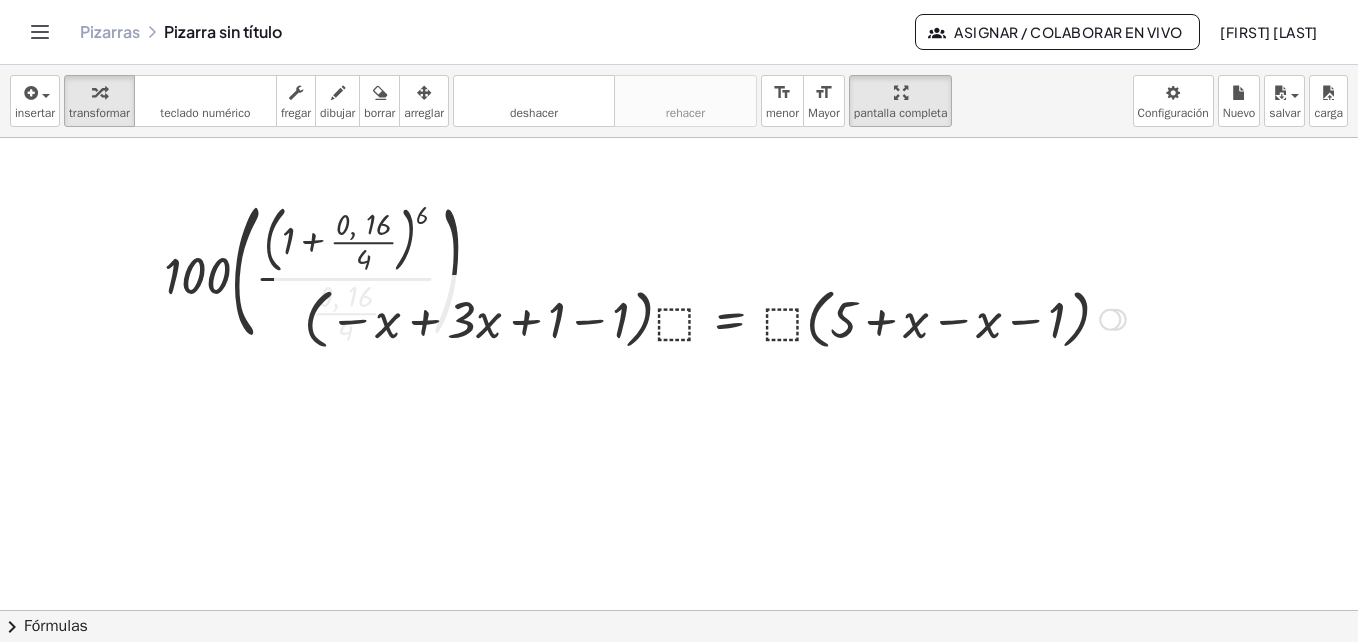 click at bounding box center (715, 318) 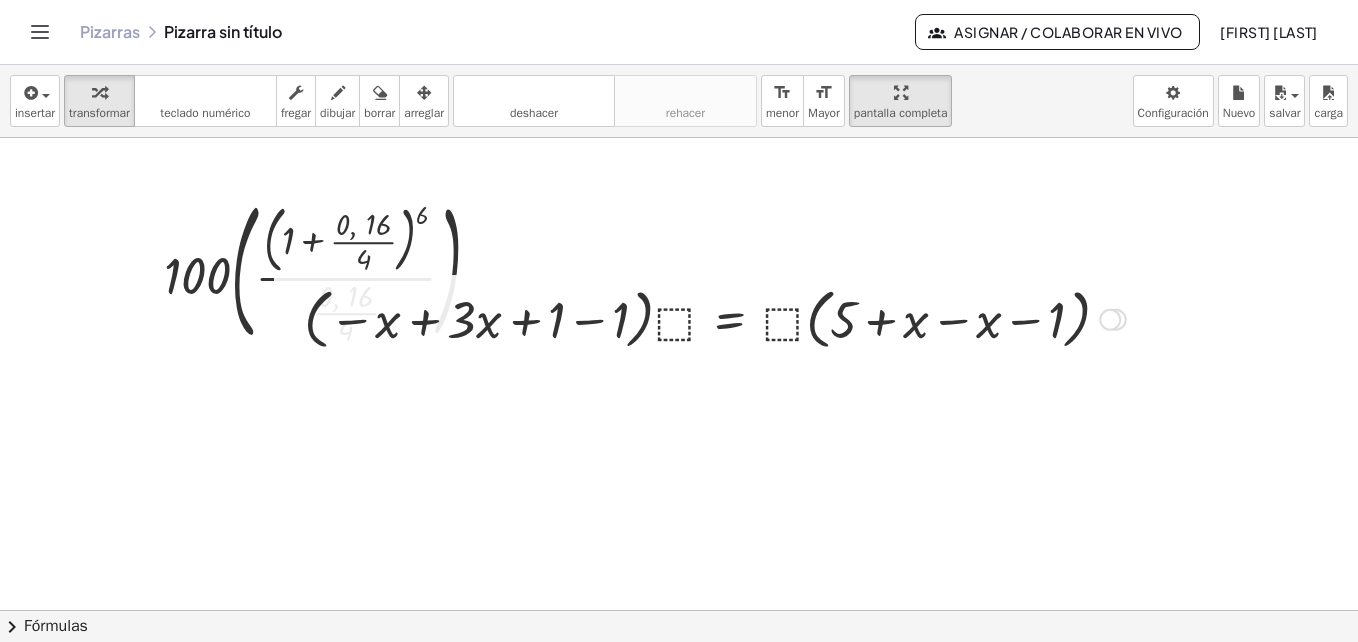 click at bounding box center [715, 318] 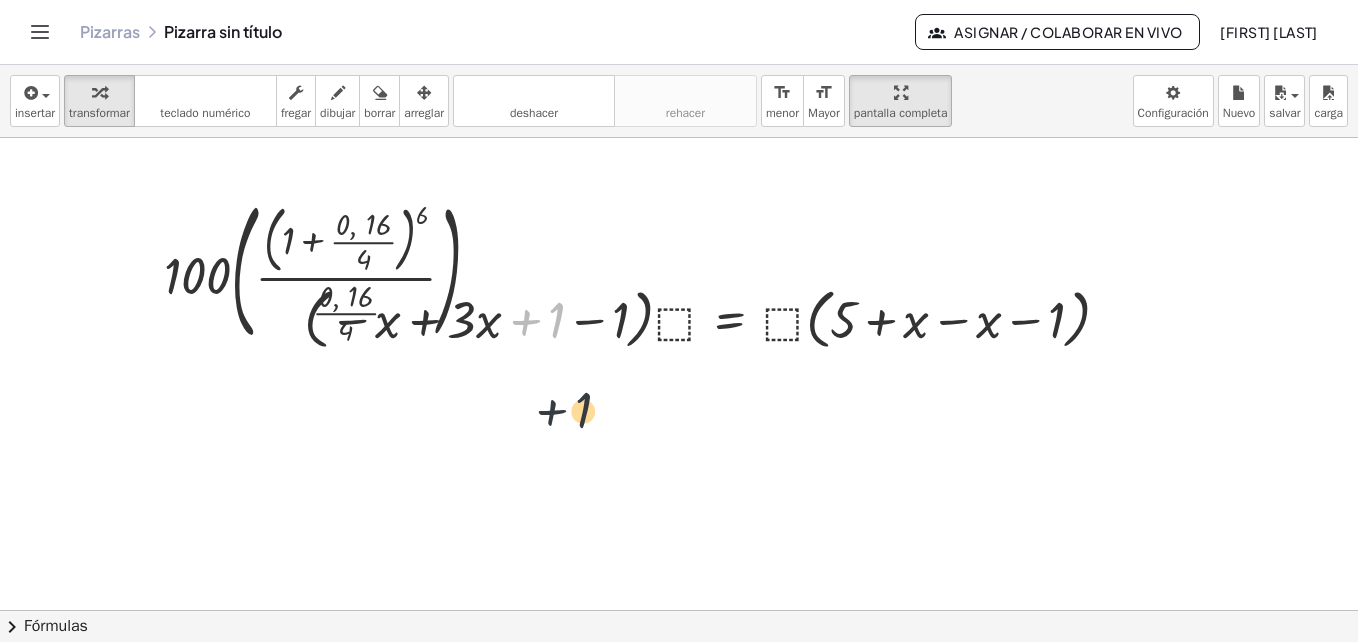 drag, startPoint x: 548, startPoint y: 329, endPoint x: 573, endPoint y: 422, distance: 96.30161 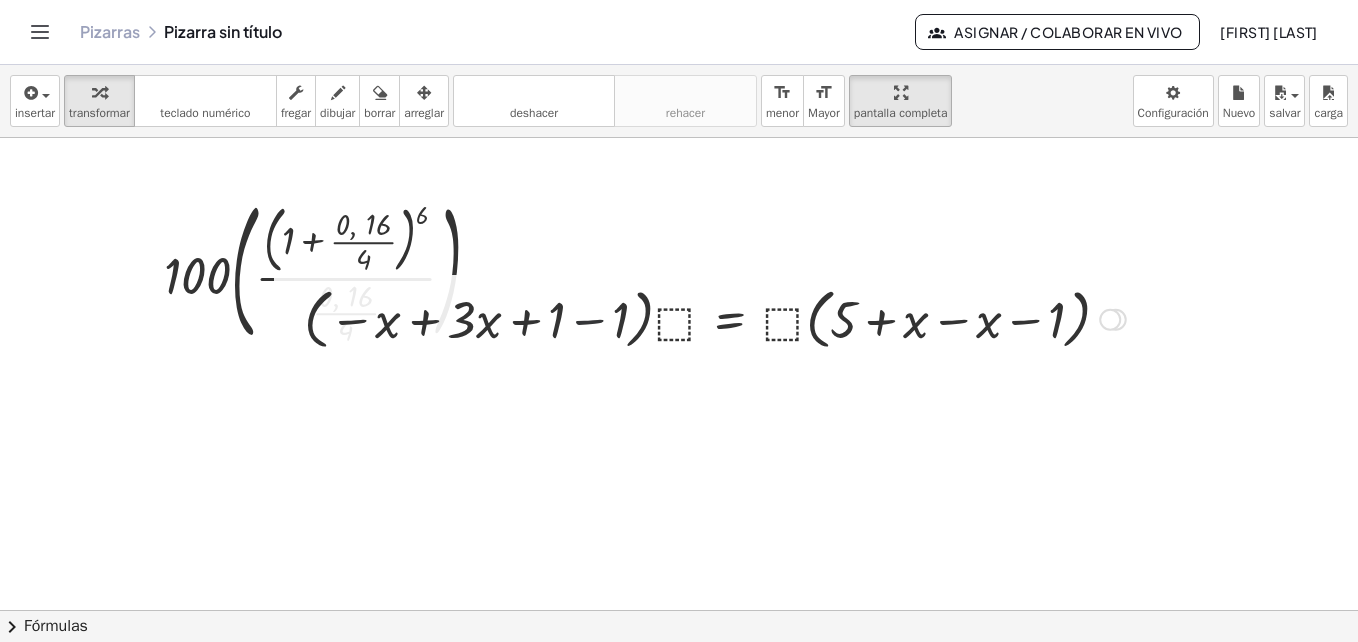 click at bounding box center [715, 318] 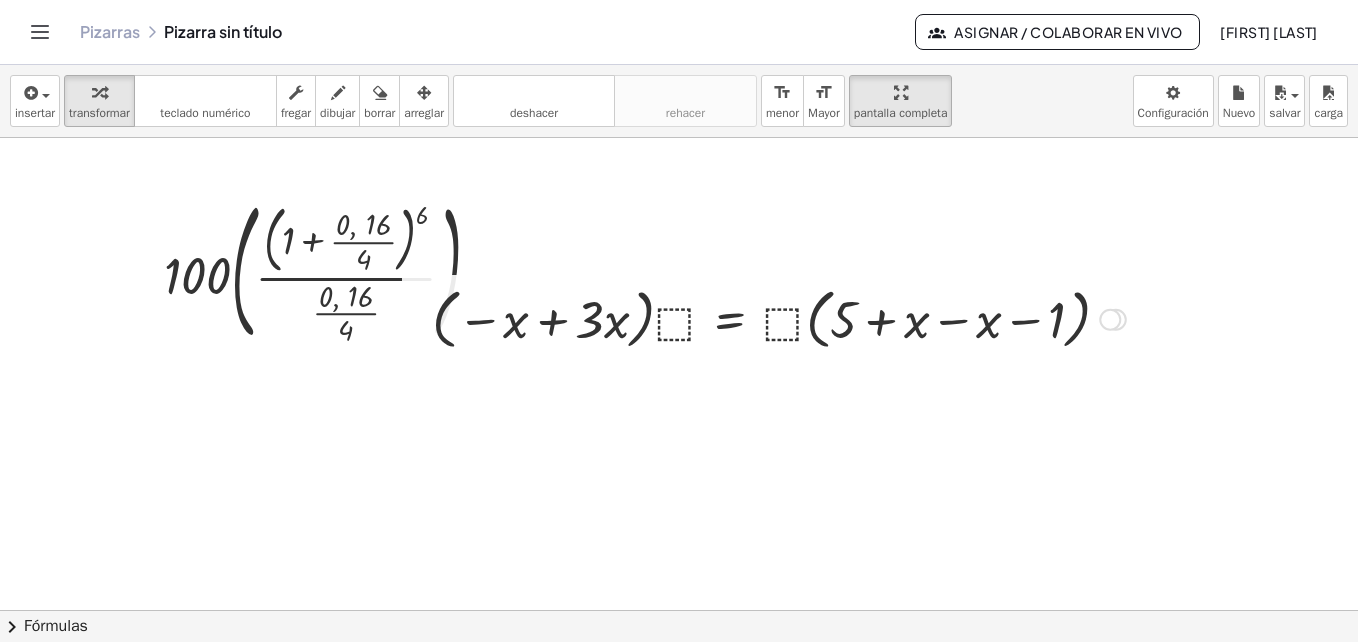 click at bounding box center [779, 318] 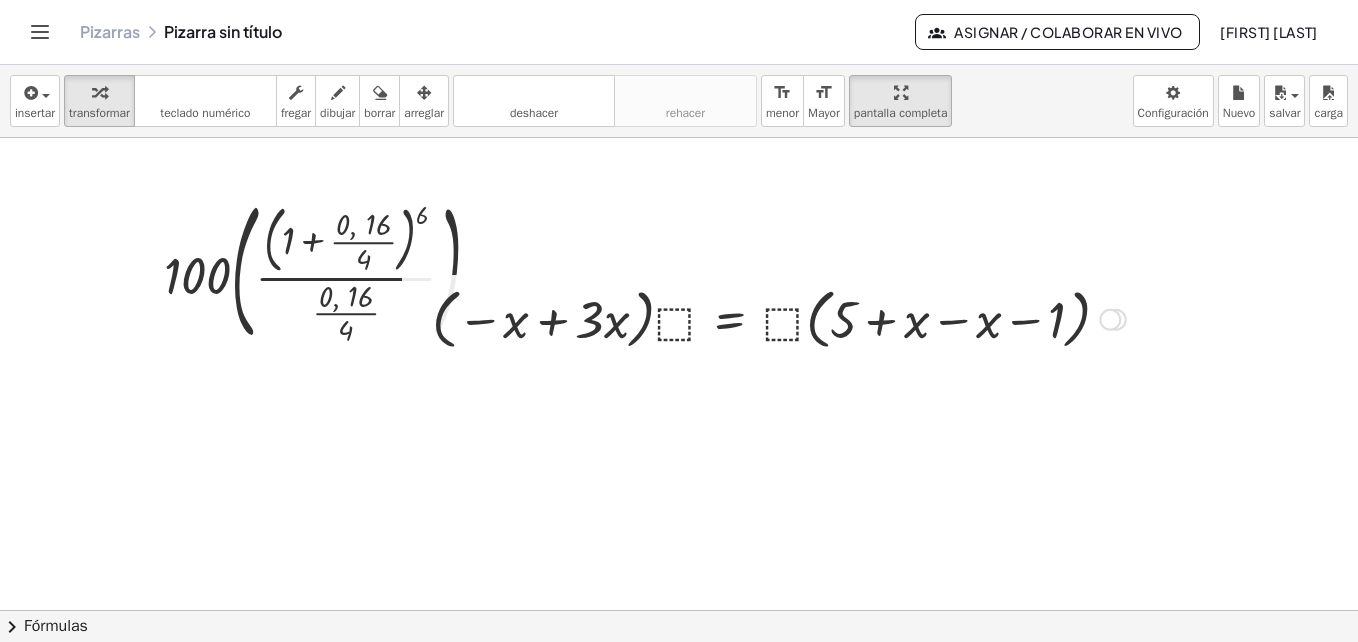 click at bounding box center (779, 318) 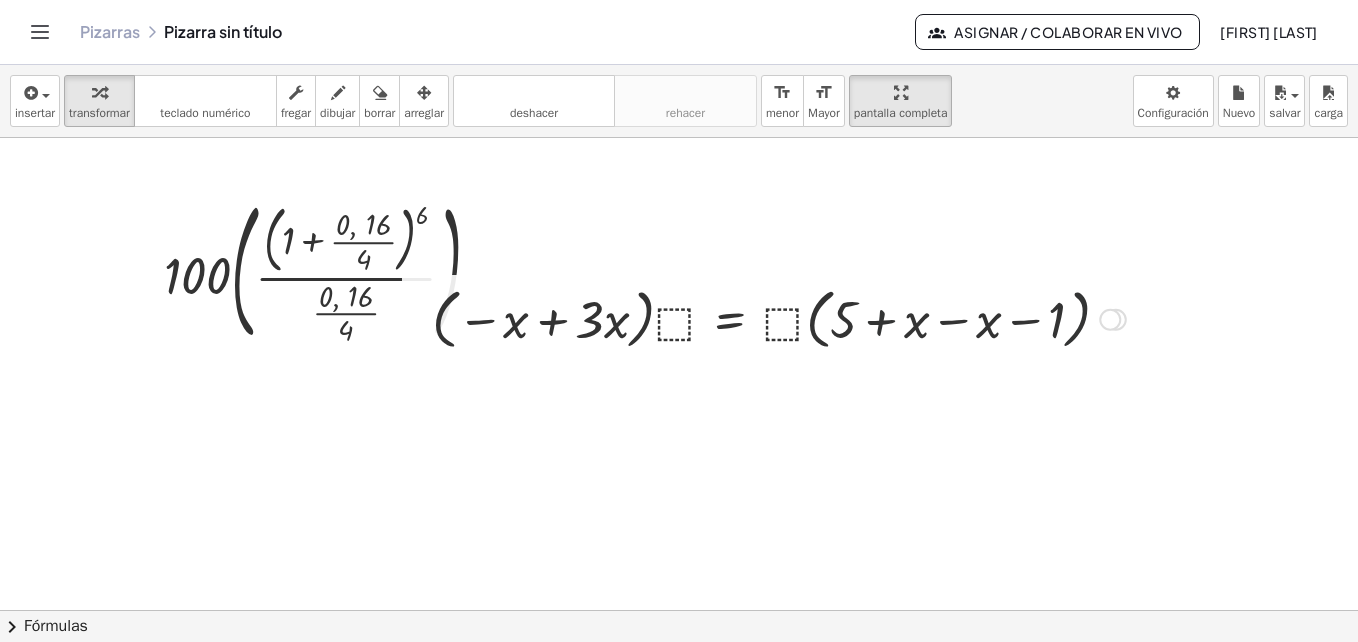 click at bounding box center (779, 318) 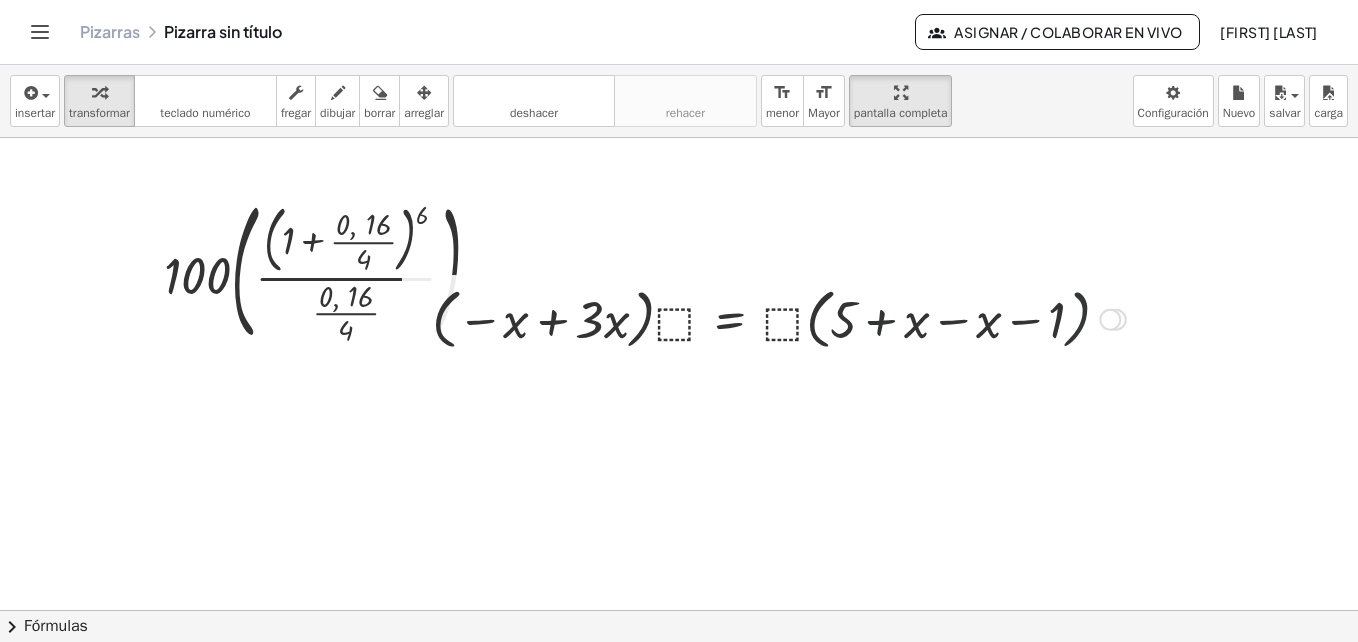 click at bounding box center [779, 318] 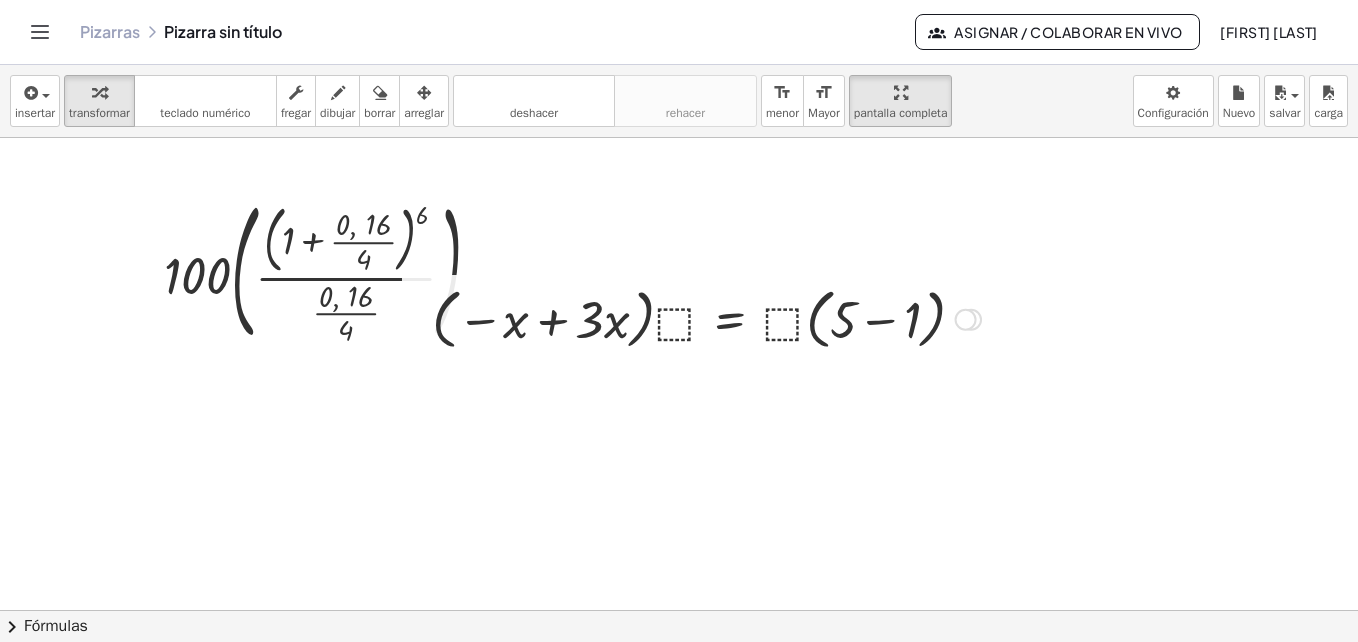 drag, startPoint x: 919, startPoint y: 308, endPoint x: 666, endPoint y: 293, distance: 253.44427 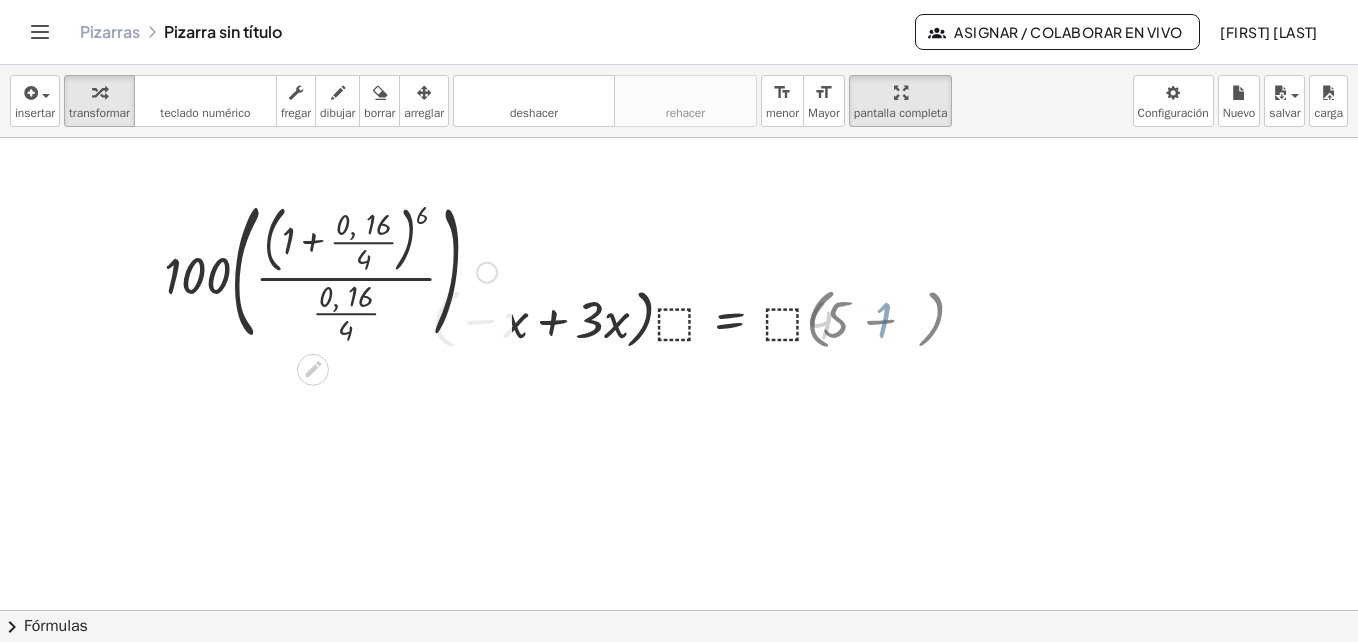 click at bounding box center (330, 270) 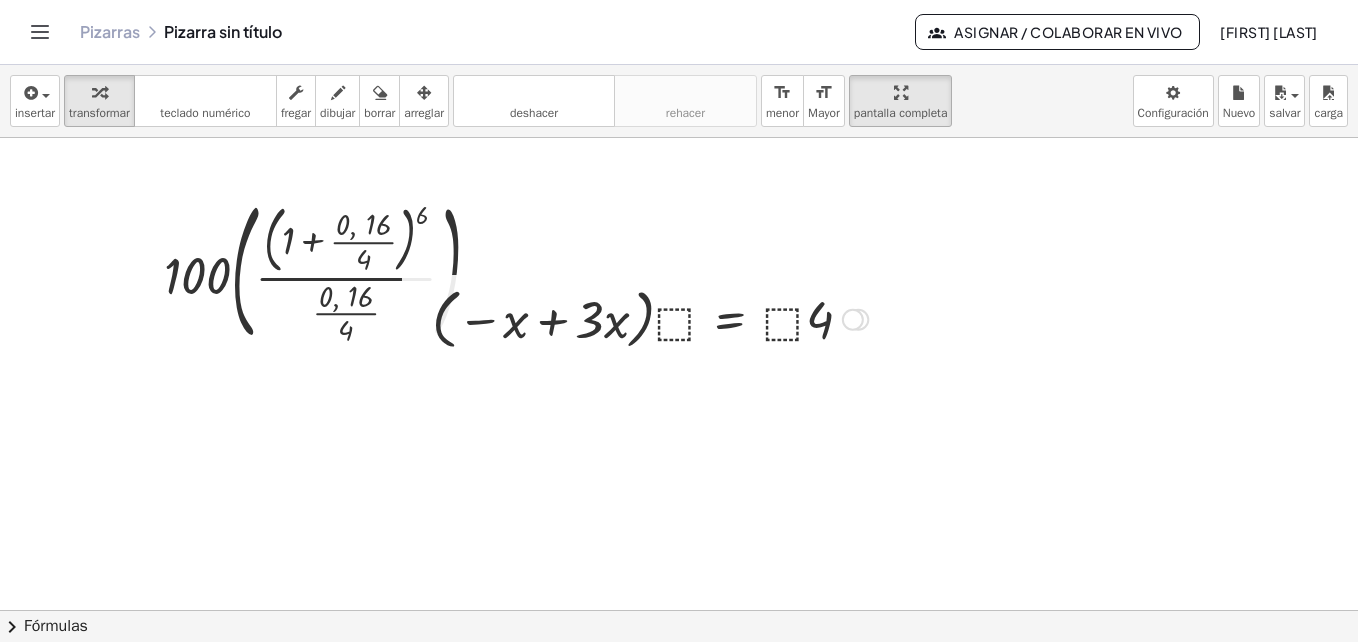 click at bounding box center [650, 318] 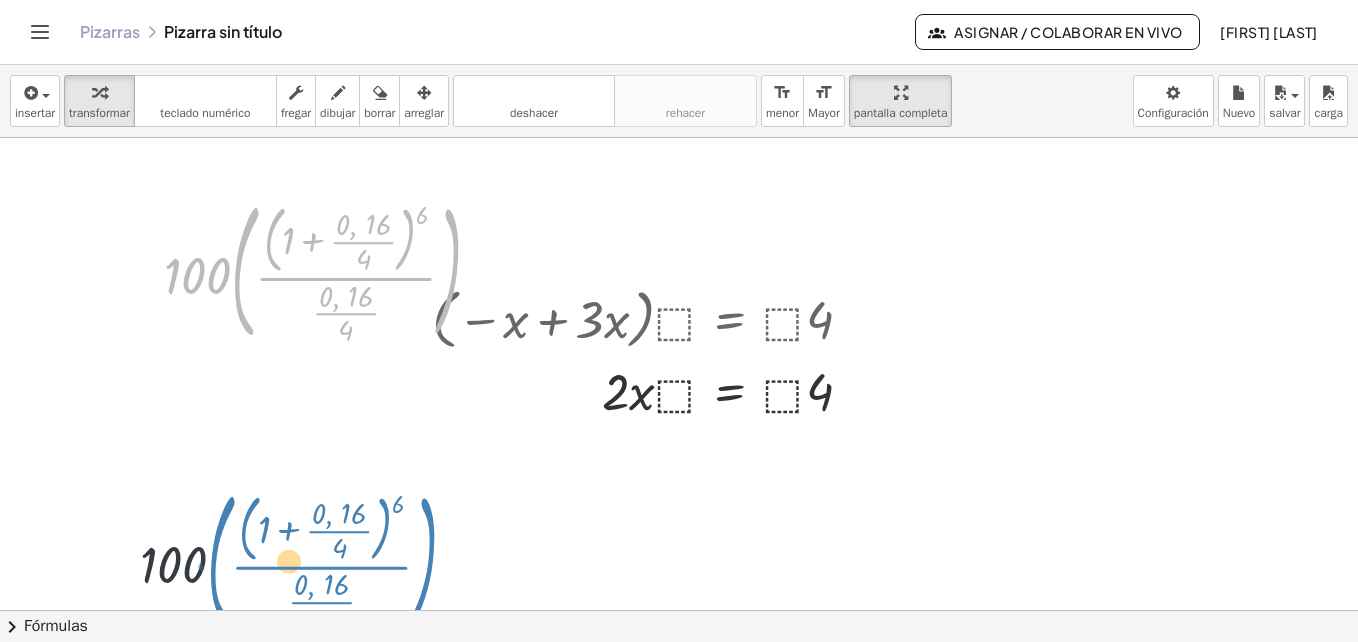 drag, startPoint x: 457, startPoint y: 317, endPoint x: 434, endPoint y: 607, distance: 290.91064 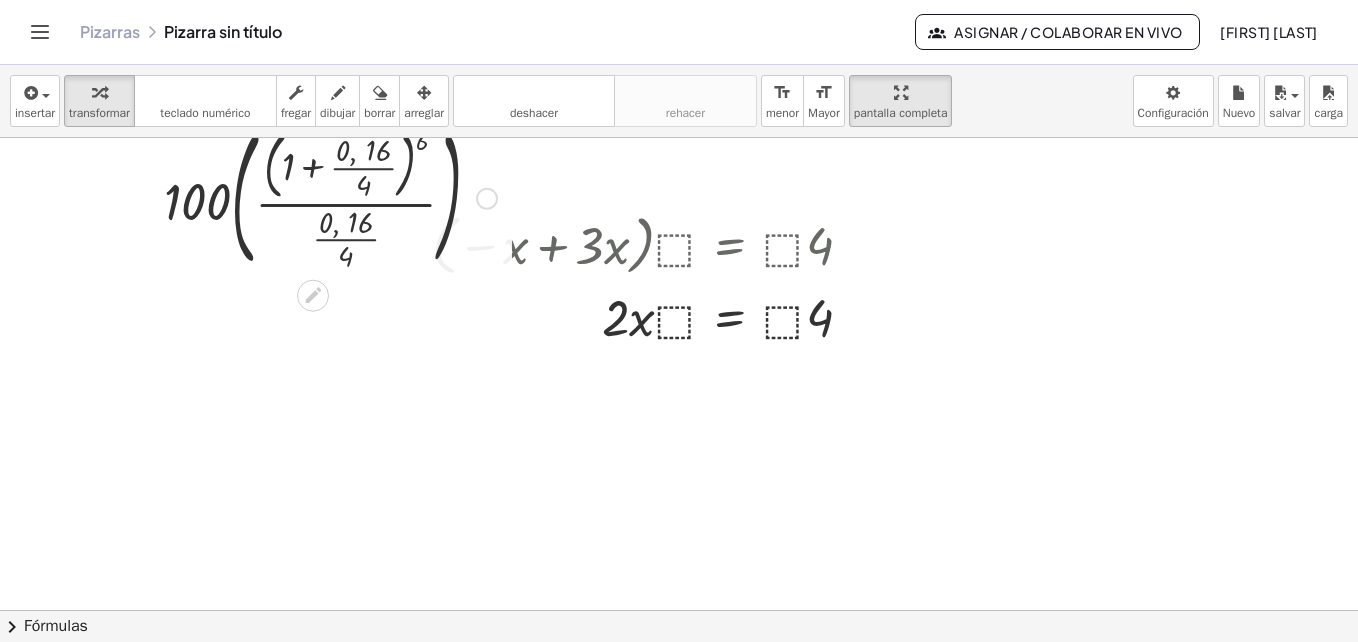 scroll, scrollTop: 100, scrollLeft: 0, axis: vertical 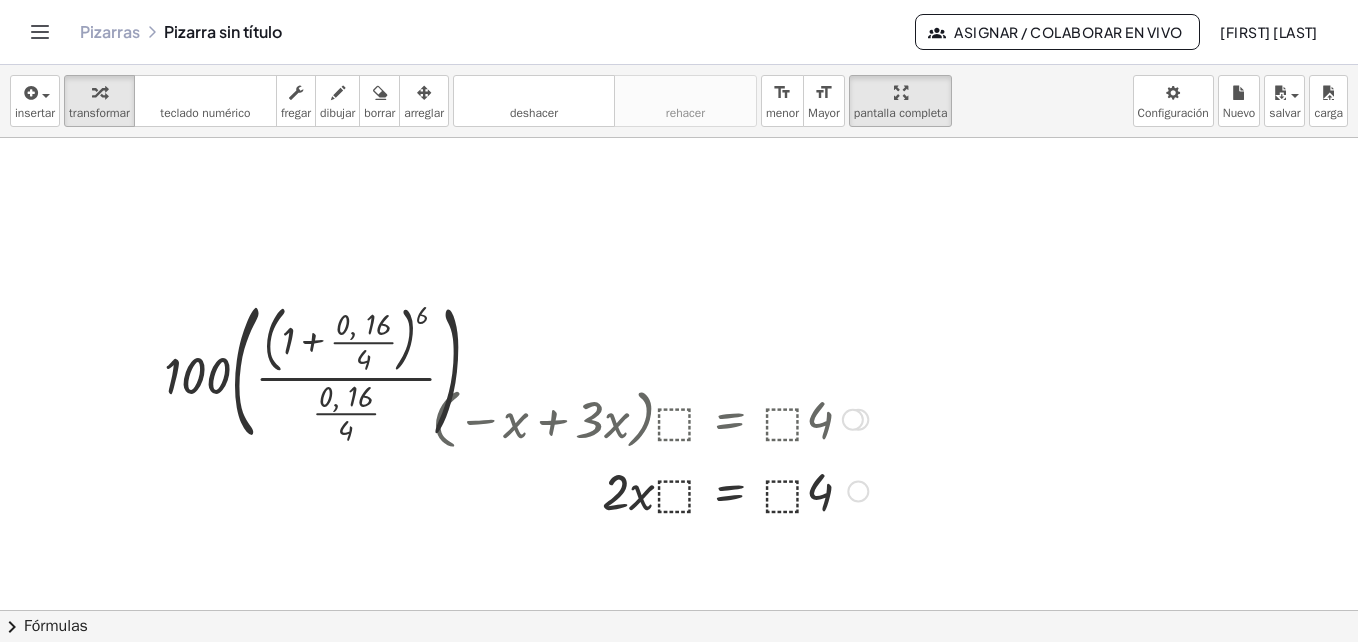 click at bounding box center (650, 418) 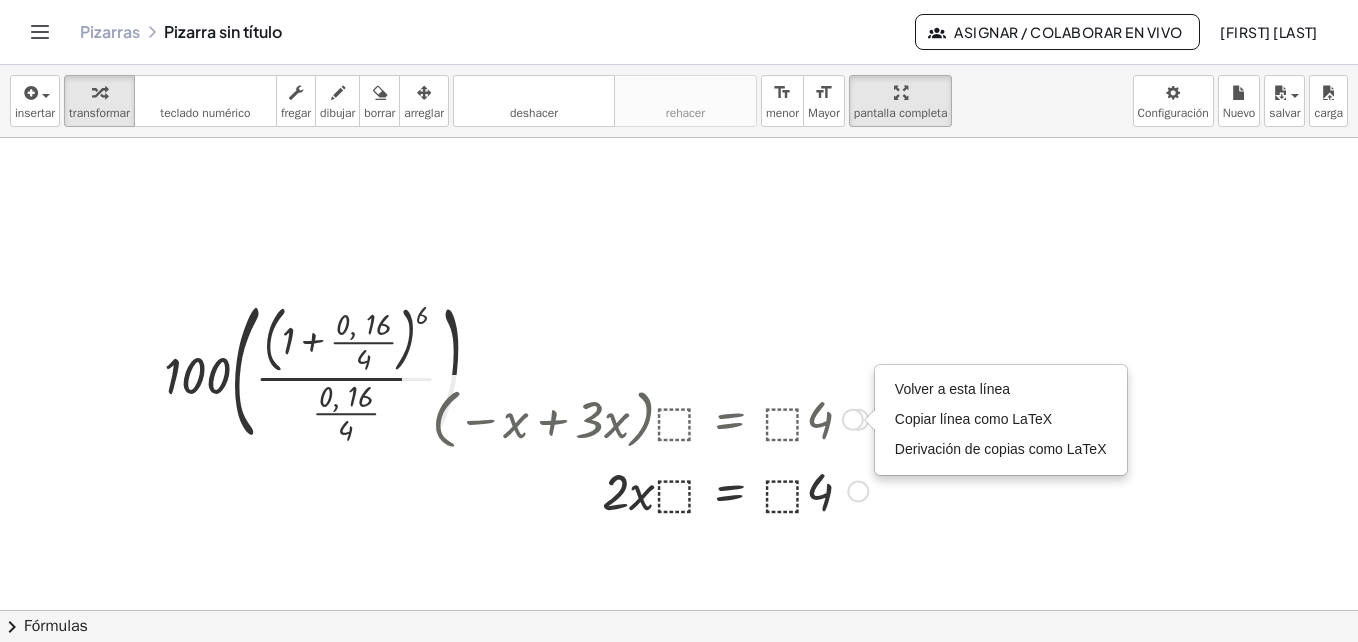 click at bounding box center [679, 510] 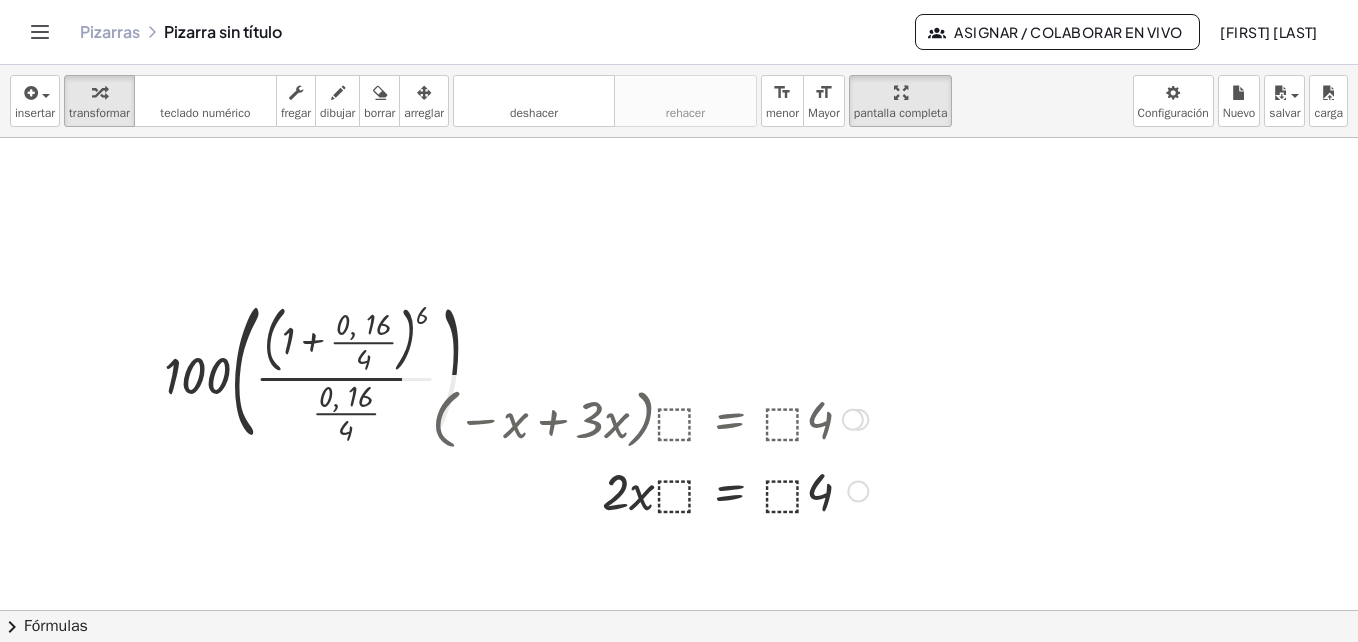click at bounding box center [650, 418] 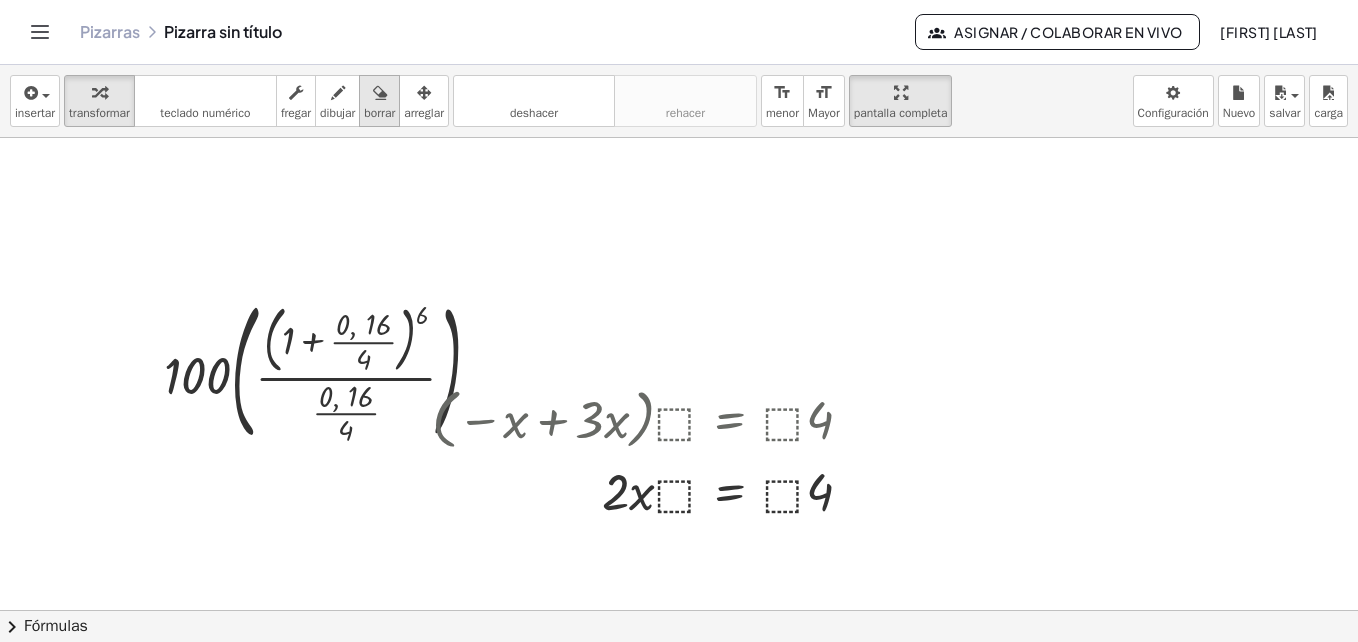 click at bounding box center (379, 92) 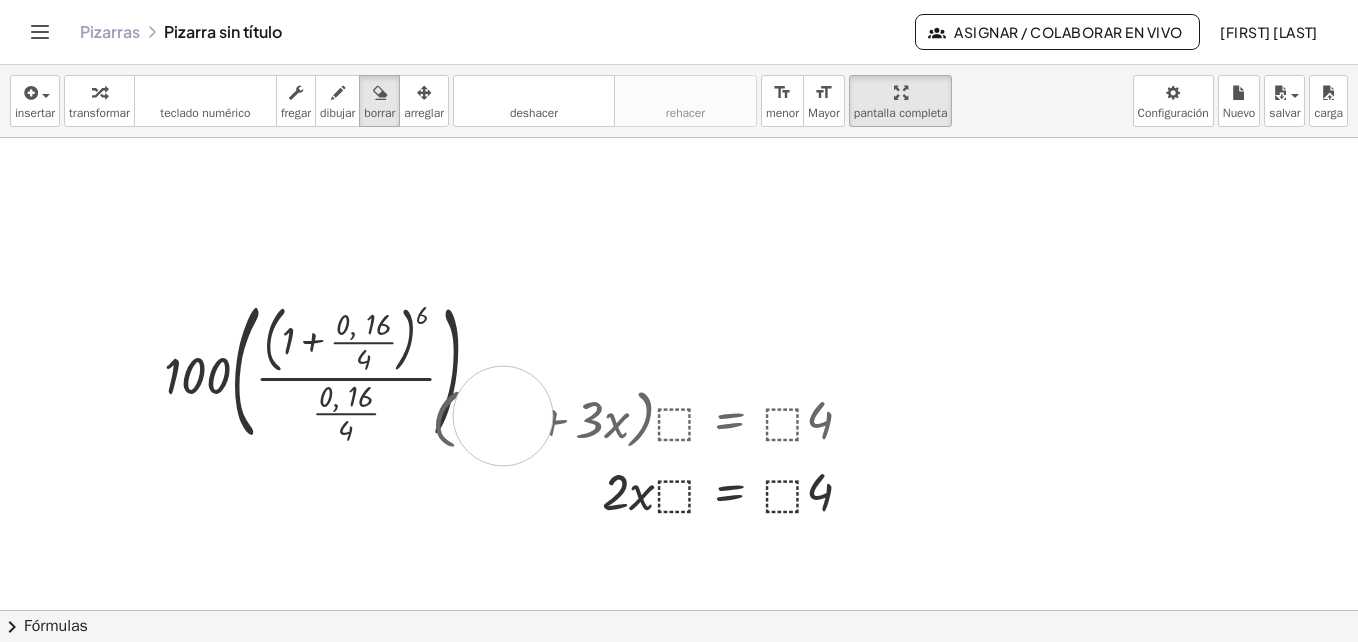 click at bounding box center (679, 510) 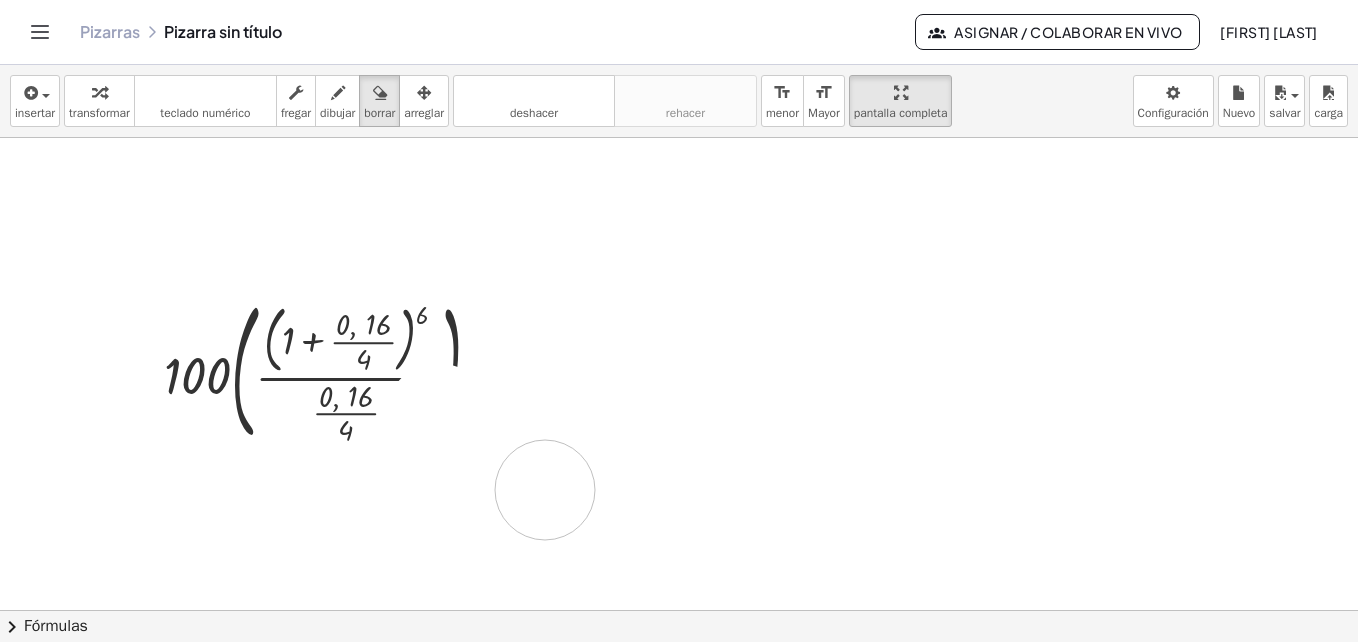 drag, startPoint x: 438, startPoint y: 414, endPoint x: 545, endPoint y: 490, distance: 131.24405 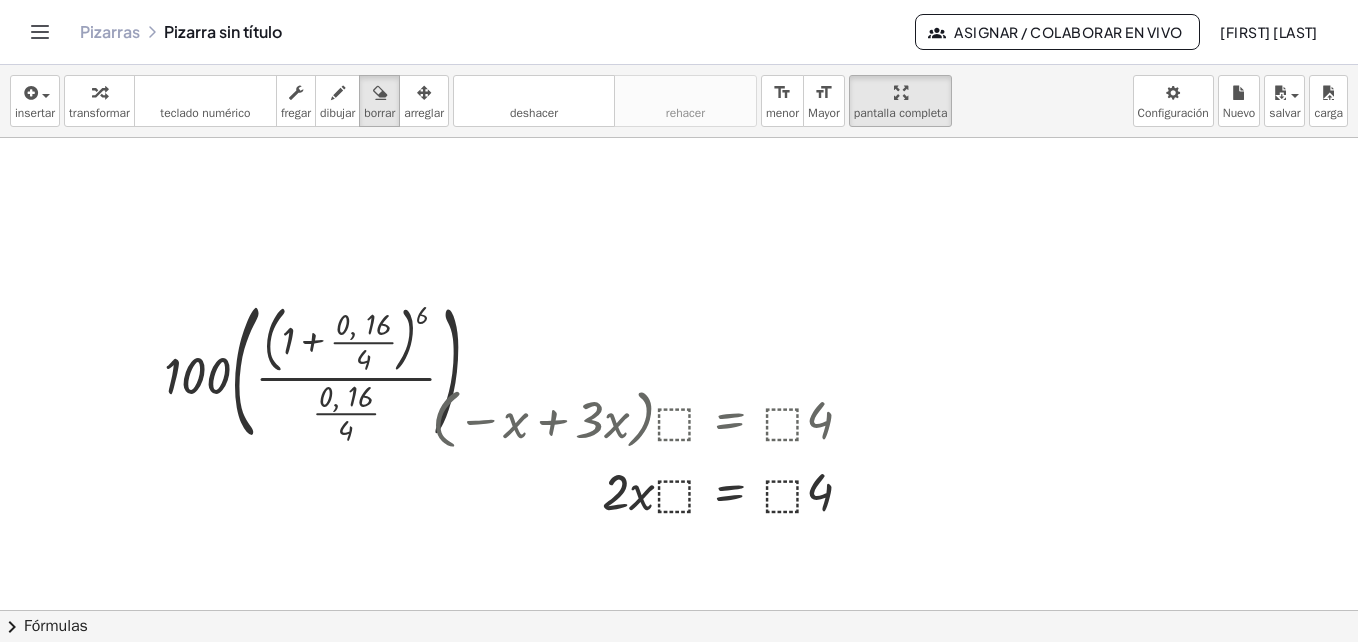click at bounding box center (679, 510) 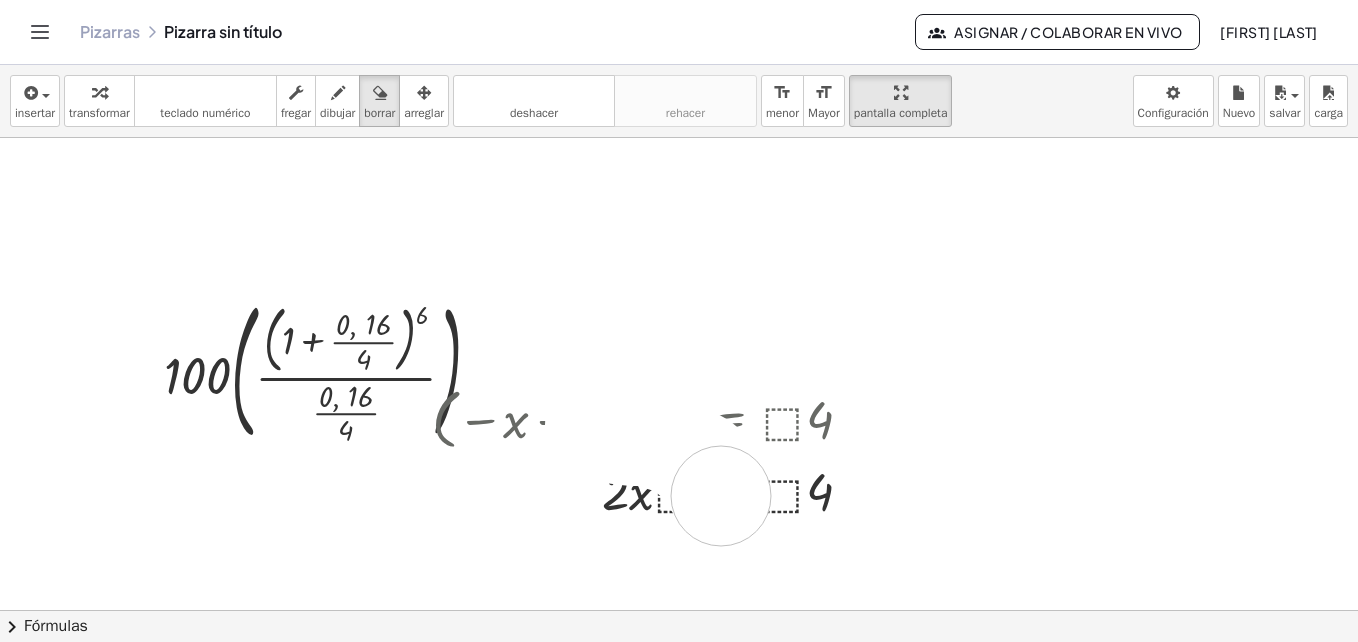 drag, startPoint x: 595, startPoint y: 425, endPoint x: 727, endPoint y: 512, distance: 158.09175 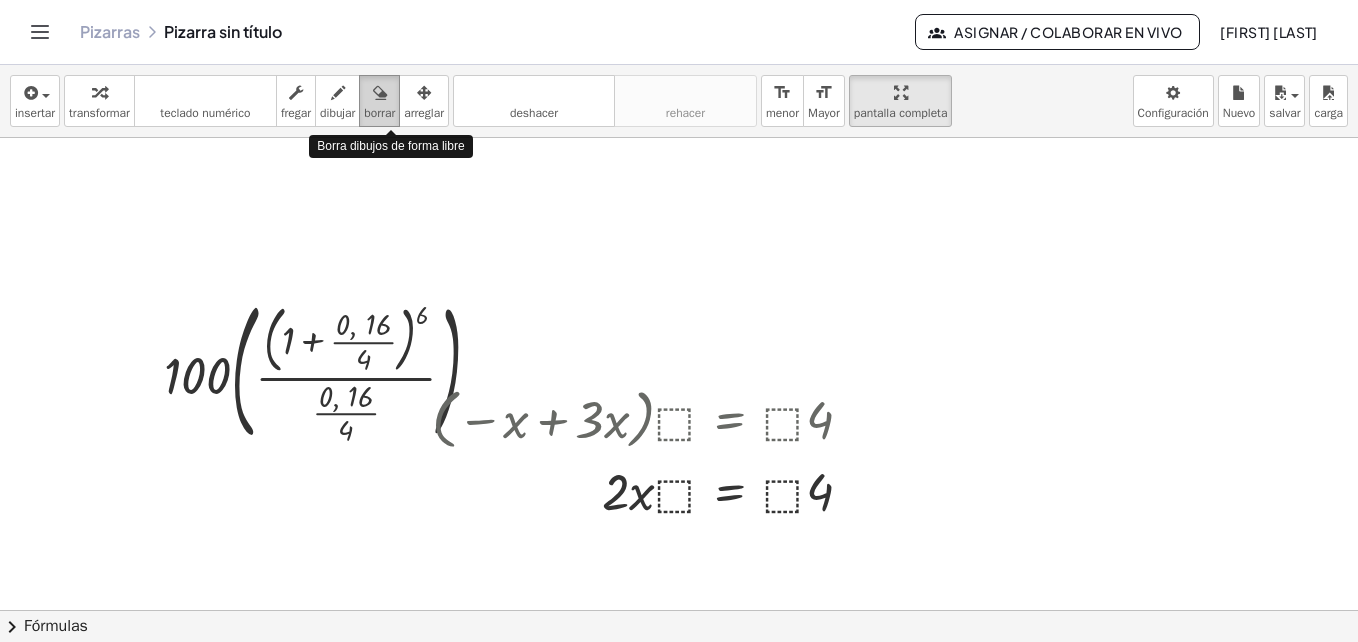 click on "borrar" at bounding box center [379, 101] 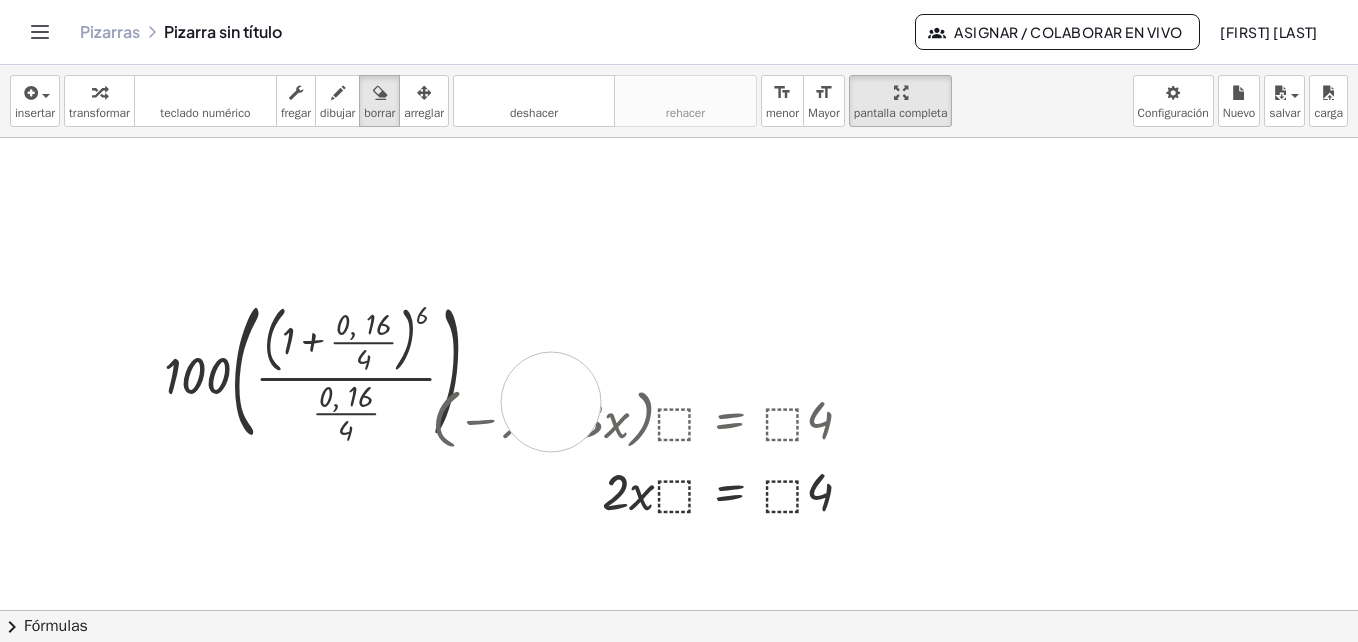 drag, startPoint x: 551, startPoint y: 402, endPoint x: 568, endPoint y: 426, distance: 29.410883 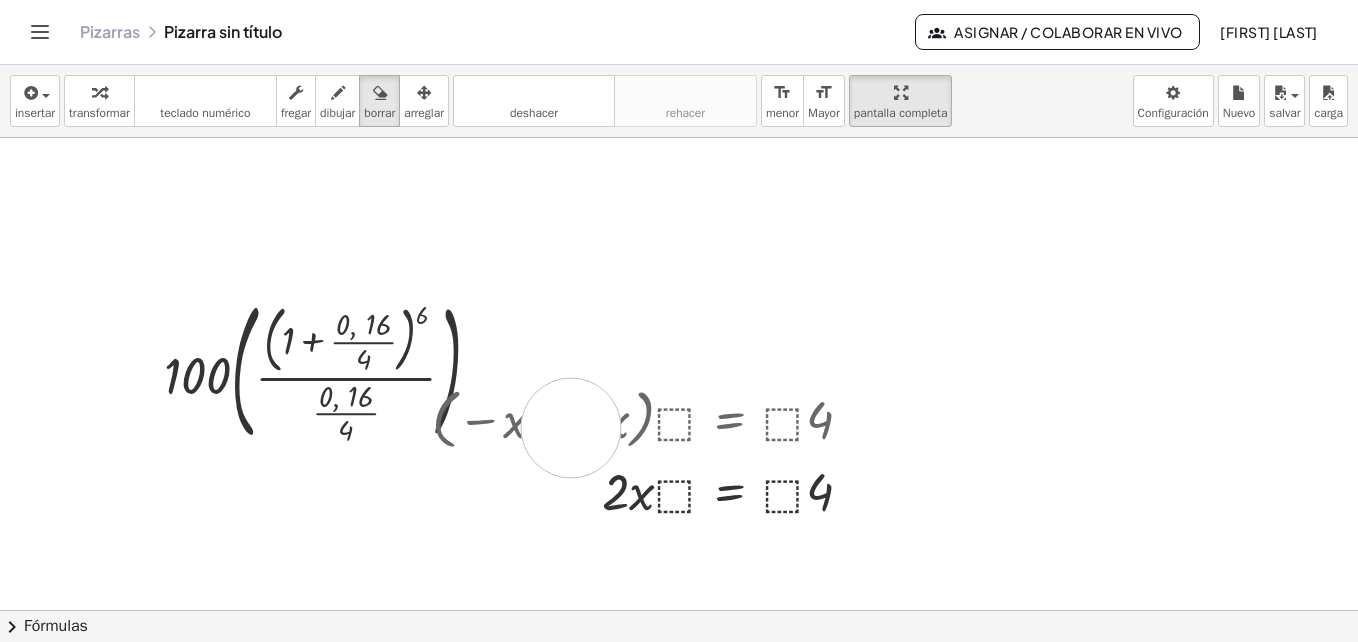 click at bounding box center [679, 510] 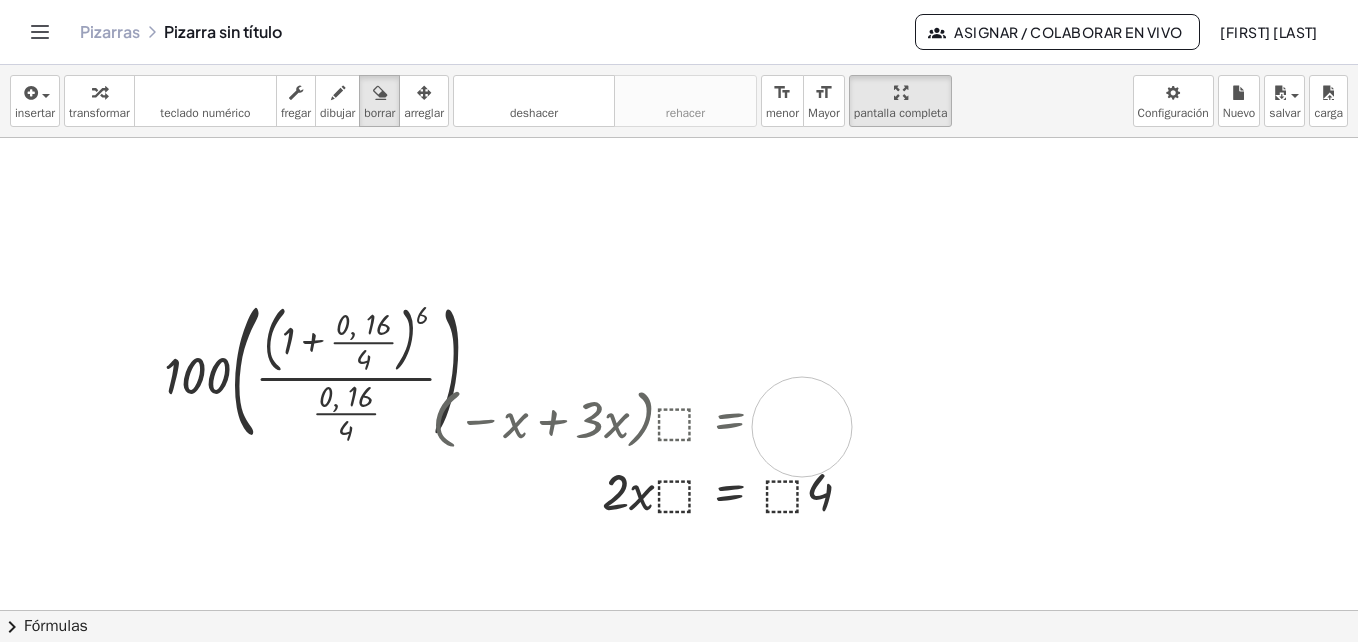 click at bounding box center [679, 510] 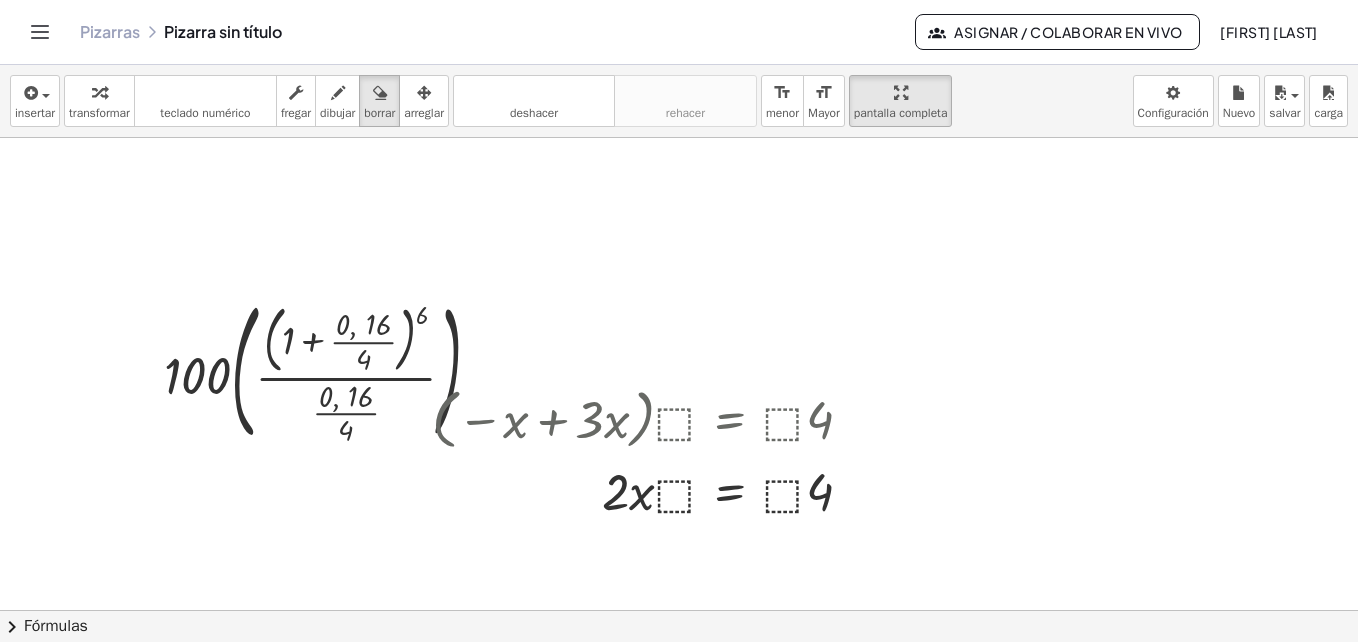 click at bounding box center [679, 510] 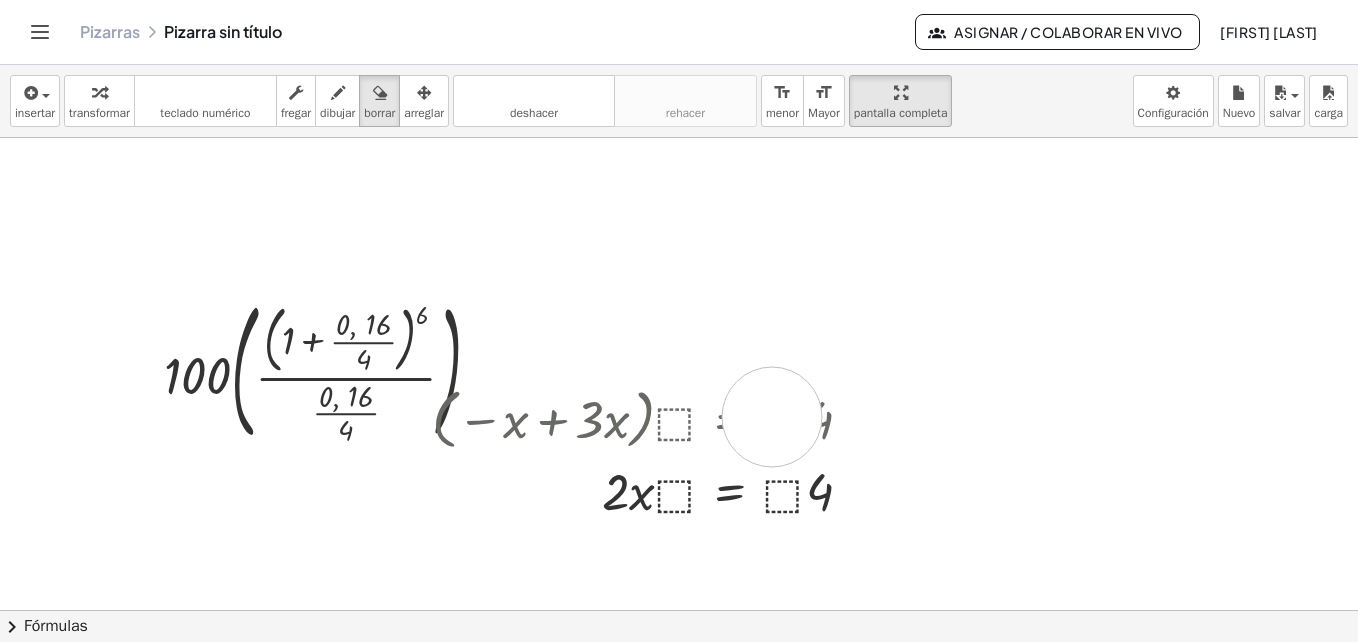 click at bounding box center [679, 510] 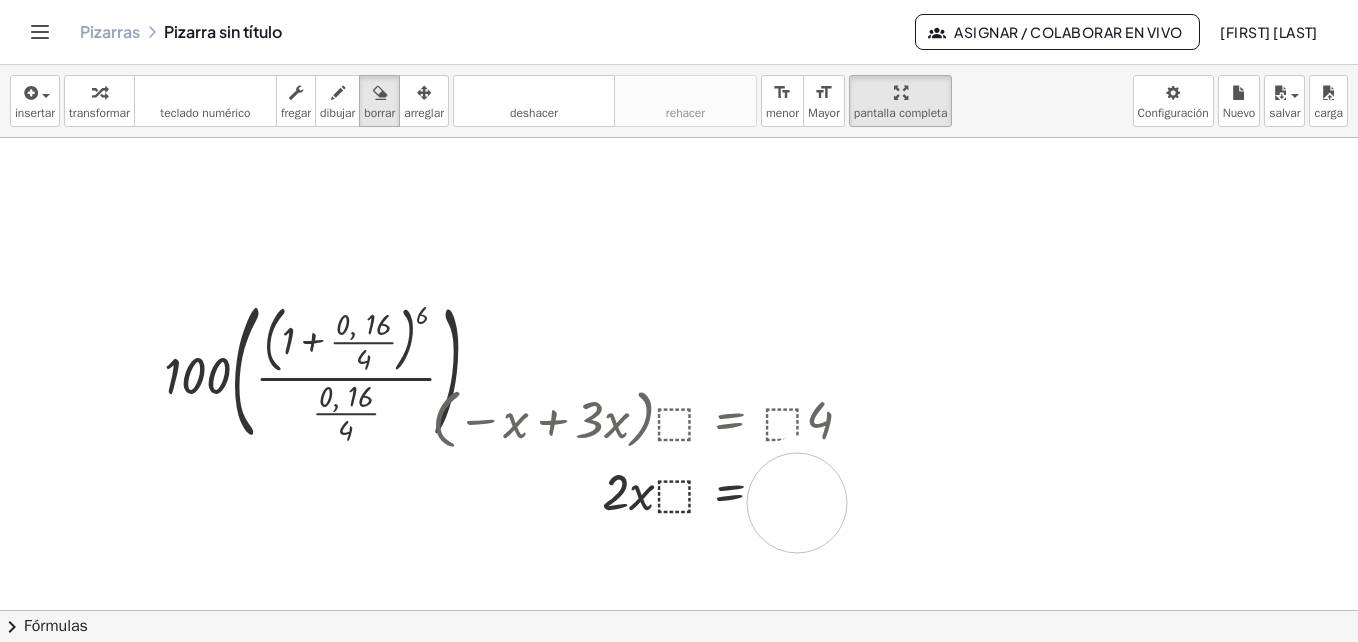 click at bounding box center (679, 510) 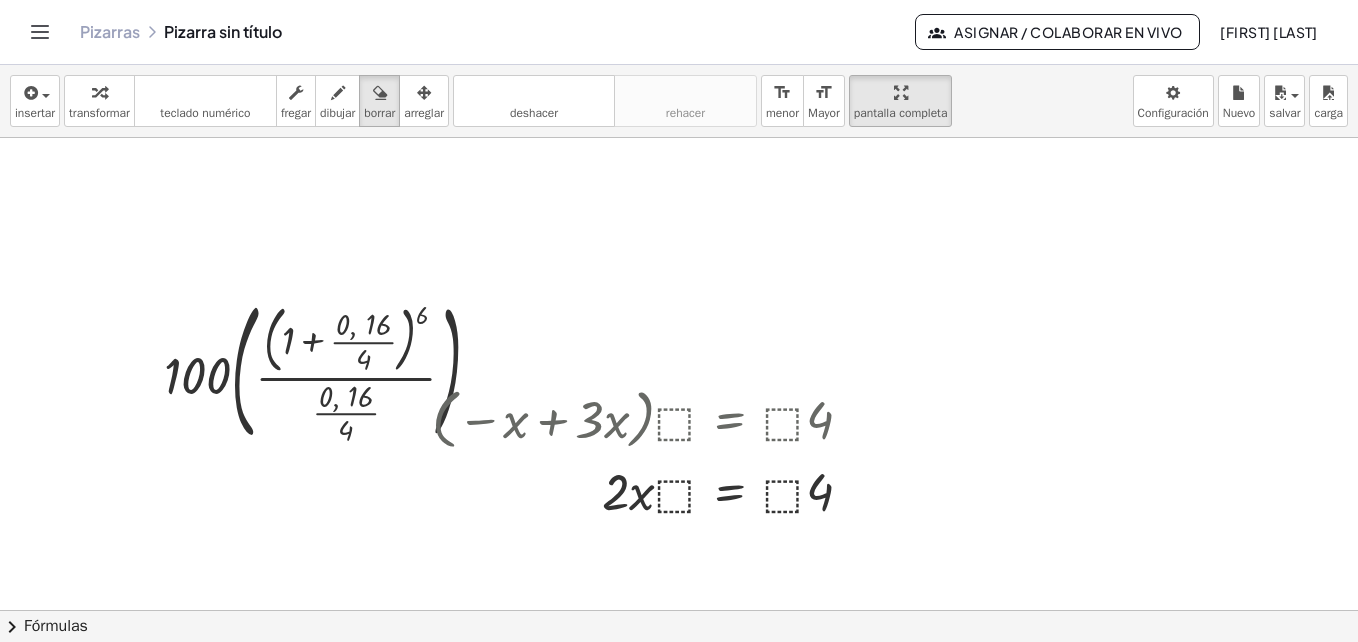 click at bounding box center [679, 510] 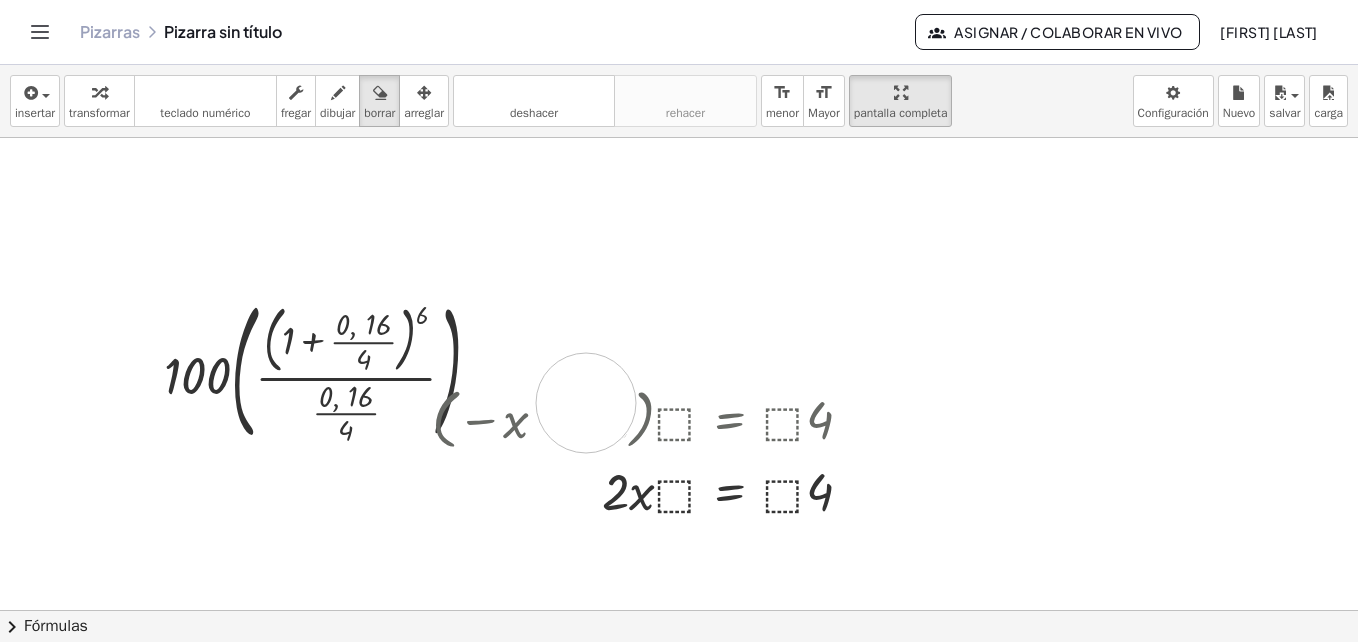 click at bounding box center [679, 510] 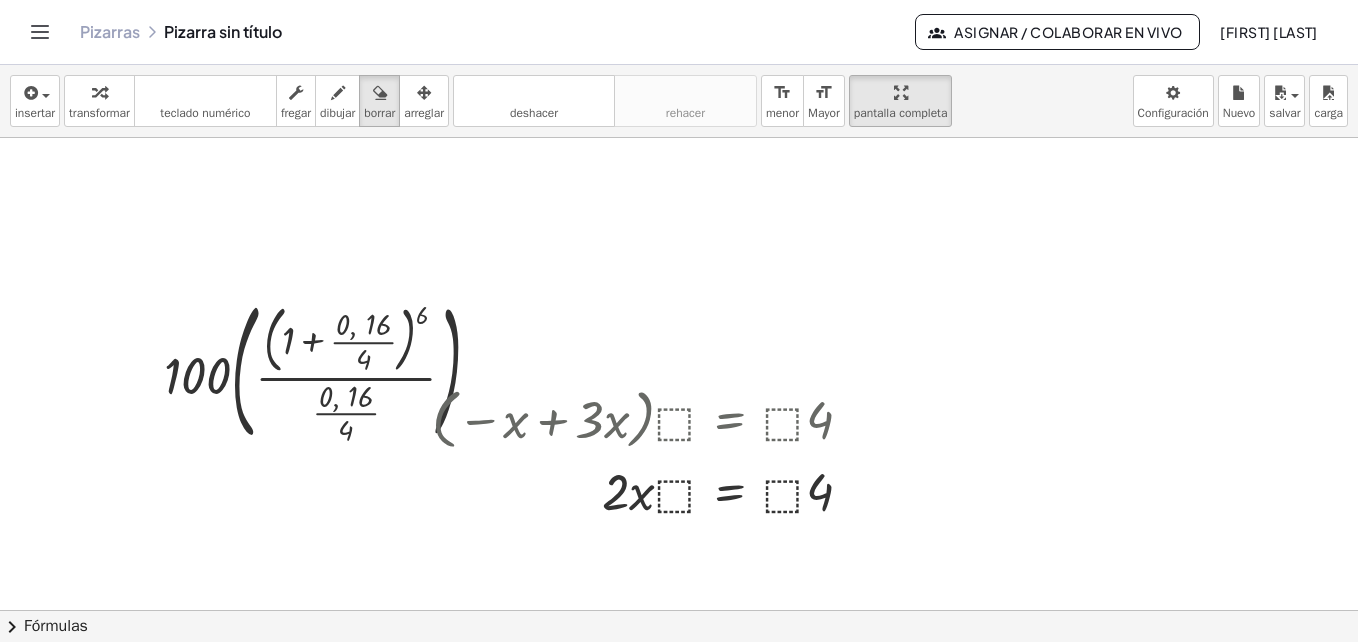 drag, startPoint x: 582, startPoint y: 395, endPoint x: 569, endPoint y: 395, distance: 13 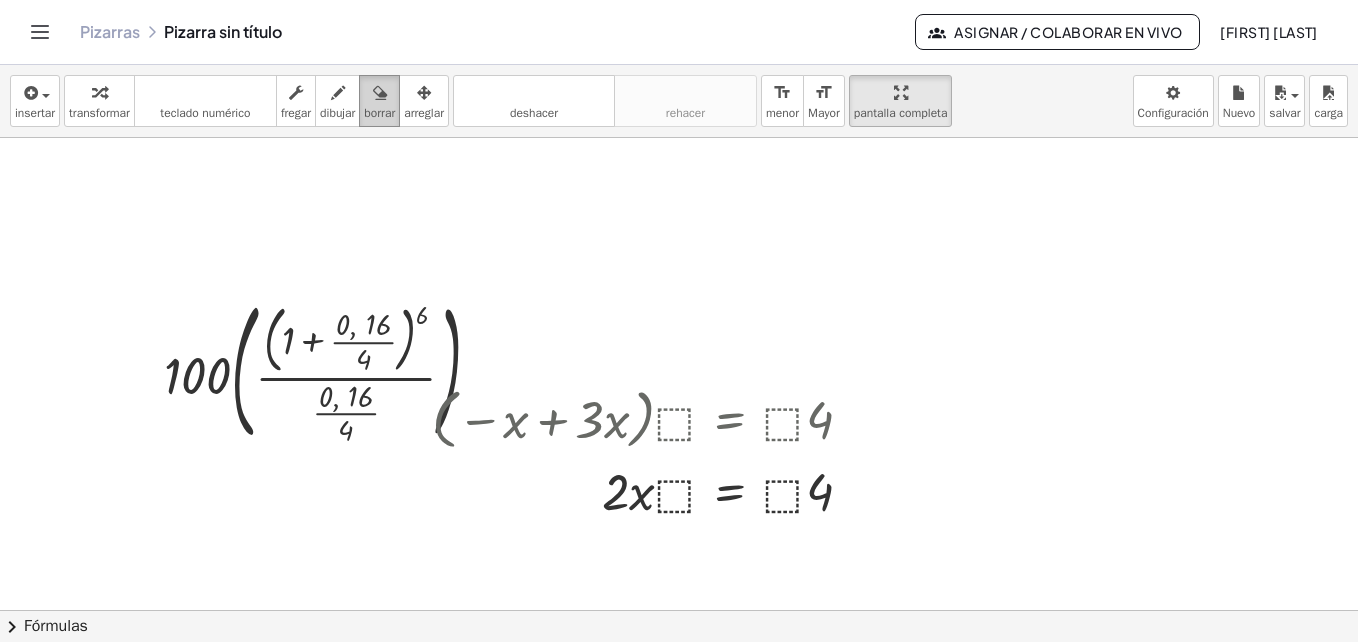 click at bounding box center [380, 93] 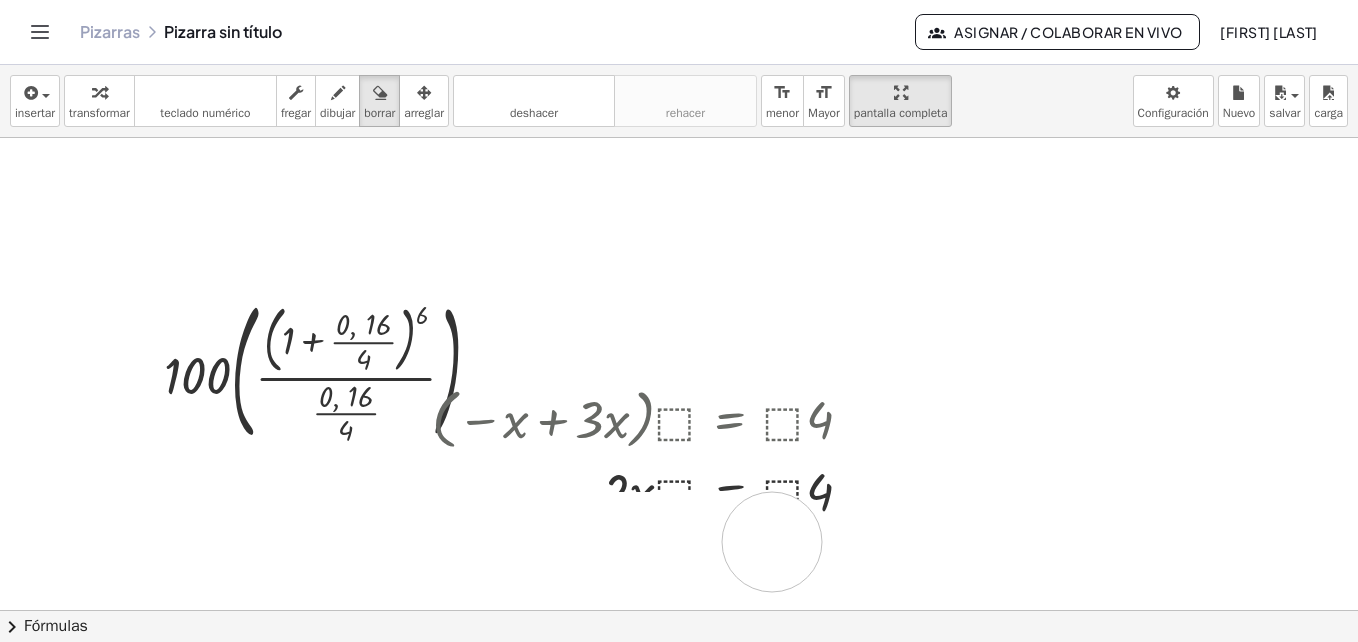 drag, startPoint x: 20, startPoint y: 179, endPoint x: 847, endPoint y: 542, distance: 903.16003 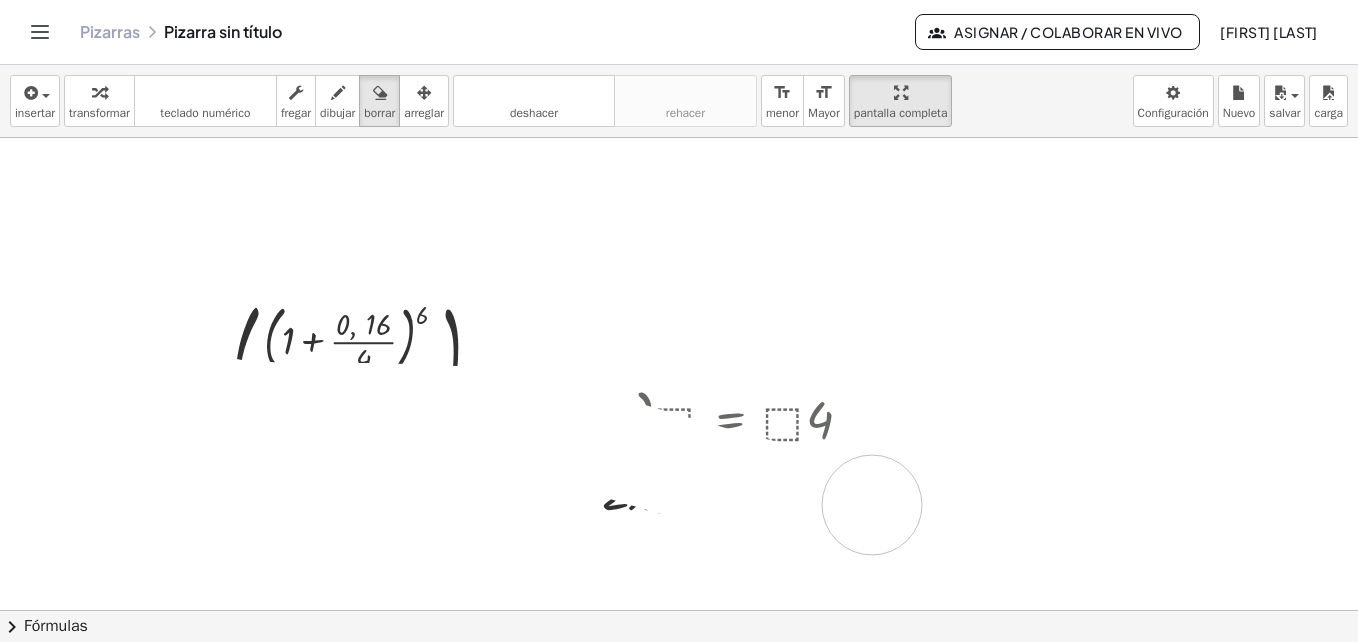 drag, startPoint x: 109, startPoint y: 226, endPoint x: 905, endPoint y: 487, distance: 837.69745 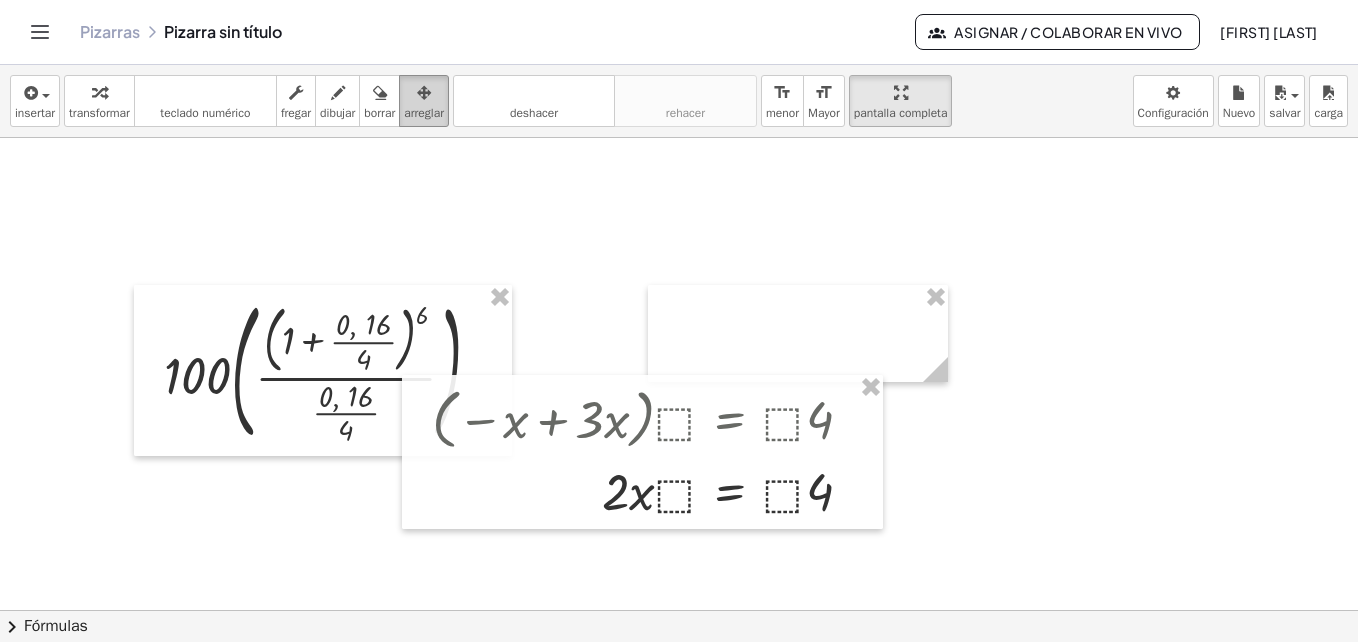 click at bounding box center (424, 92) 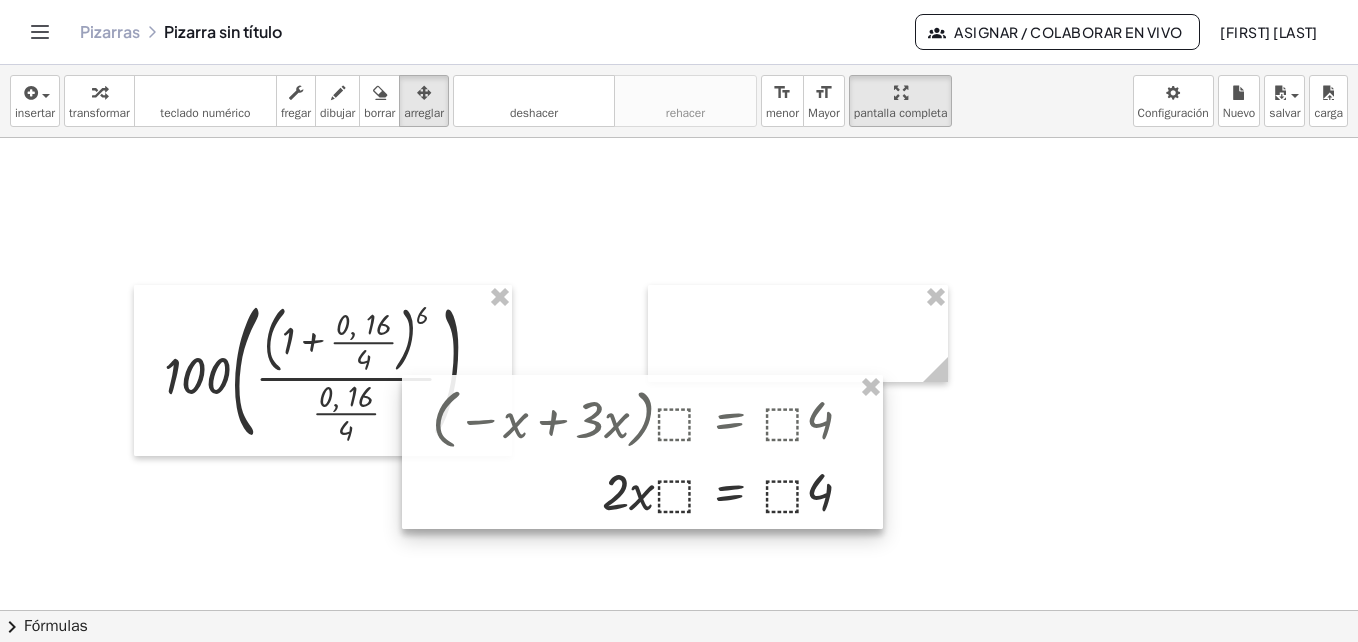 click at bounding box center [642, 452] 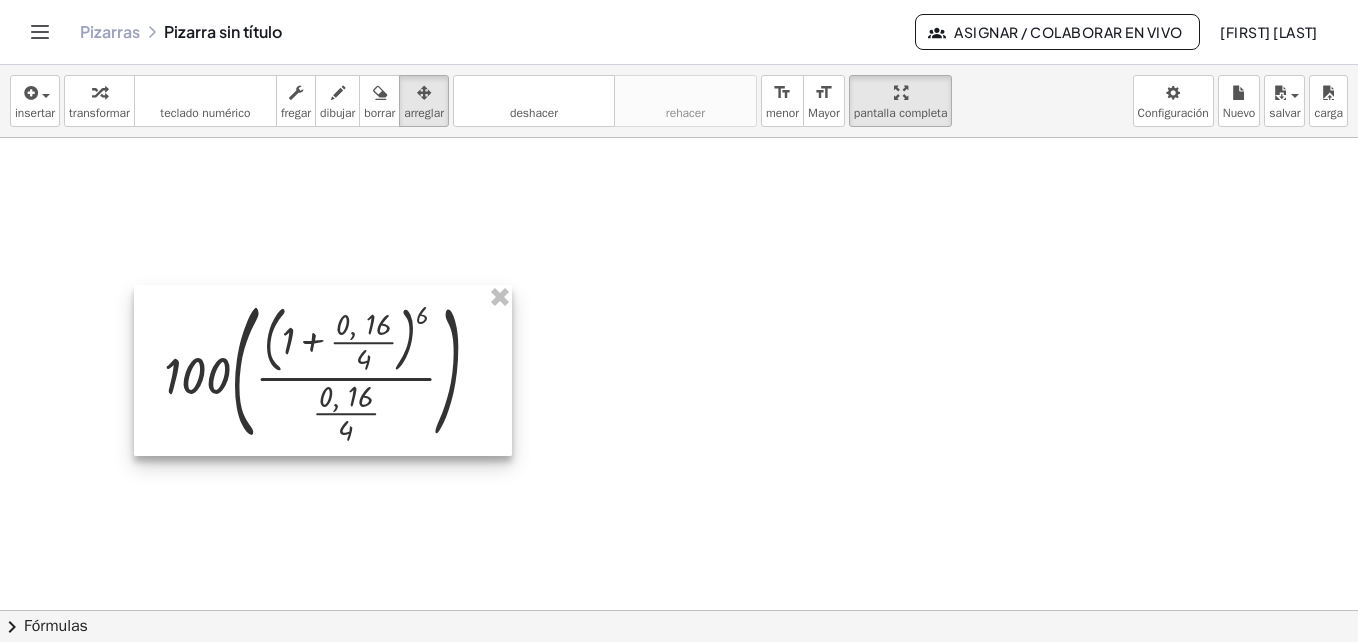 click at bounding box center [679, 510] 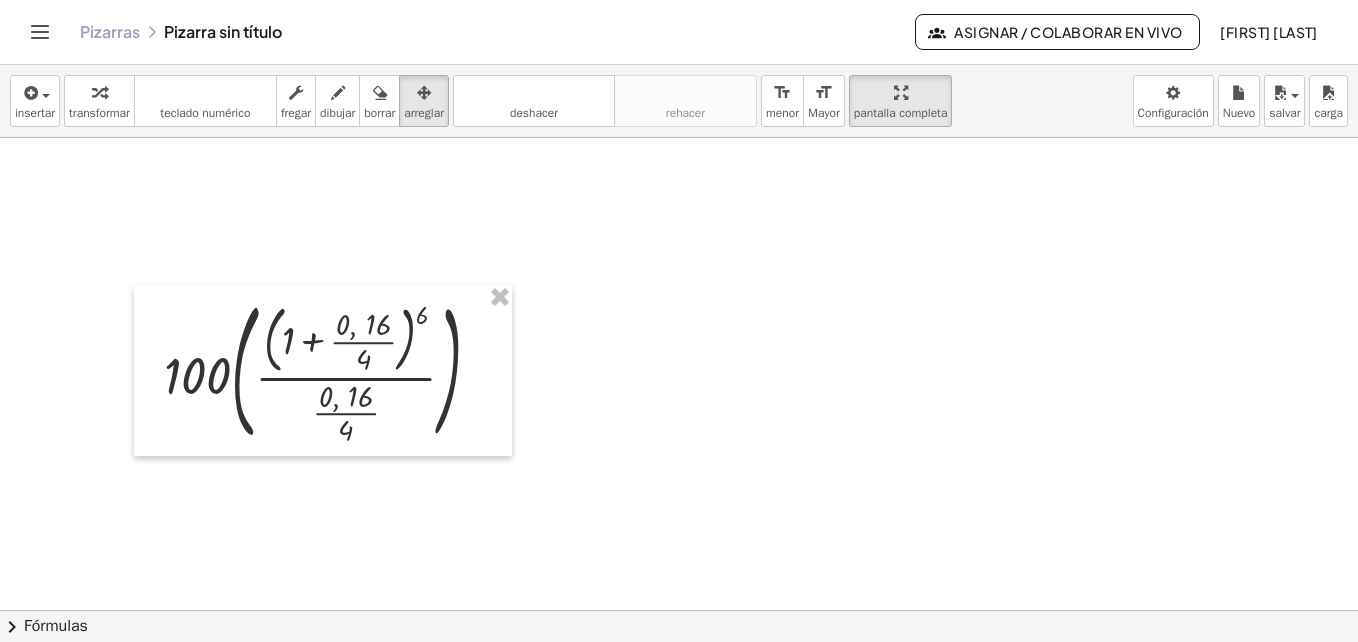 click at bounding box center (679, 510) 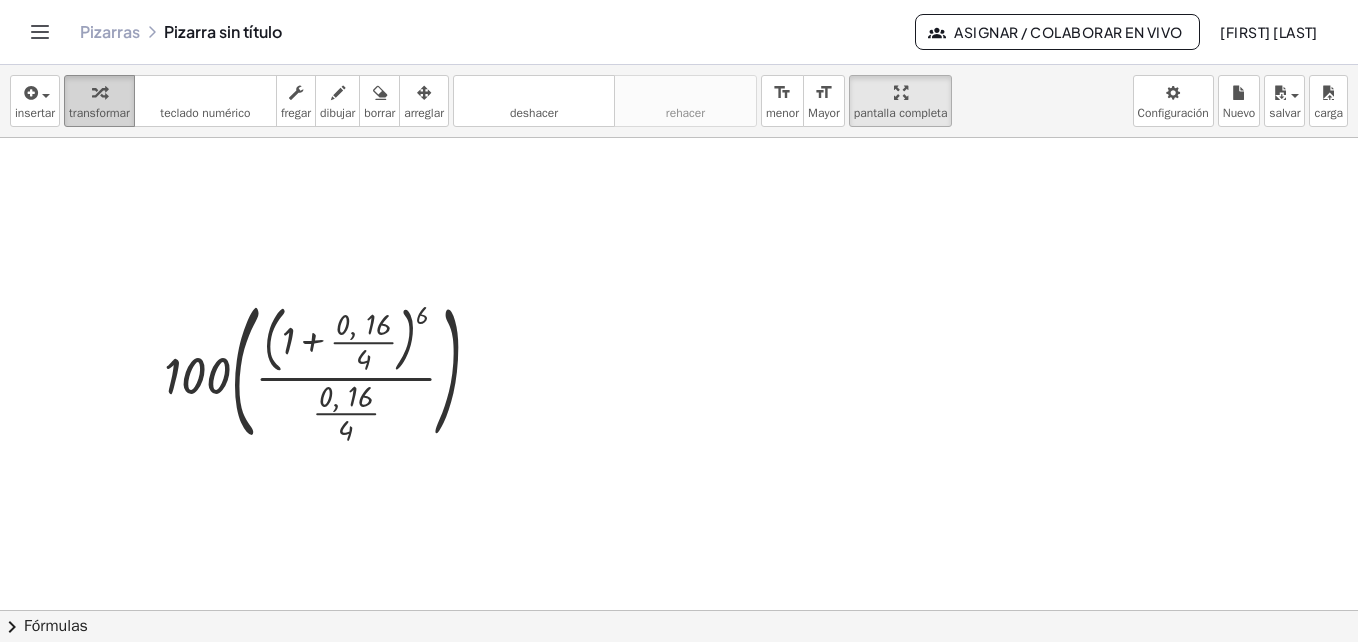 click on "transformar" at bounding box center [99, 113] 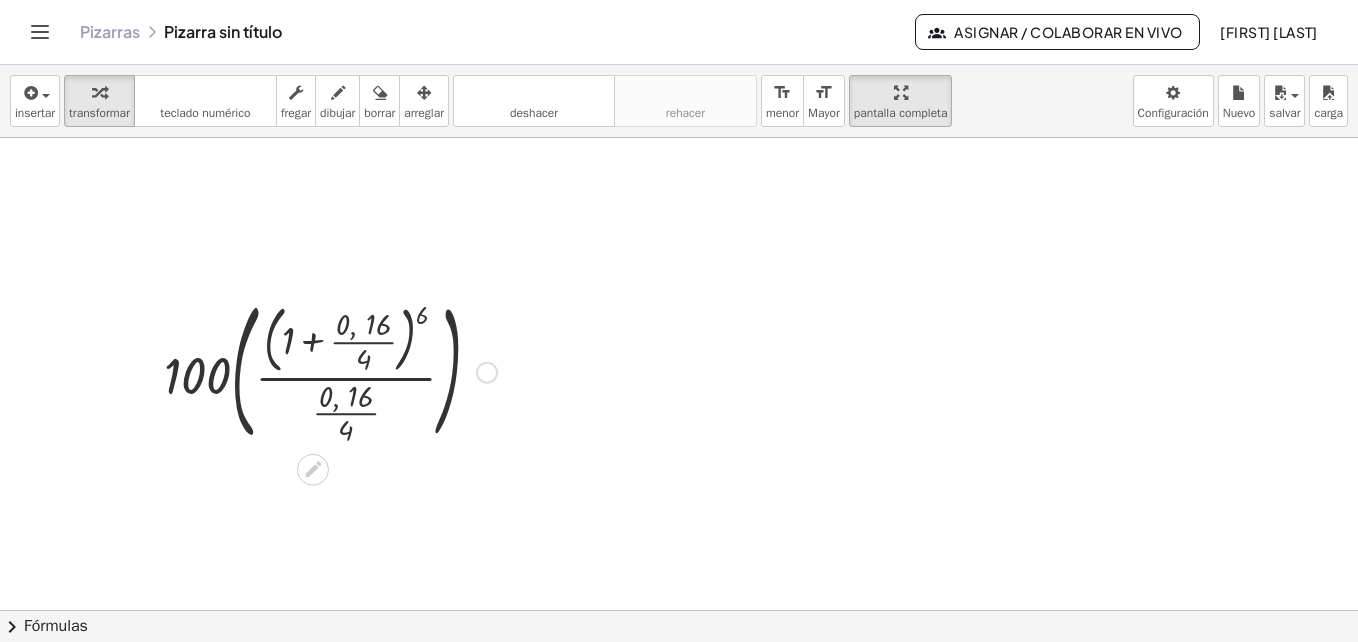 click at bounding box center [330, 370] 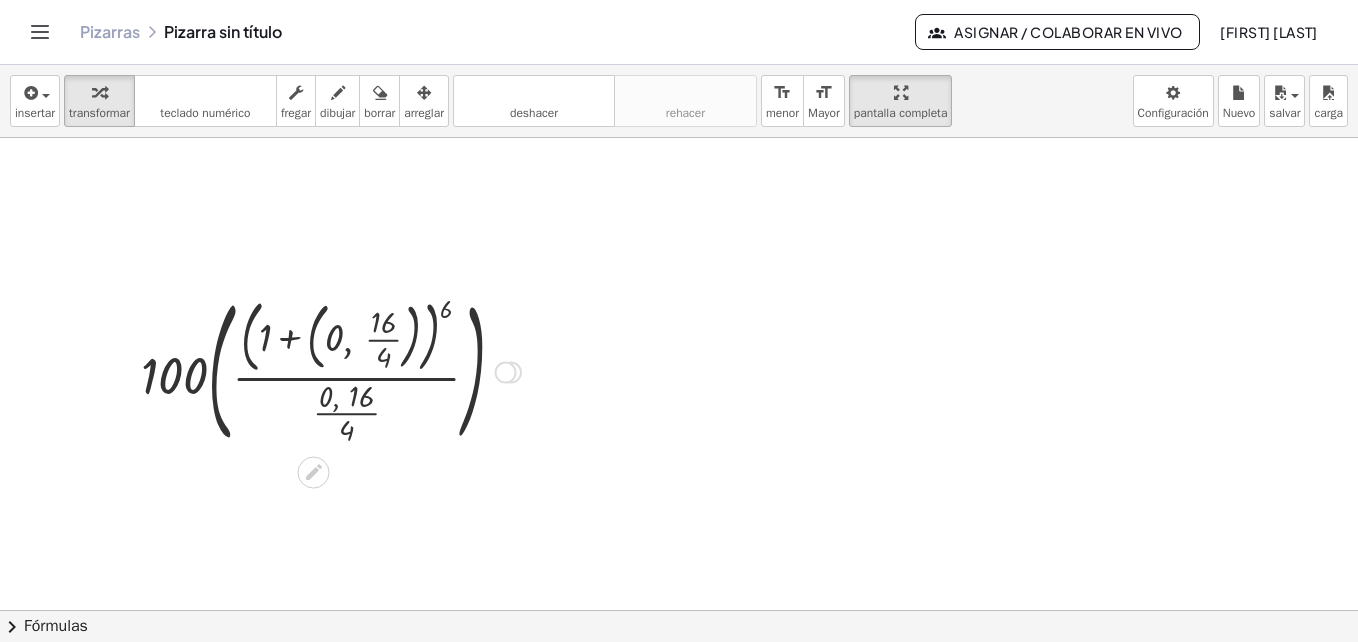 click at bounding box center [331, 370] 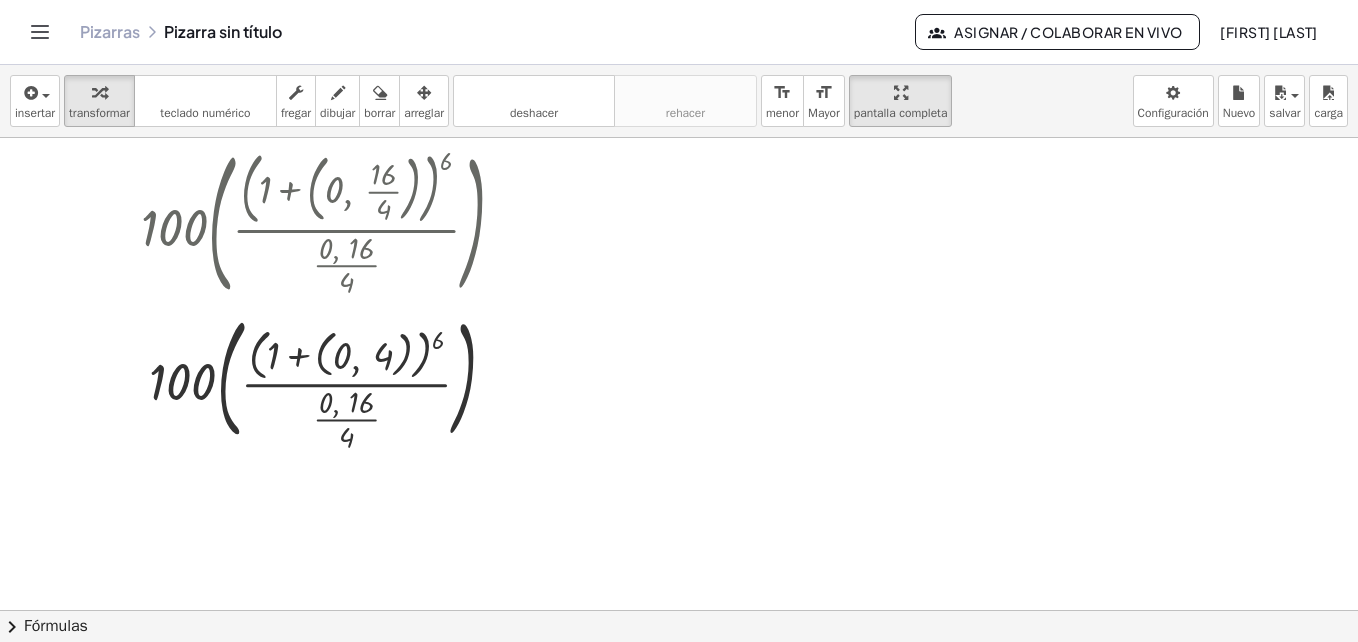 scroll, scrollTop: 200, scrollLeft: 0, axis: vertical 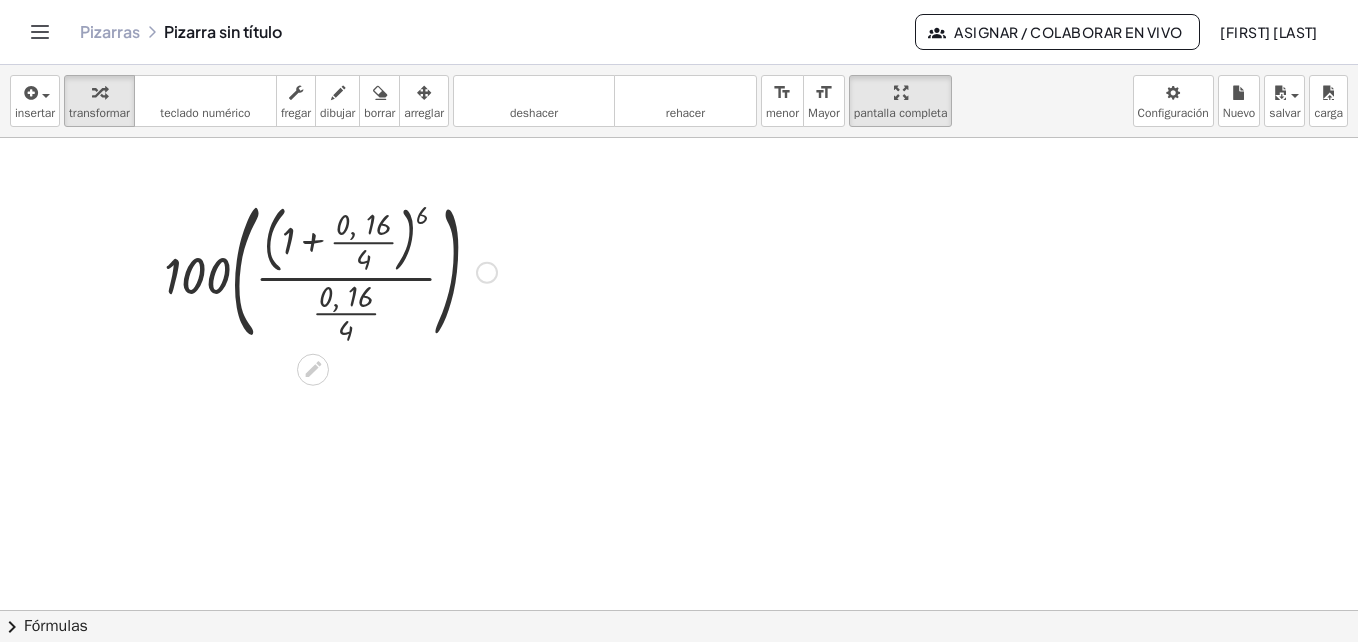 click at bounding box center (330, 270) 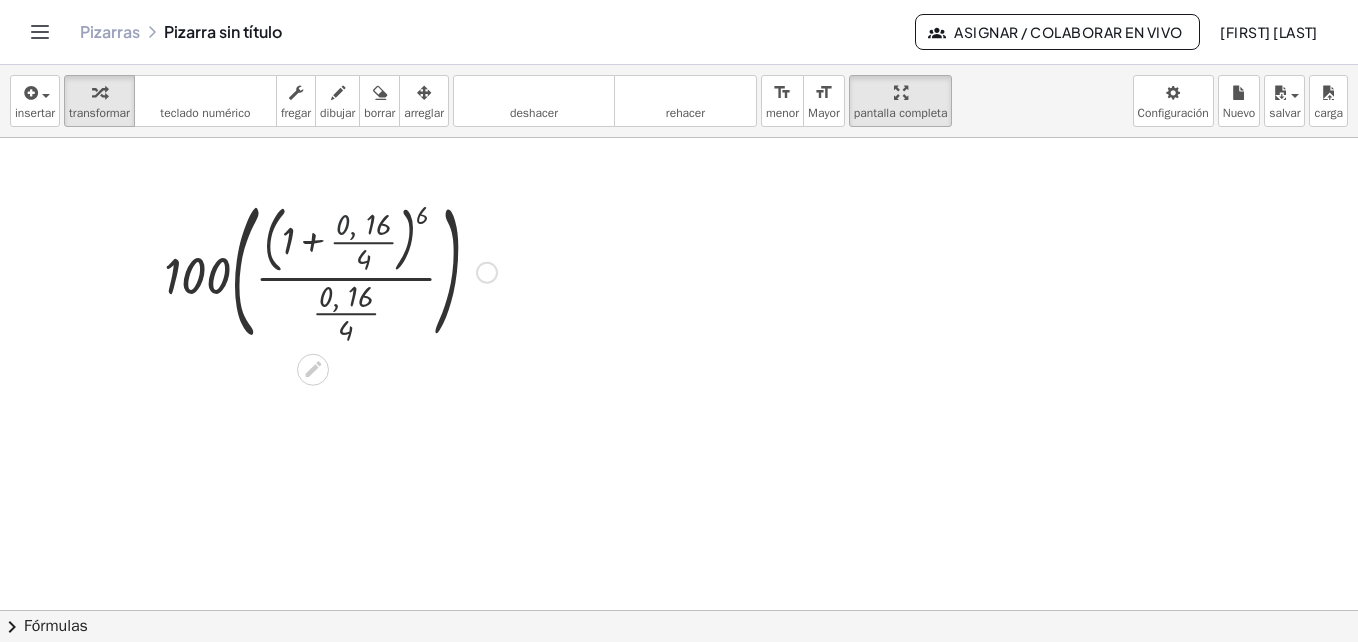 click at bounding box center [330, 270] 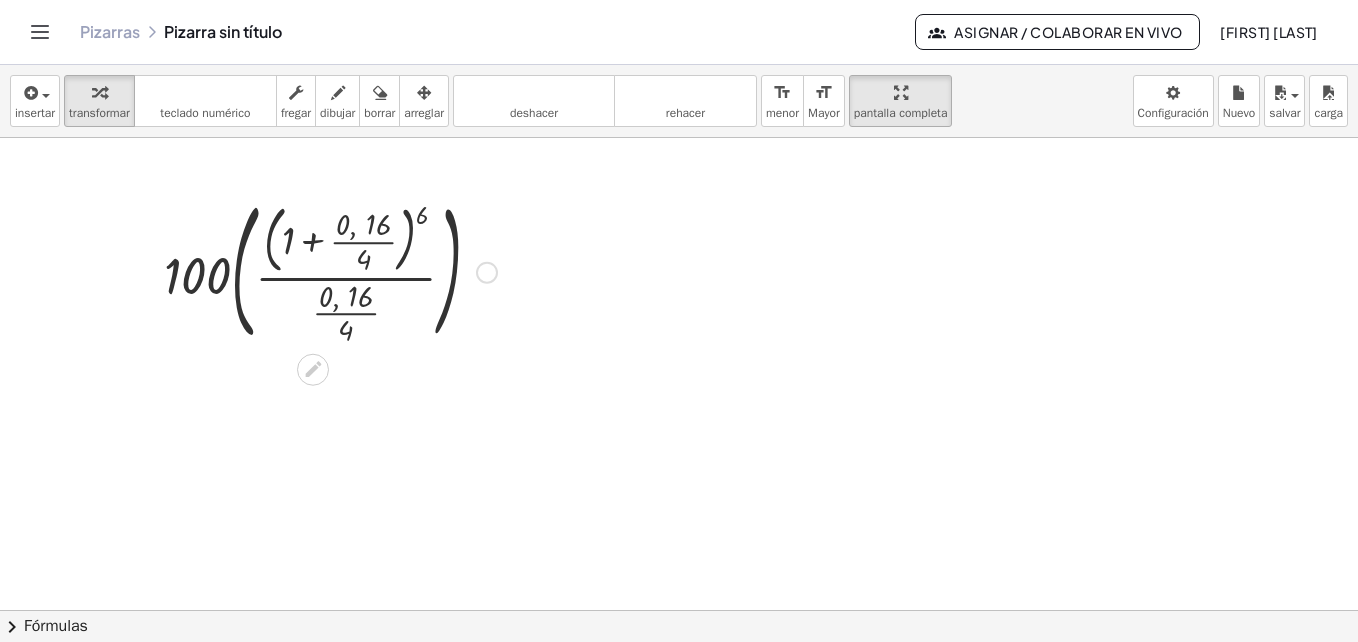 click at bounding box center [330, 270] 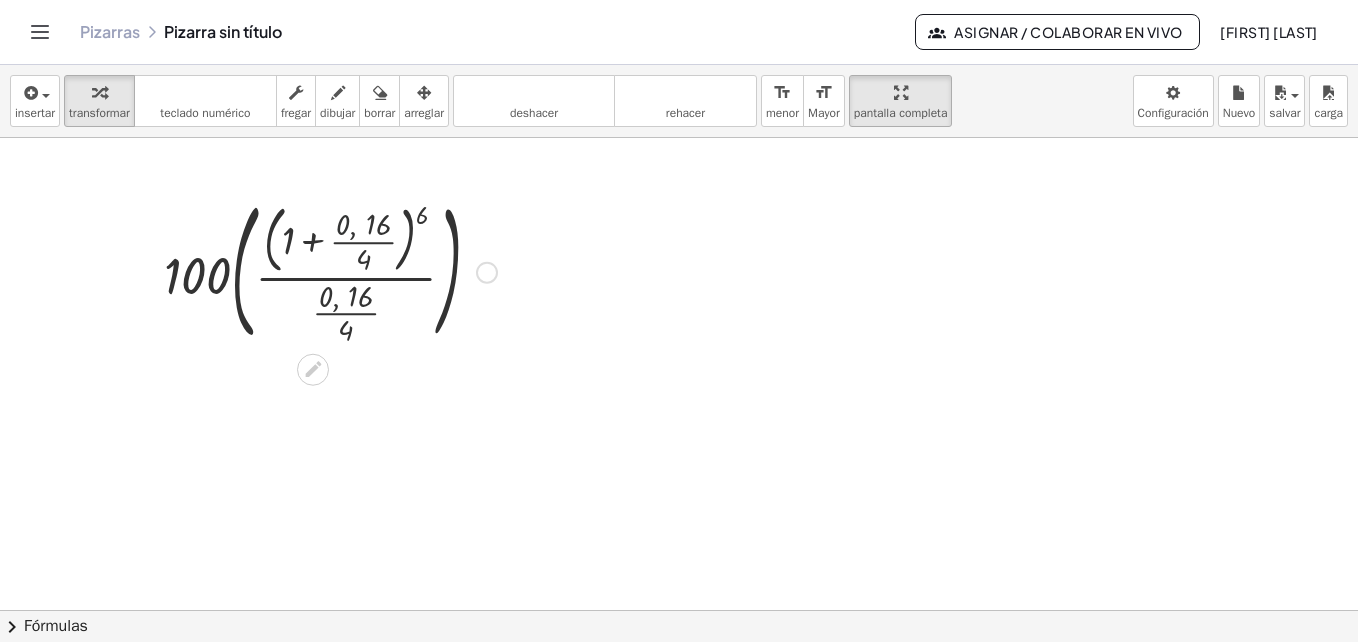 click at bounding box center (330, 270) 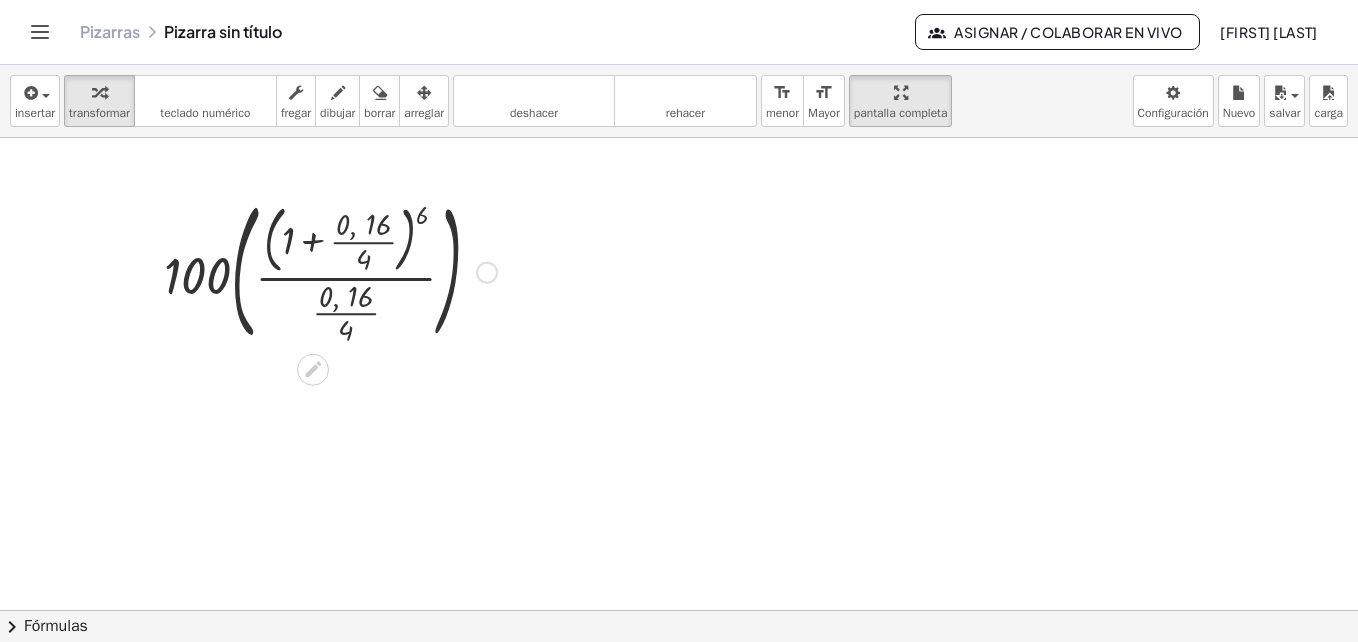 click at bounding box center [330, 270] 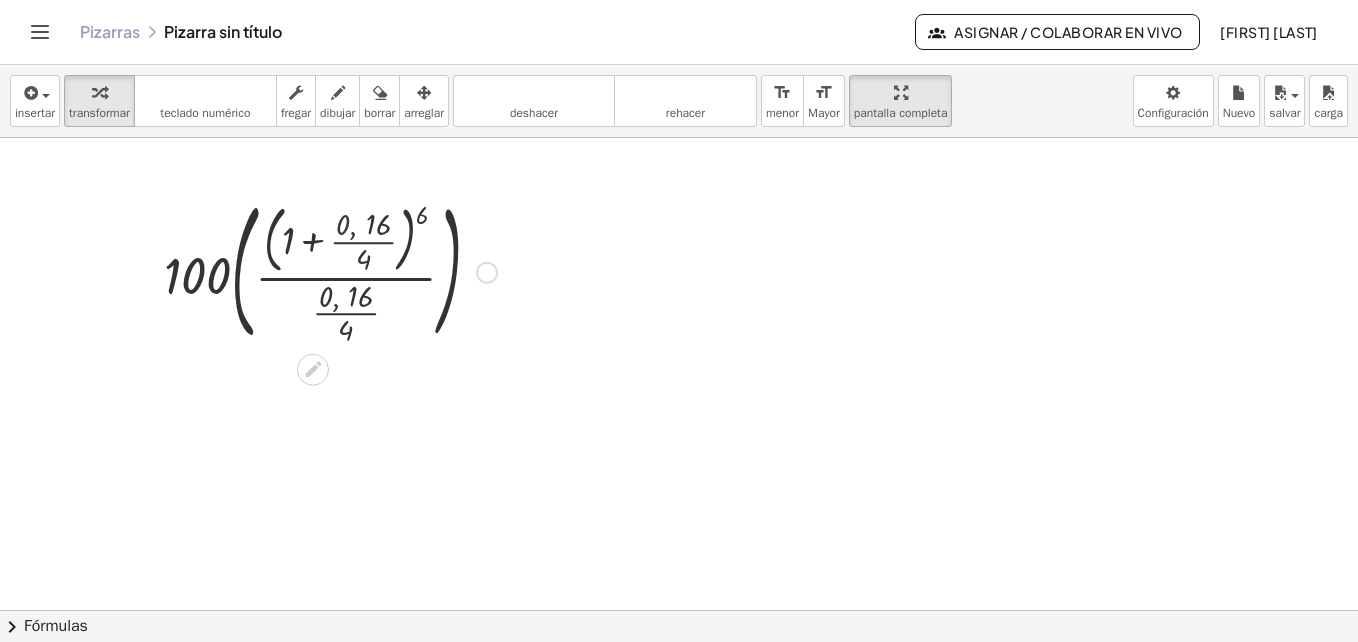 click at bounding box center [330, 270] 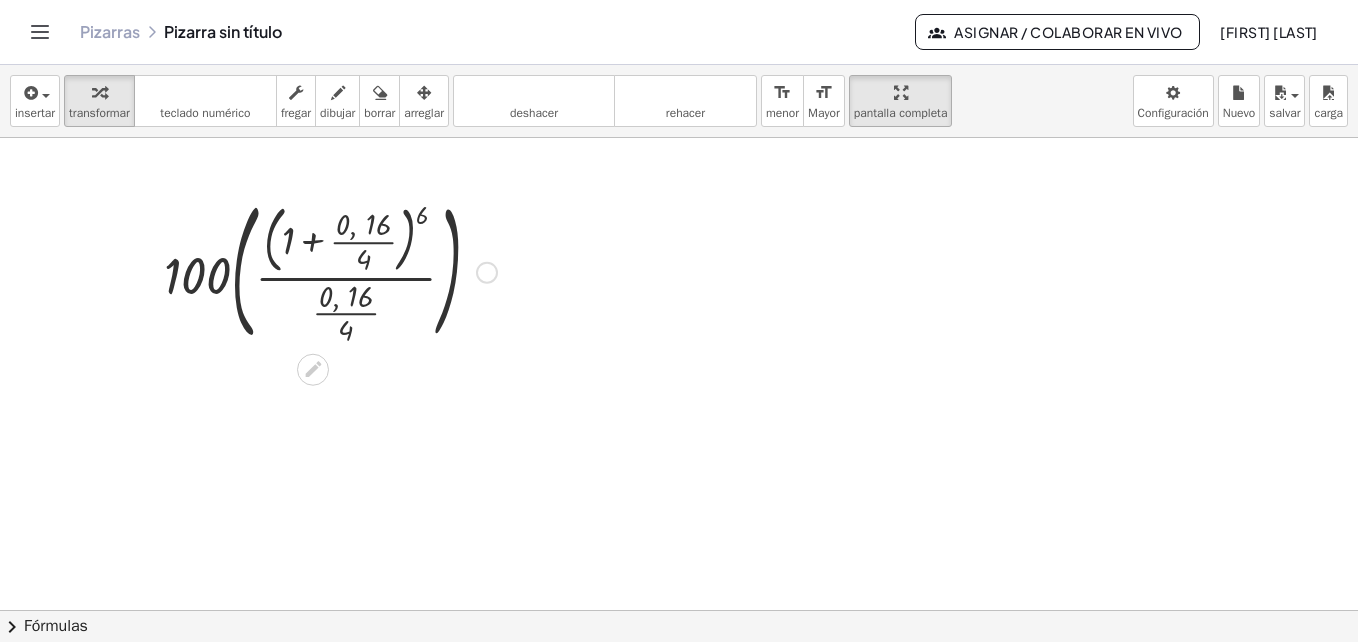 click at bounding box center (330, 270) 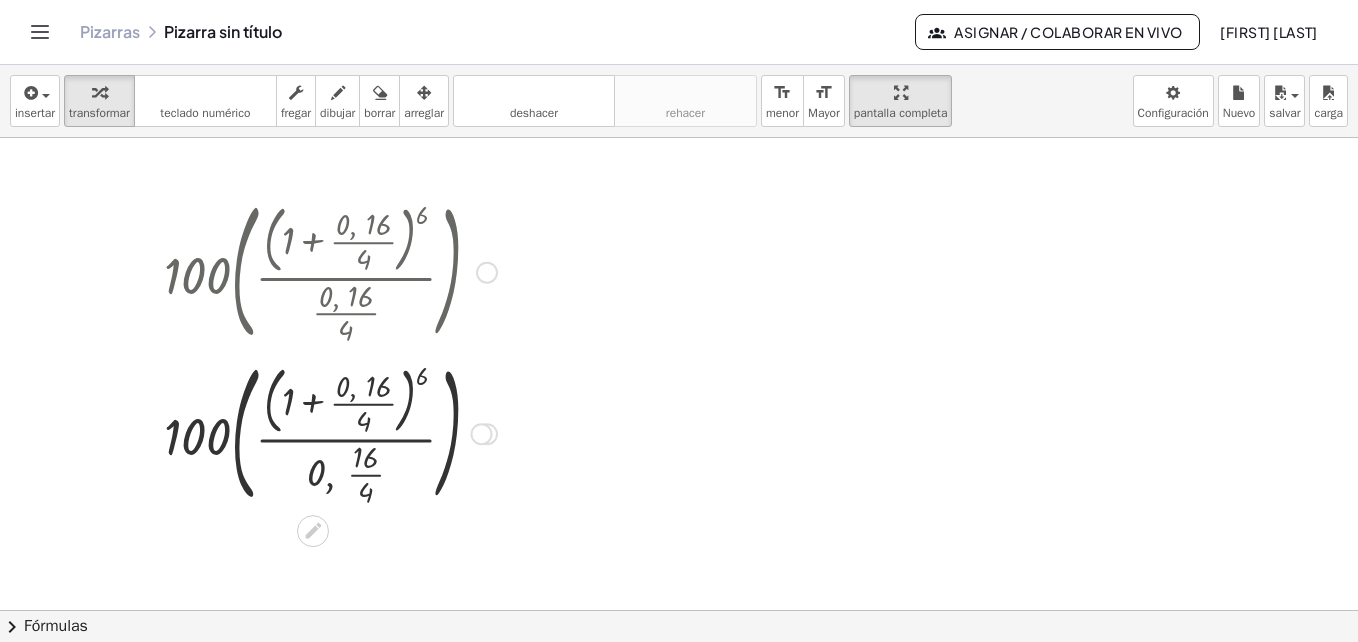 click at bounding box center (330, 431) 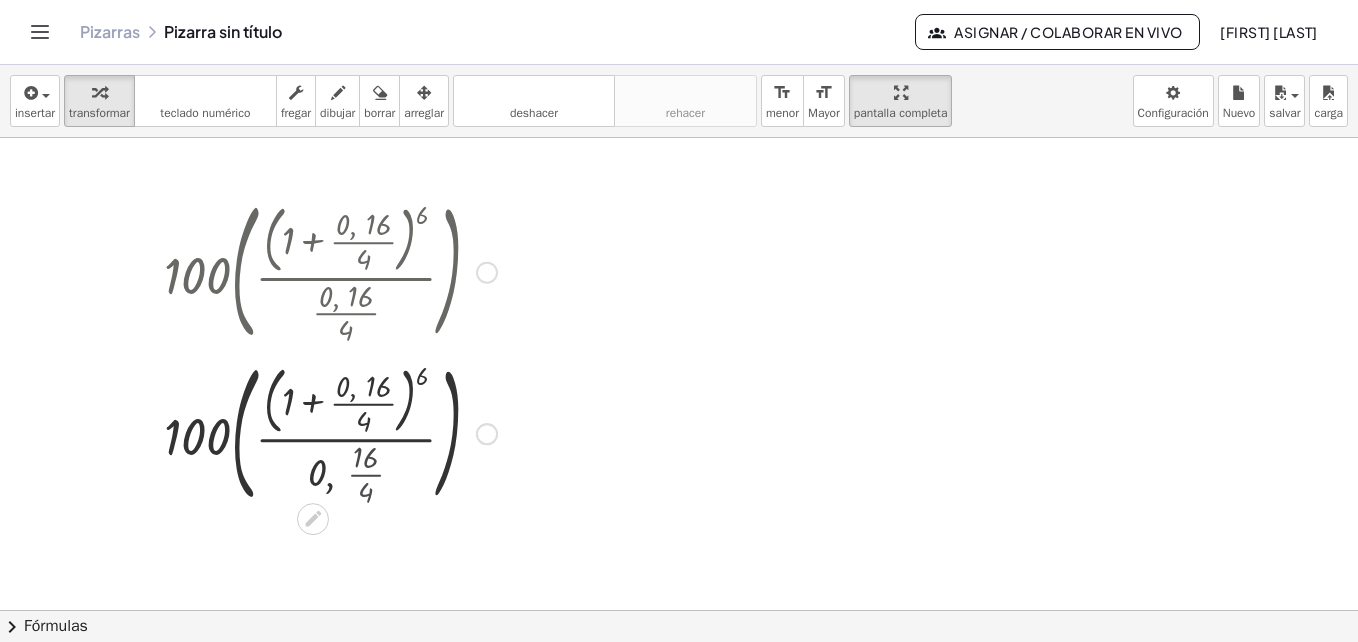 click at bounding box center (330, 431) 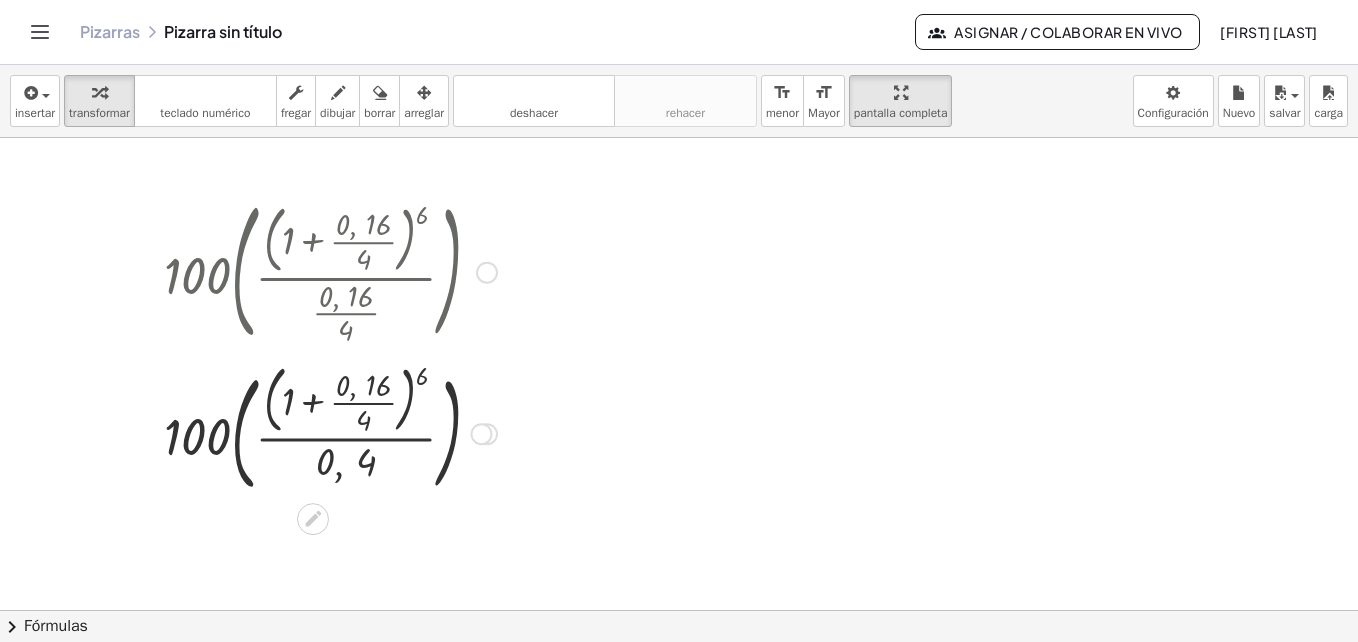 click at bounding box center [330, 431] 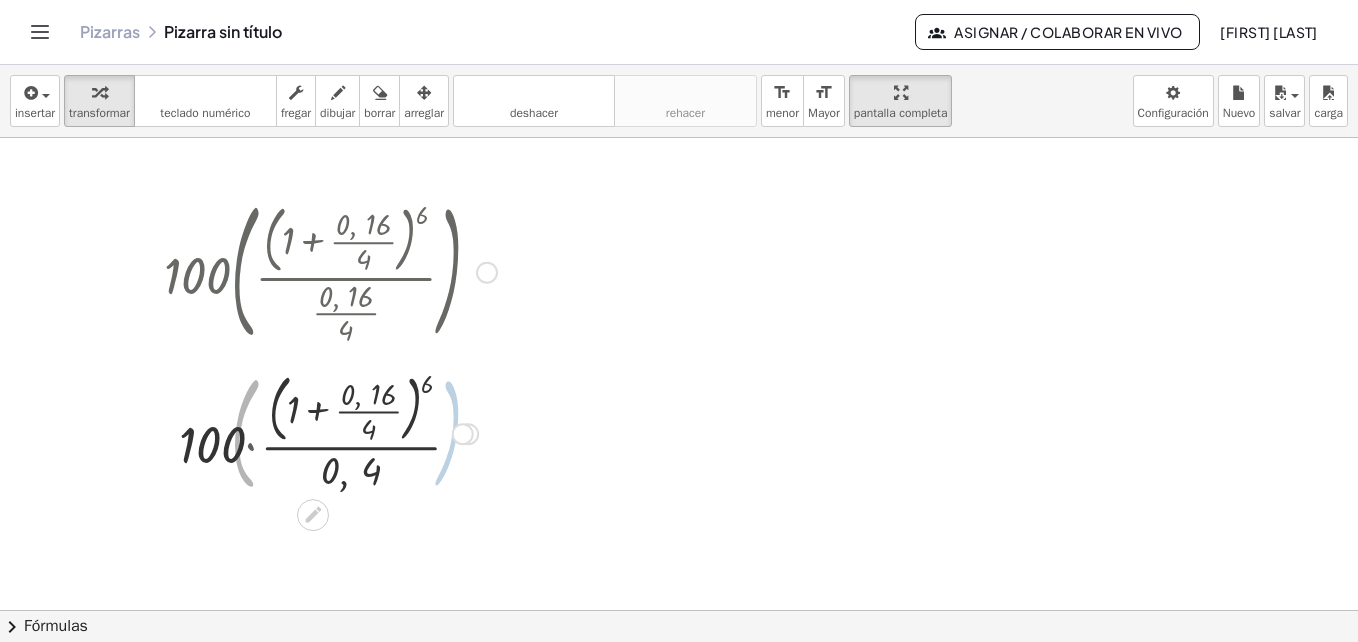 click at bounding box center (330, 432) 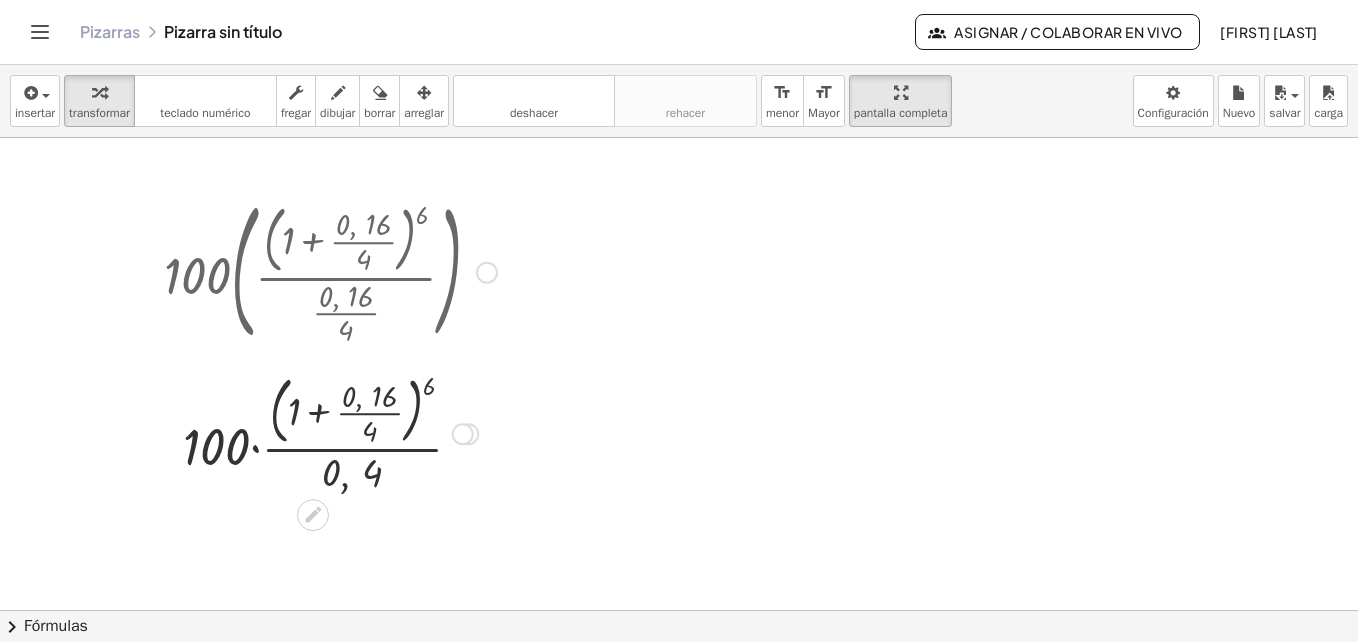 click at bounding box center [330, 432] 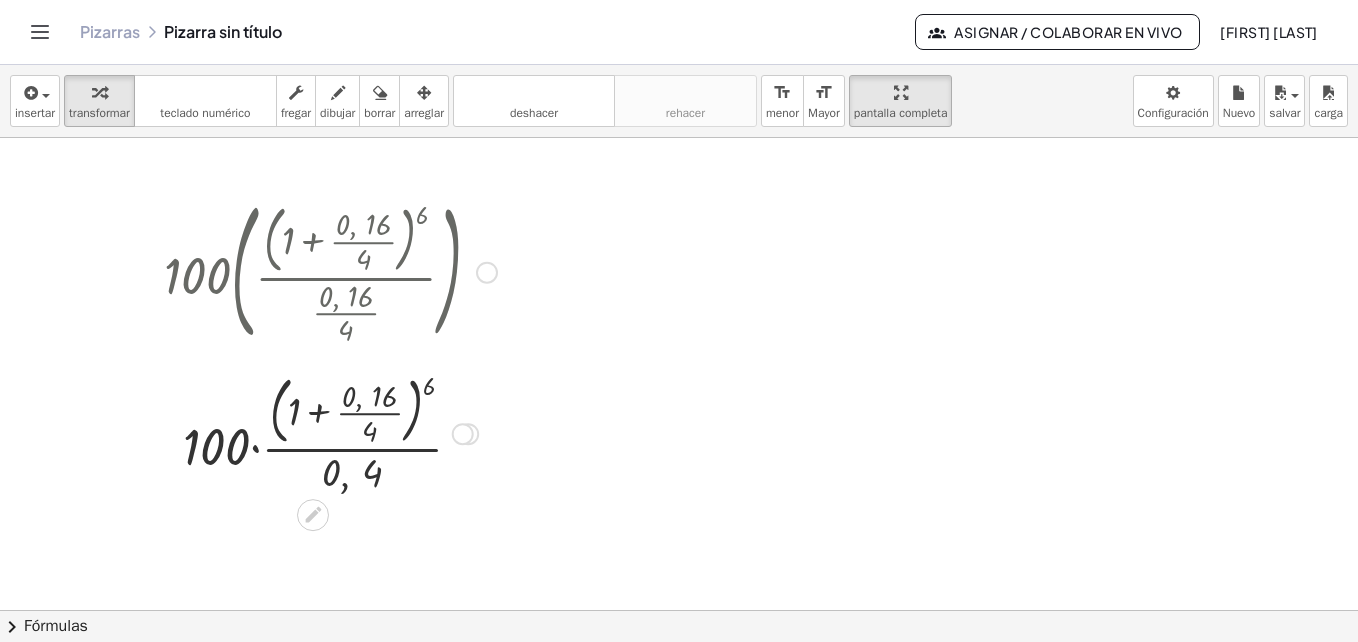 click at bounding box center (330, 432) 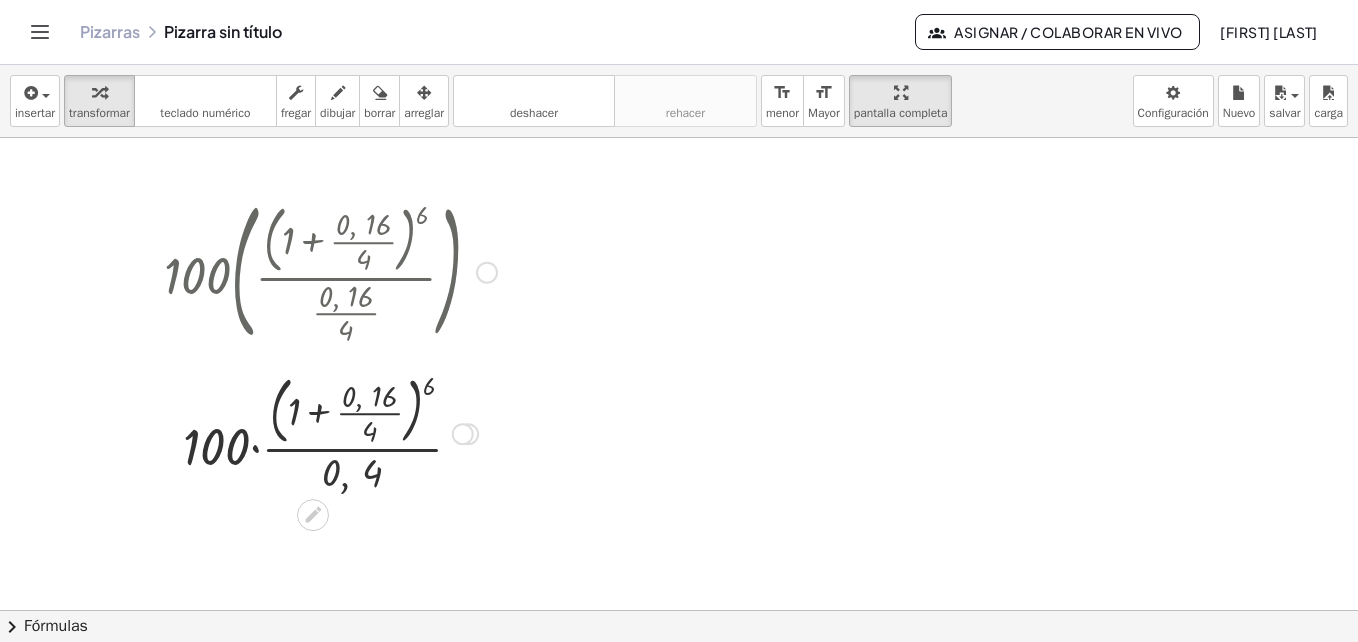click at bounding box center (330, 432) 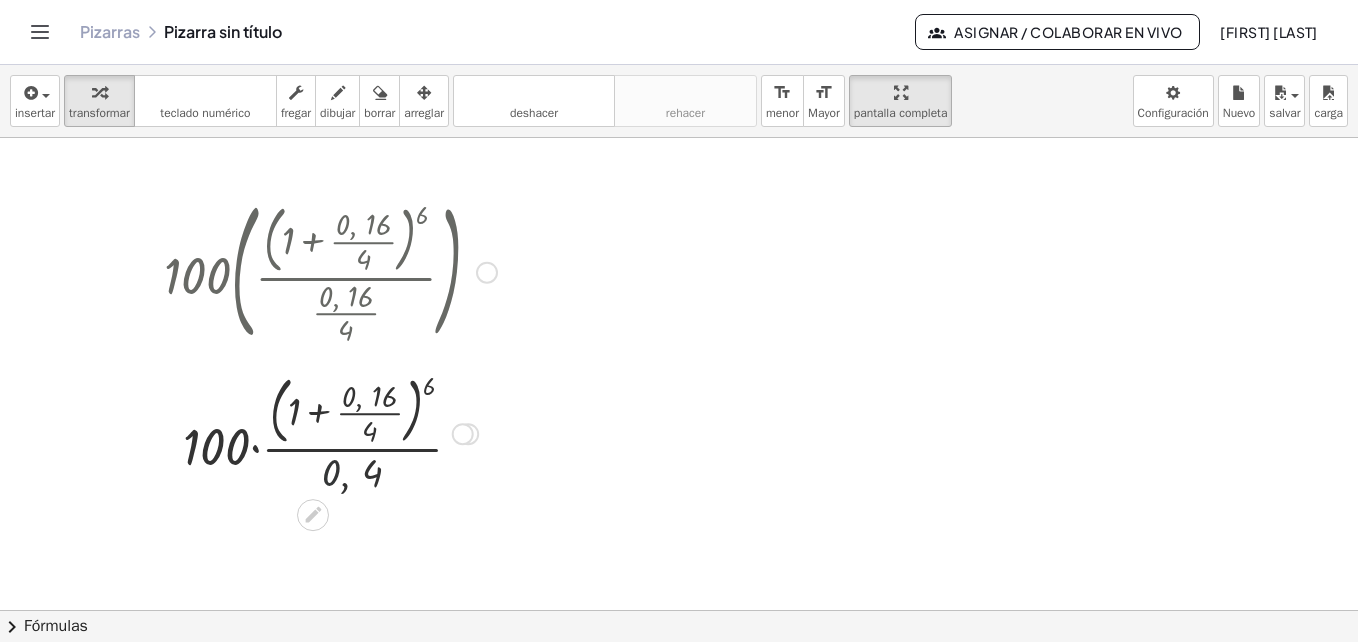 click at bounding box center (330, 432) 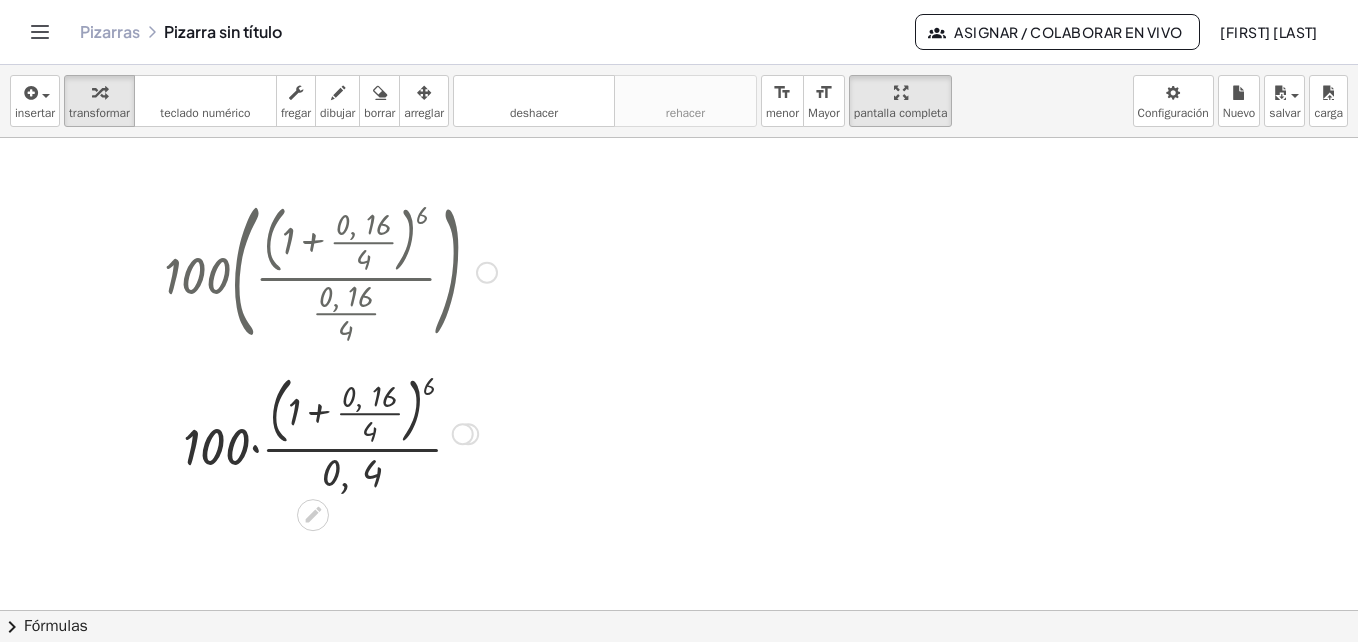 click at bounding box center [330, 432] 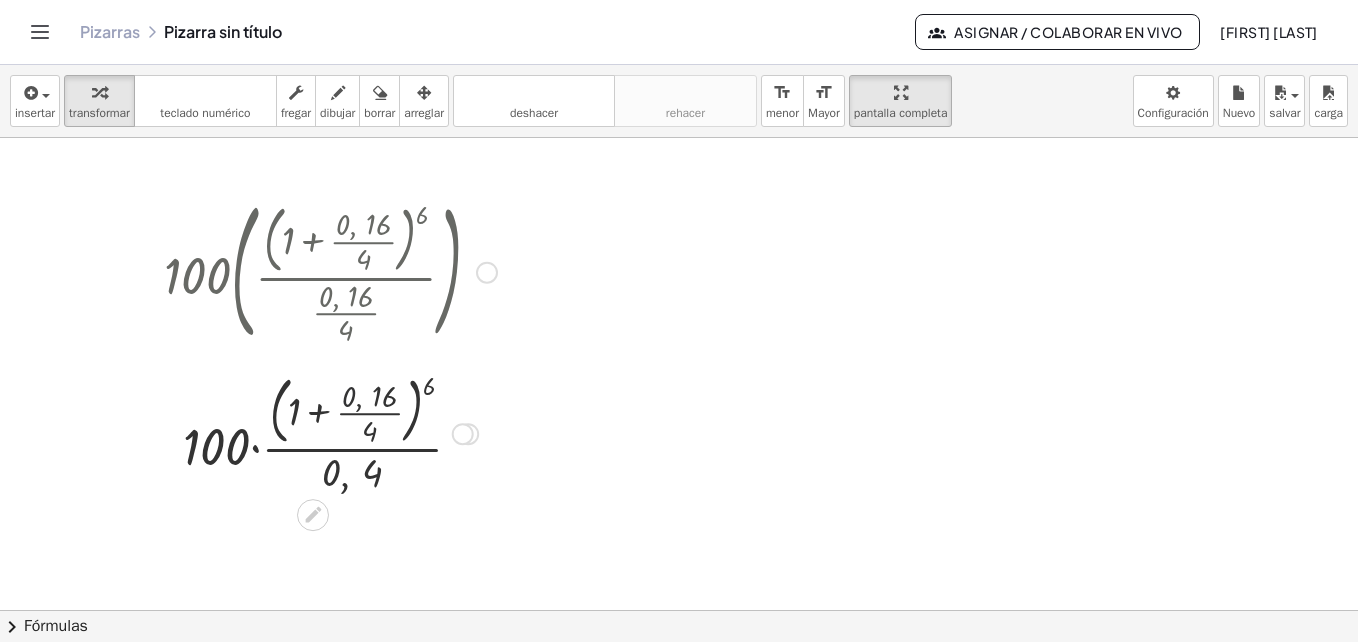 click at bounding box center [330, 432] 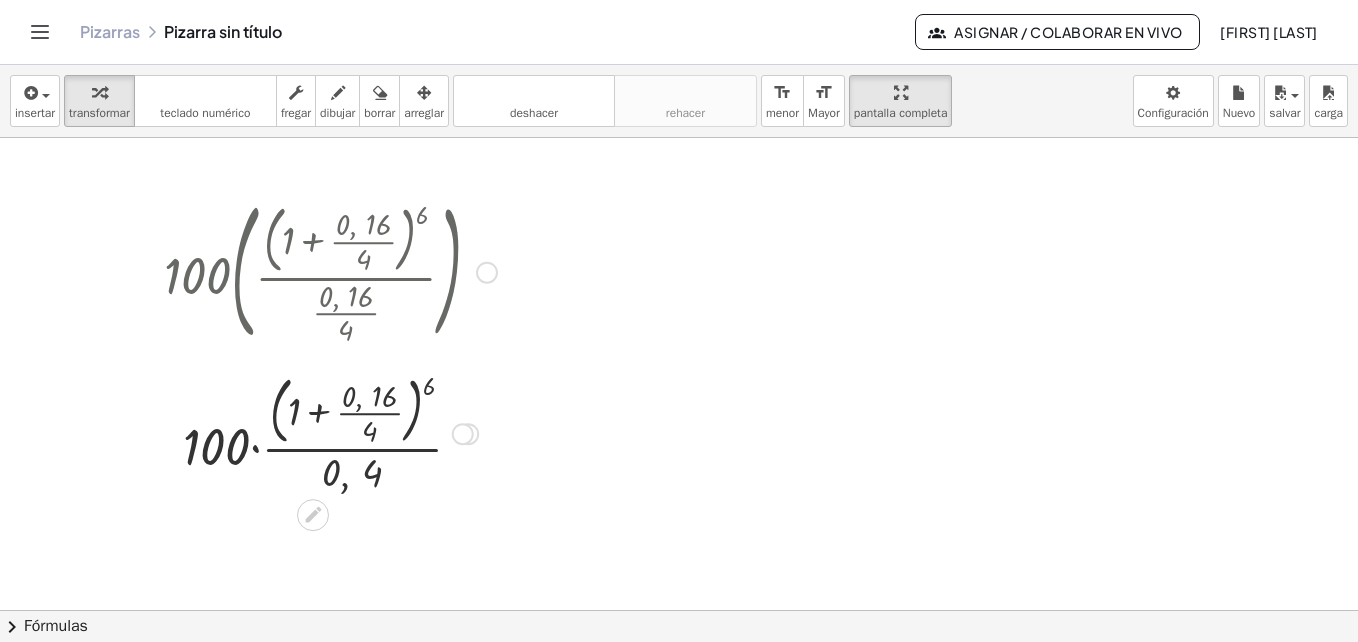 click at bounding box center [330, 432] 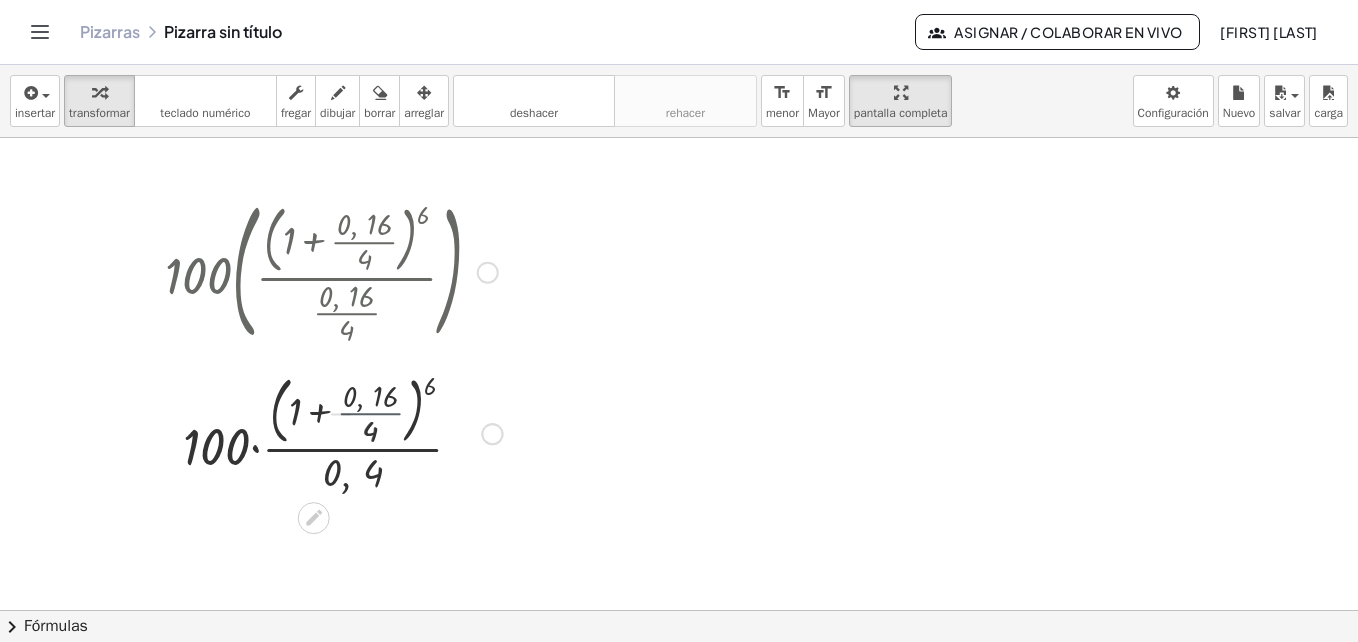 click at bounding box center [331, 431] 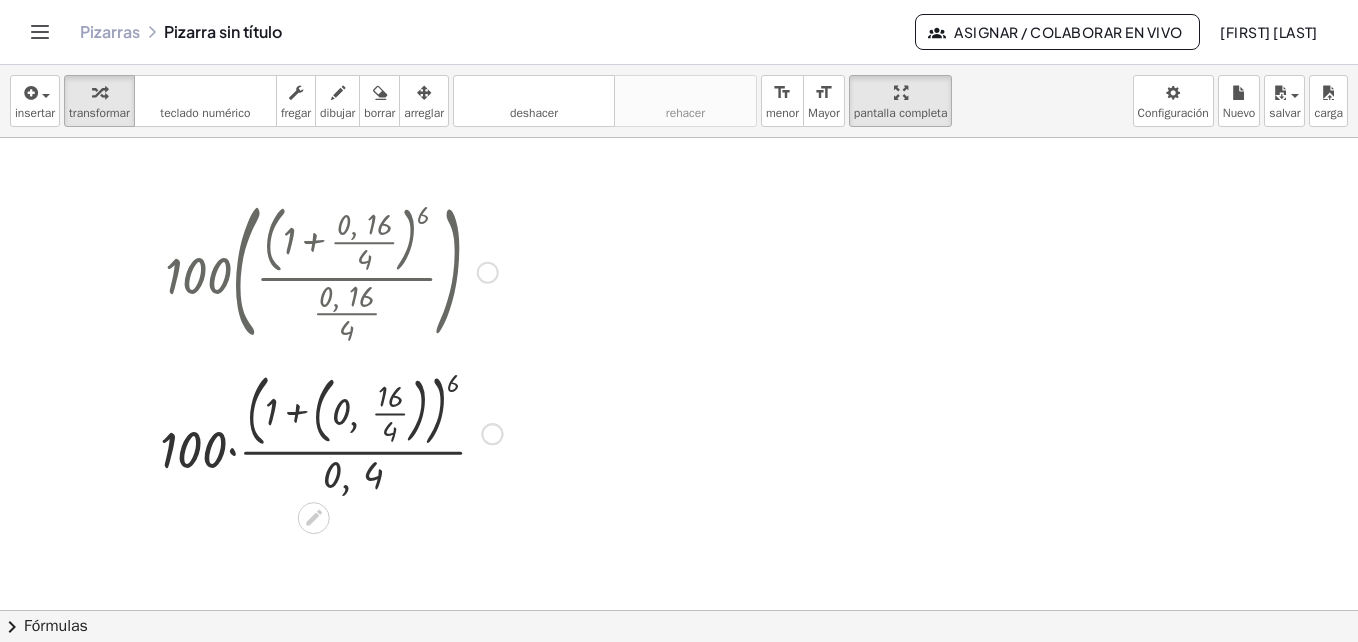 click at bounding box center [331, 431] 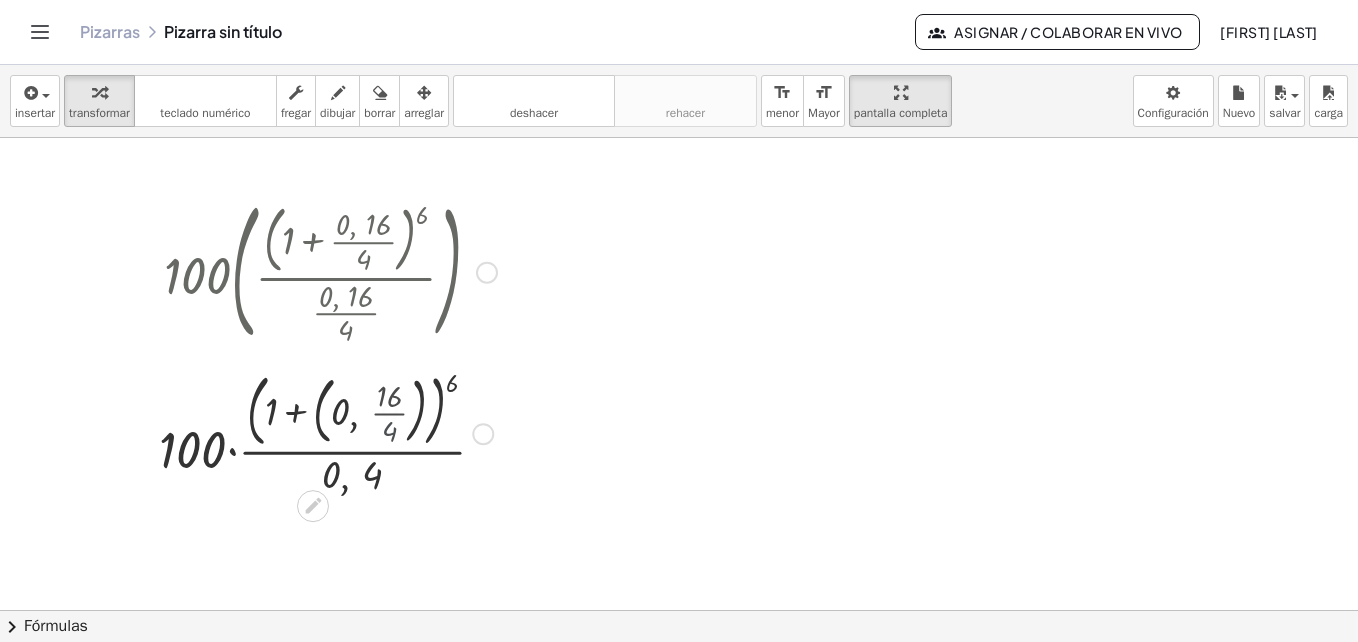 click at bounding box center [330, 431] 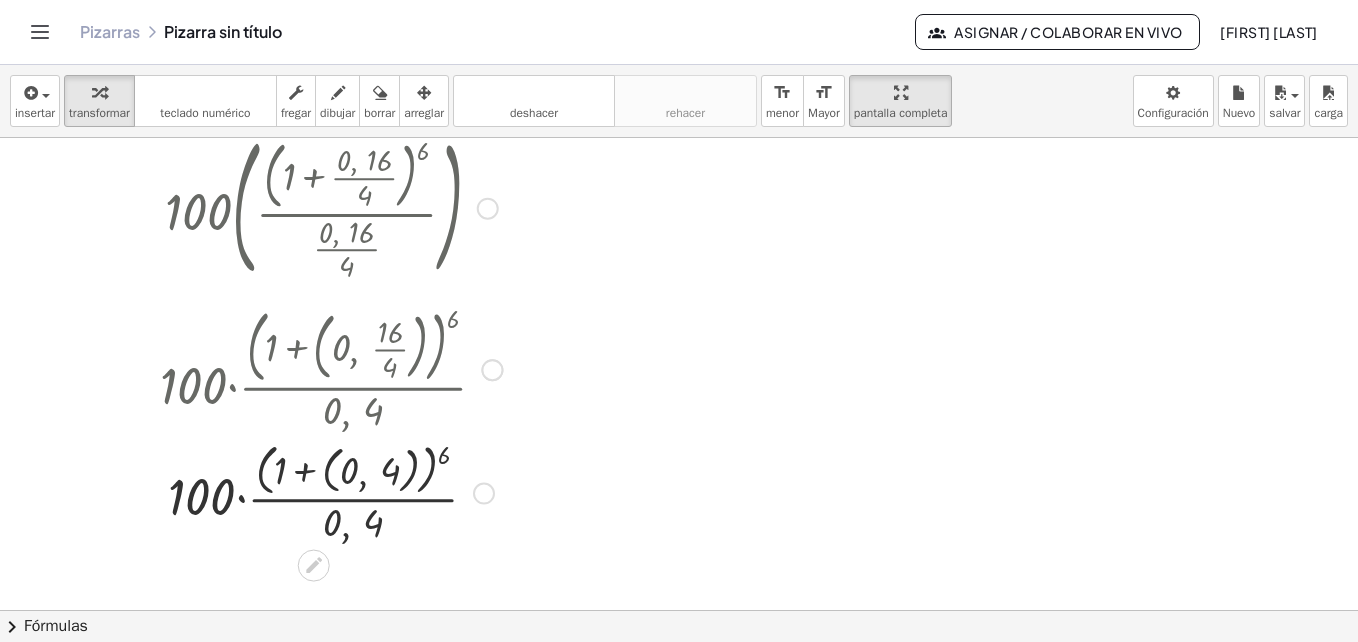 scroll, scrollTop: 472, scrollLeft: 0, axis: vertical 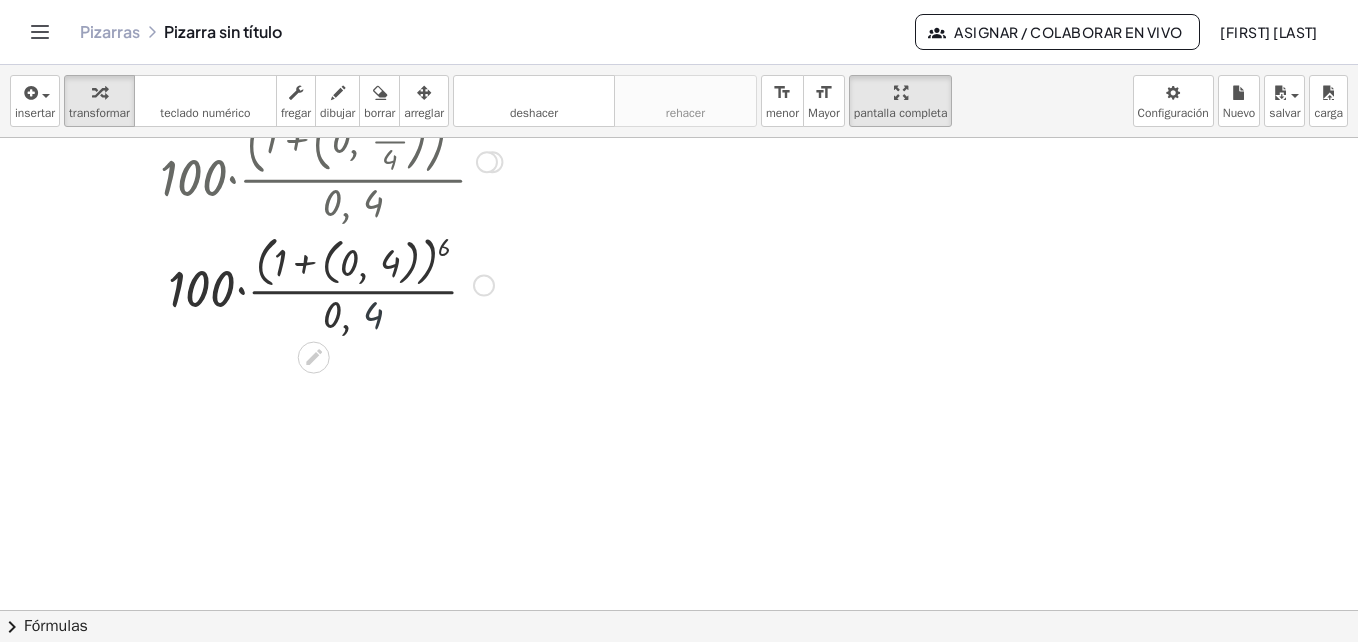 click at bounding box center [331, 283] 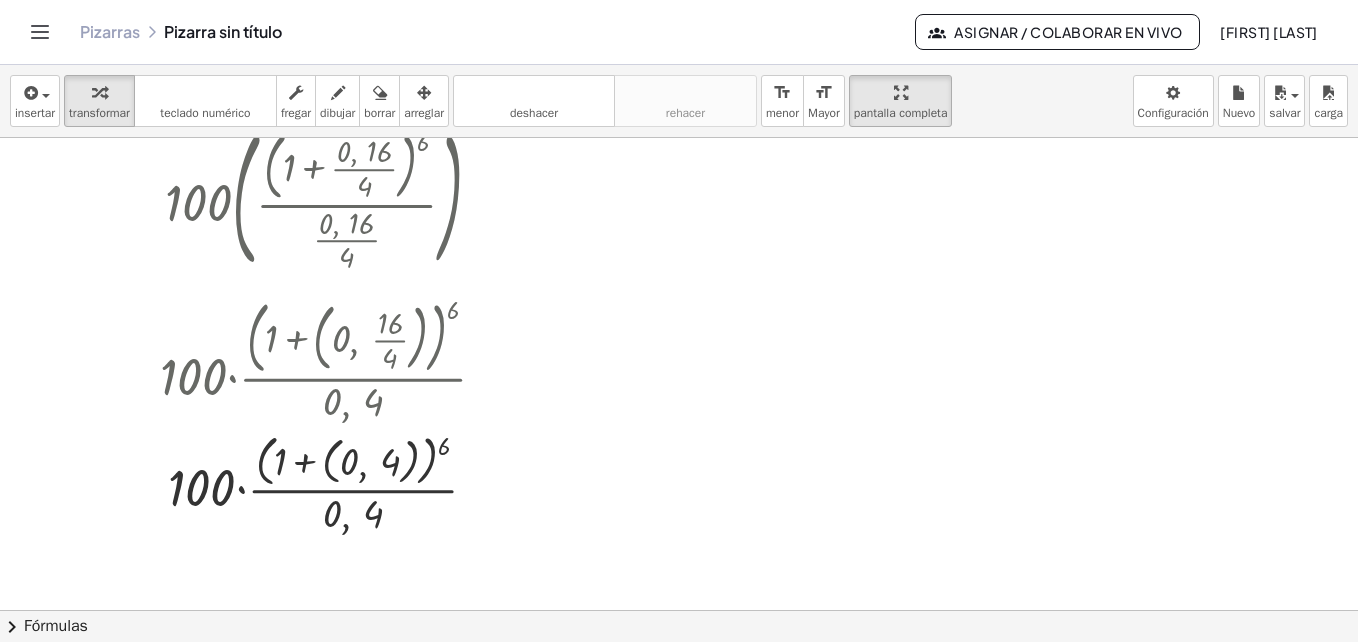 scroll, scrollTop: 272, scrollLeft: 0, axis: vertical 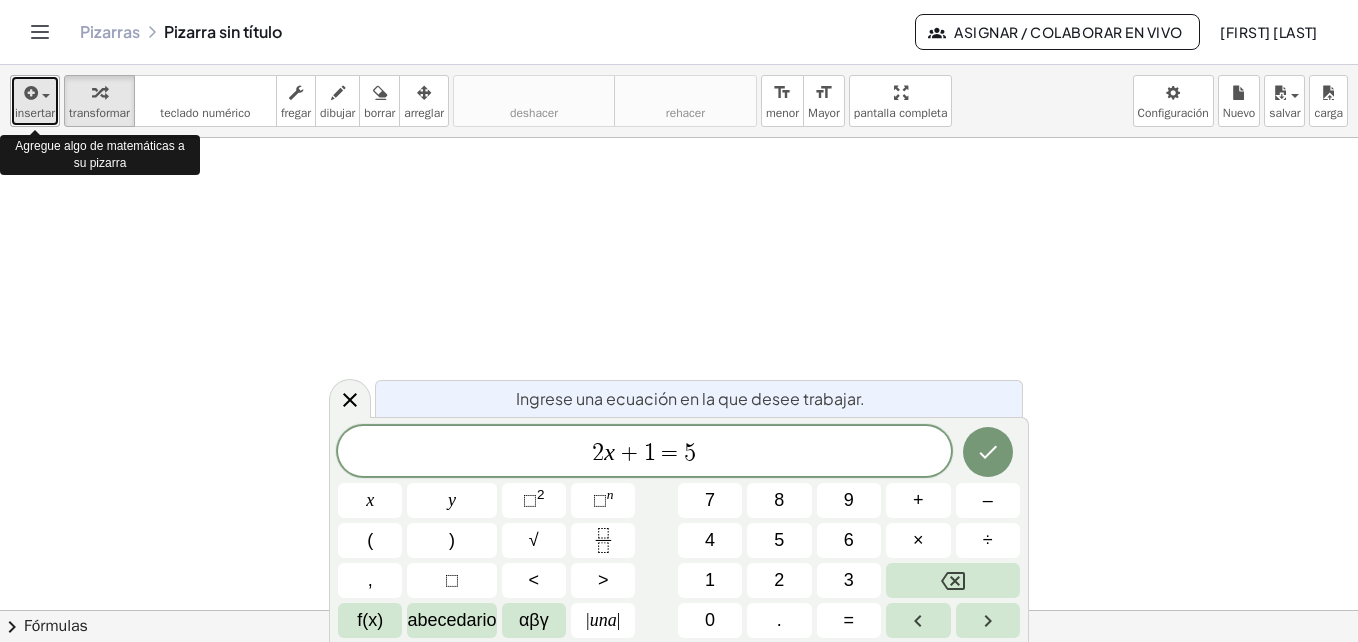 click on "insertar" at bounding box center [35, 113] 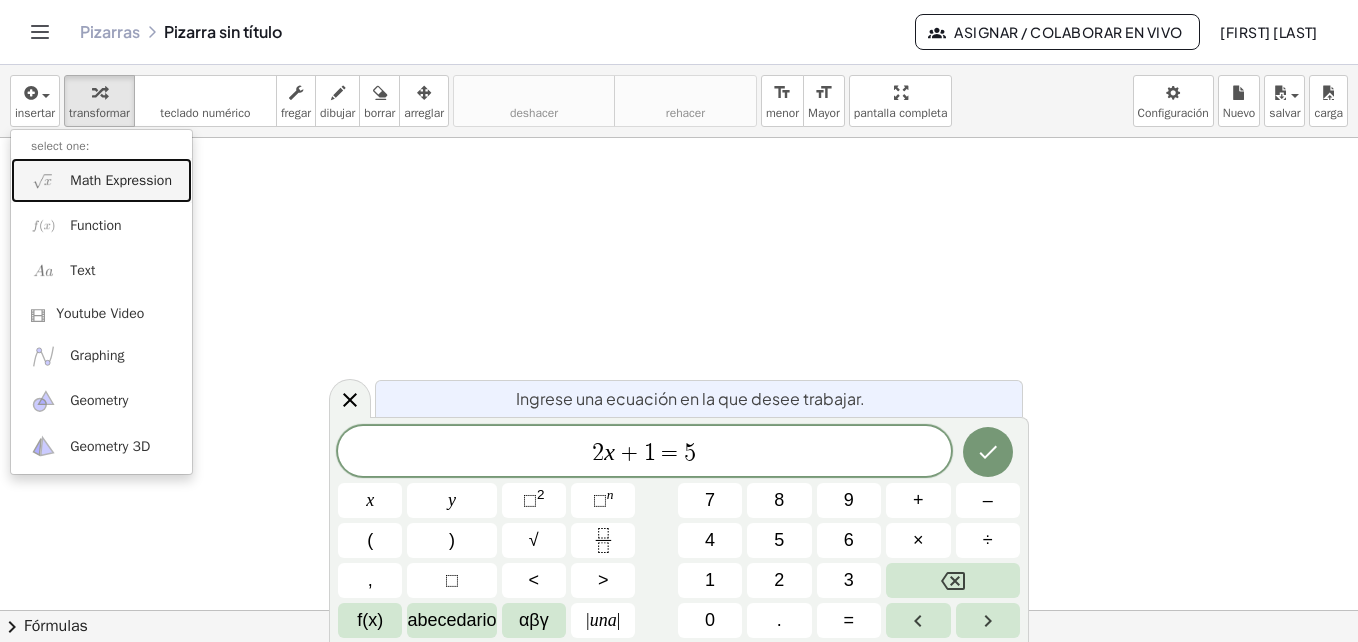 click on "Math Expression" at bounding box center [121, 181] 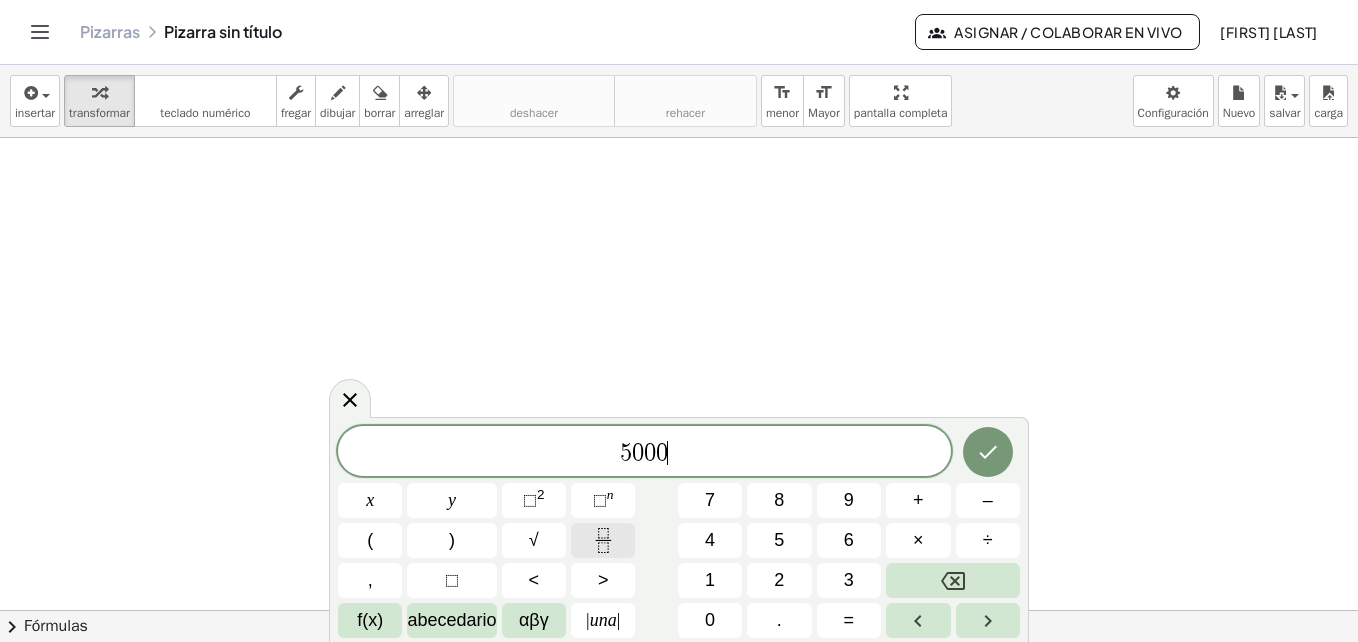 click 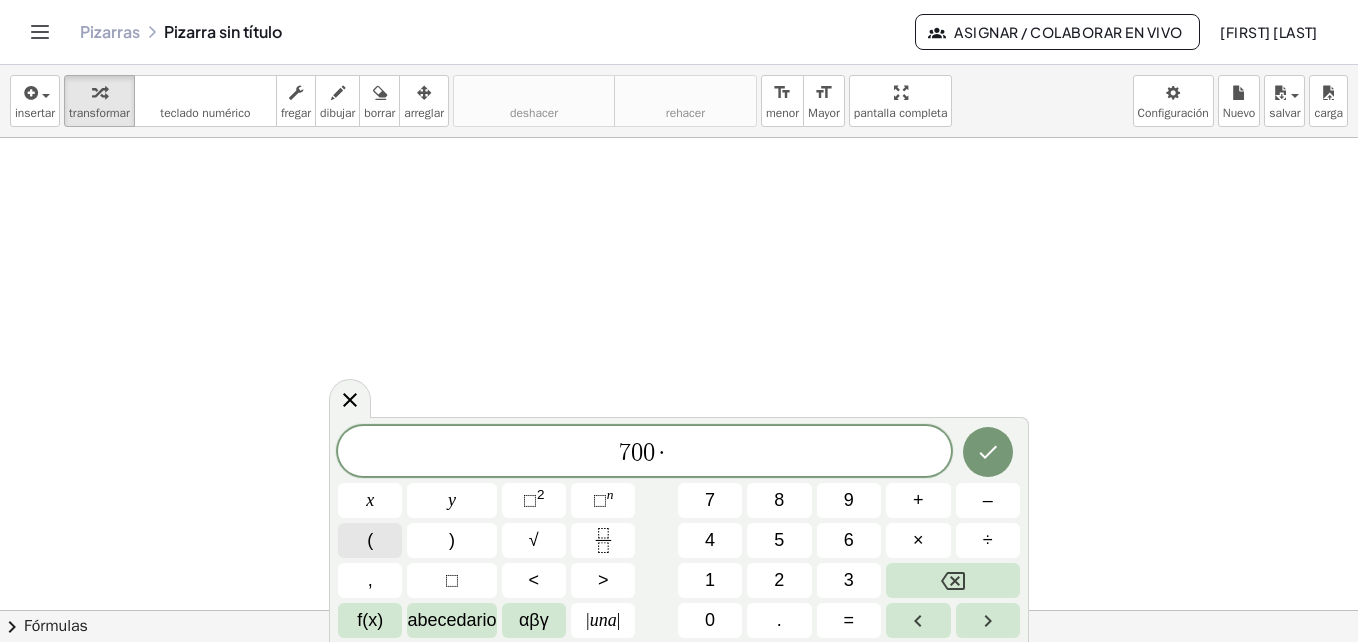 click on "(" at bounding box center [370, 540] 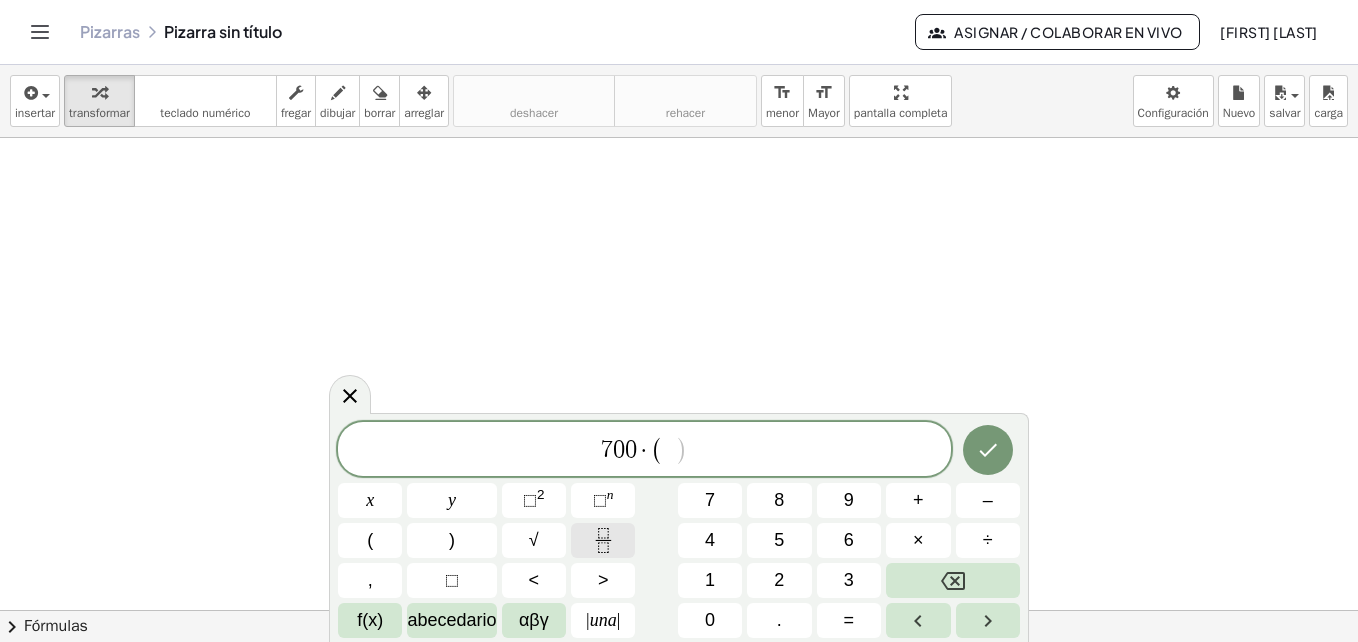 click at bounding box center [603, 540] 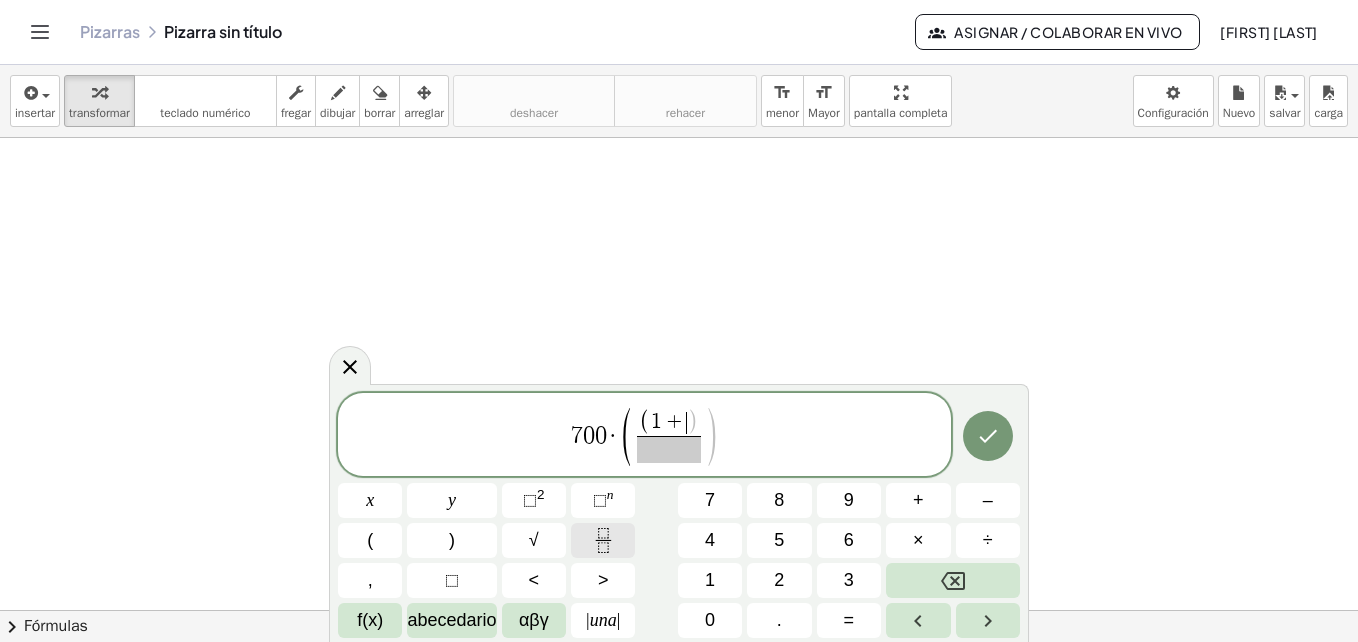 click at bounding box center (603, 540) 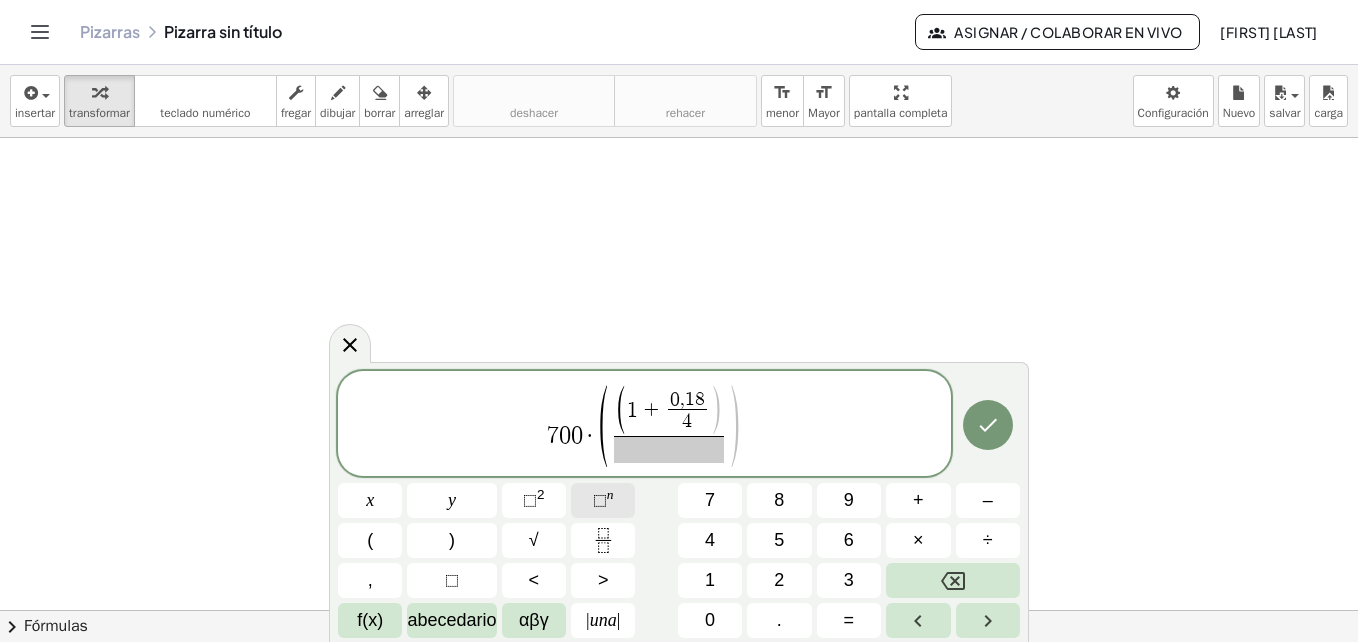 click on "⬚" at bounding box center (600, 500) 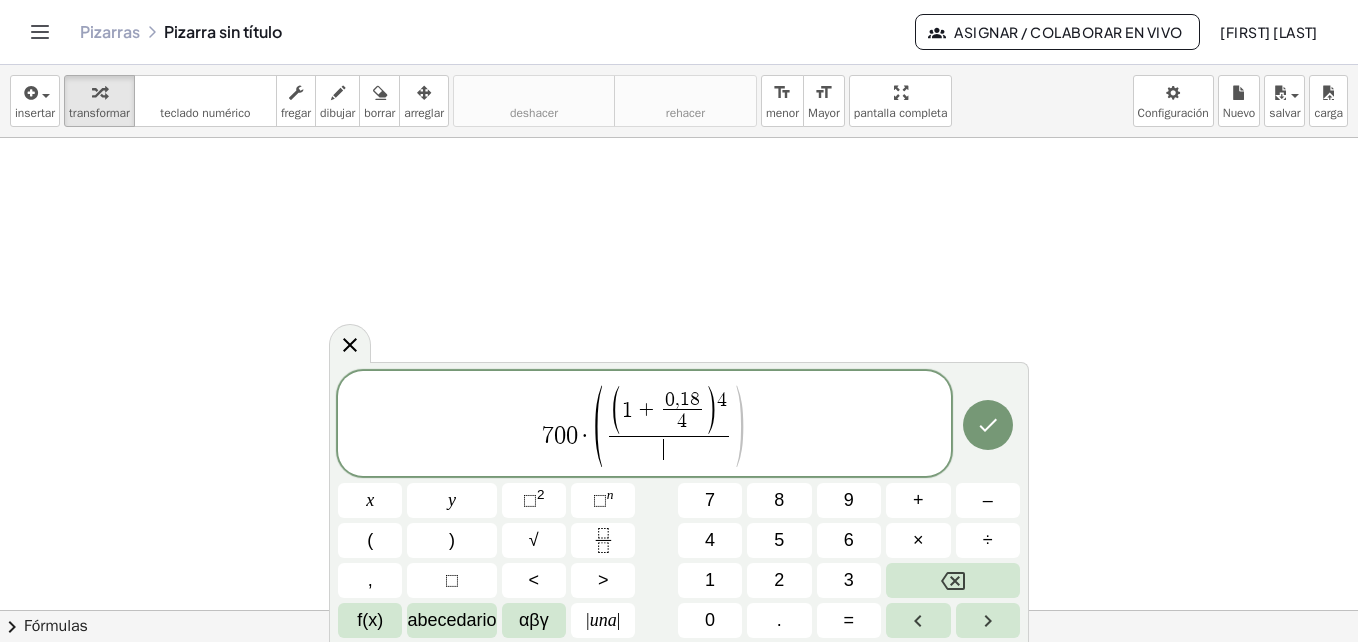 click on "​" at bounding box center [669, 449] 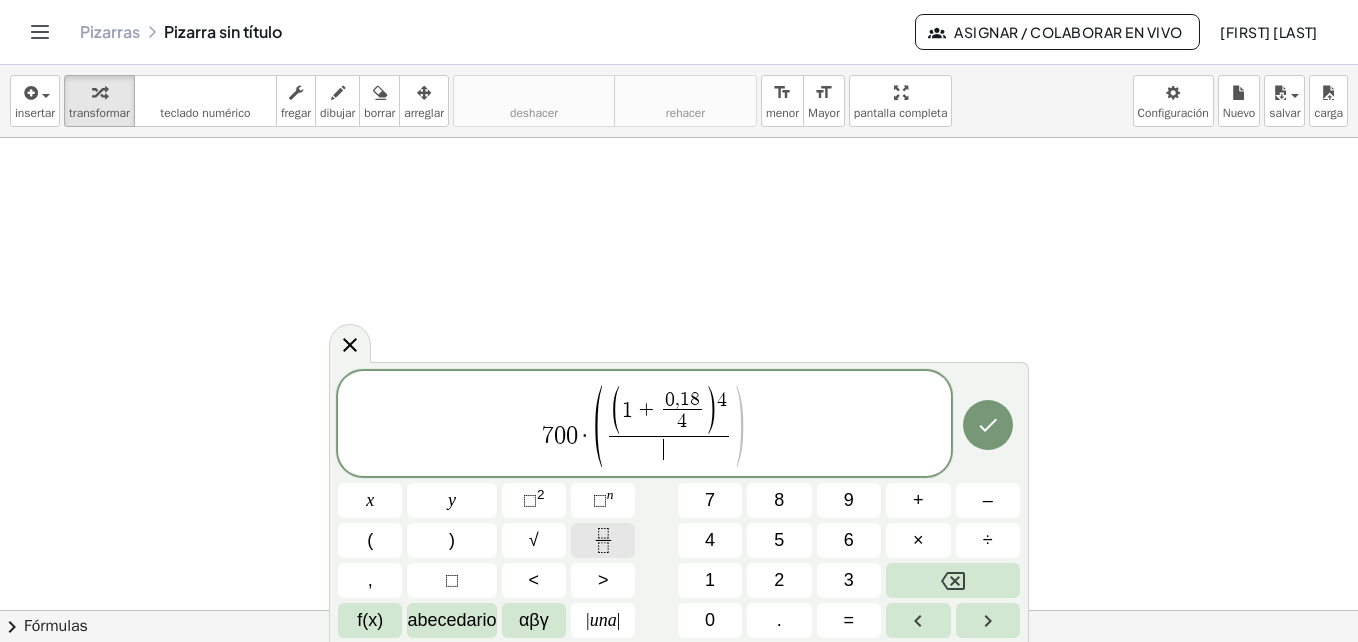 click 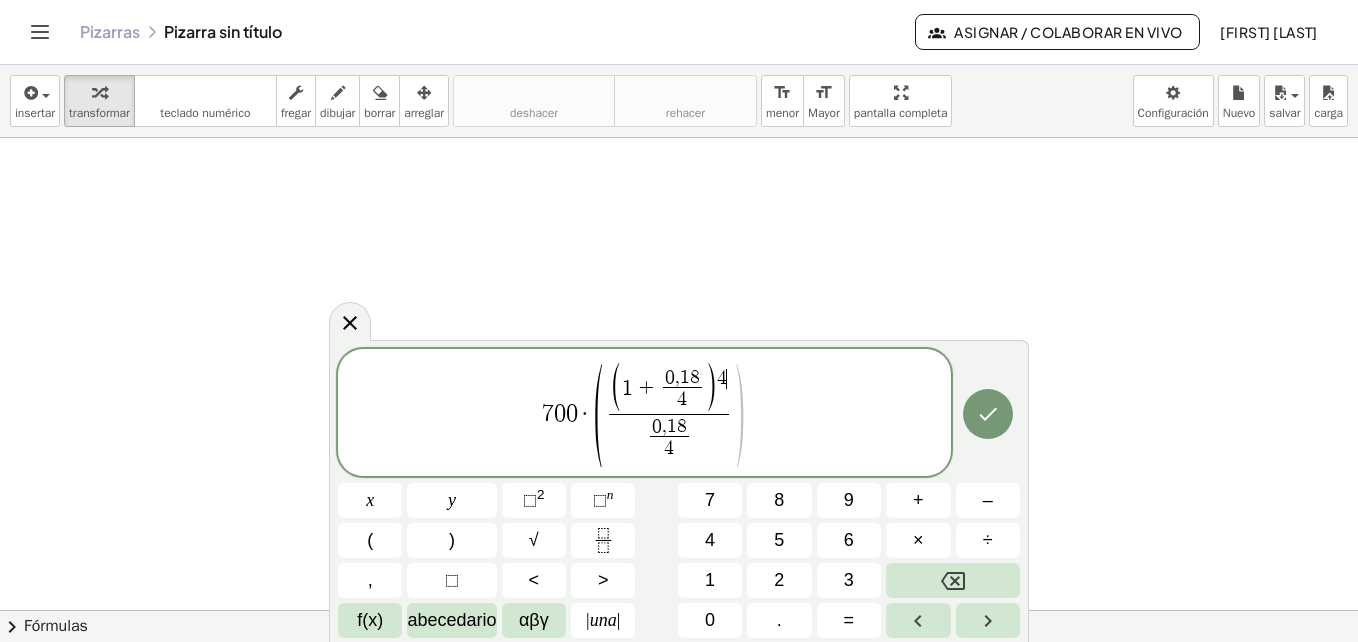 click on "( 1 + 0 , 1 8 4 ​ ) 4 ​" at bounding box center (669, 389) 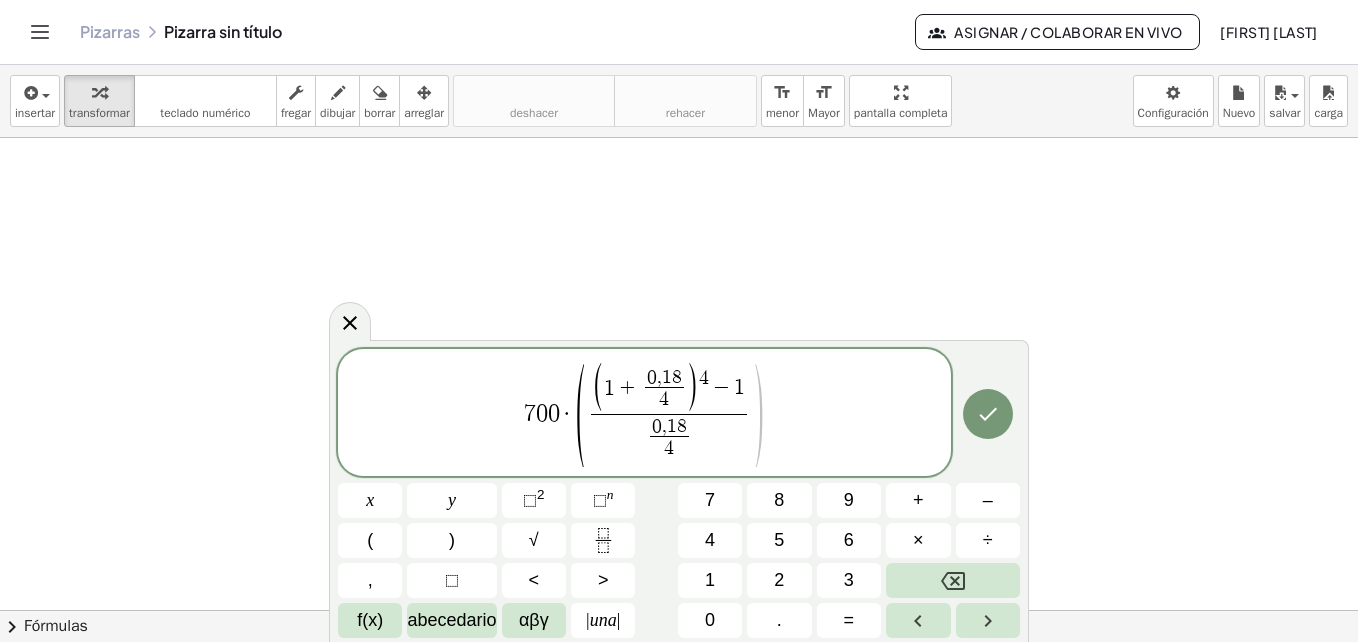 click on "Asignar / Colaborar en vivo" 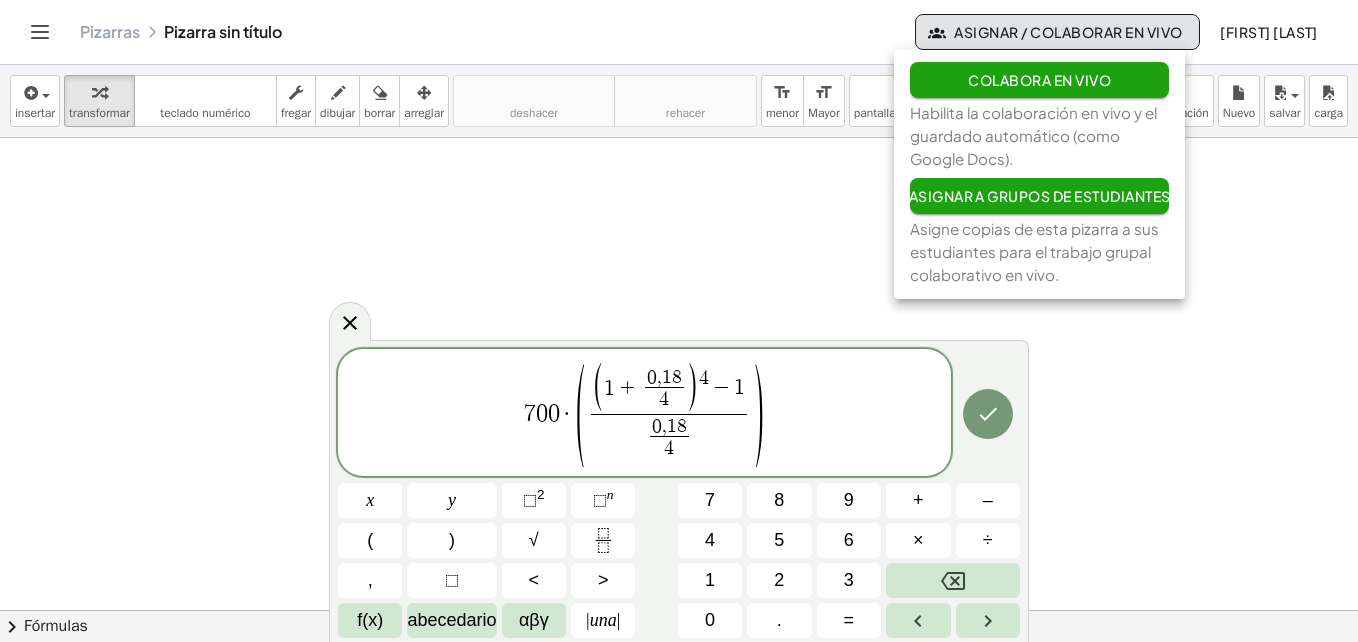 drag, startPoint x: 1262, startPoint y: 229, endPoint x: 1195, endPoint y: 348, distance: 136.565 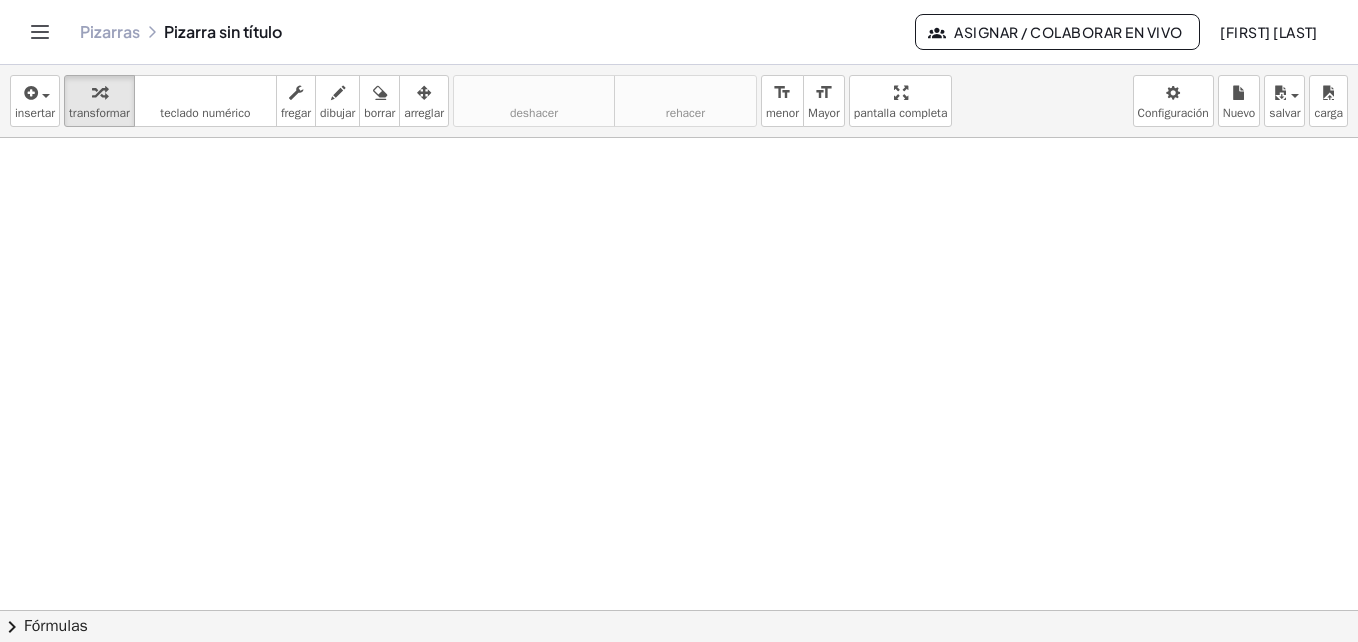 click on "Asignar / Colaborar en vivo" 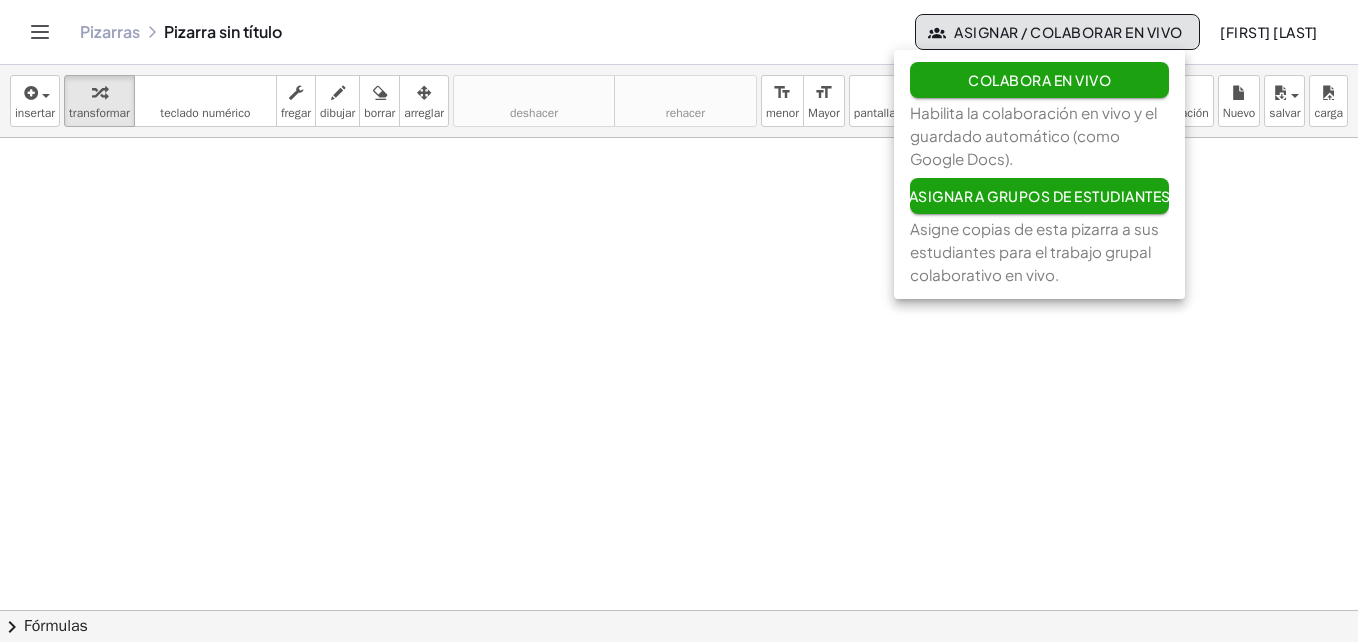 click at bounding box center (679, 673) 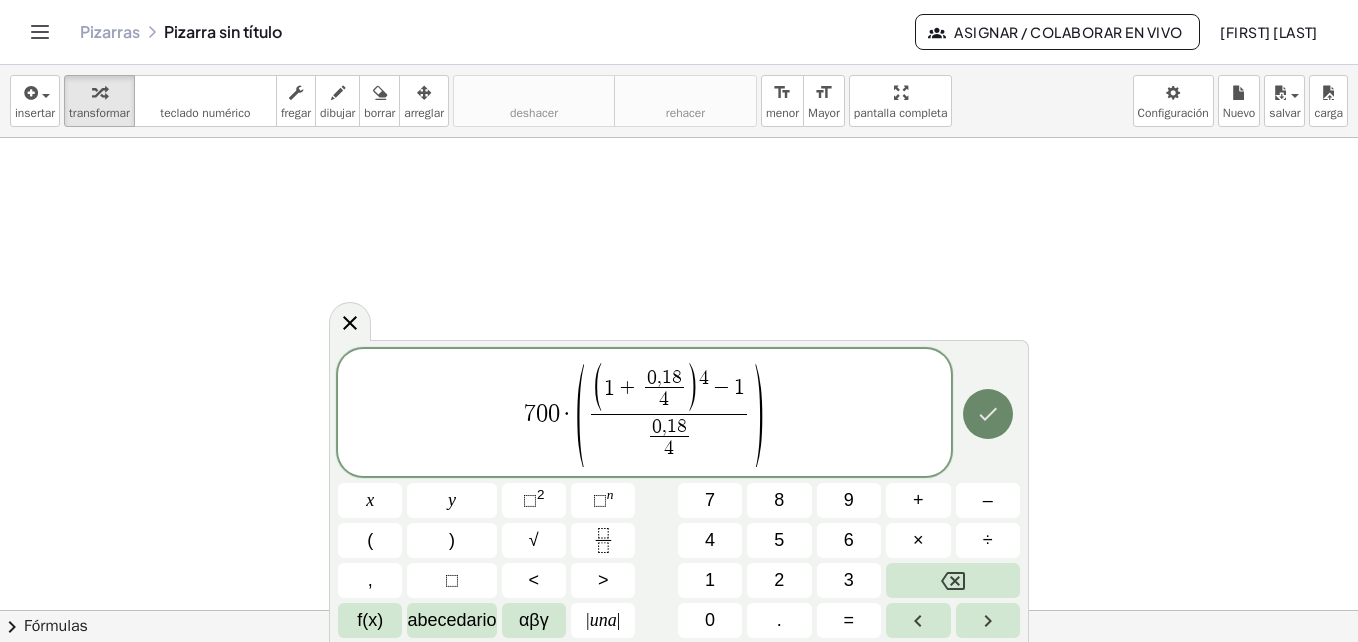 click 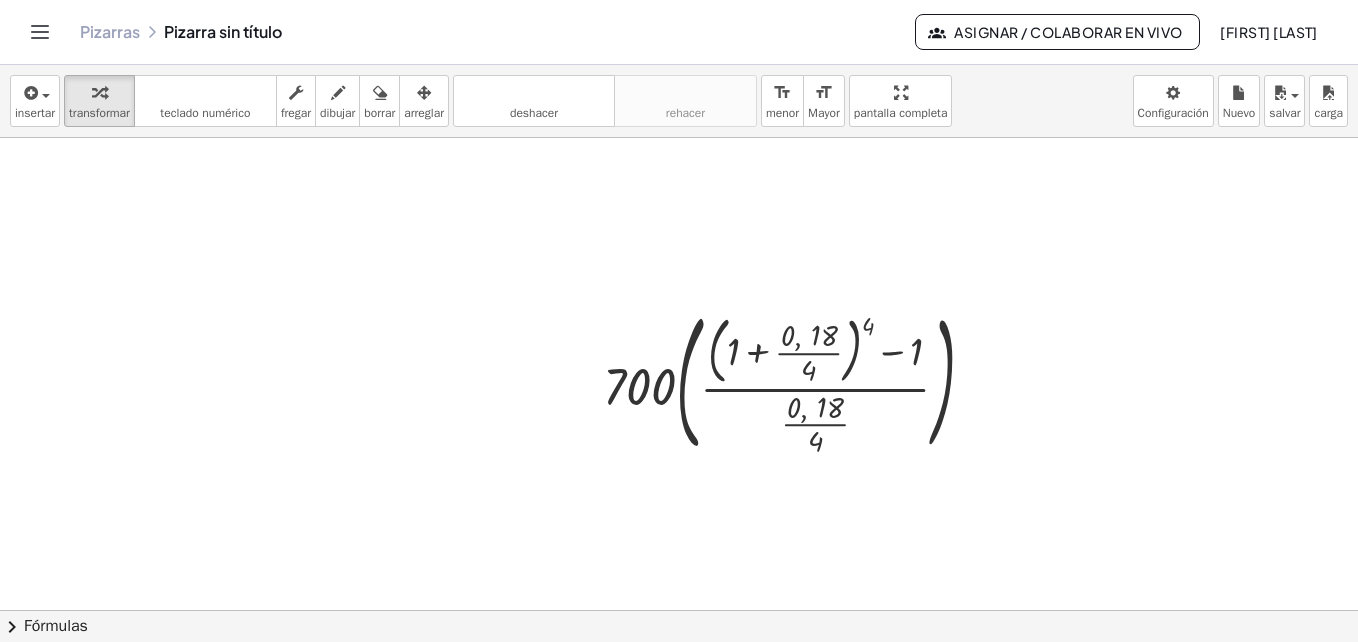 scroll, scrollTop: 100, scrollLeft: 0, axis: vertical 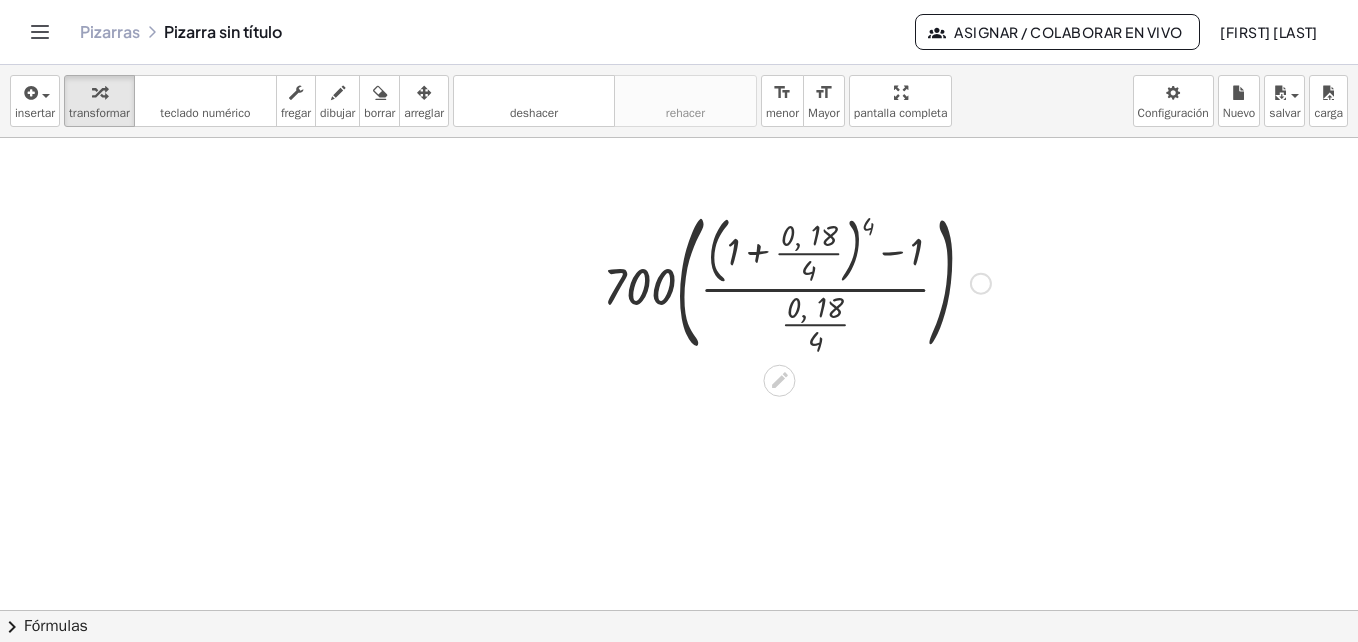 click at bounding box center (797, 281) 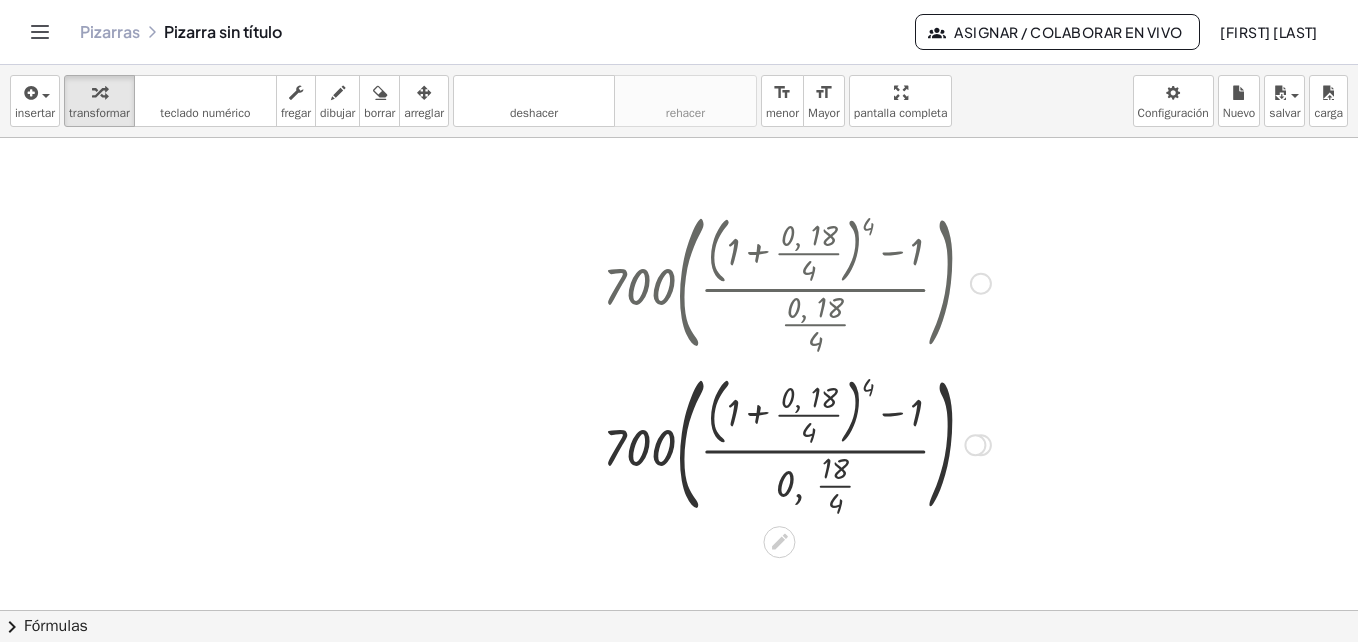 click at bounding box center [797, 442] 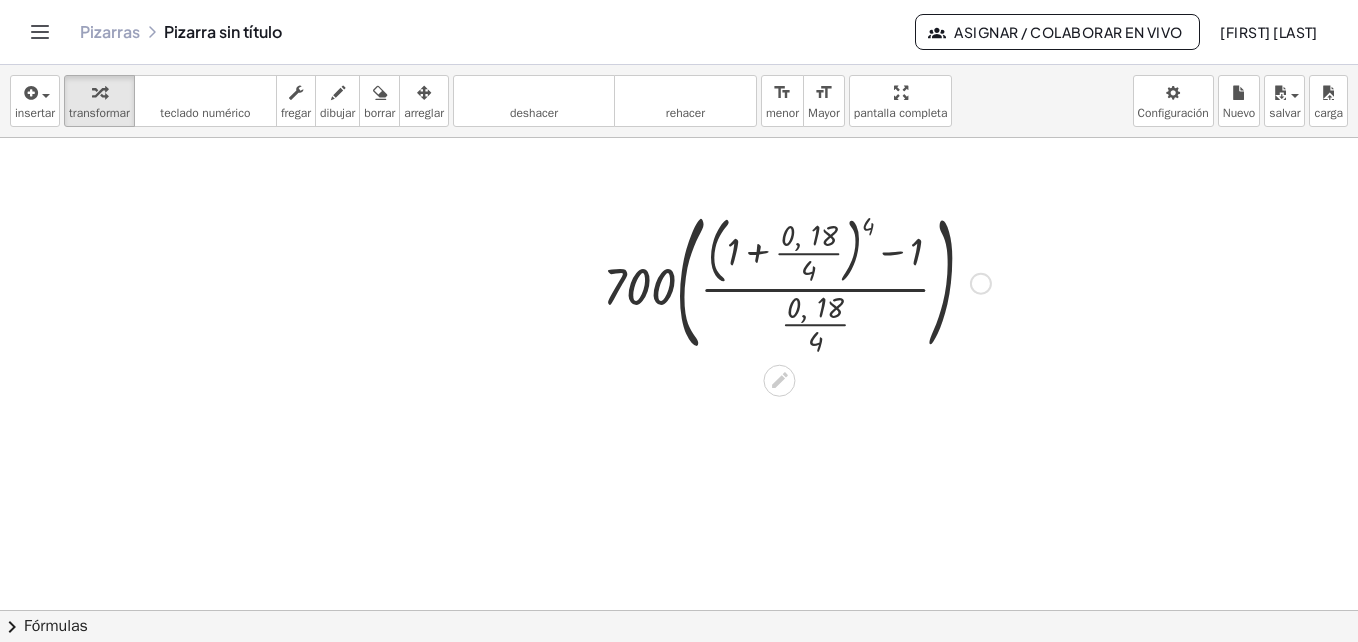 click at bounding box center (797, 281) 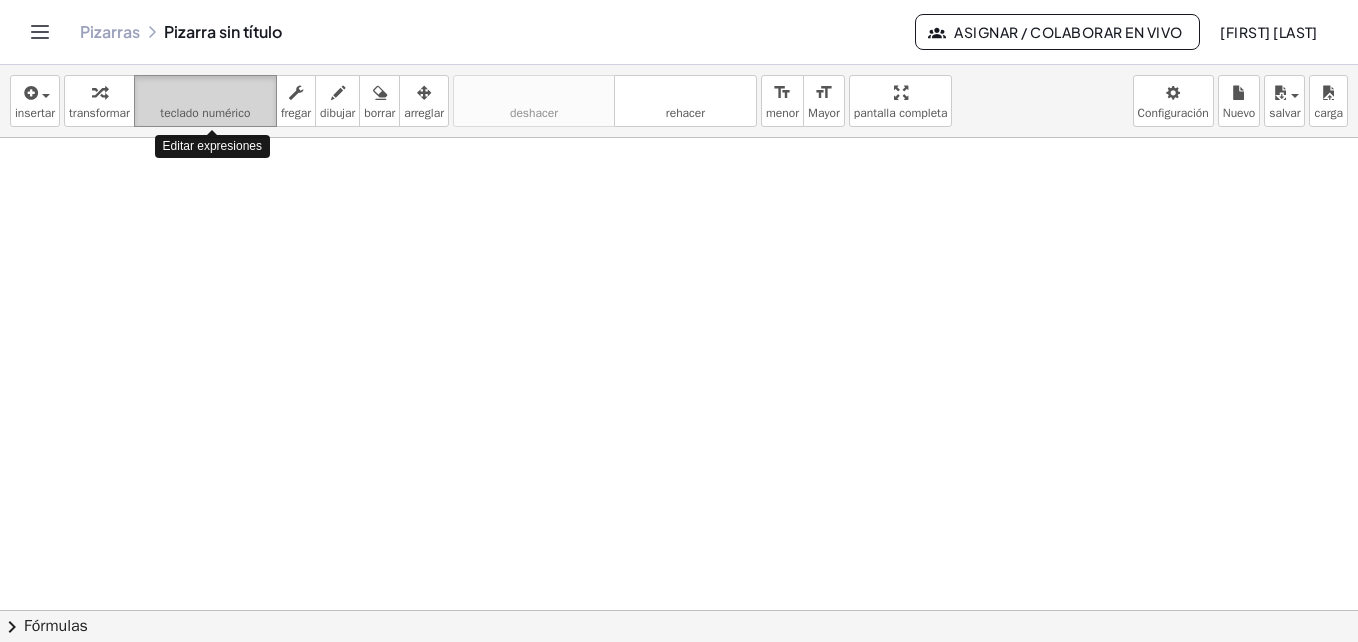 click on "teclado" at bounding box center (205, 93) 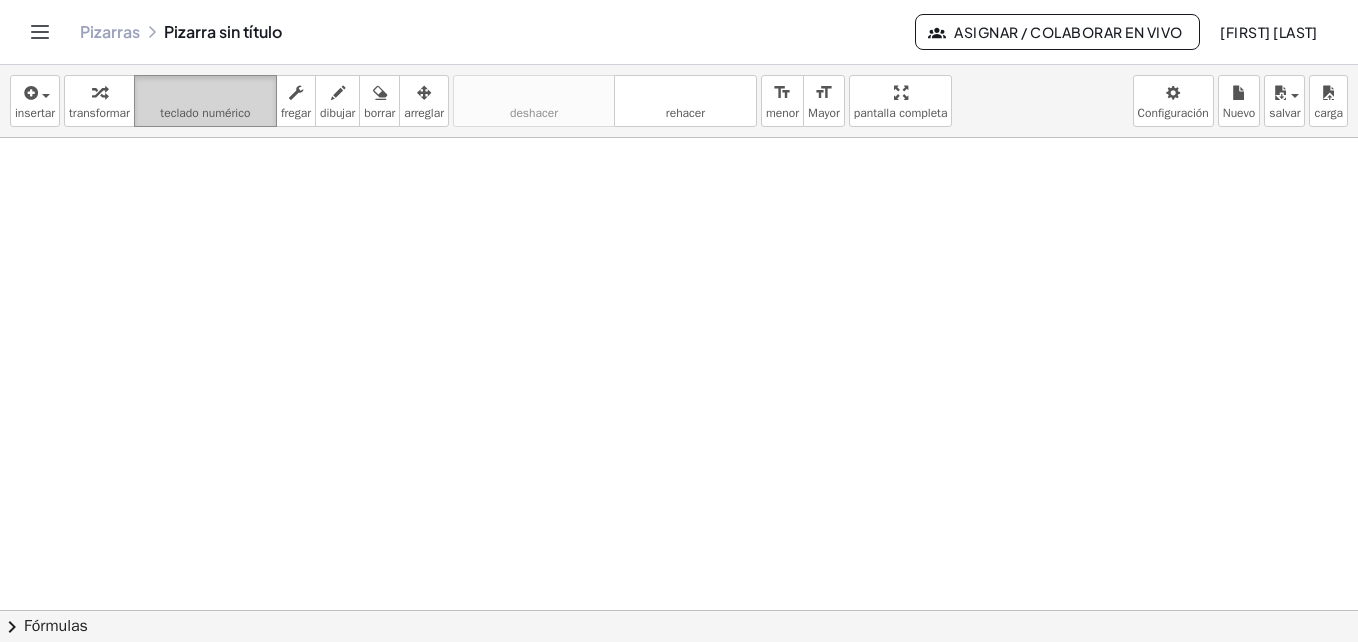 click on "teclado" at bounding box center (205, 93) 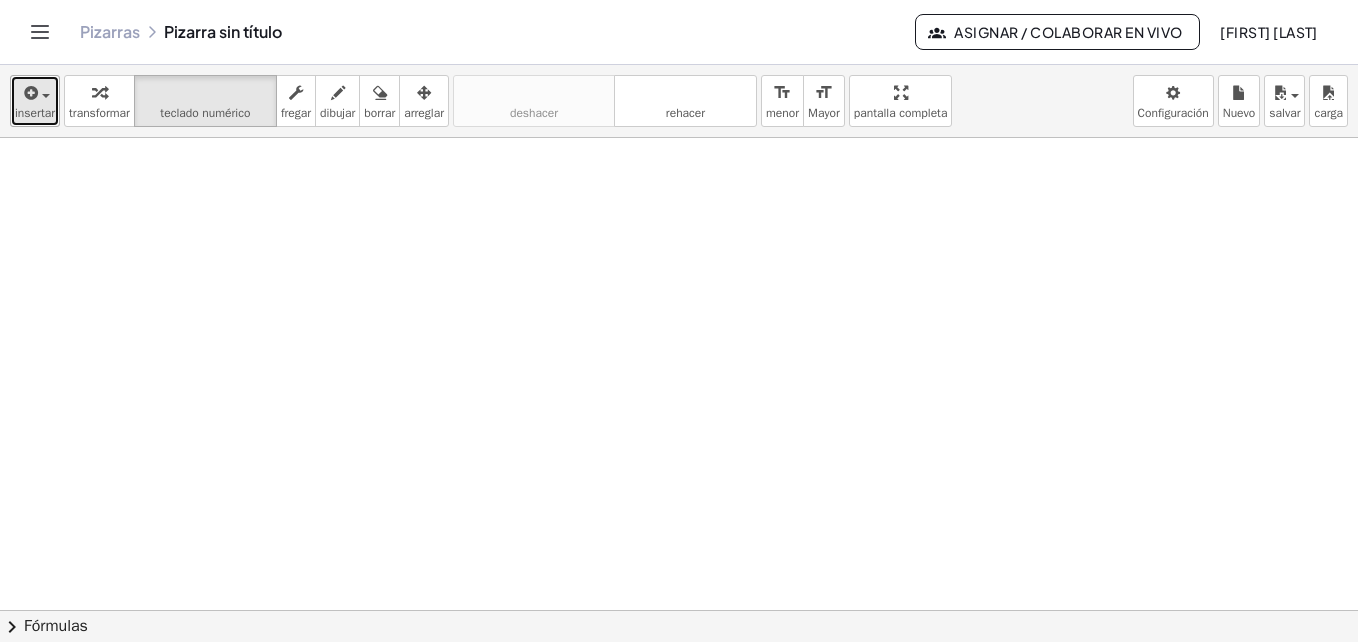 click on "insertar" at bounding box center (35, 113) 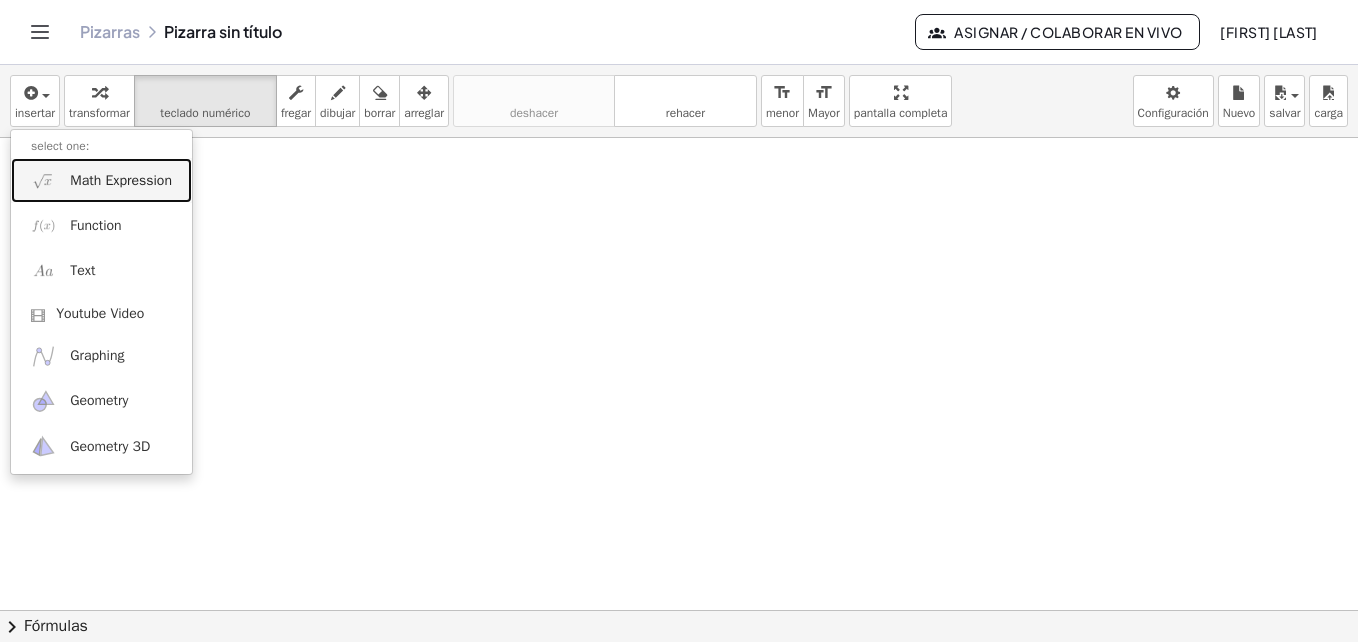 click on "Math Expression" at bounding box center [101, 180] 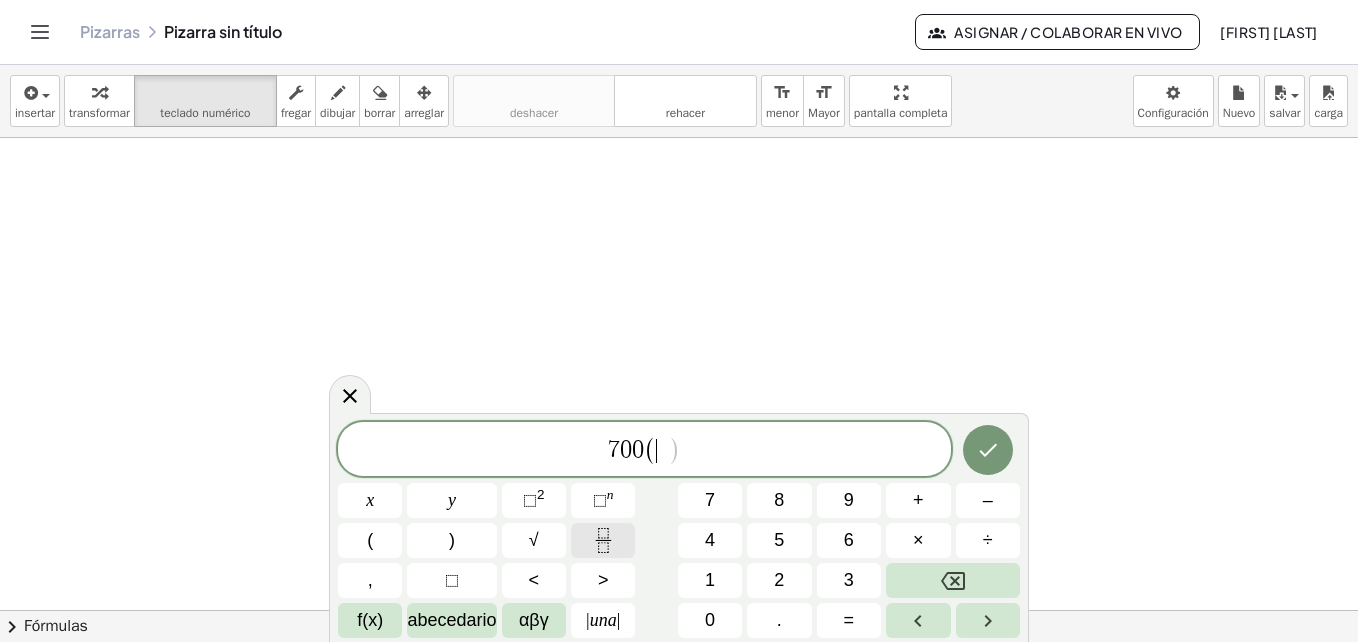 click 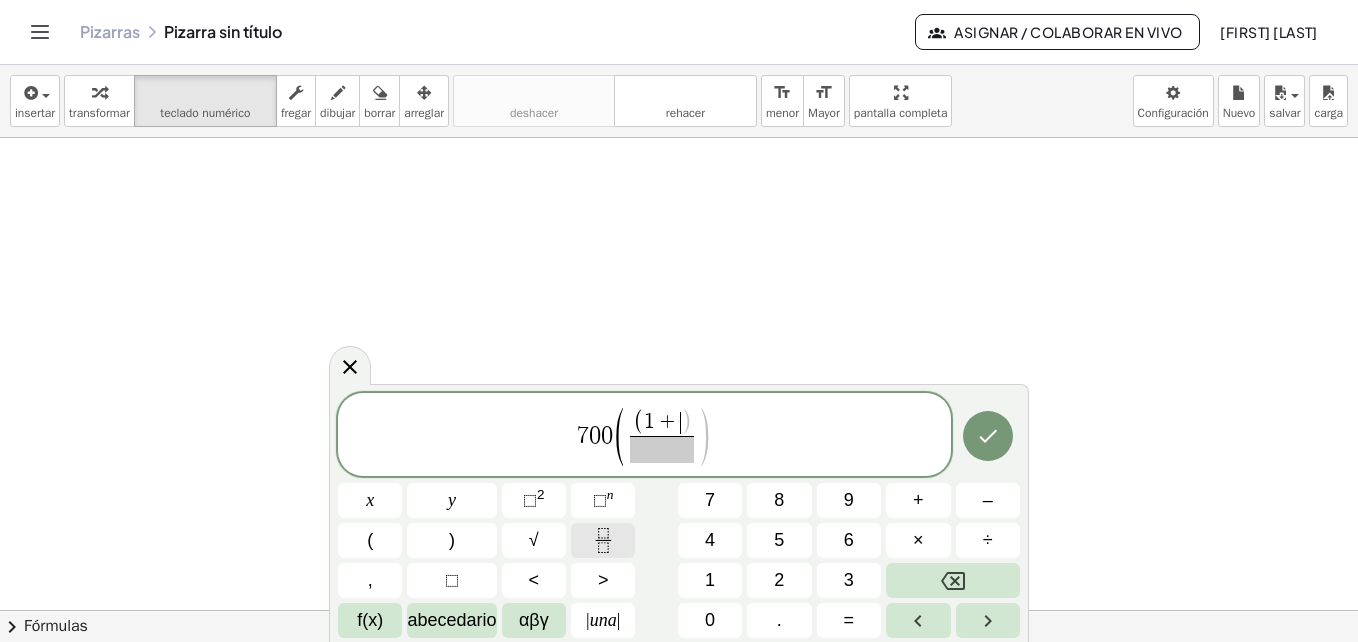 click 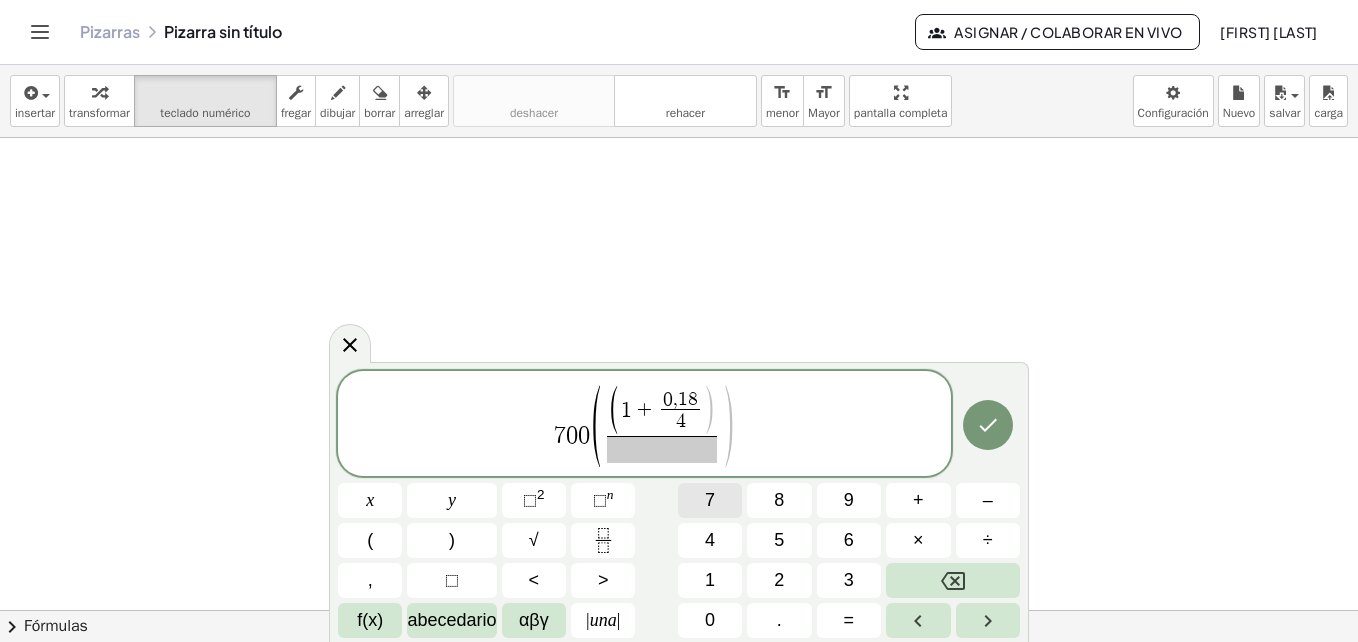 click on "7" at bounding box center [710, 500] 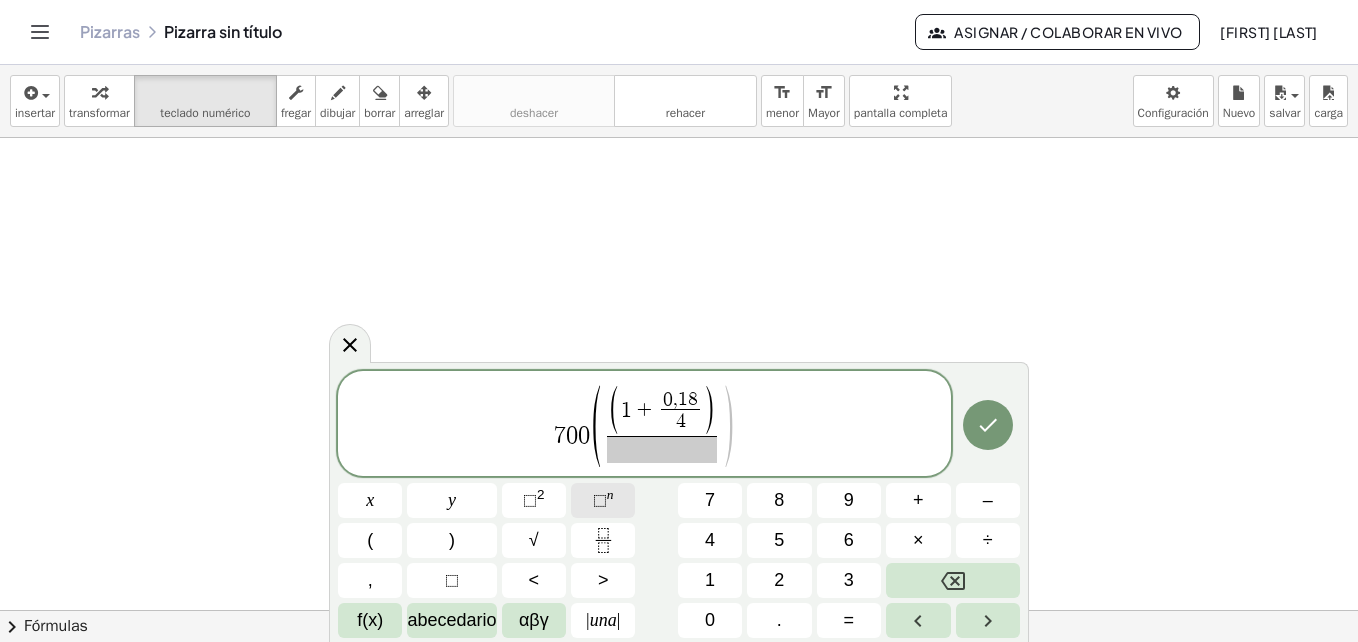 click on "⬚ n" at bounding box center [603, 500] 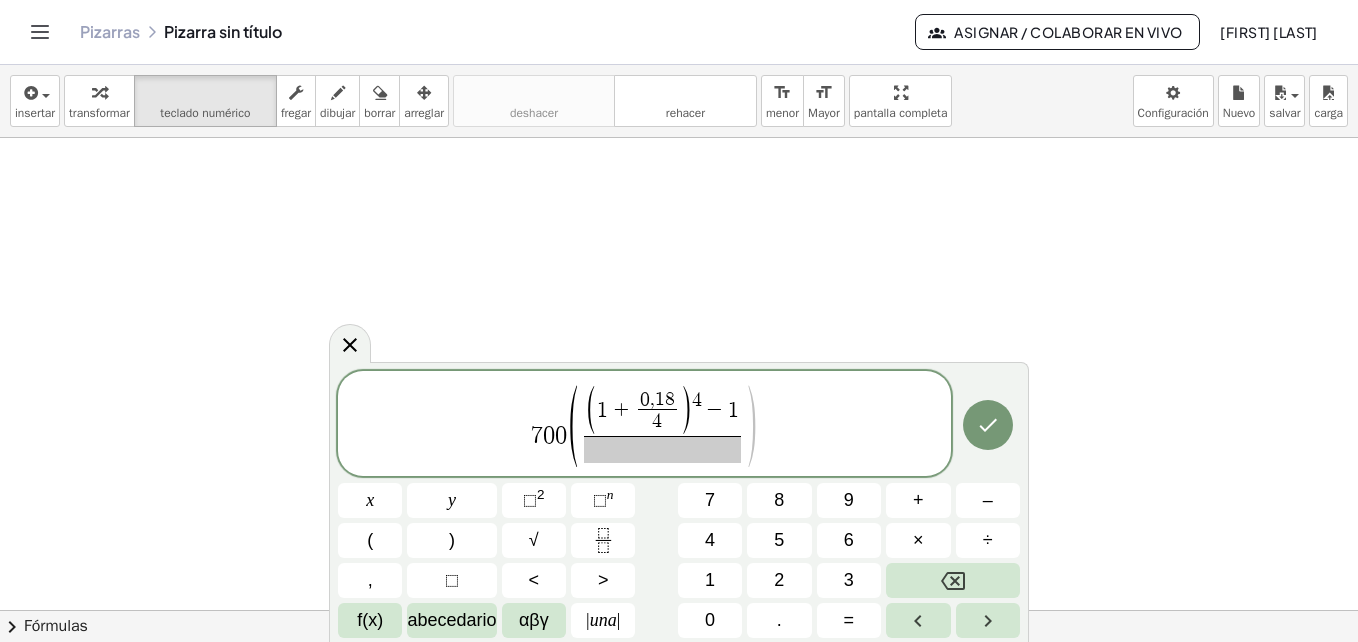 scroll, scrollTop: 0, scrollLeft: 0, axis: both 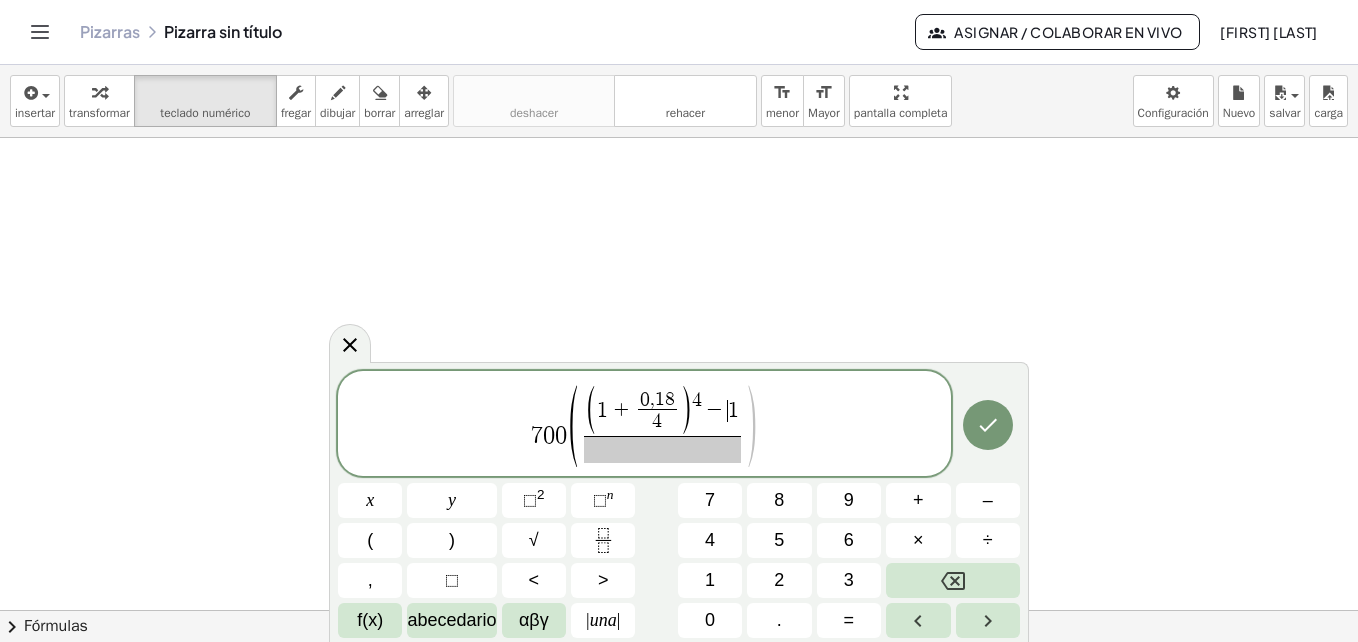 click on "1" at bounding box center (733, 410) 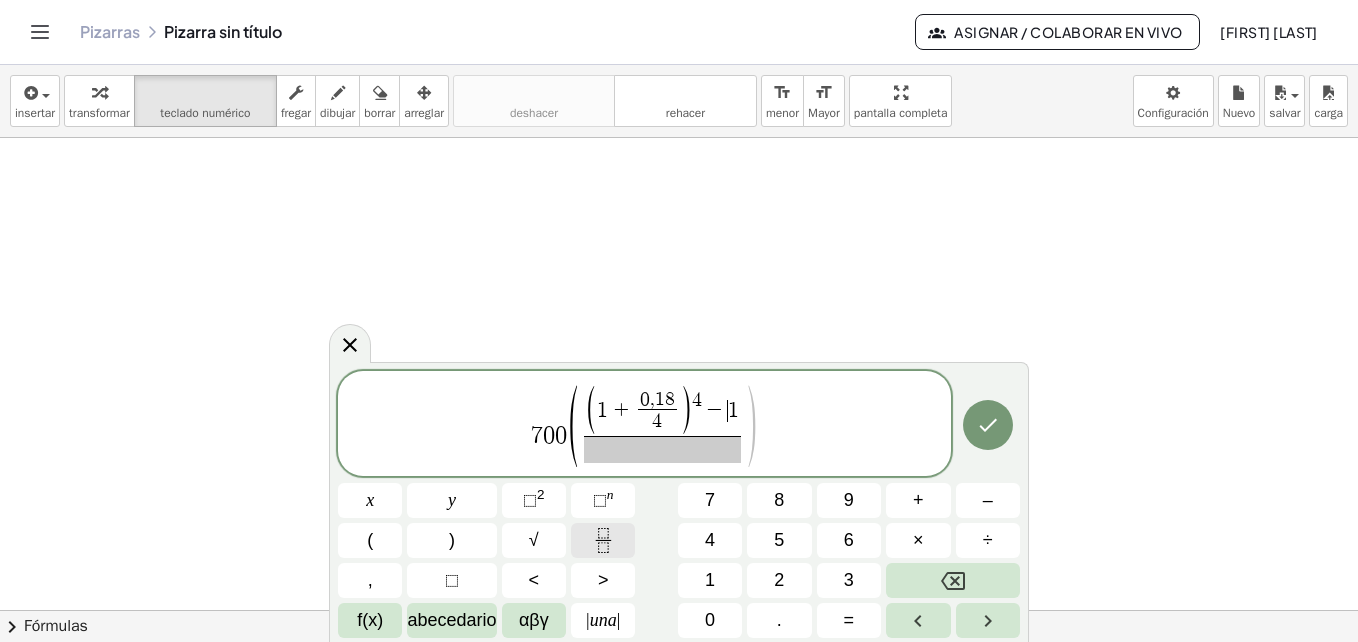 click at bounding box center [603, 540] 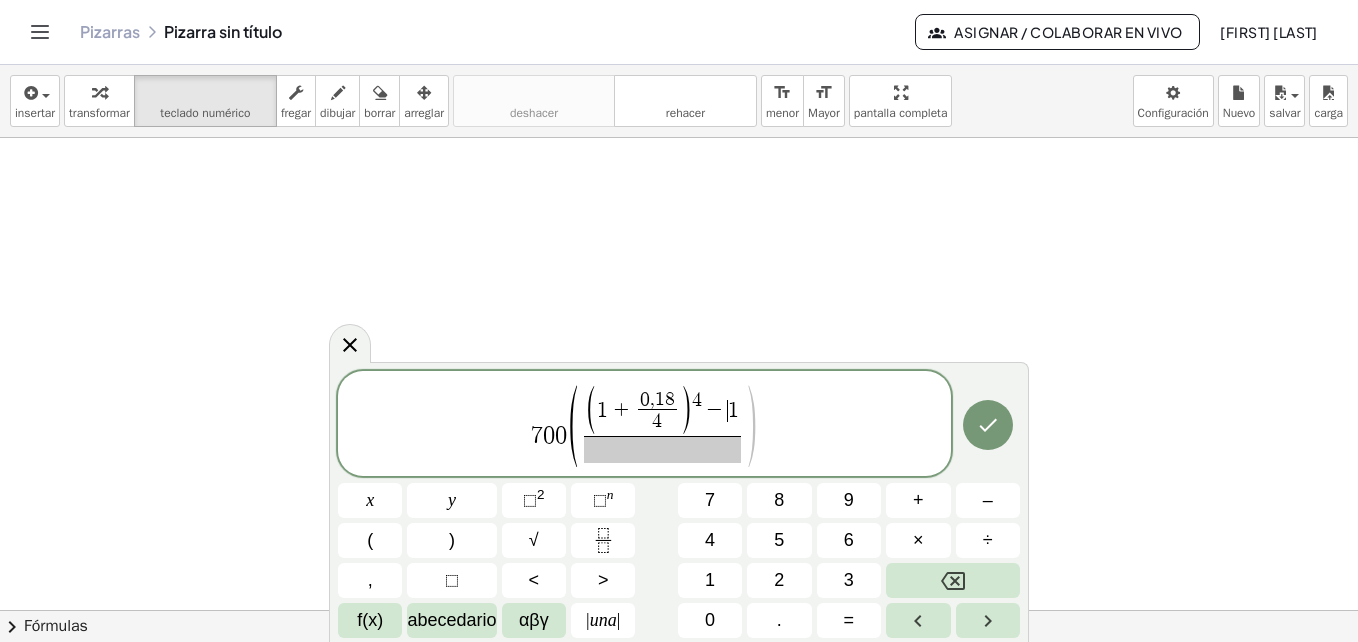 click at bounding box center [662, 449] 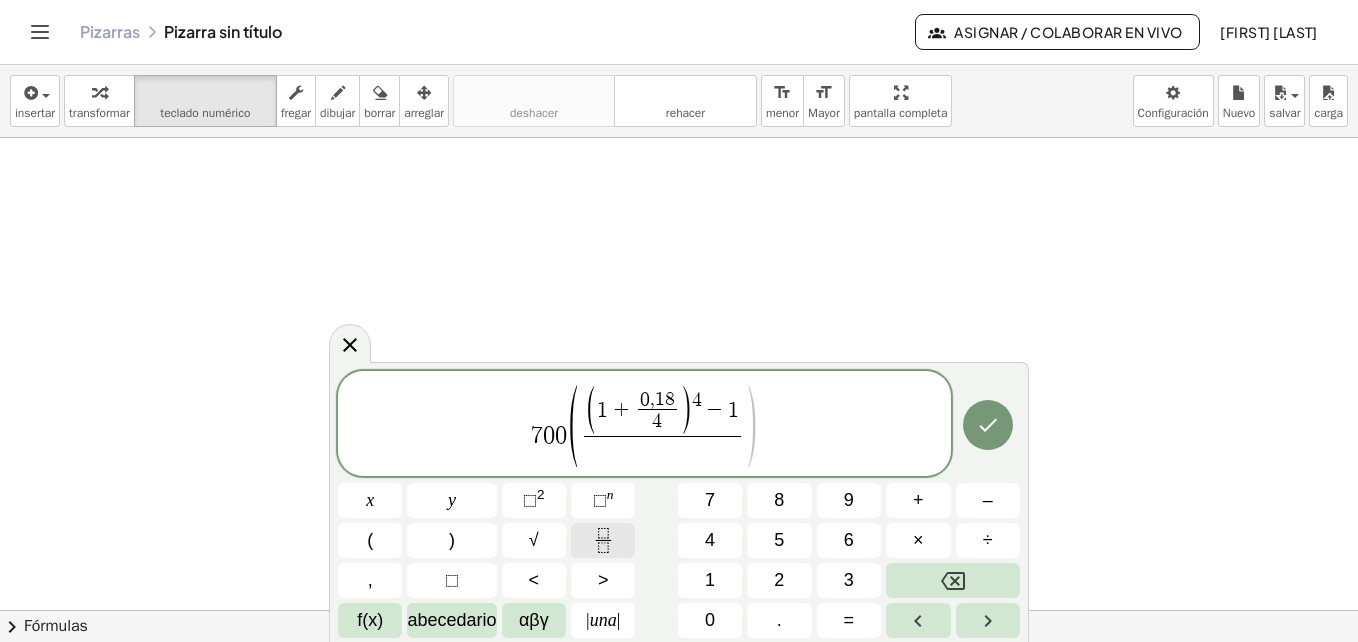 click at bounding box center (603, 540) 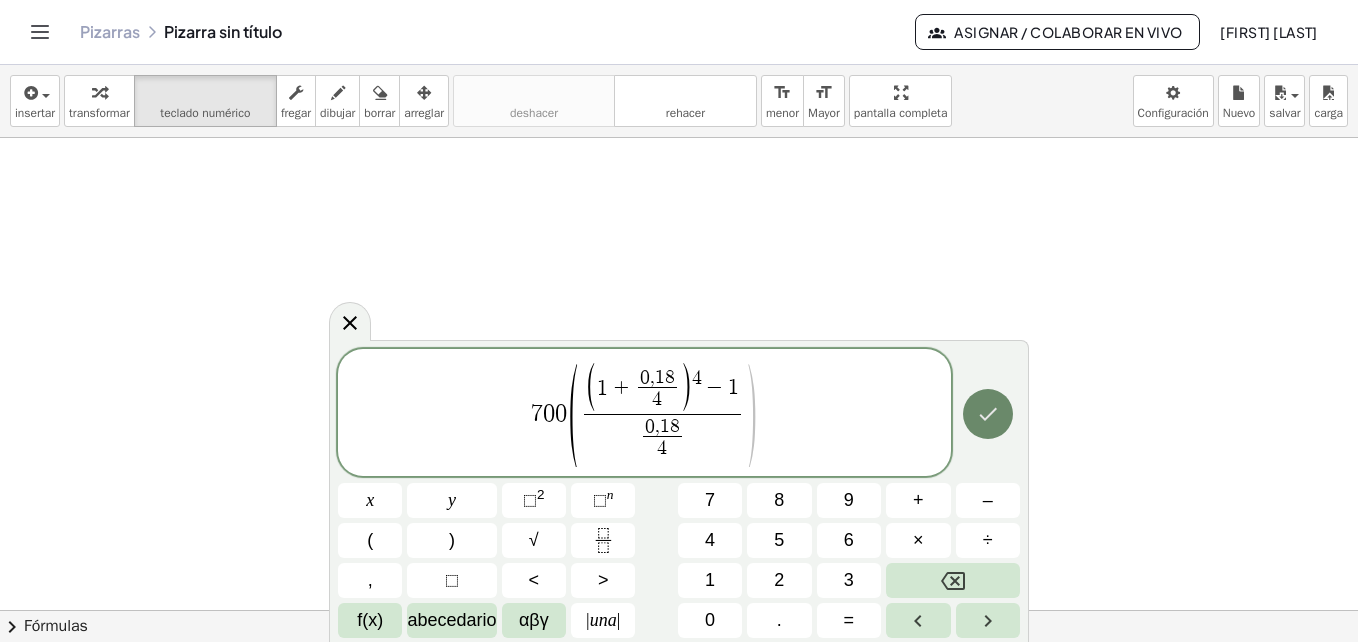 click 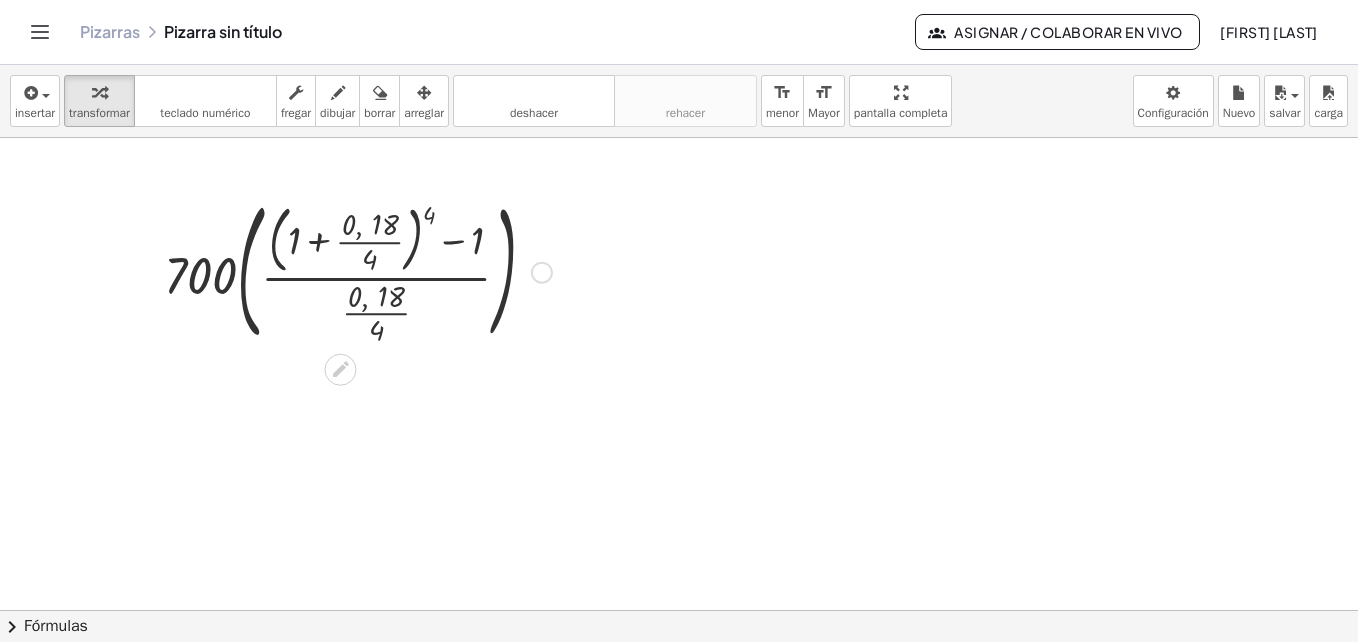 click at bounding box center (358, 270) 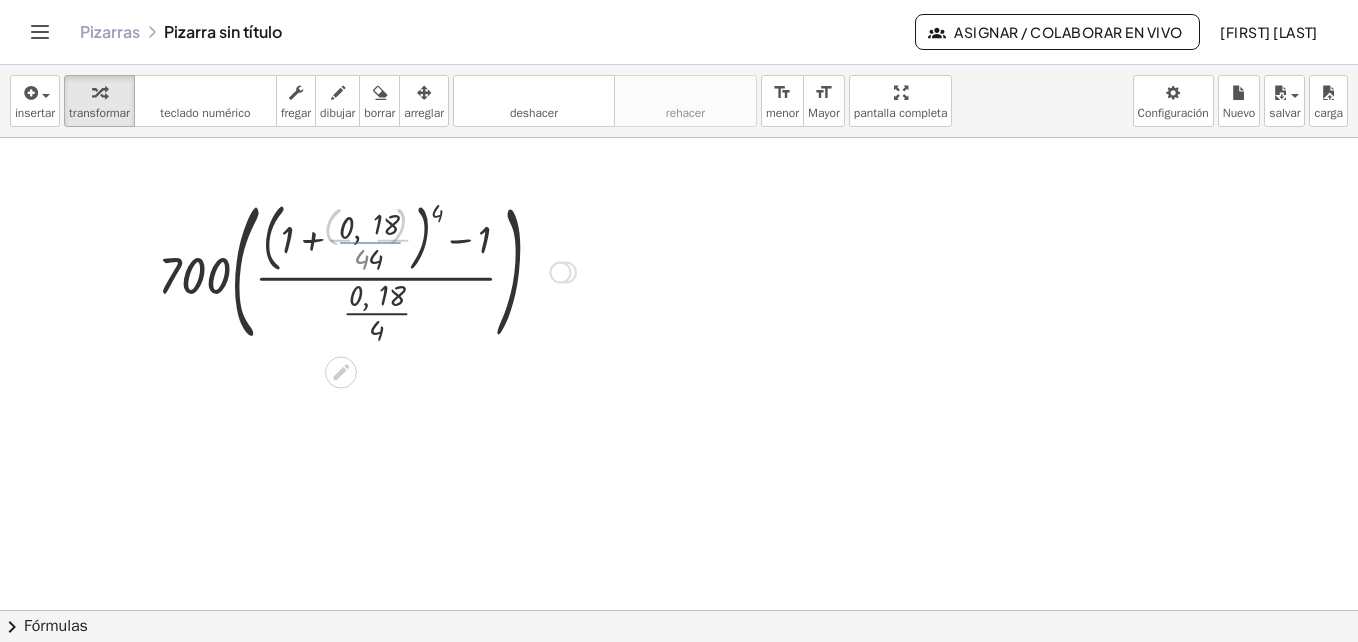 click at bounding box center [358, 270] 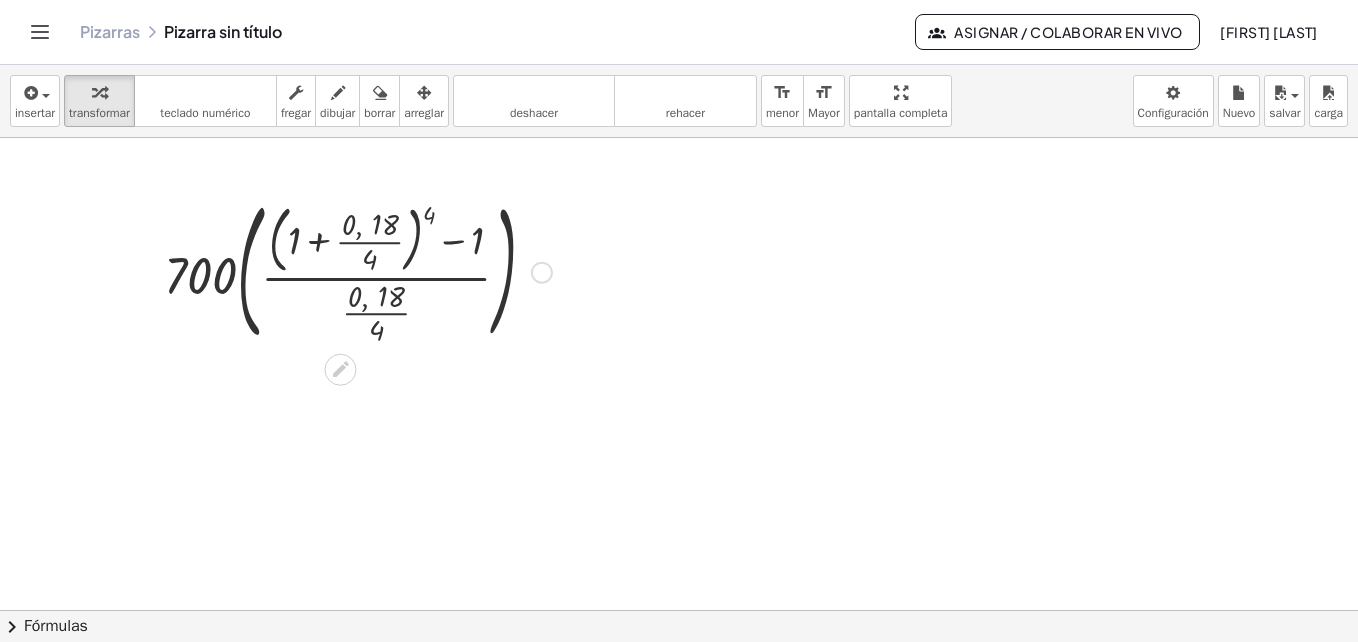 click 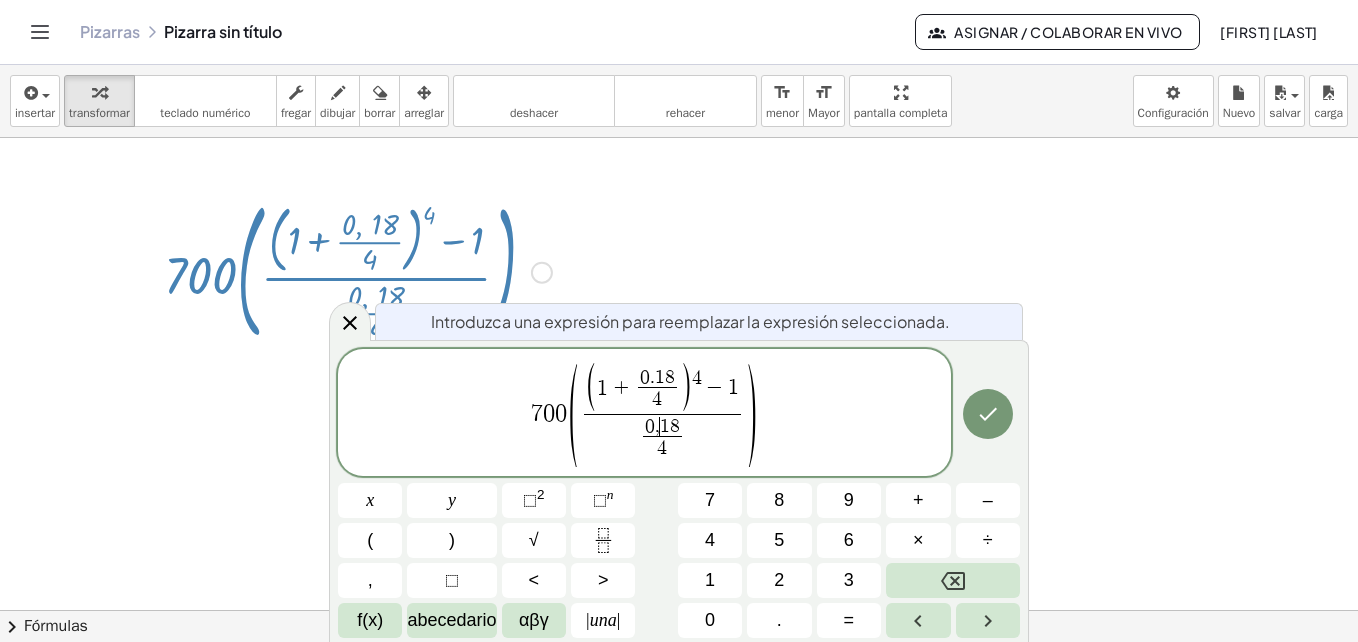 click on "0 , ​ 1 8" at bounding box center (662, 426) 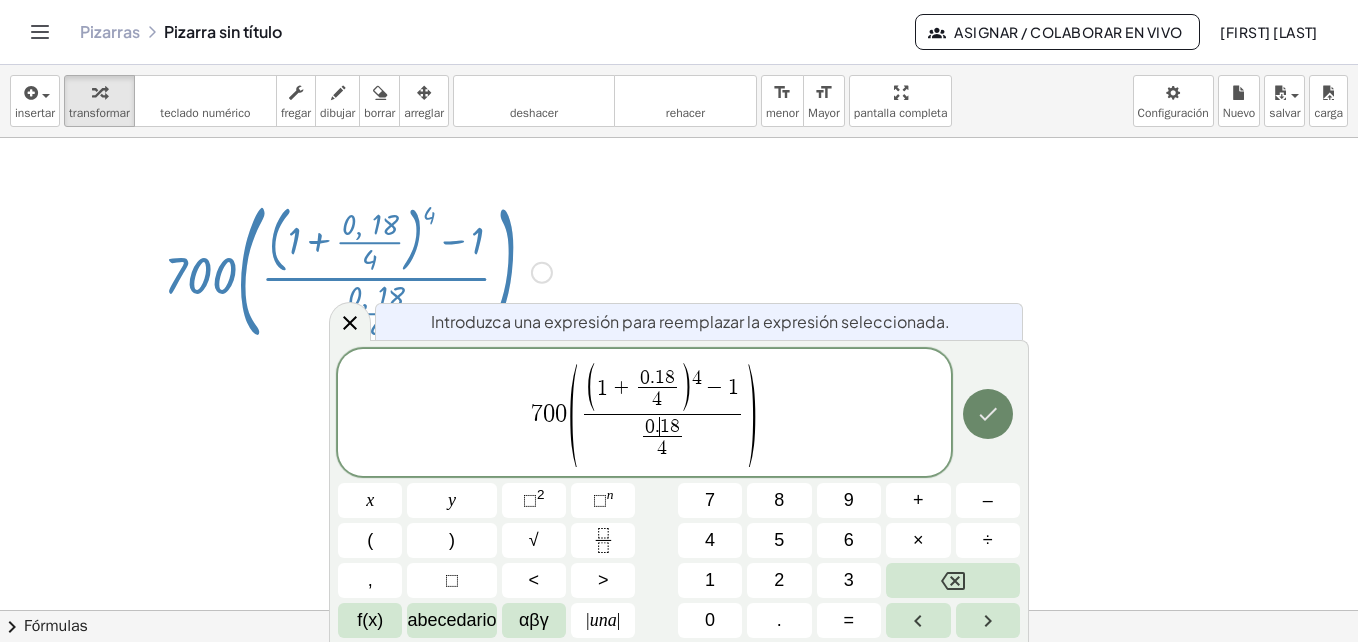 click at bounding box center (988, 414) 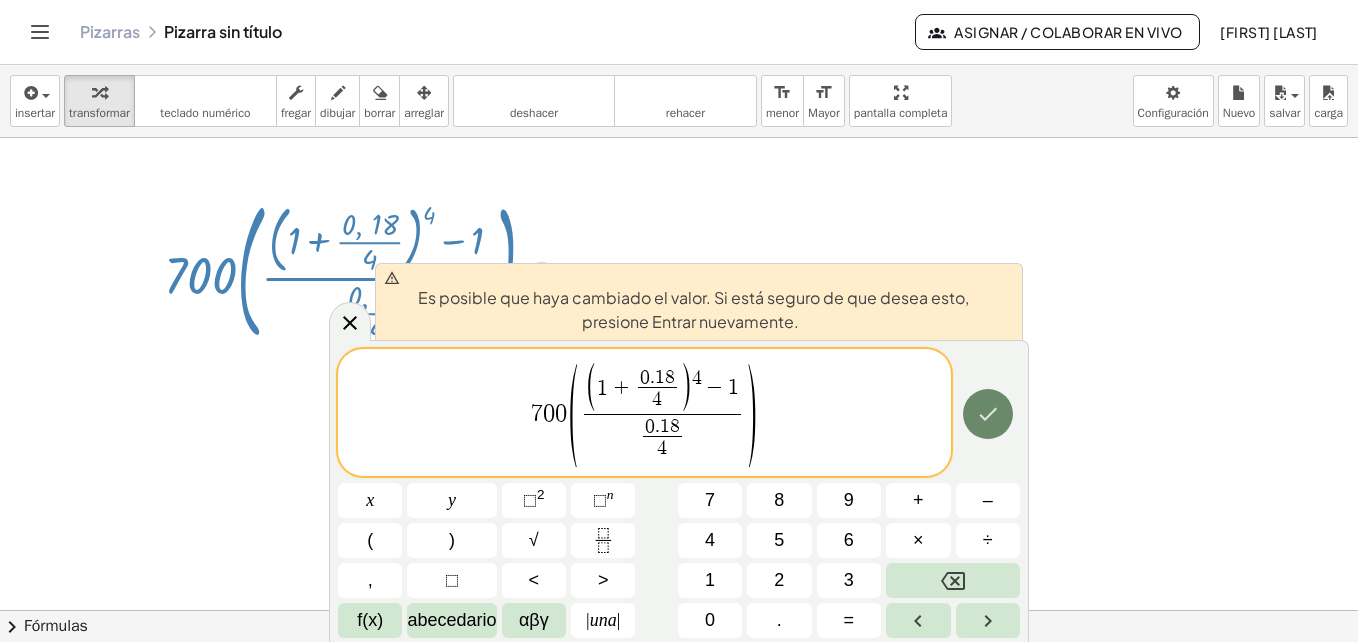 click 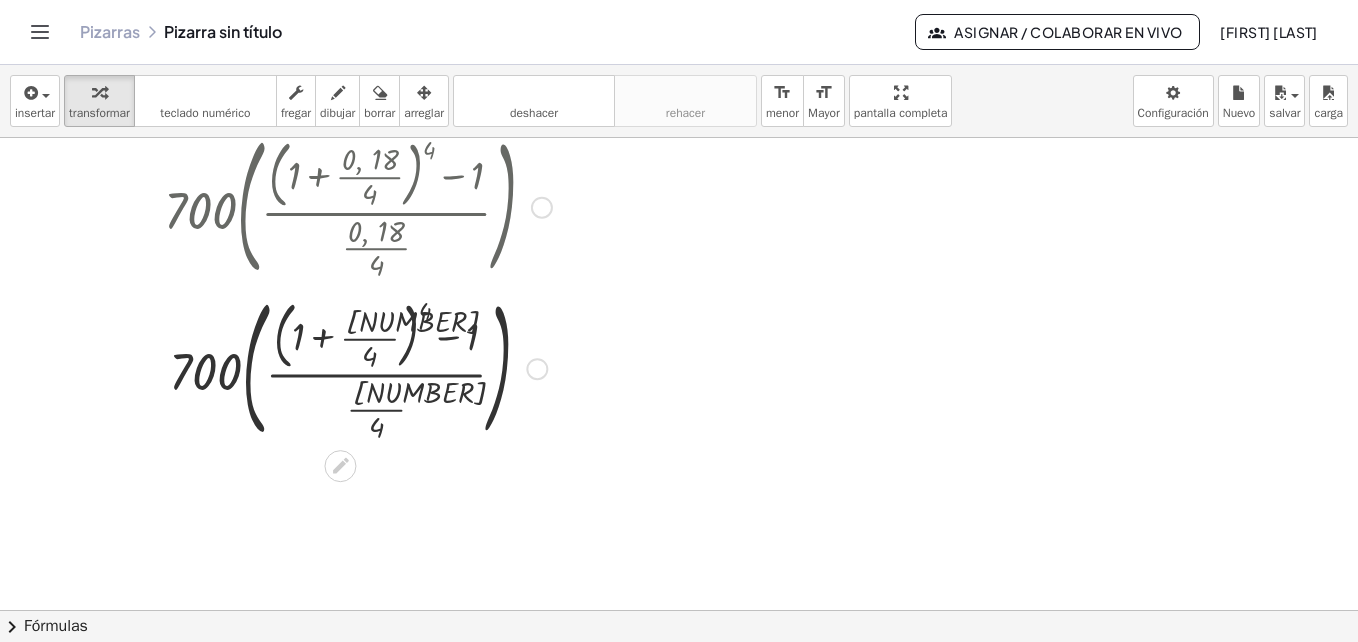 scroll, scrollTop: 100, scrollLeft: 0, axis: vertical 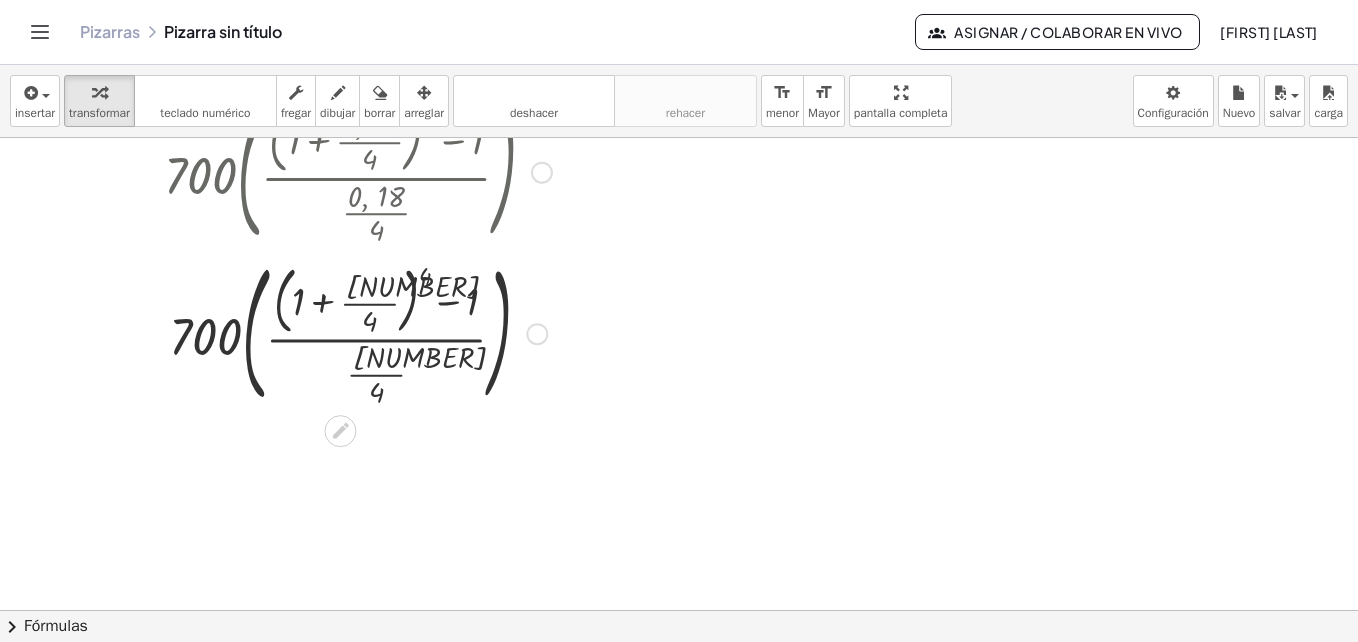 click at bounding box center [358, 331] 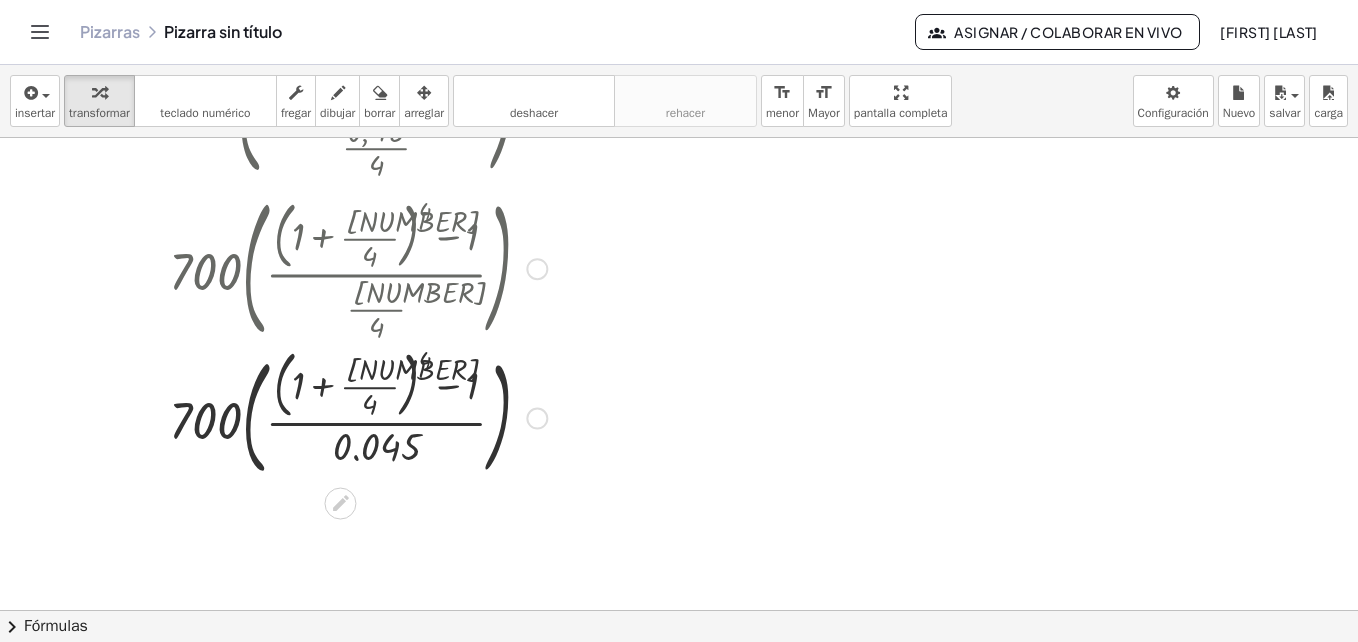 scroll, scrollTop: 200, scrollLeft: 0, axis: vertical 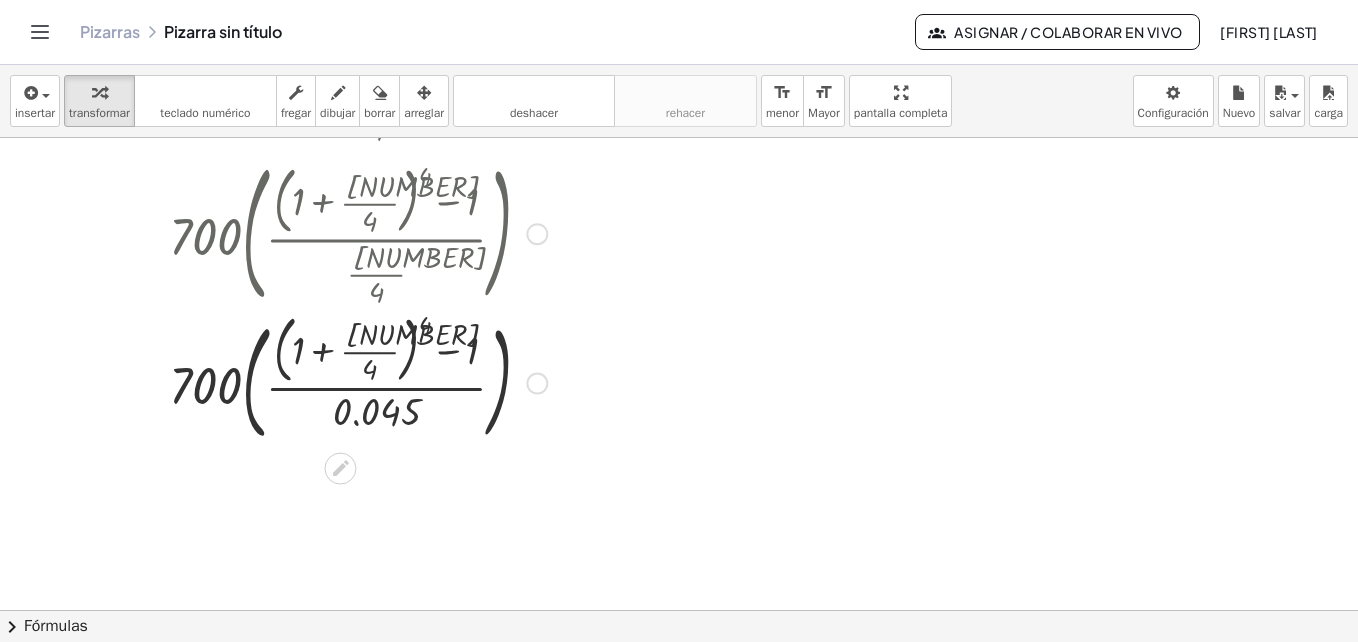 click at bounding box center (358, 381) 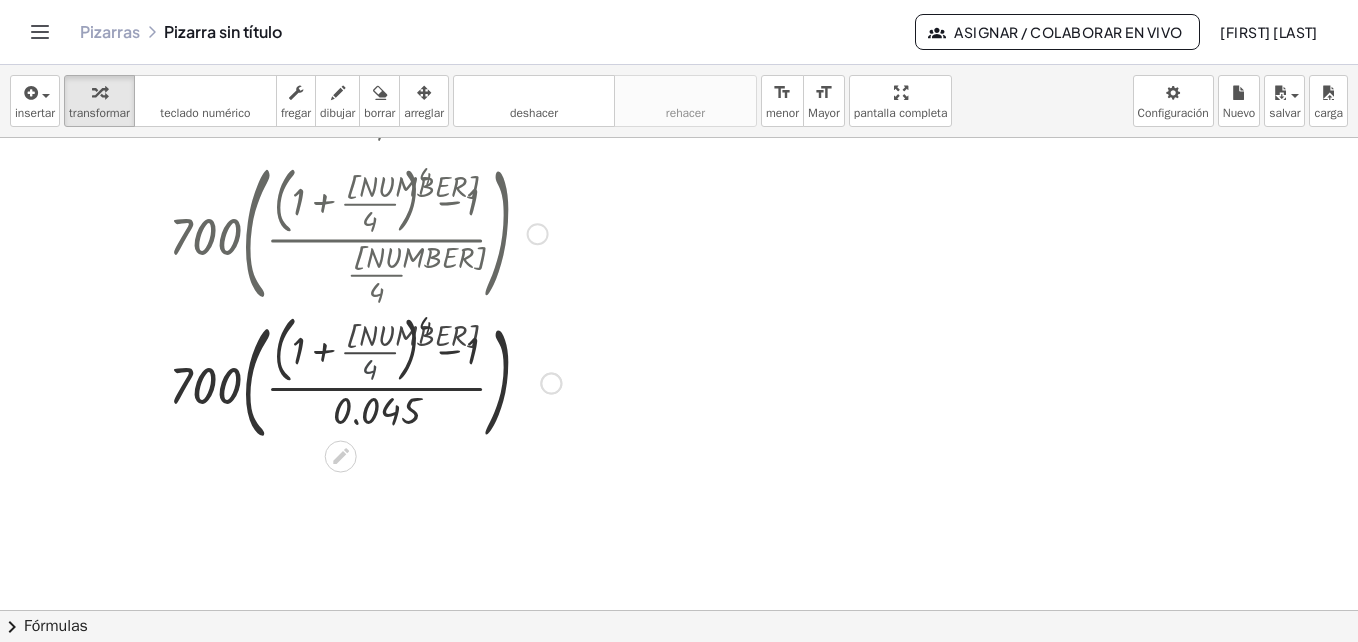 click at bounding box center (358, 381) 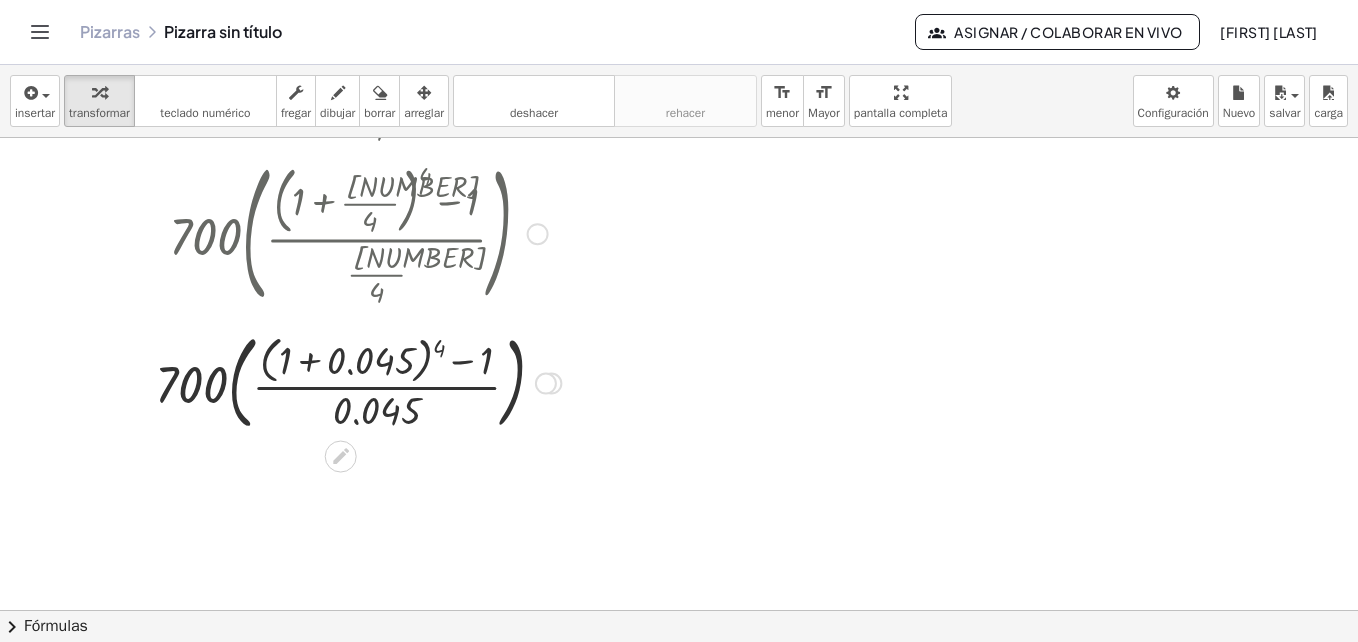 click at bounding box center (358, 381) 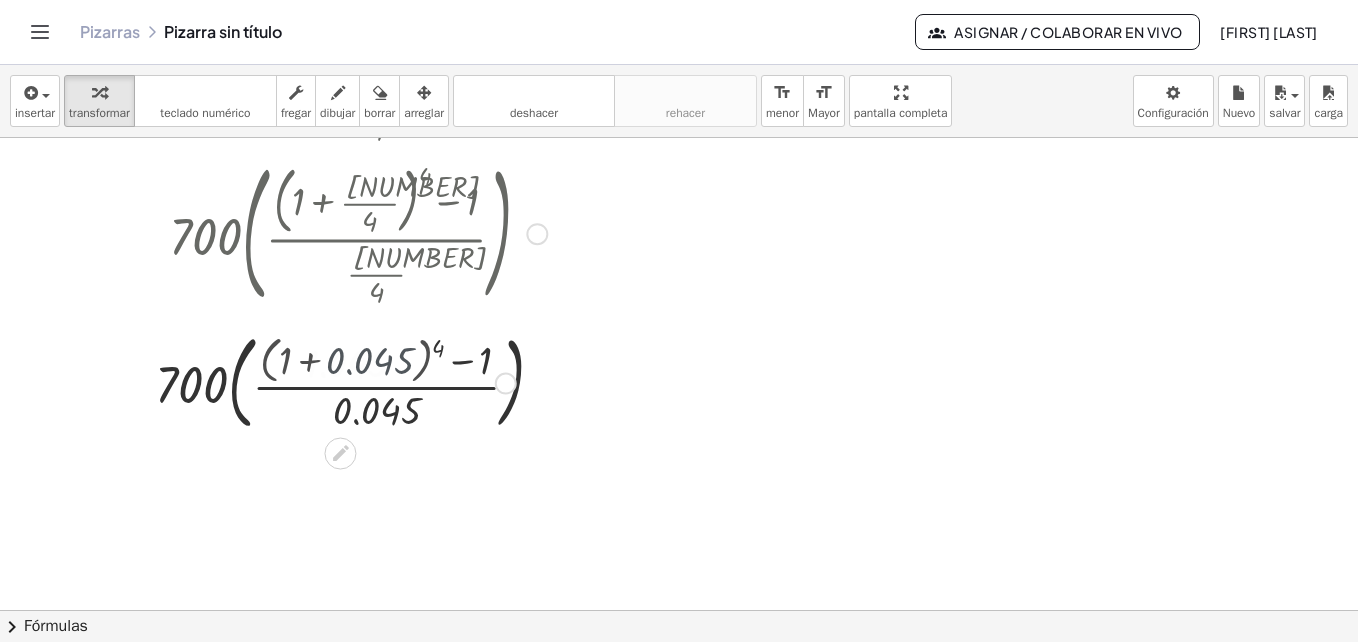 click at bounding box center [358, 382] 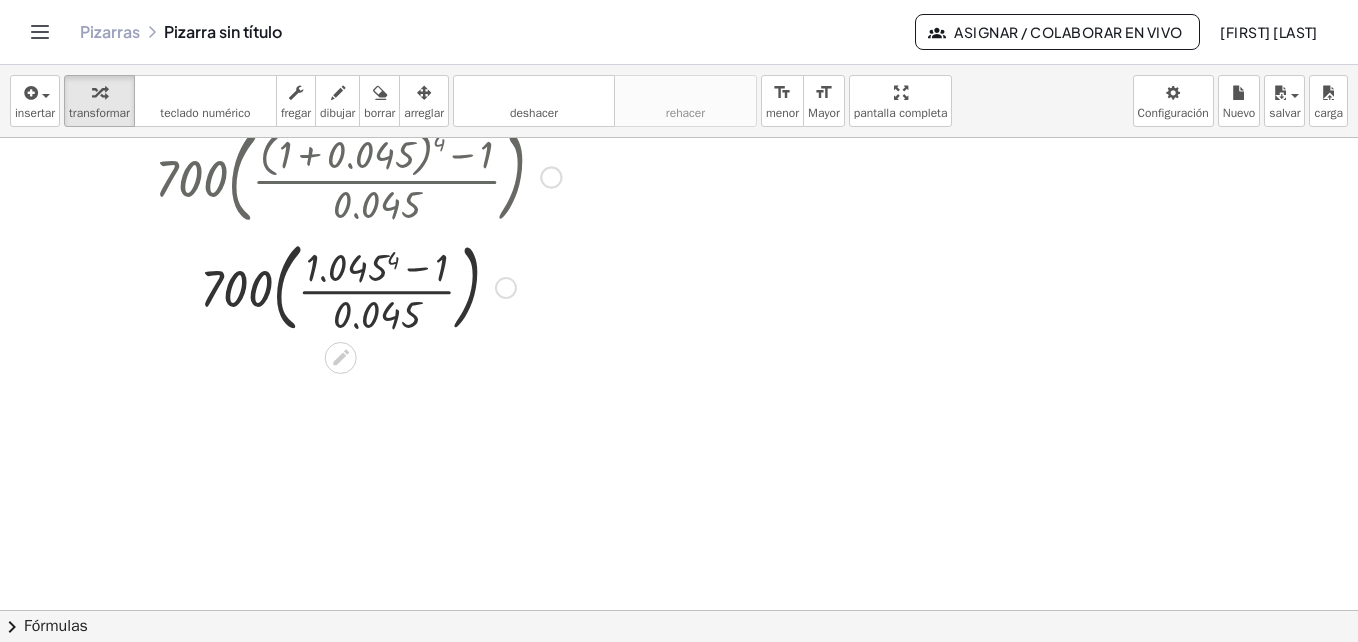 scroll, scrollTop: 472, scrollLeft: 0, axis: vertical 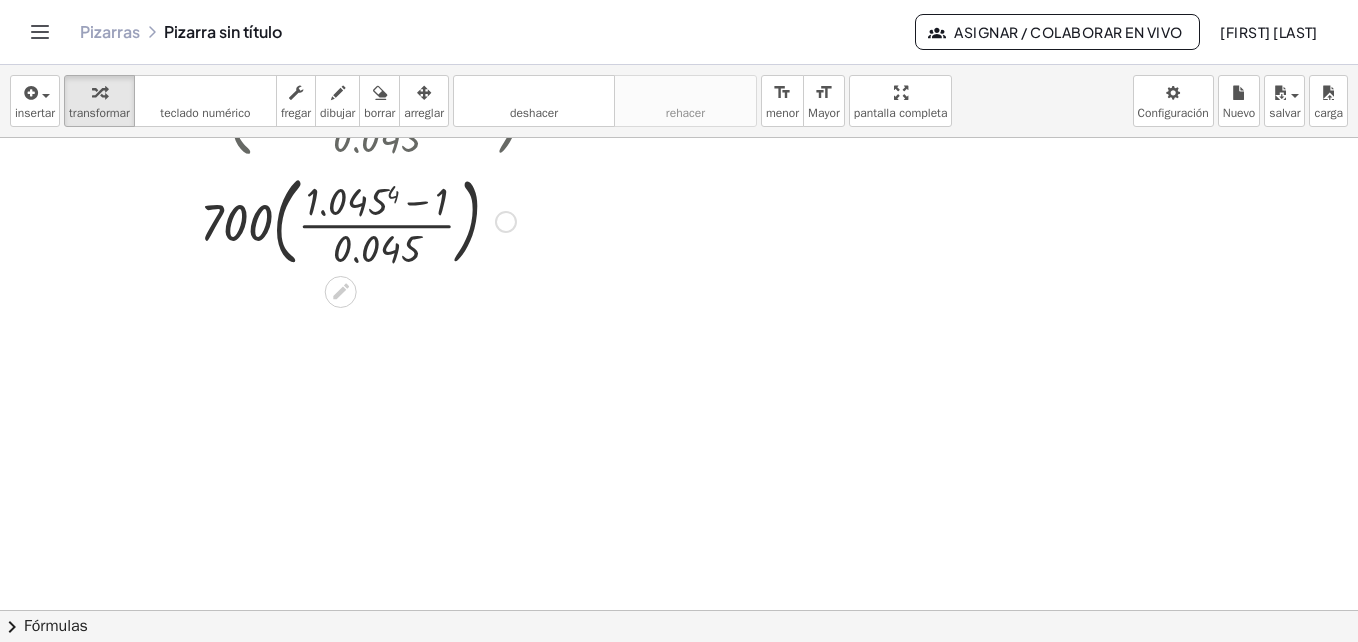 click at bounding box center [358, 220] 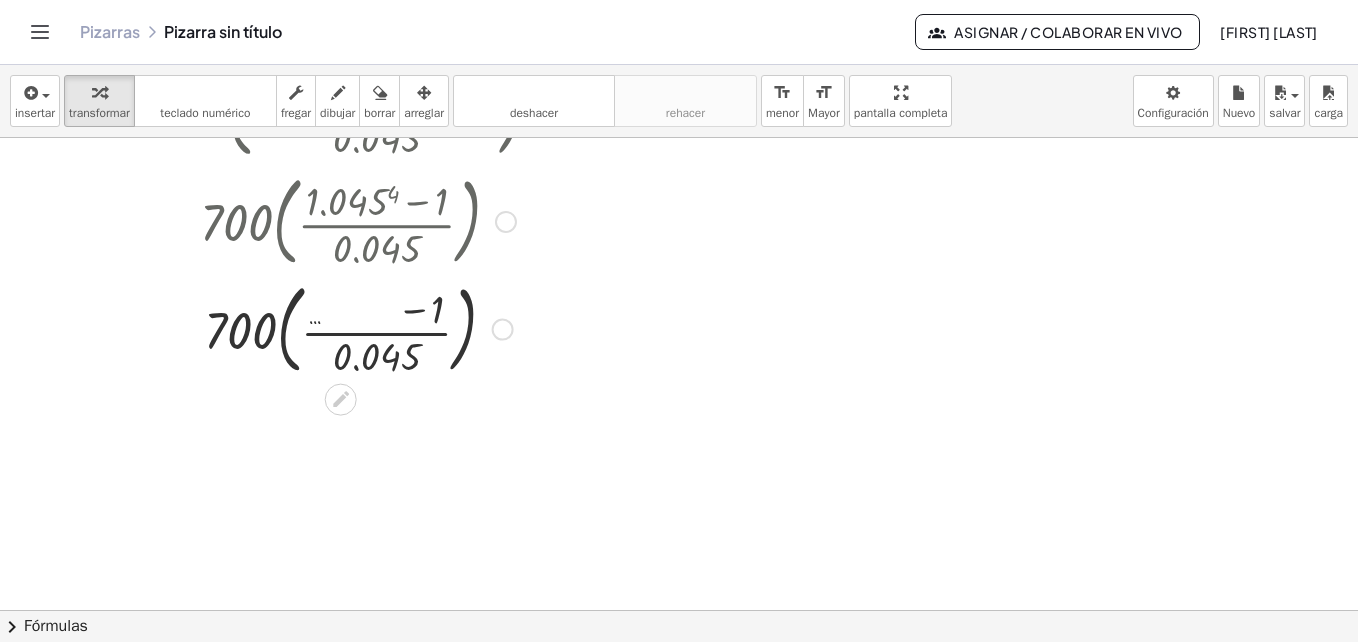 click at bounding box center [358, 328] 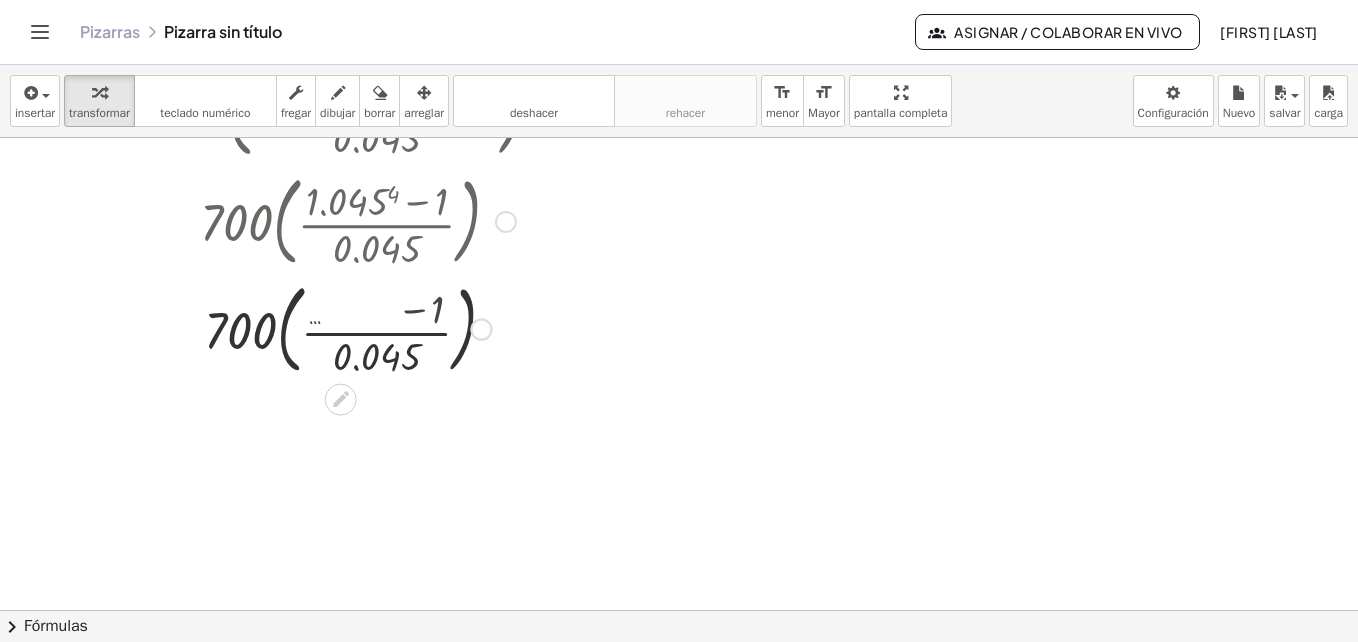 click at bounding box center (358, 328) 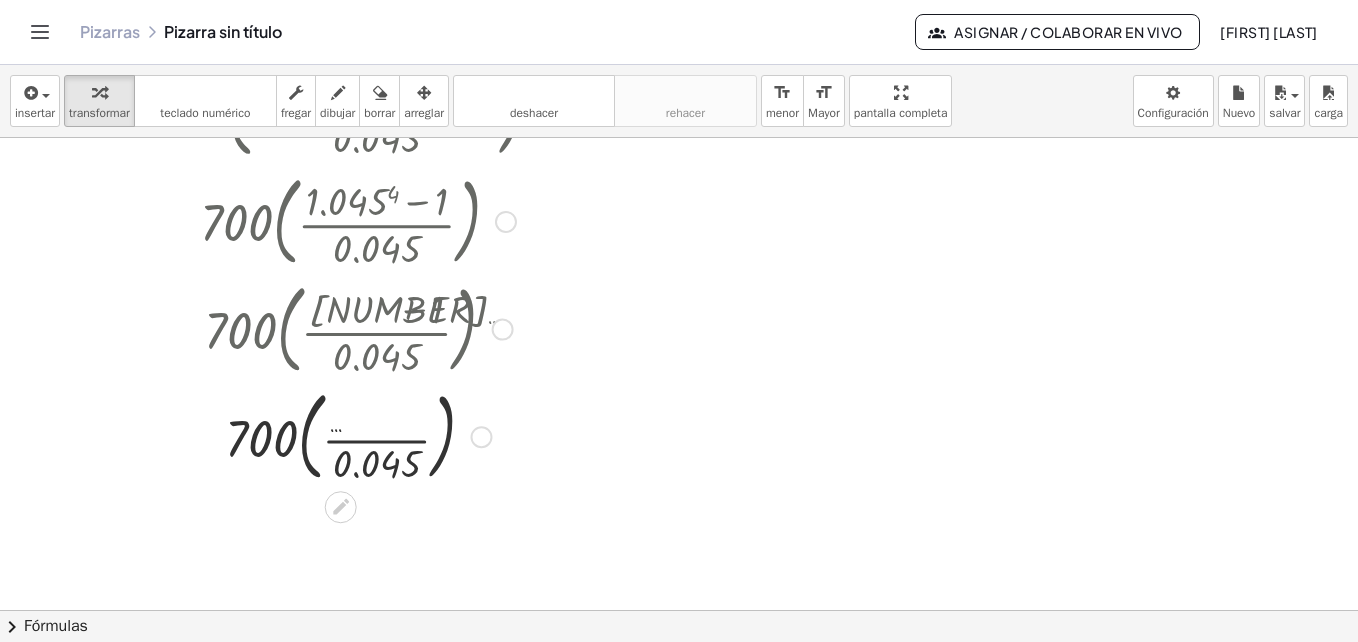 click at bounding box center (358, 435) 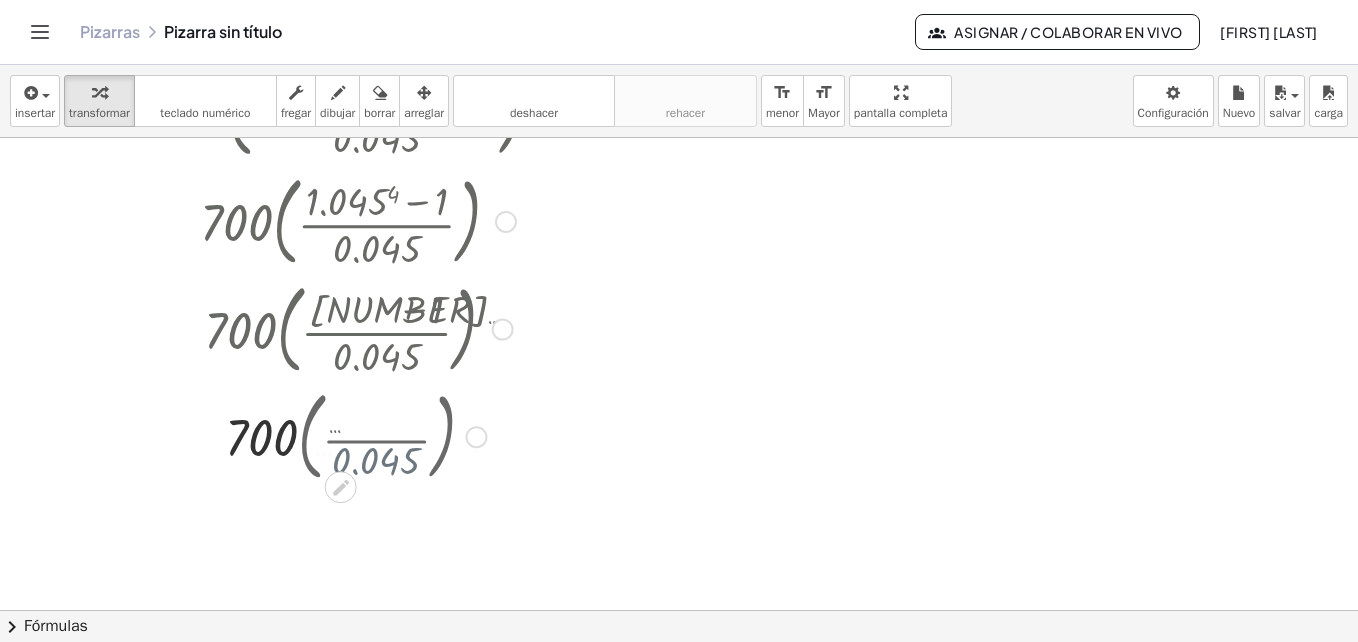 click at bounding box center [358, 435] 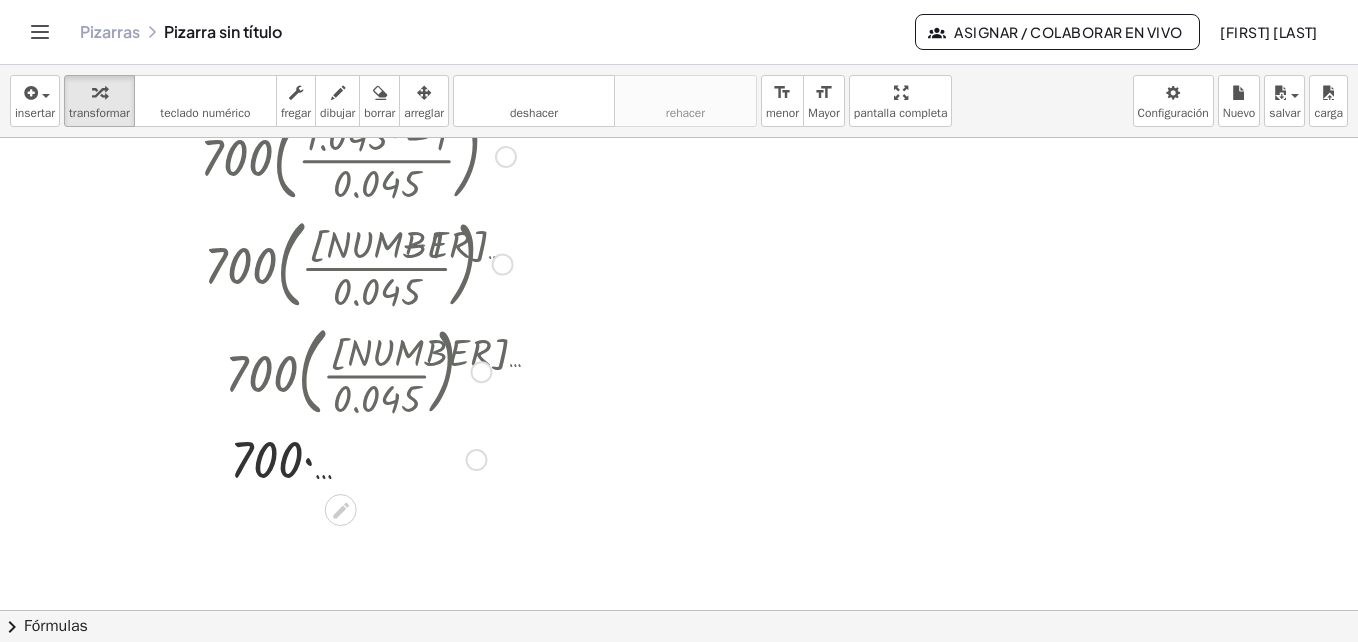 scroll, scrollTop: 572, scrollLeft: 0, axis: vertical 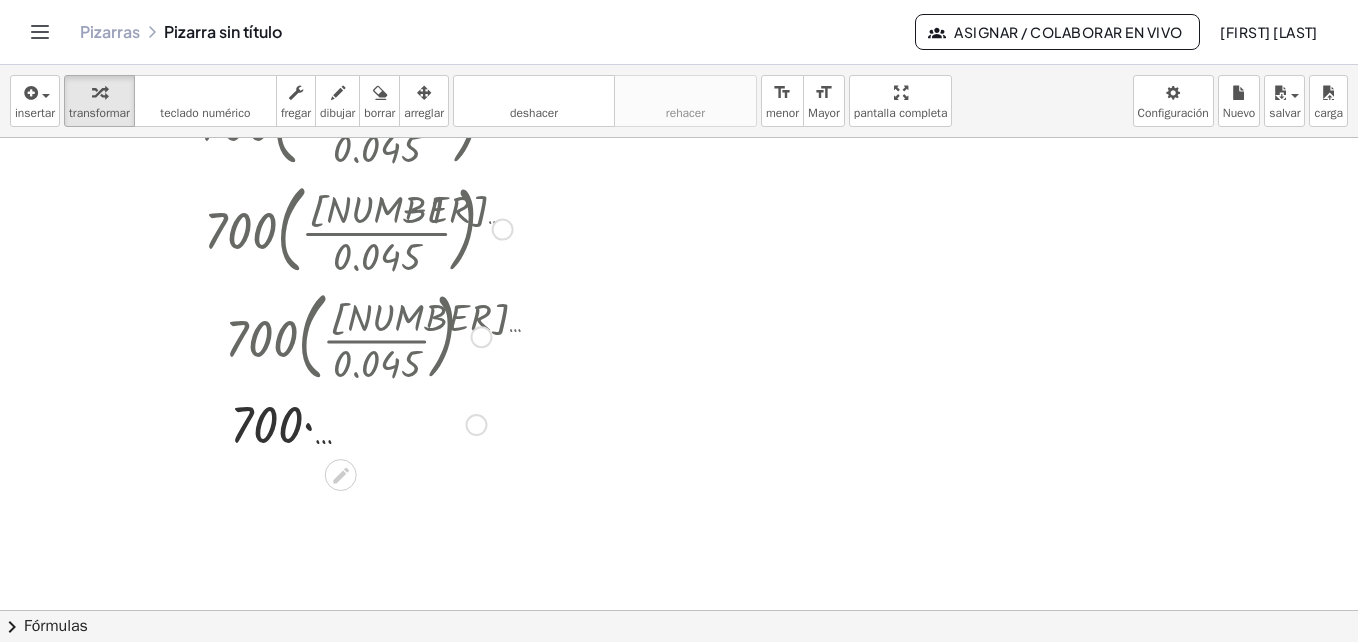 click at bounding box center (358, 423) 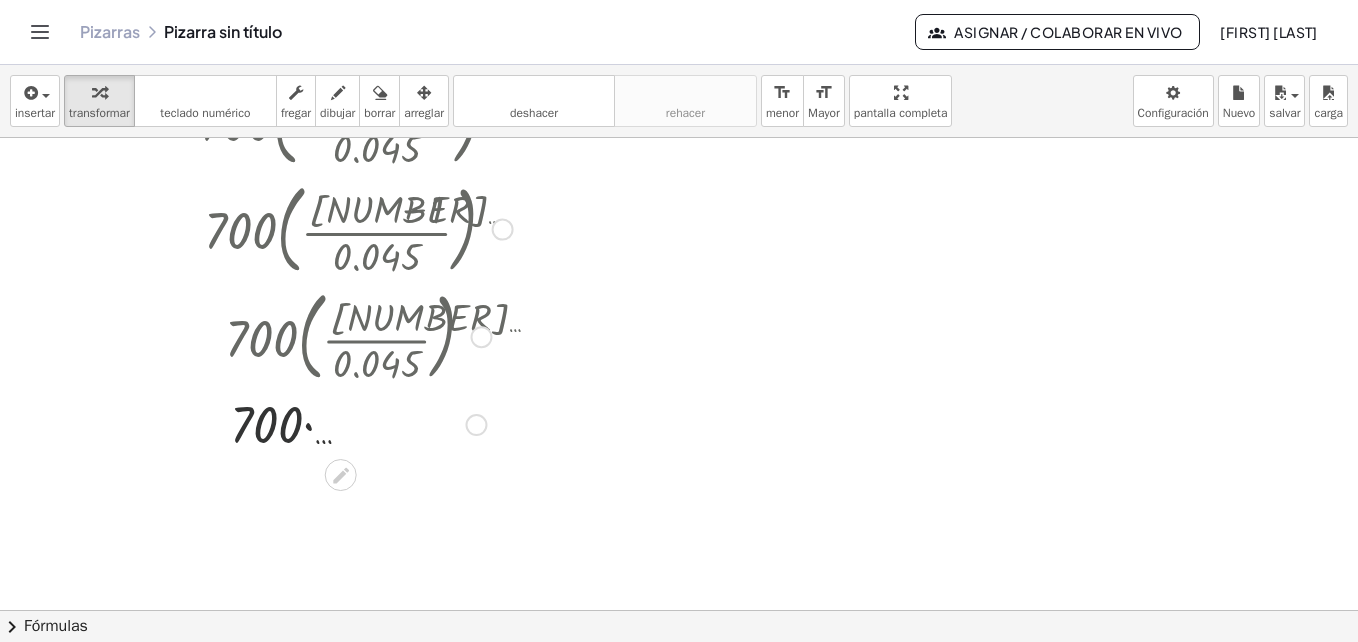 click at bounding box center (358, 423) 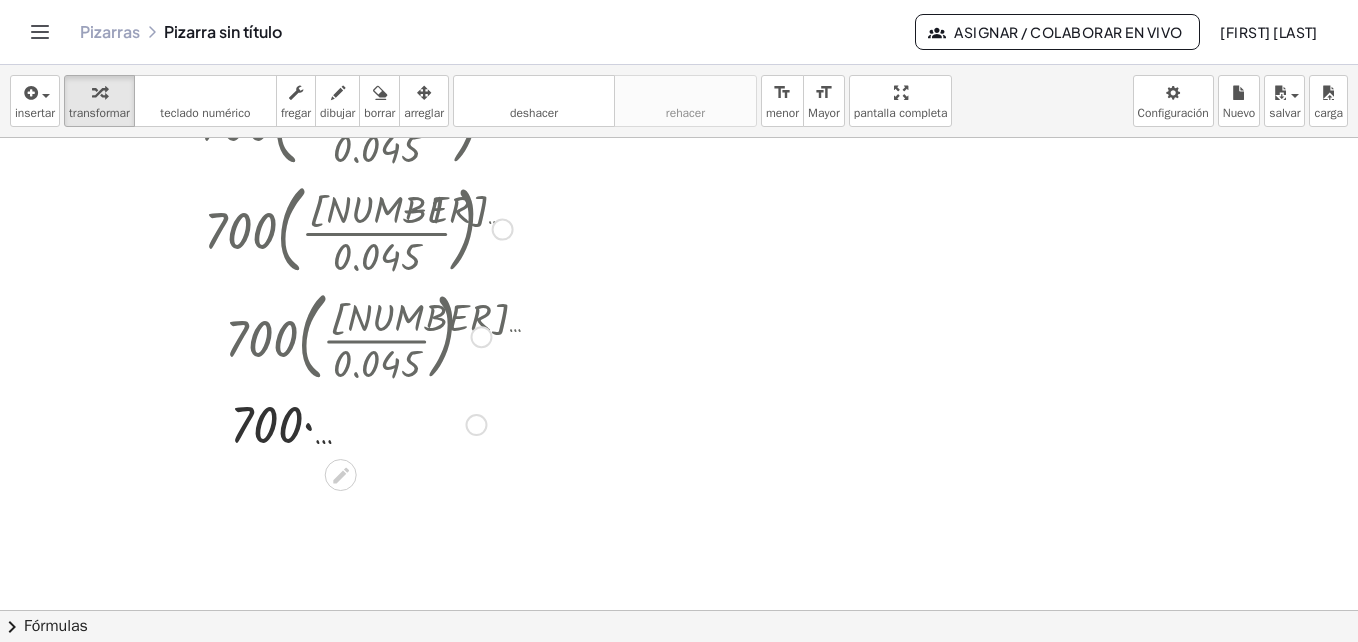 click at bounding box center (358, 423) 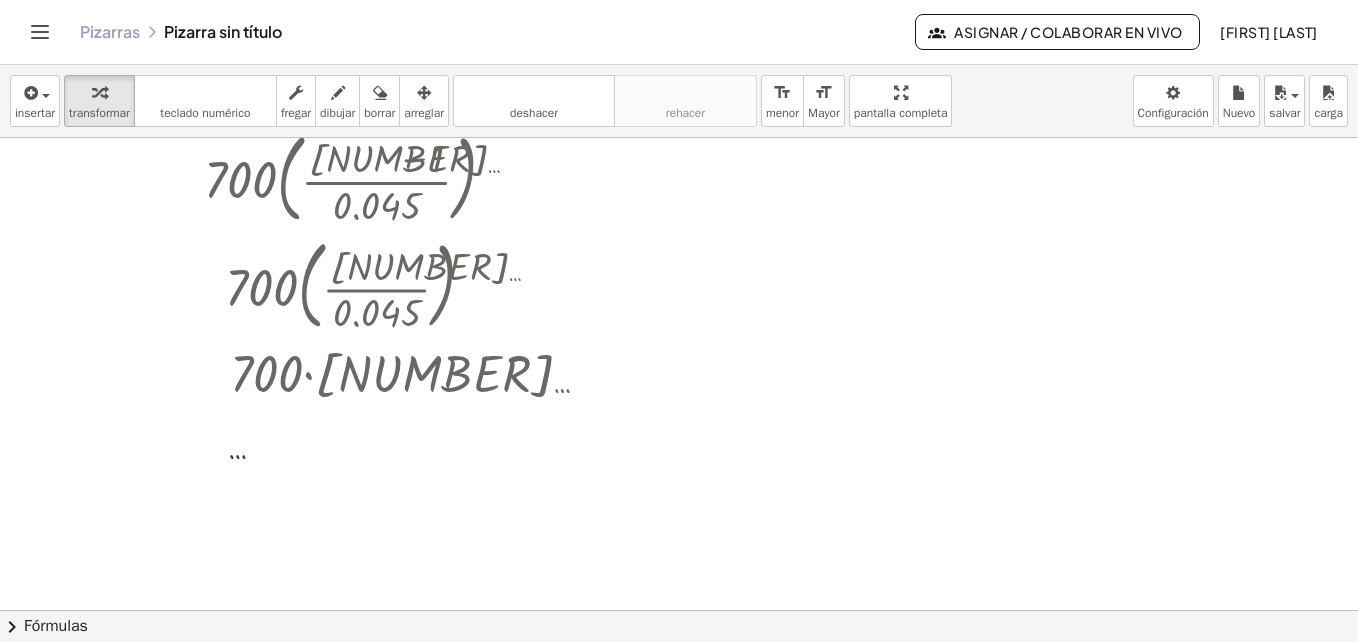 scroll, scrollTop: 672, scrollLeft: 0, axis: vertical 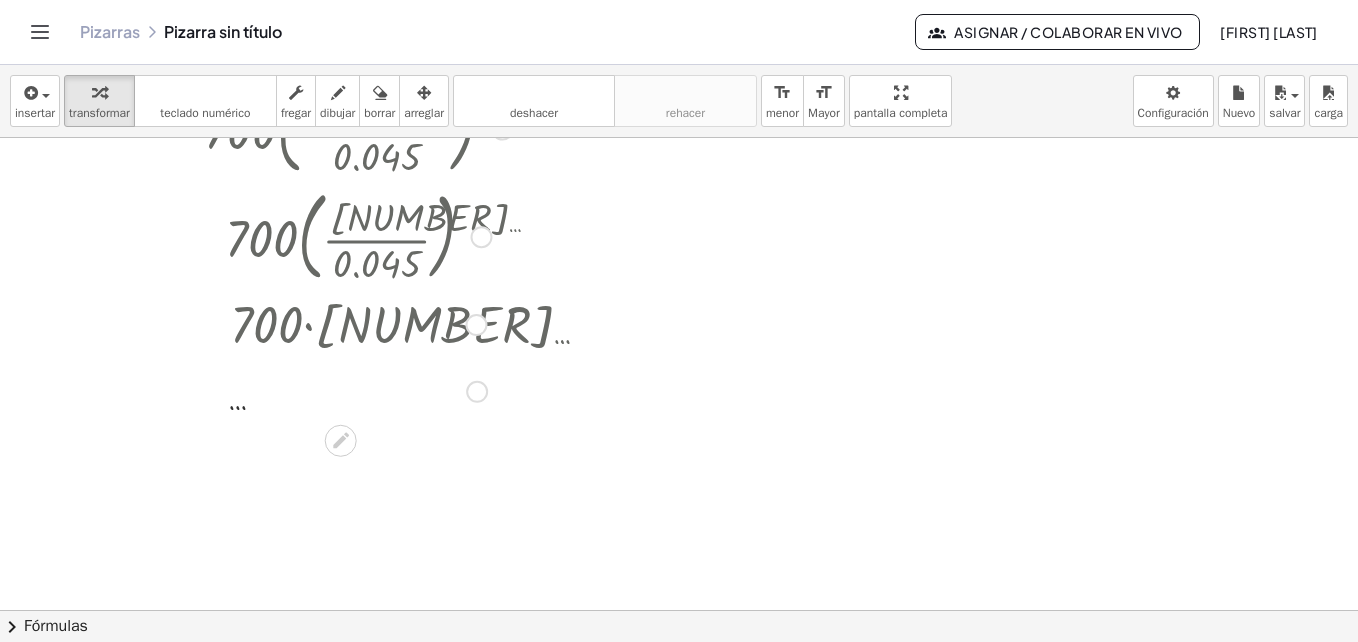click at bounding box center (358, 323) 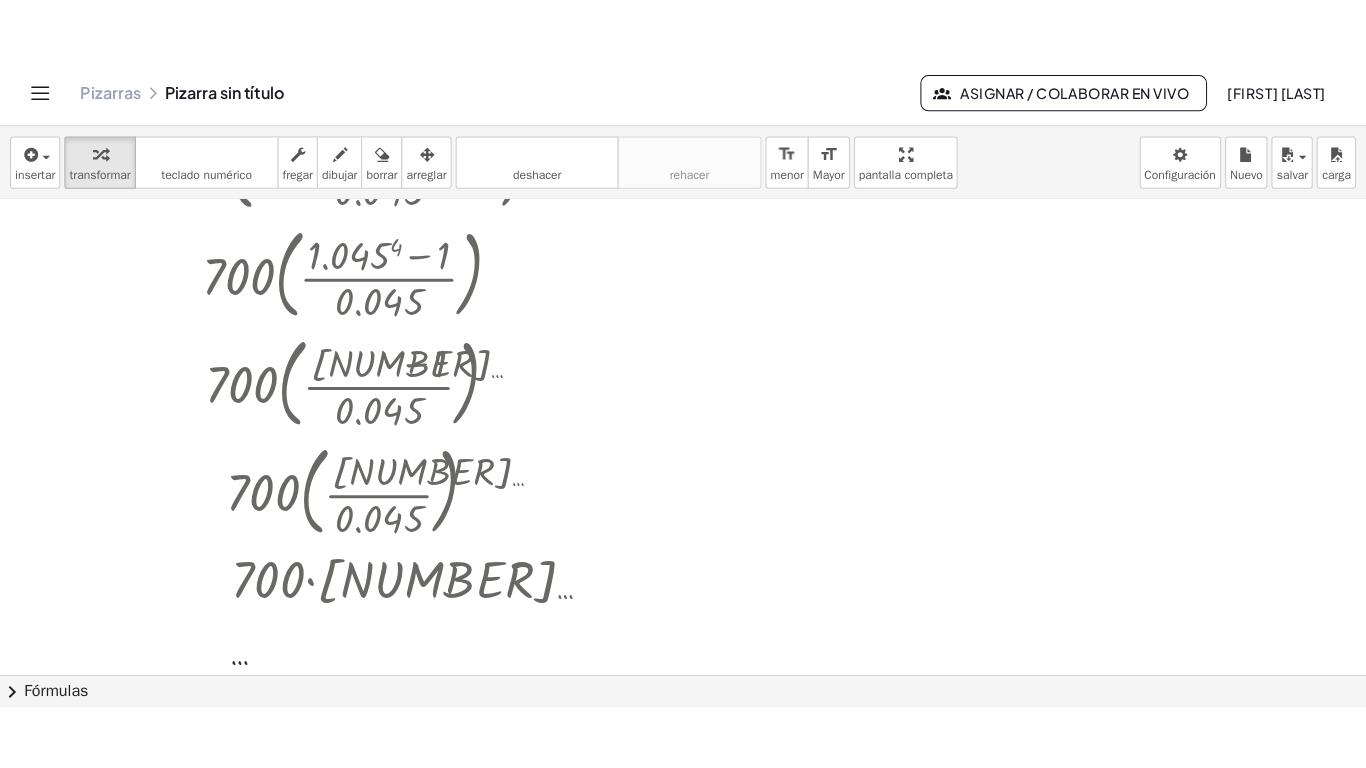 scroll, scrollTop: 672, scrollLeft: 0, axis: vertical 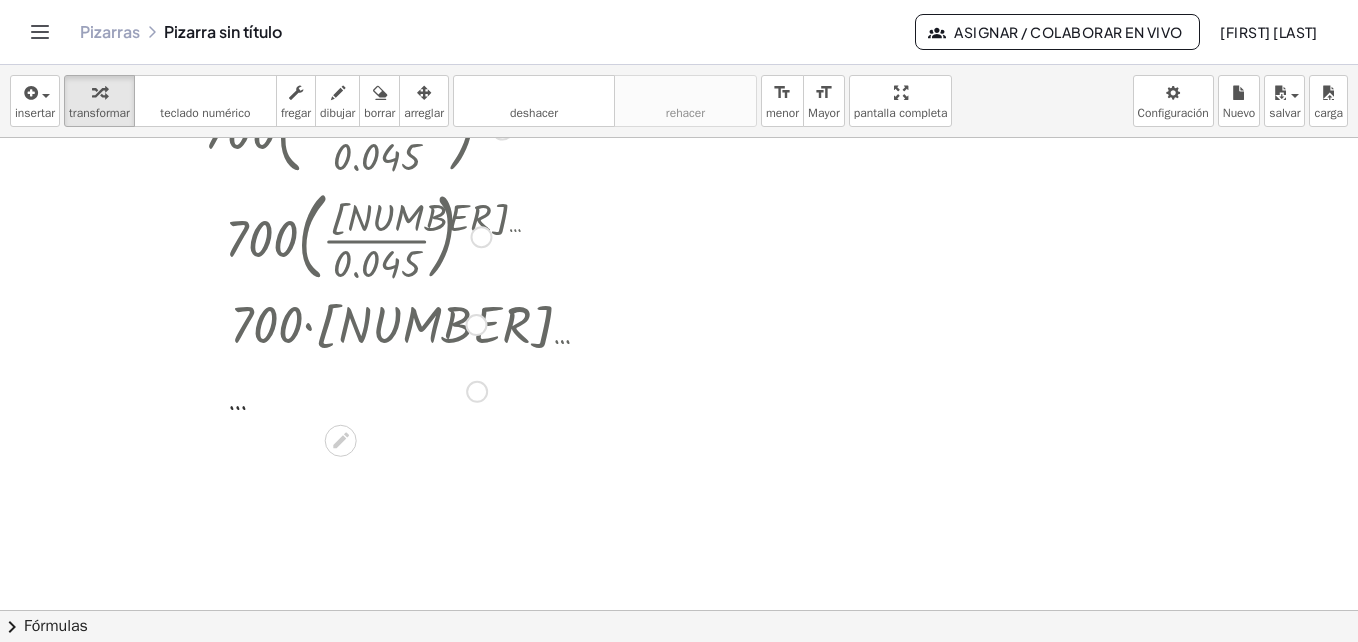 click at bounding box center [358, 235] 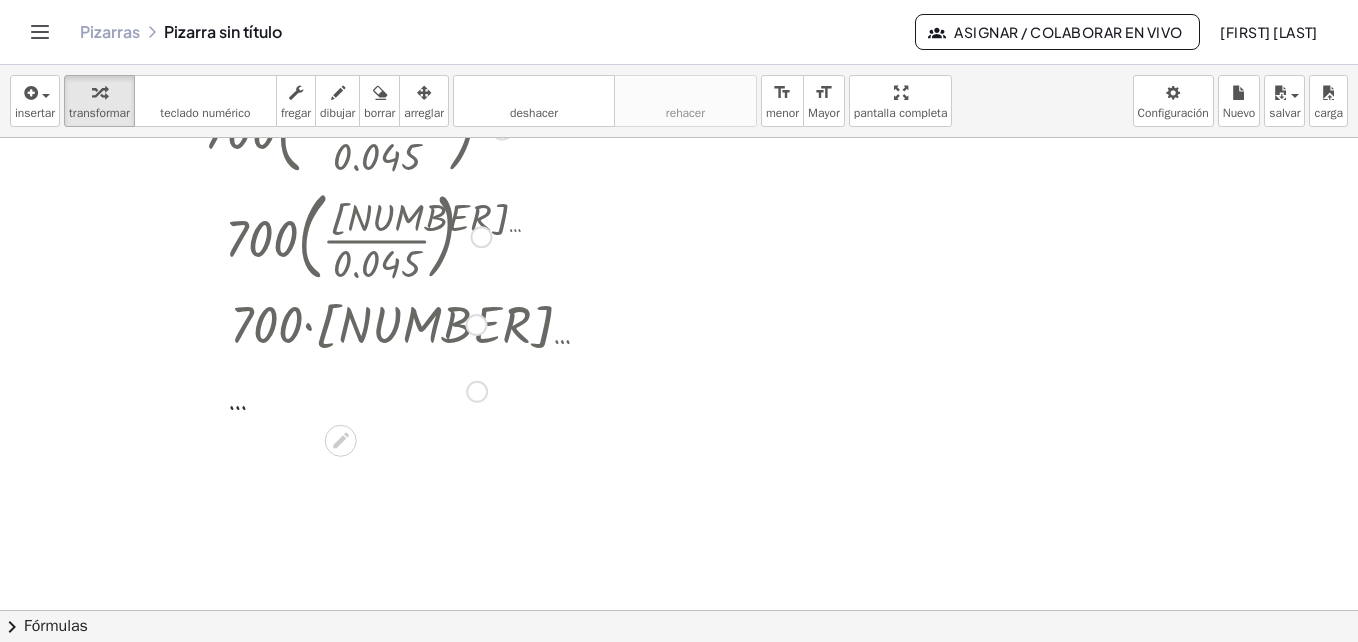 drag, startPoint x: 366, startPoint y: 269, endPoint x: 359, endPoint y: 326, distance: 57.428215 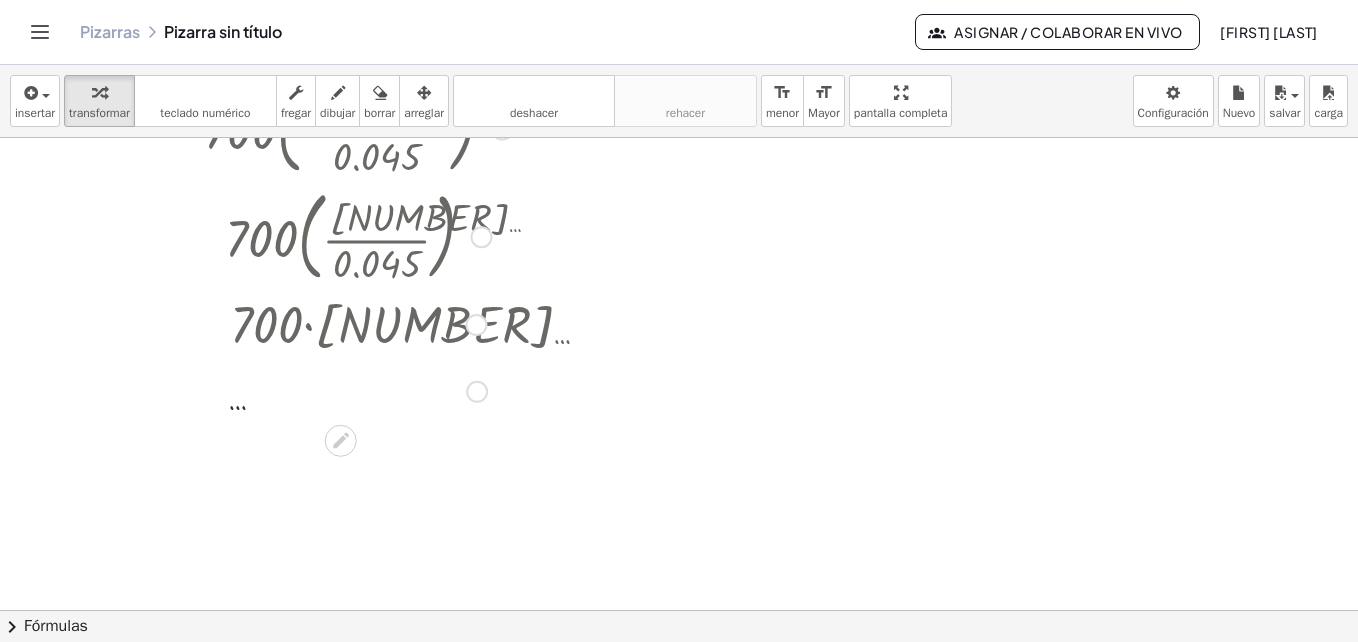 drag, startPoint x: 359, startPoint y: 326, endPoint x: 324, endPoint y: 324, distance: 35.057095 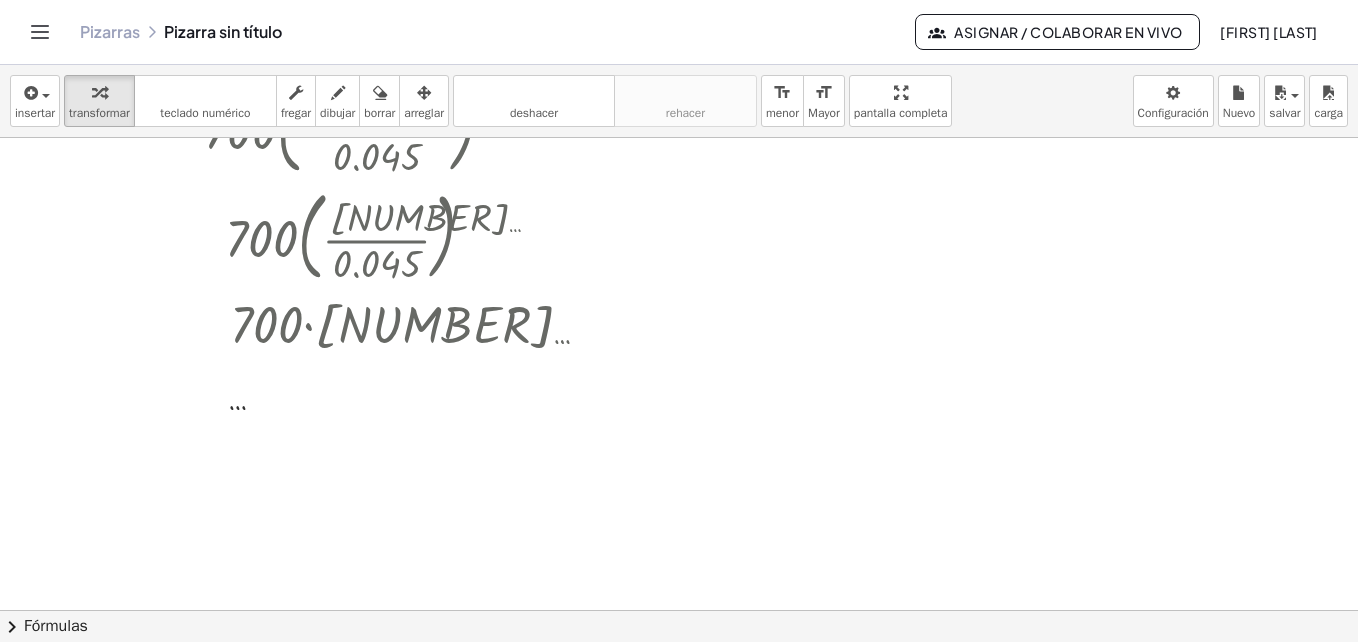 click at bounding box center (358, 323) 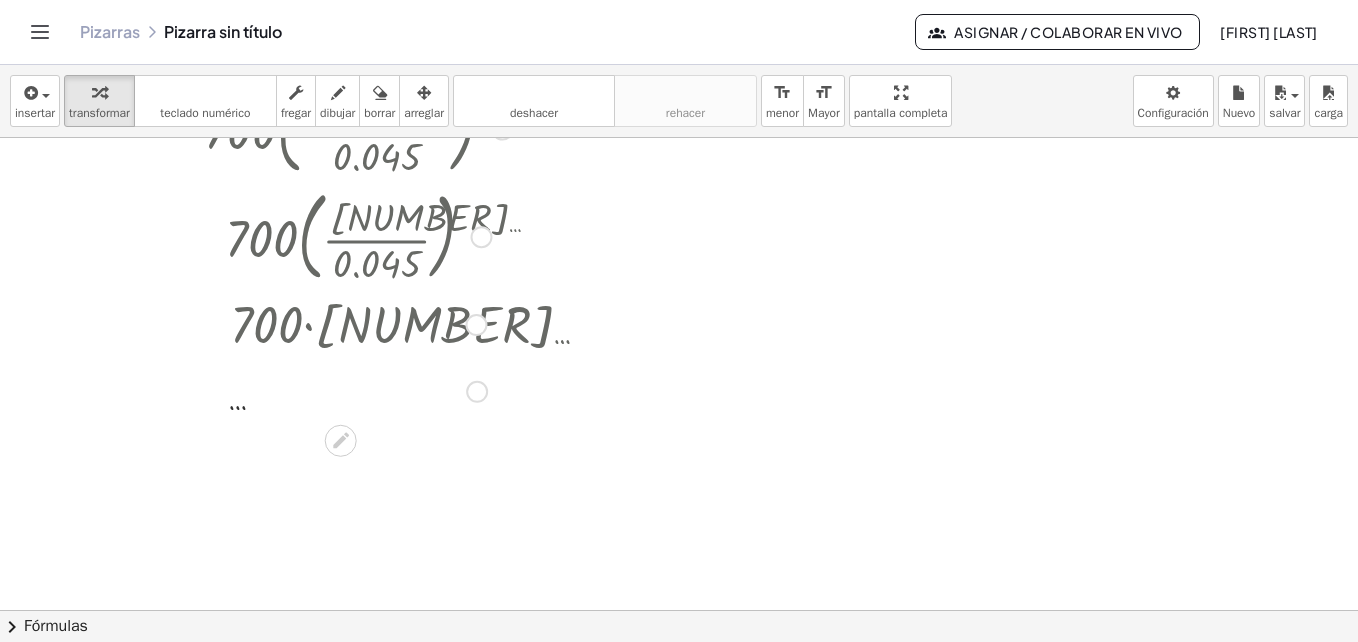 drag, startPoint x: 275, startPoint y: 324, endPoint x: 264, endPoint y: 329, distance: 12.083046 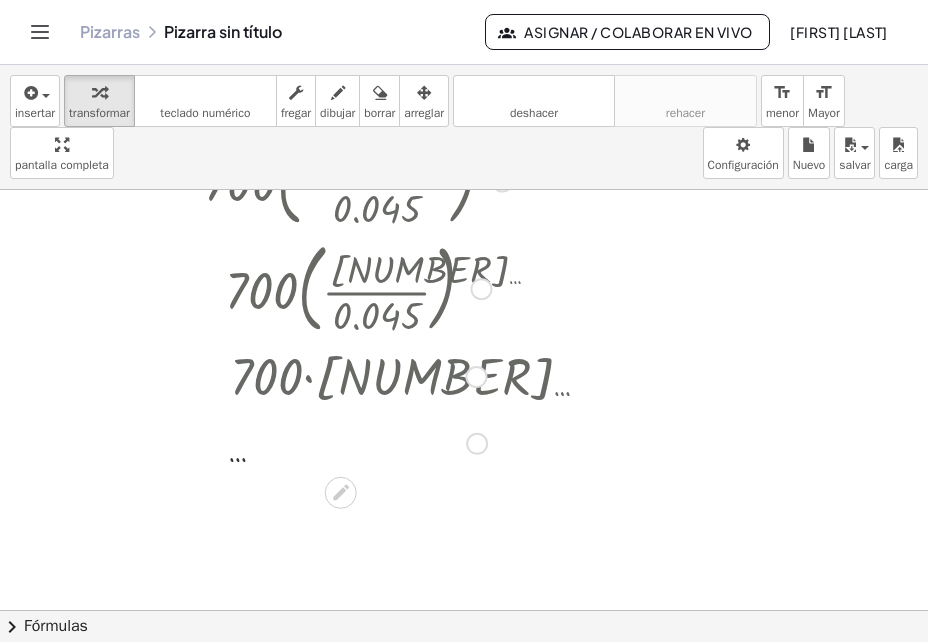 click at bounding box center [358, 375] 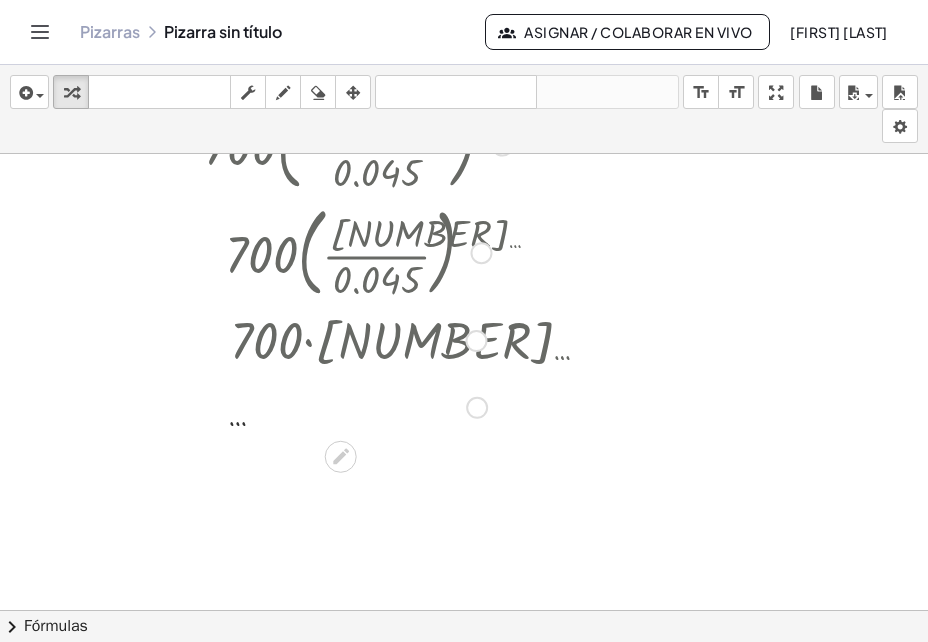 drag, startPoint x: 568, startPoint y: 247, endPoint x: 881, endPoint y: 170, distance: 322.33212 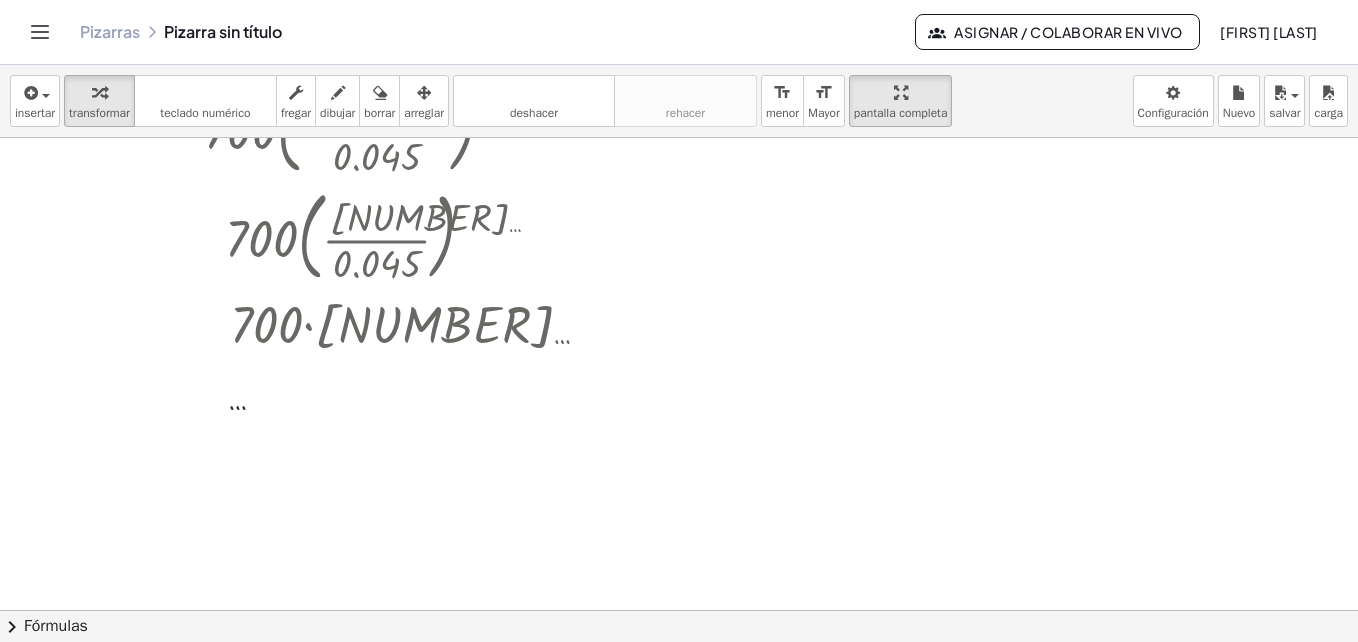 drag, startPoint x: 914, startPoint y: 96, endPoint x: 918, endPoint y: 170, distance: 74.10803 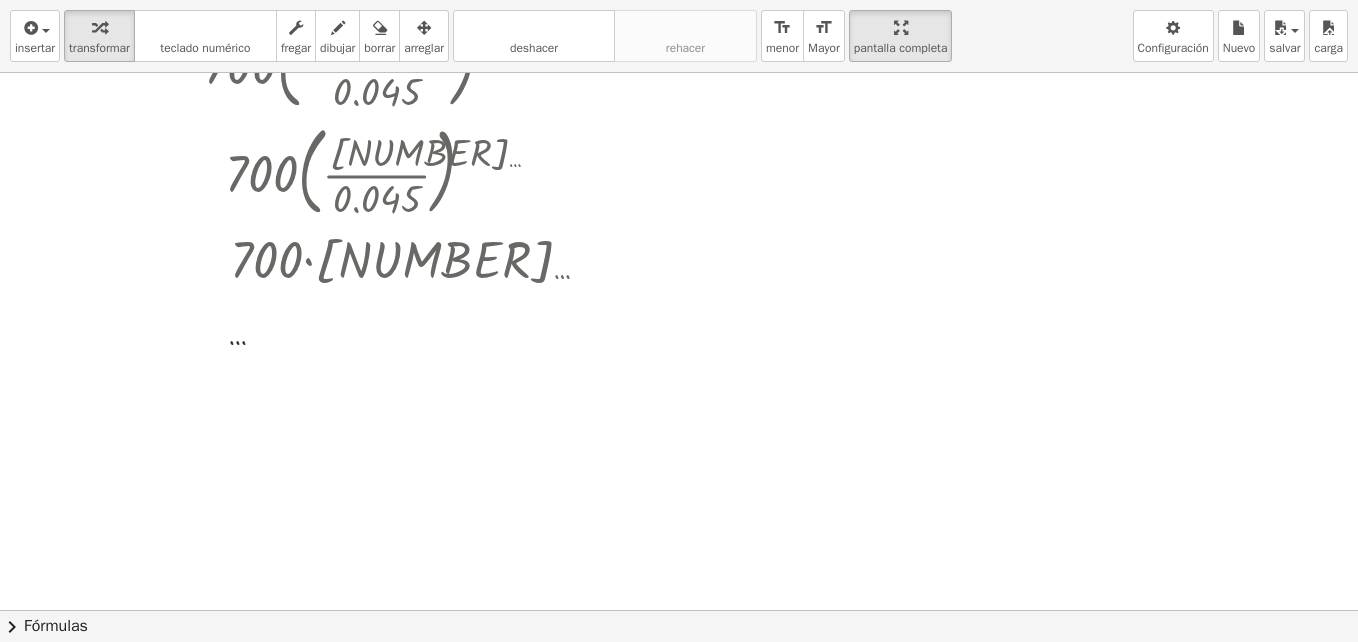 click on "insertar select one: Math Expression Function Text Youtube Video Graphing Geometry Geometry 3D transformar teclado teclado numérico fregar dibujar borrar arreglar deshacer deshacer rehacer rehacer format_size menor format_size Mayor pantalla completa carga   salvar Nuevo Configuración · 700 · ( · ( + ( + 1 + · ( , 0 , 18 ) · 4 ) 4 − 1 ) · · ( , 0 , 18 ) · 4 ) · 700 · ( · ( + ( + 1 + · 0.18 · 4 ) 4 − 1 ) · · 0.18 · 4 ) · 700 · ( · ( + ( + 1 + · 0.18 · 4 ) 4 − 1 ) · 0.045 ) · 700 · ( · ( + ( + 1 + 0.045 ) 4 − 1 ) · 0.045 ) · 700 · ( · ( + 1.045 4 − 1 ) · 0.045 ) · 700 · ( · ( + 1.193 … − 1 ) · 0.045 ) · 700 · ( · 0.193 … · 0.045 ) · 700 · 4.278 … ... × chevron_right  Fórmulas
Drag one side of a formula onto a highlighted expression on the canvas to apply it.
Quadratic Formula
+ · a · x 2 + · b · x + c = 0
⇔
x = · ( − b 2" at bounding box center [679, 321] 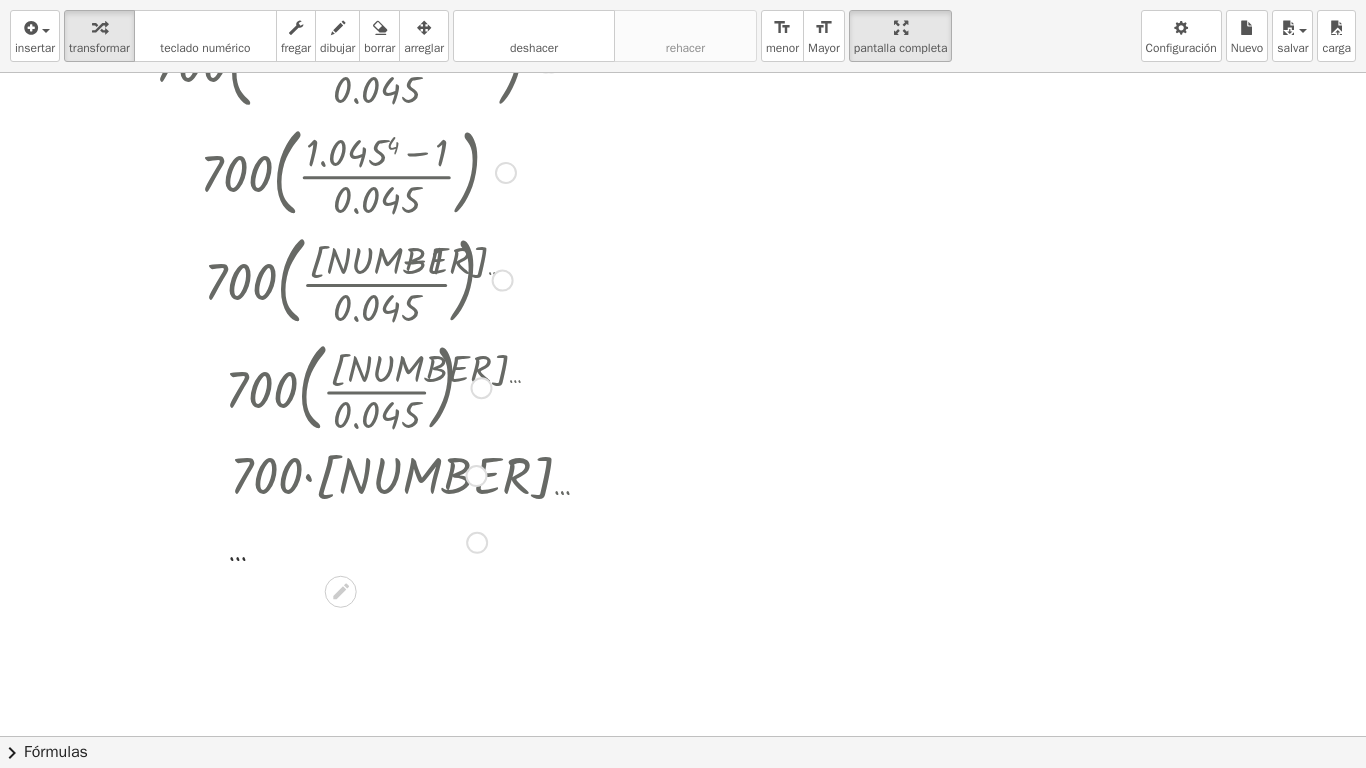 scroll, scrollTop: 500, scrollLeft: 0, axis: vertical 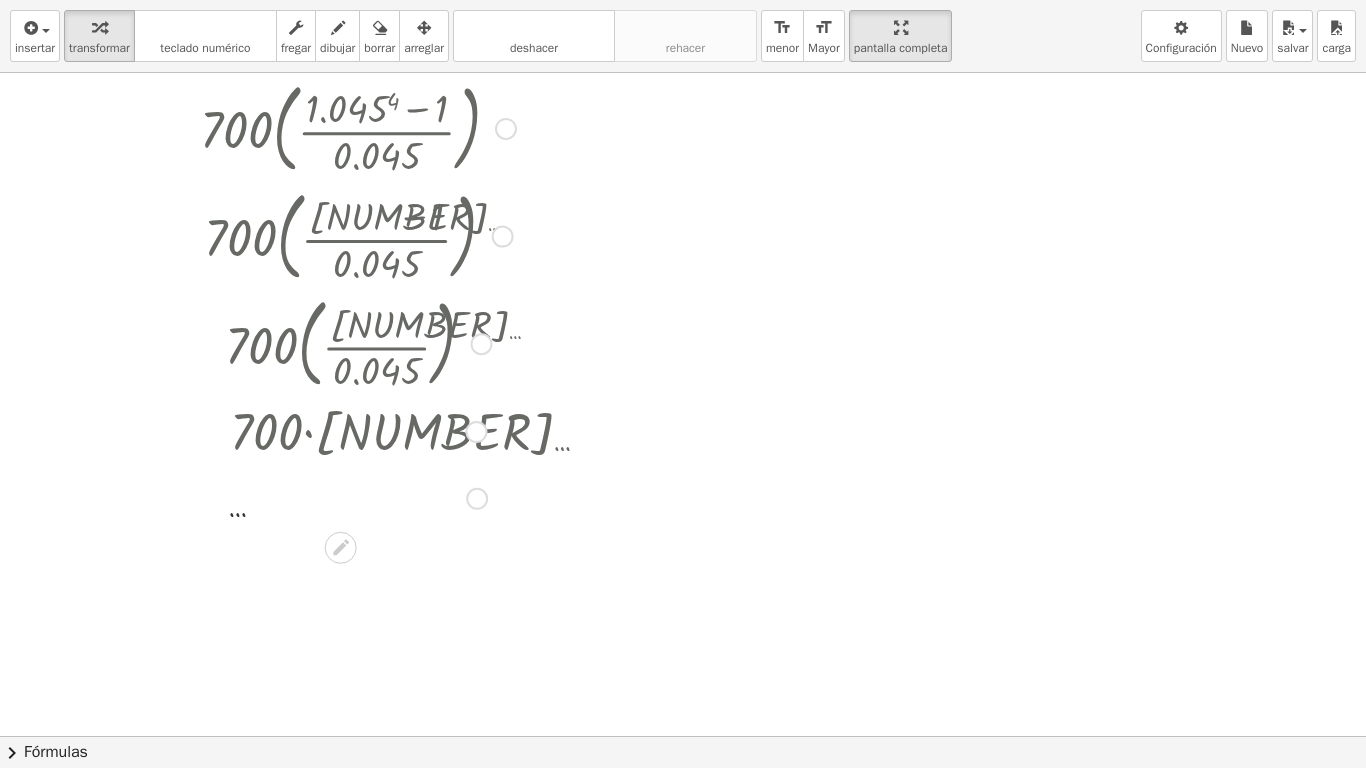 click at bounding box center (358, 430) 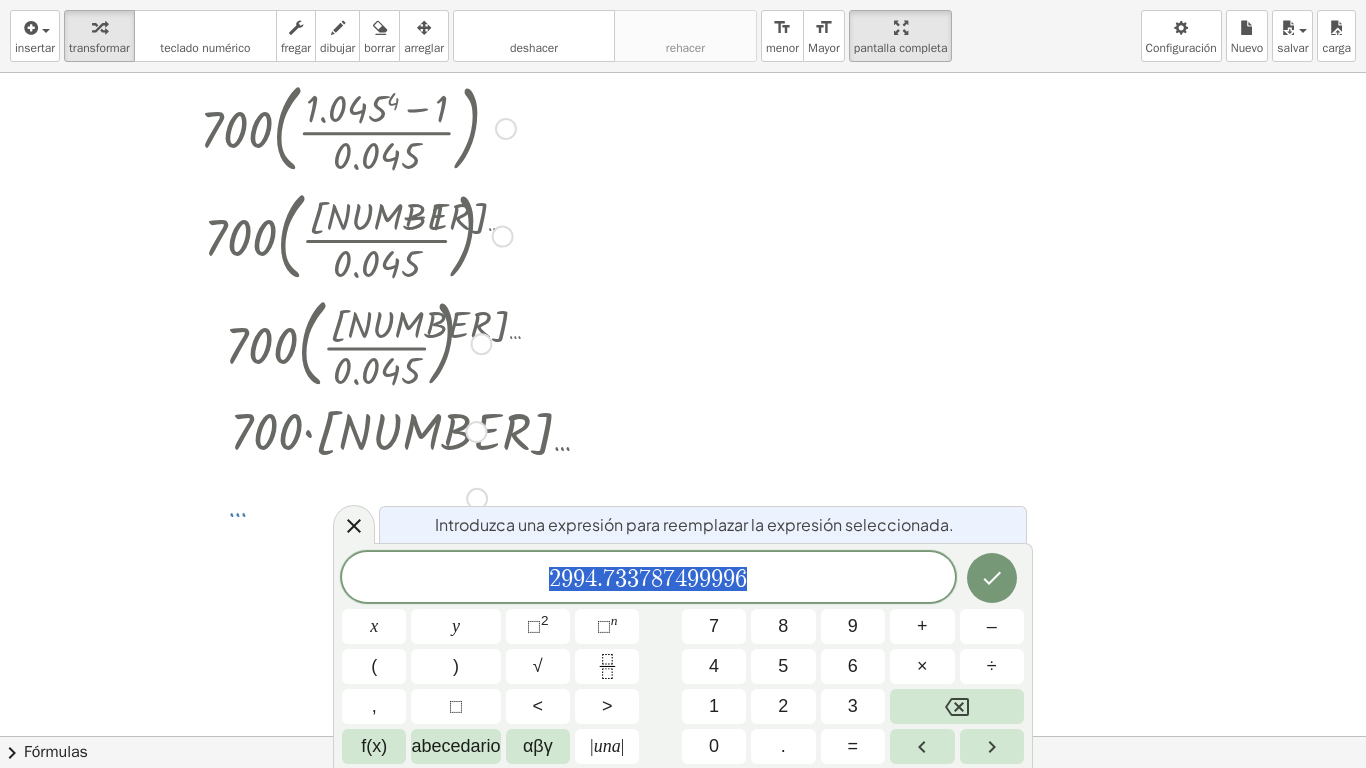 click at bounding box center (683, 236) 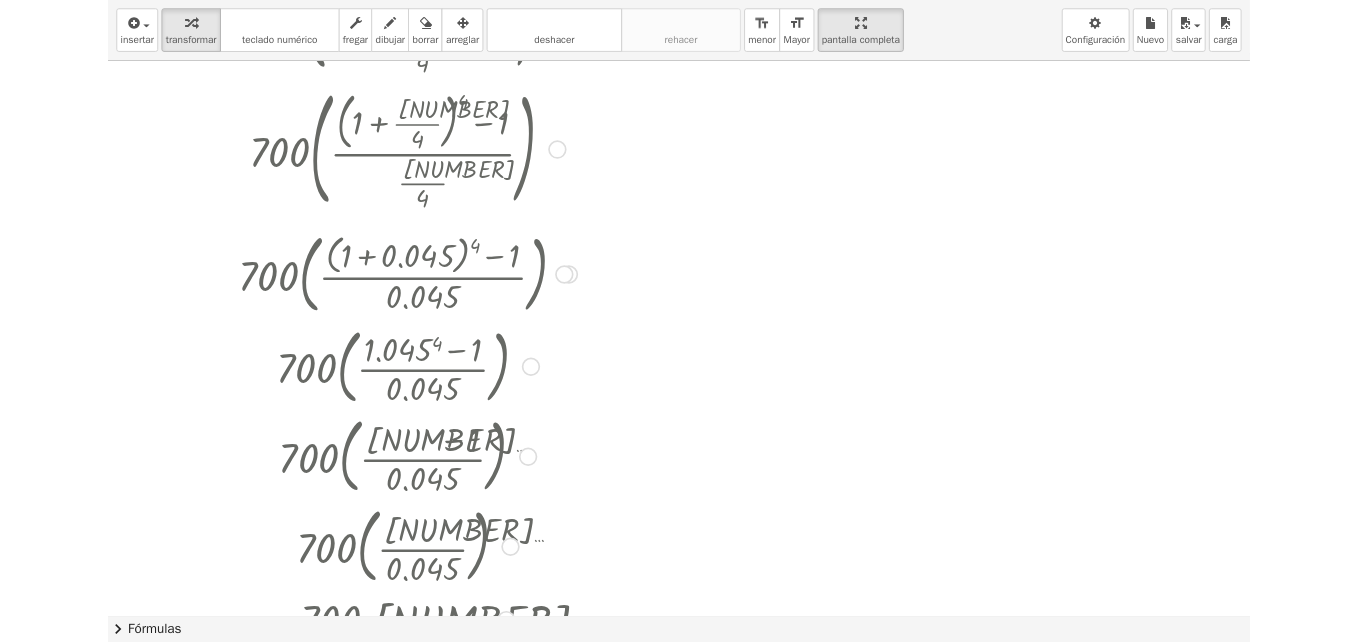 scroll, scrollTop: 0, scrollLeft: 0, axis: both 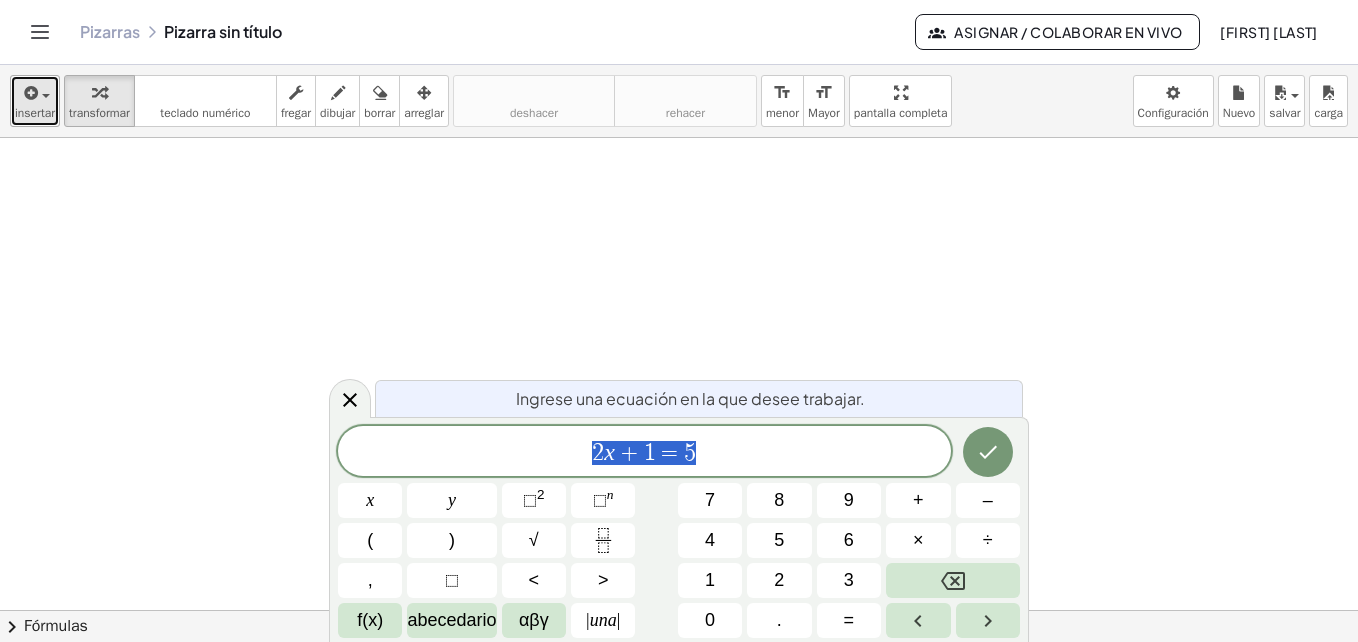 click on "insertar" at bounding box center [35, 113] 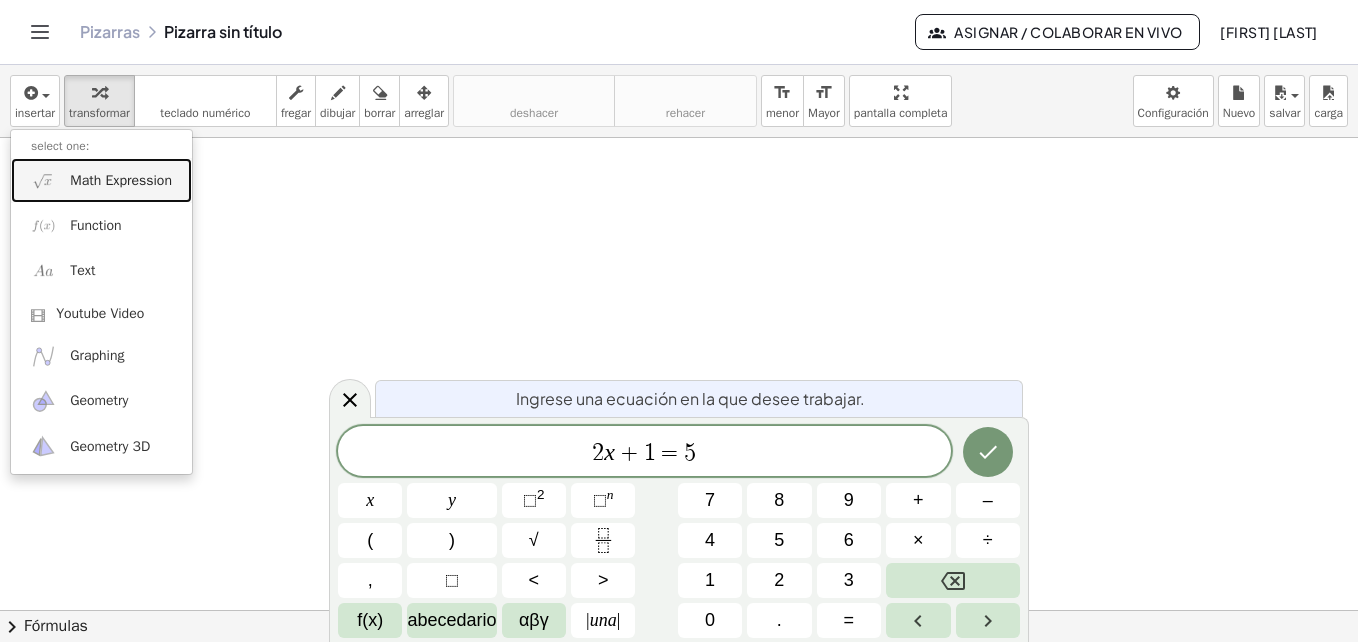 click on "Math Expression" at bounding box center (121, 181) 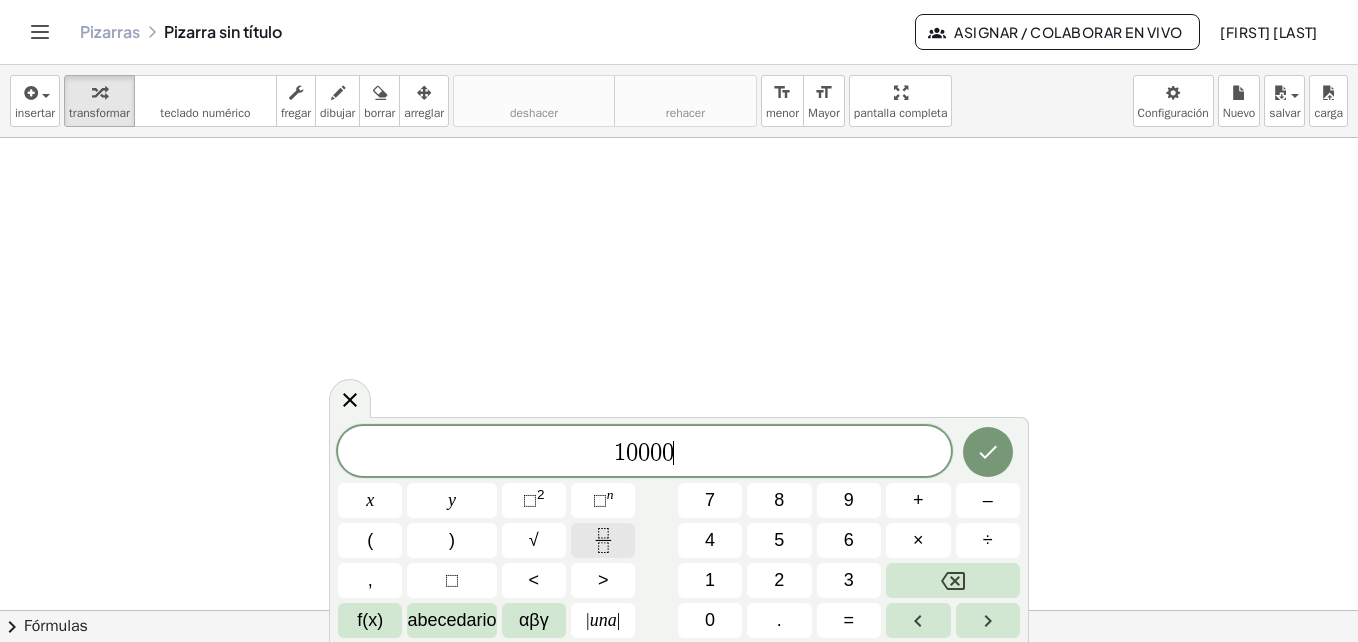 click 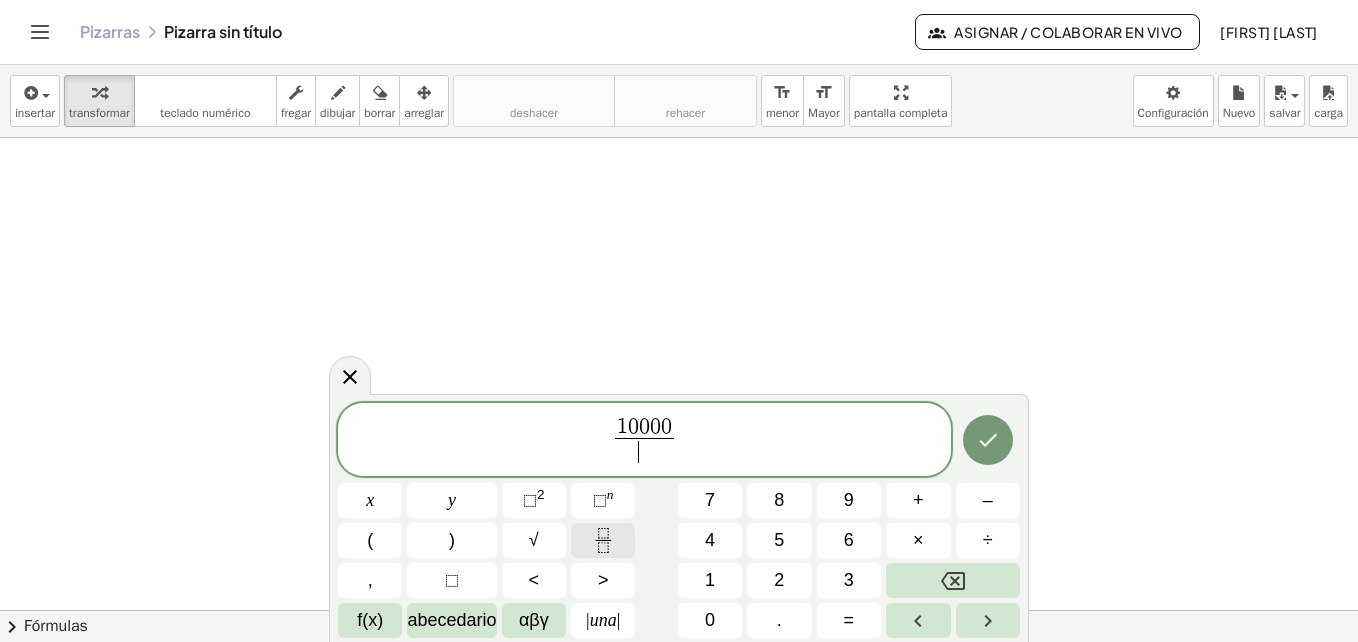 click 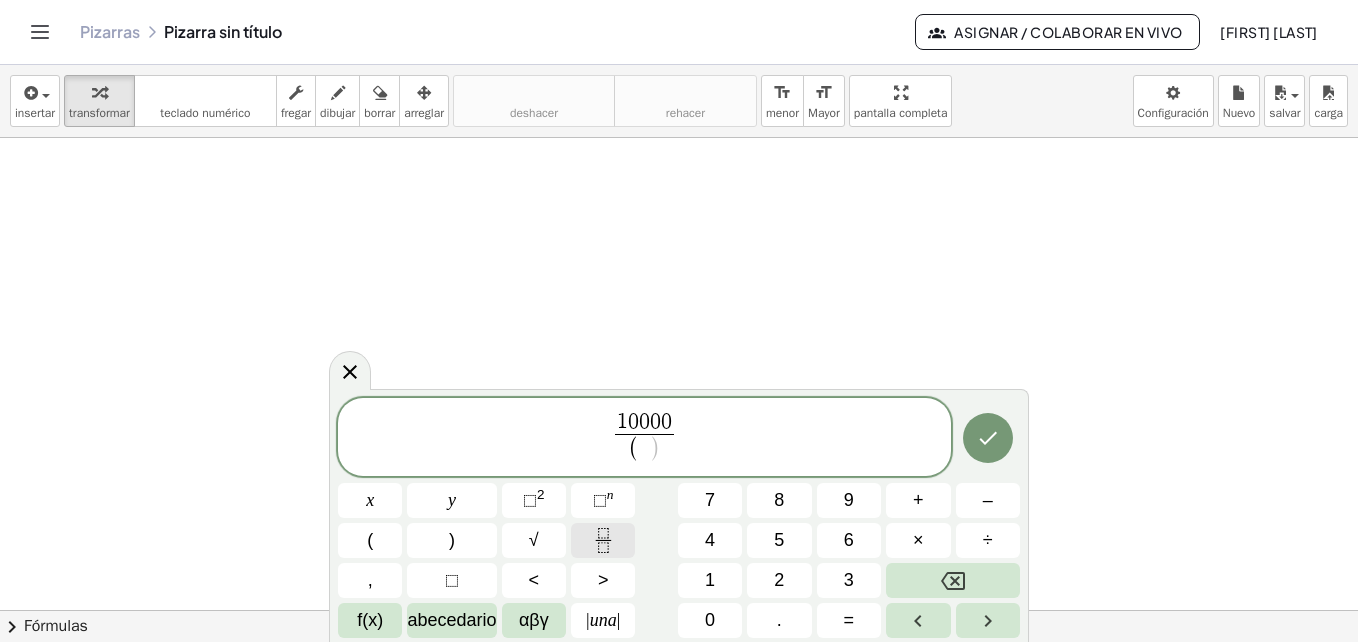 click 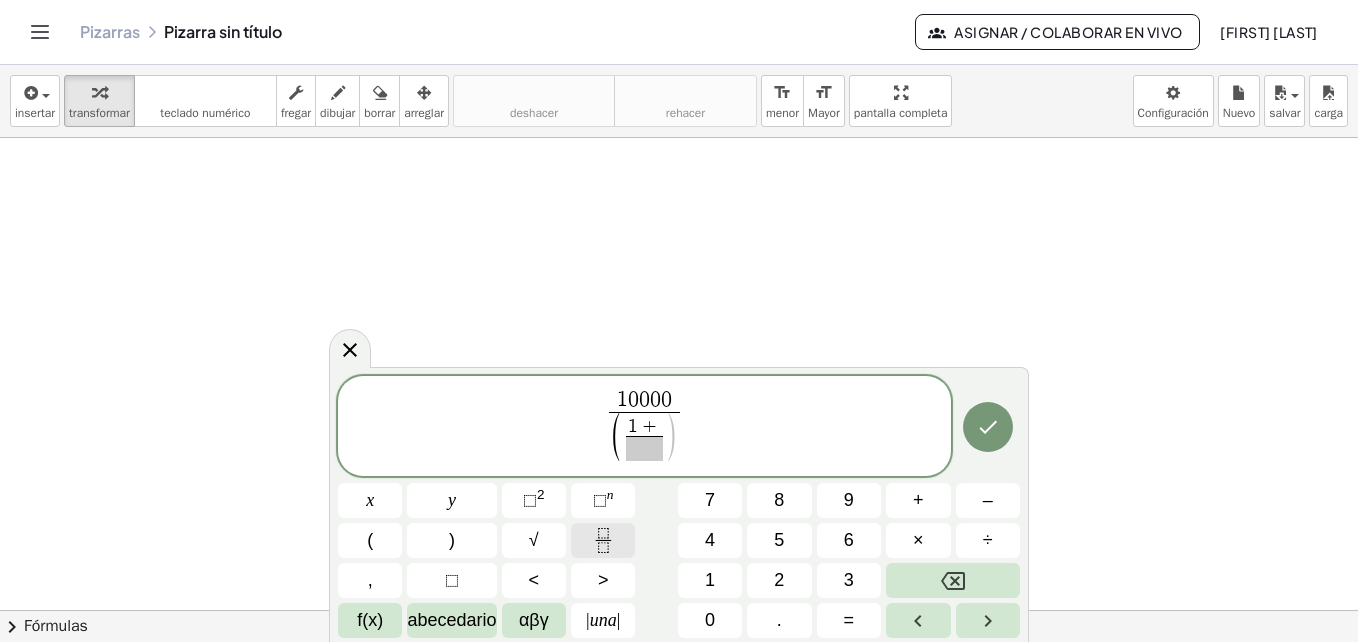 click 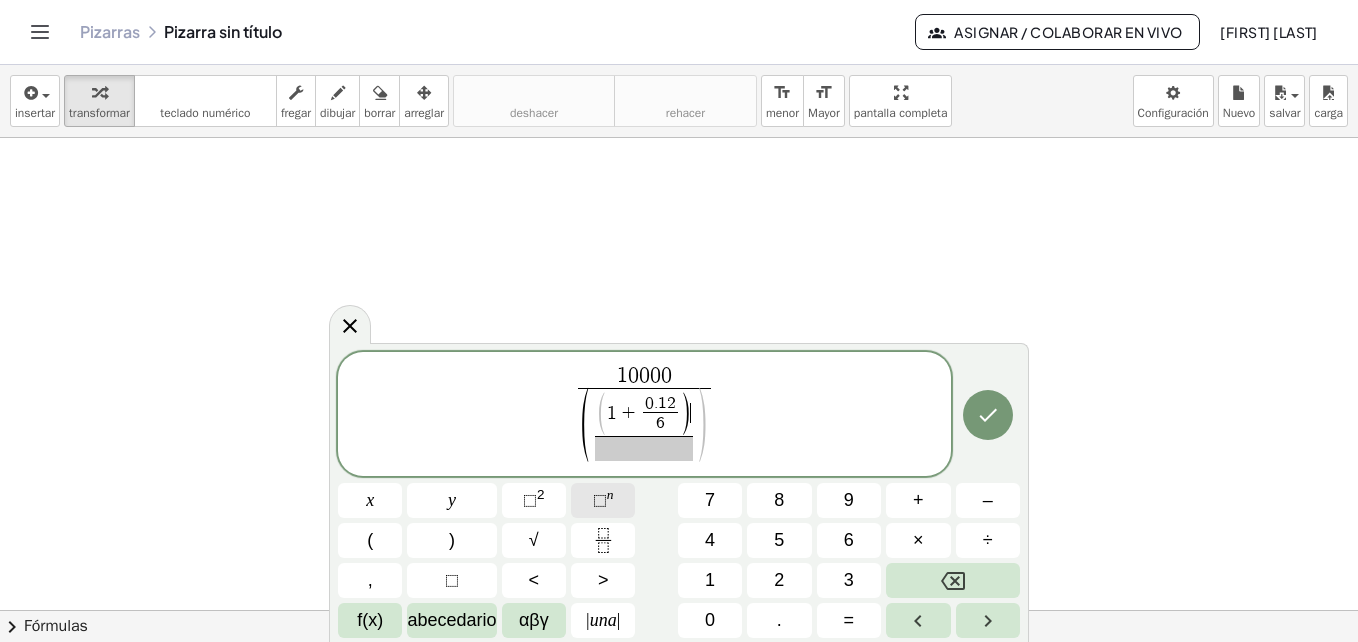 click on "⬚ n" 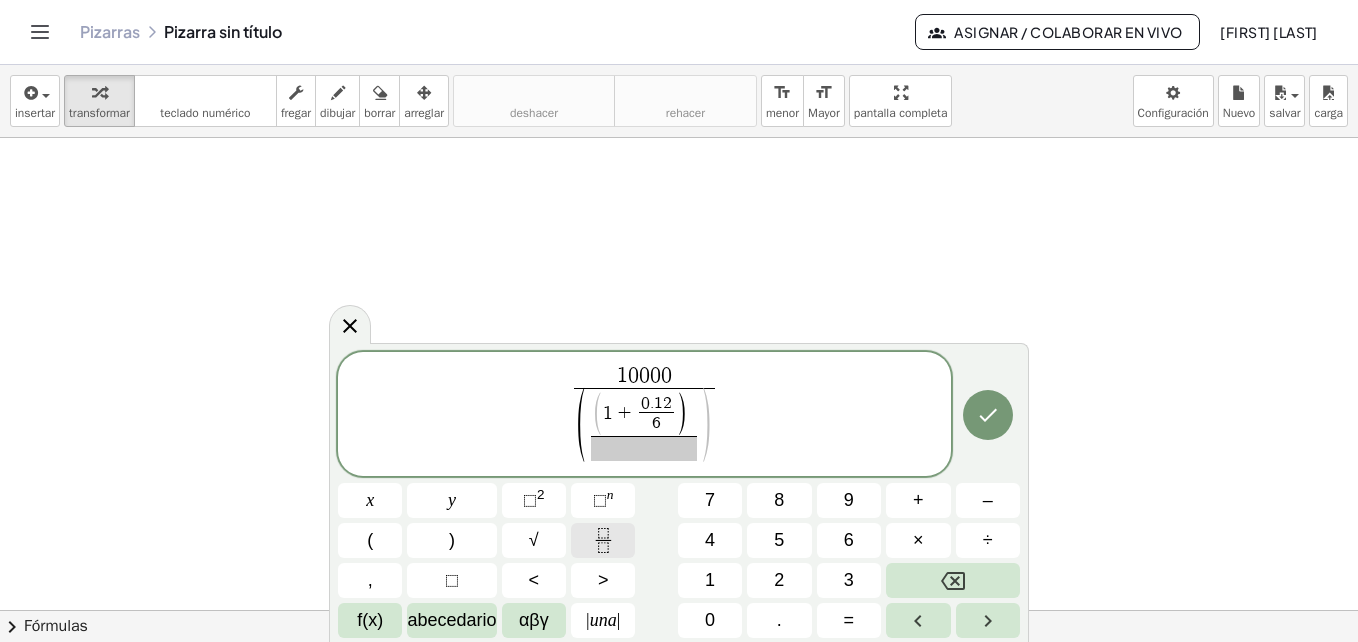 click 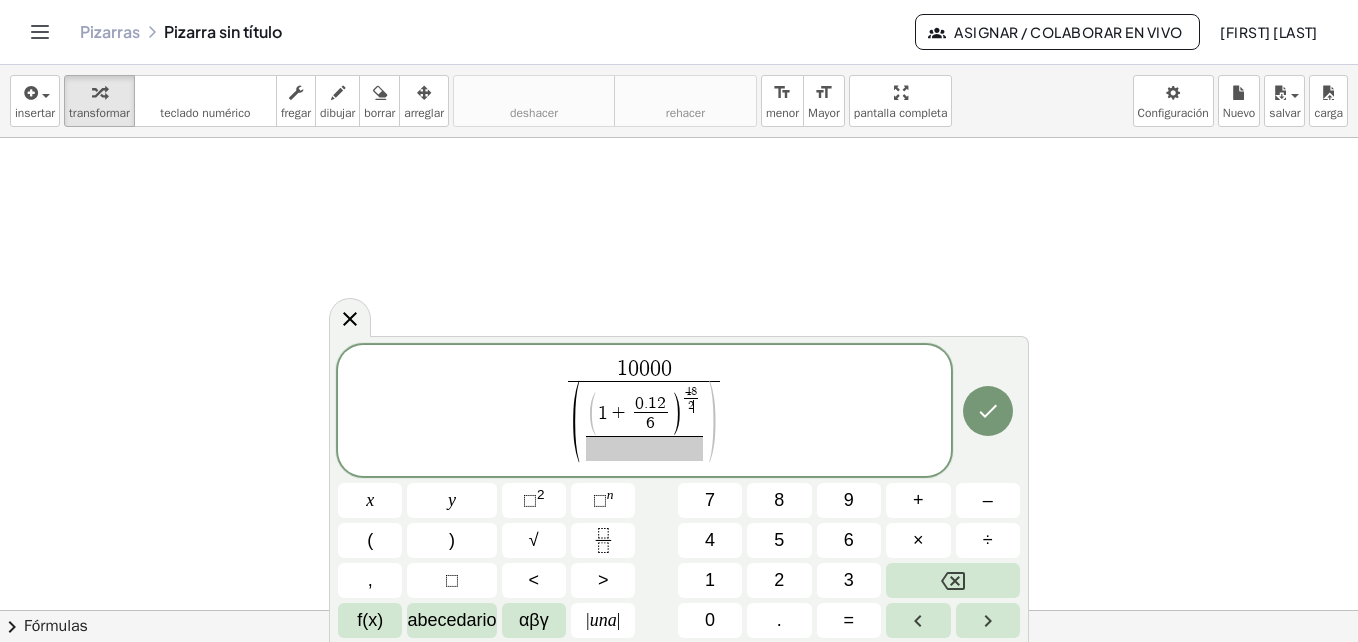 click at bounding box center [644, 448] 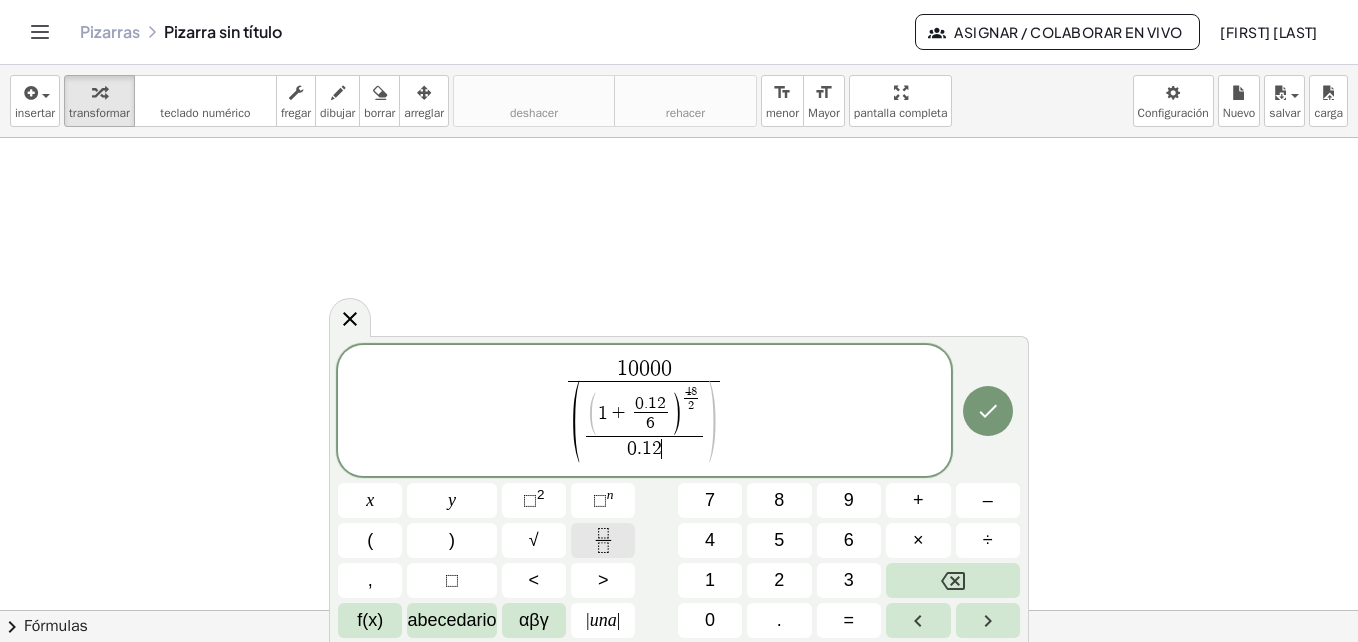 click 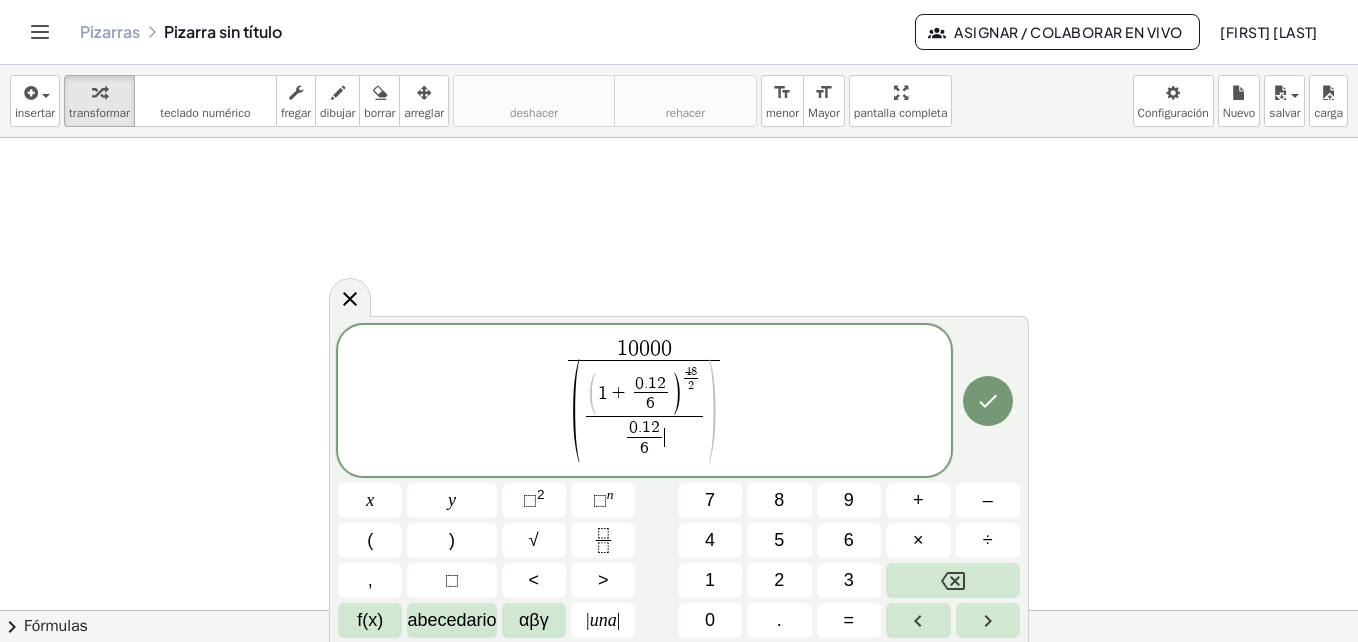 click on "( 1 + 0 . 1 2 6 ​ ) 4 8 2 ​ 0 . 1 2 6 ​ ​ ​" at bounding box center [644, 413] 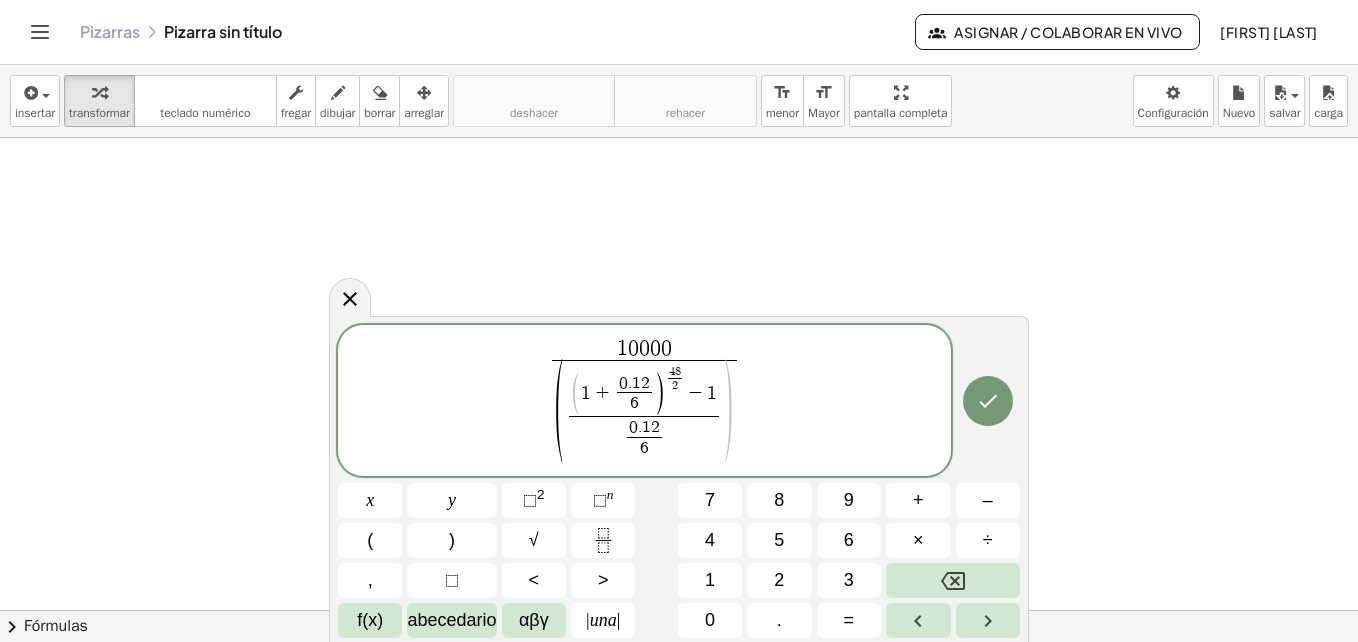 click on "8" at bounding box center (678, 371) 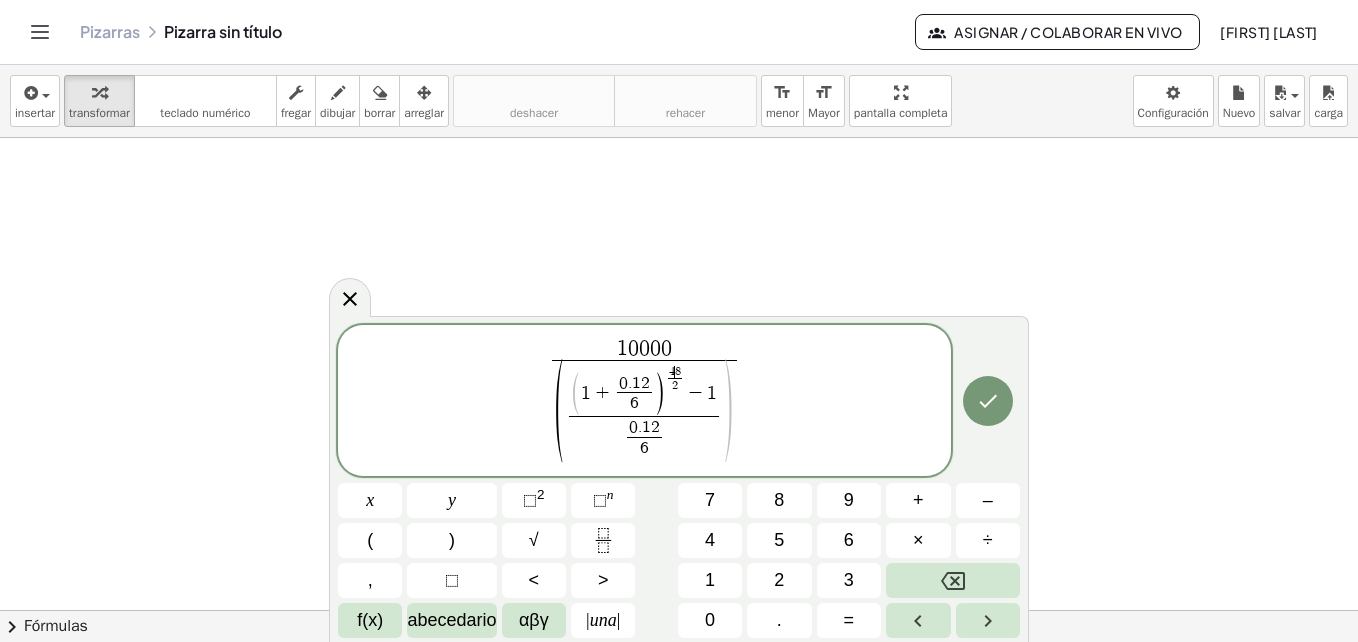 click on "8" at bounding box center (678, 371) 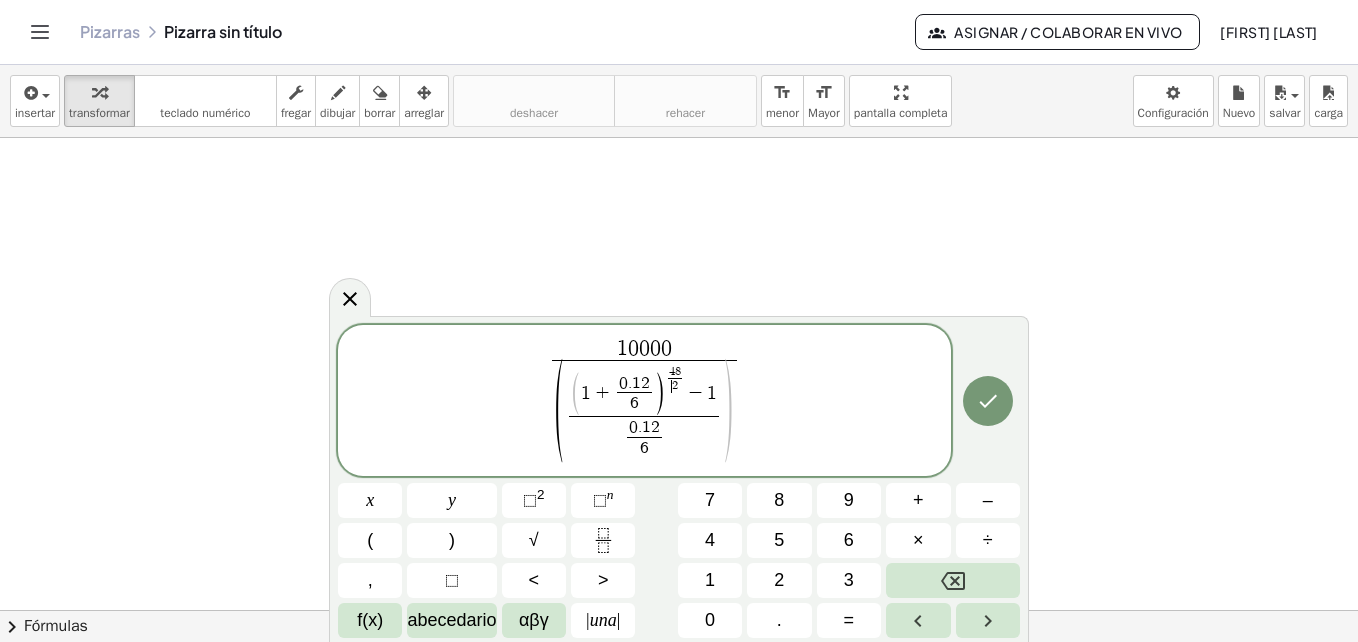 click on "2" at bounding box center [675, 385] 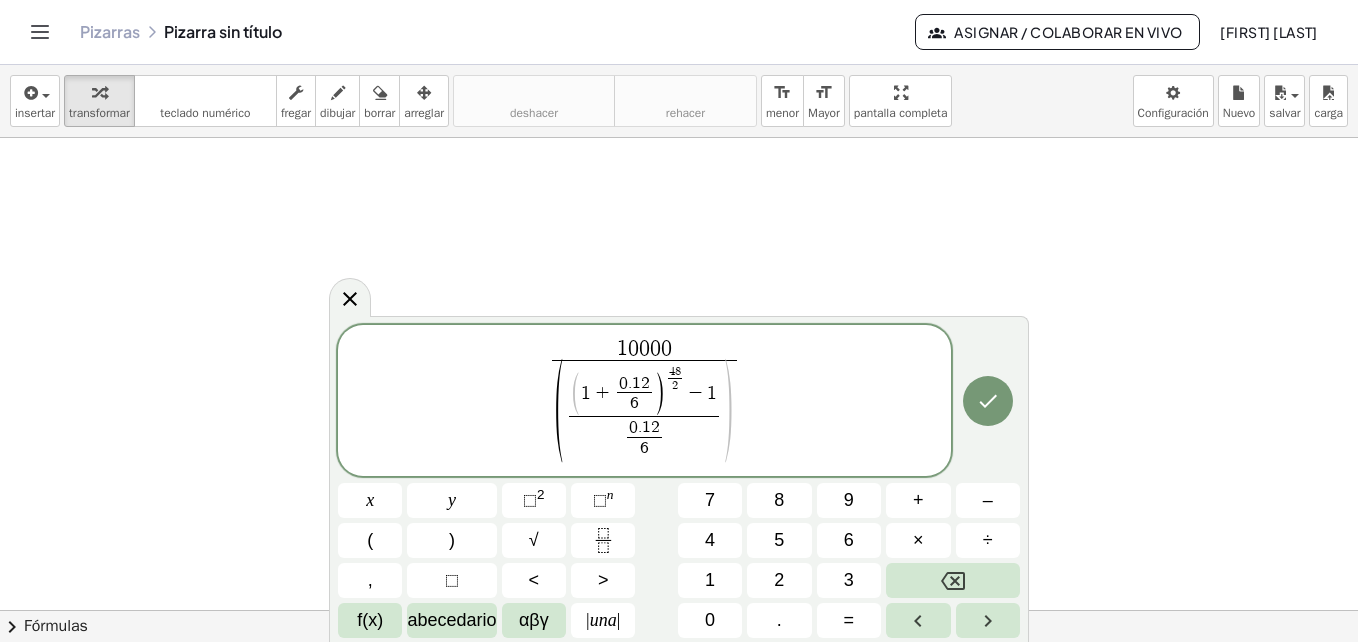 click on "​ 2" at bounding box center [675, 386] 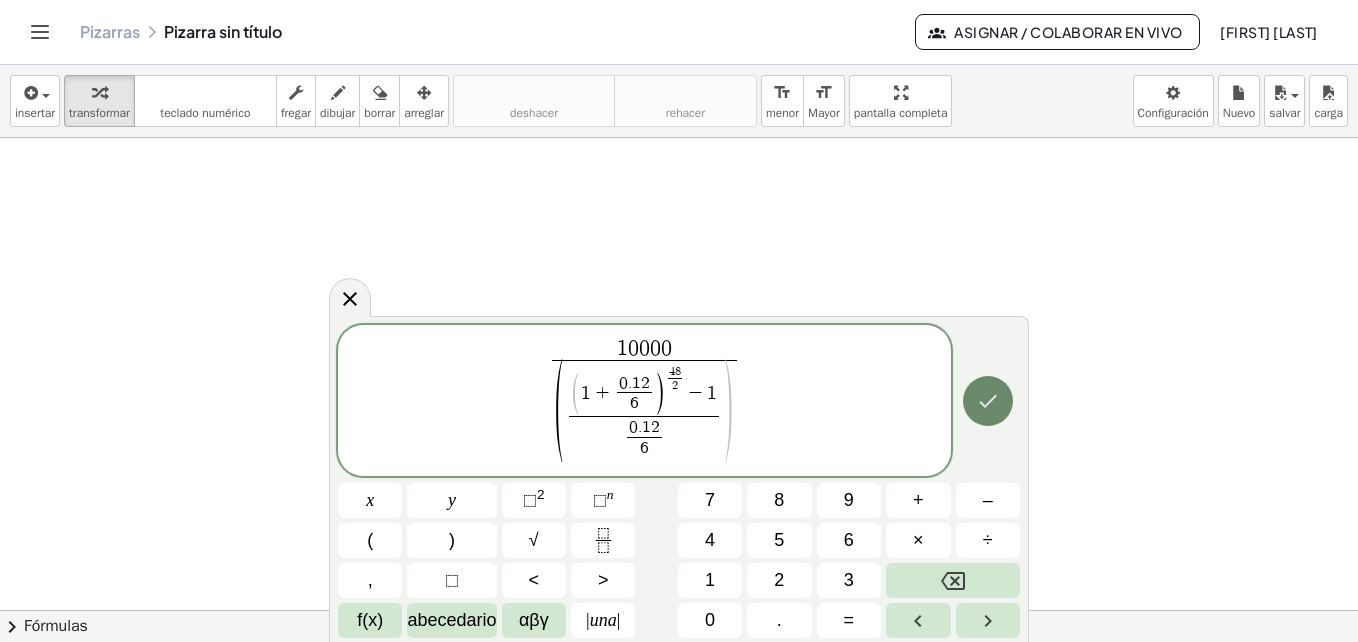 click 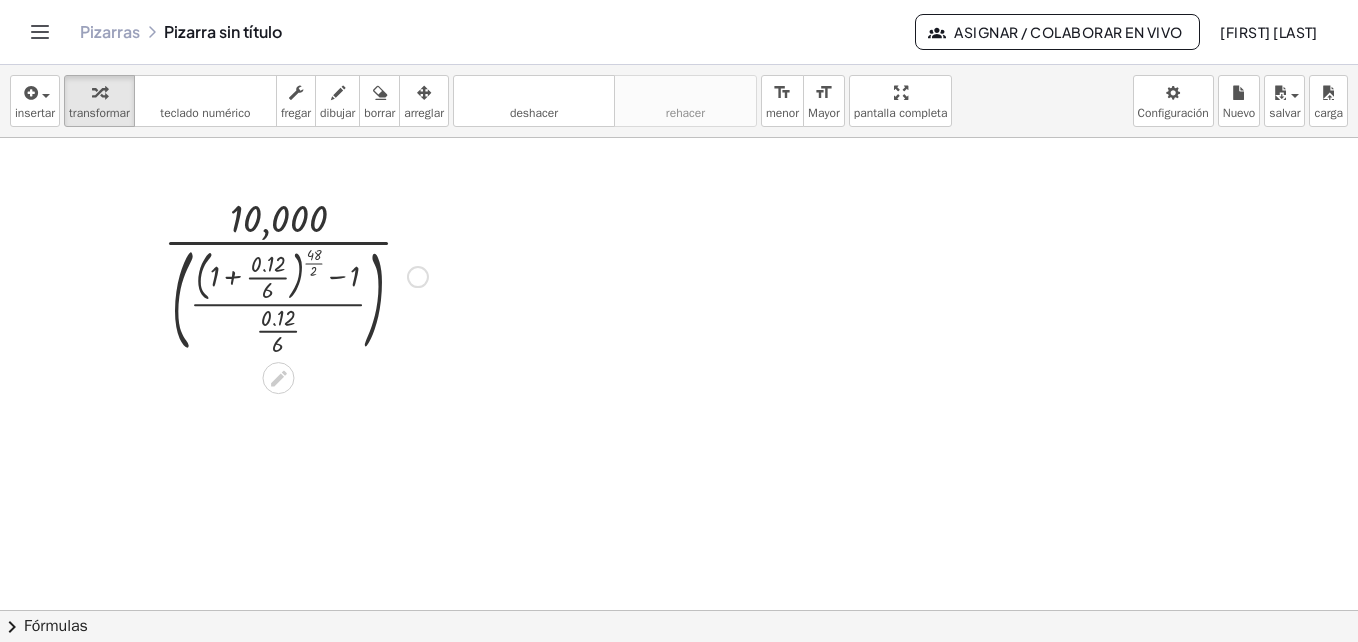 click at bounding box center [296, 275] 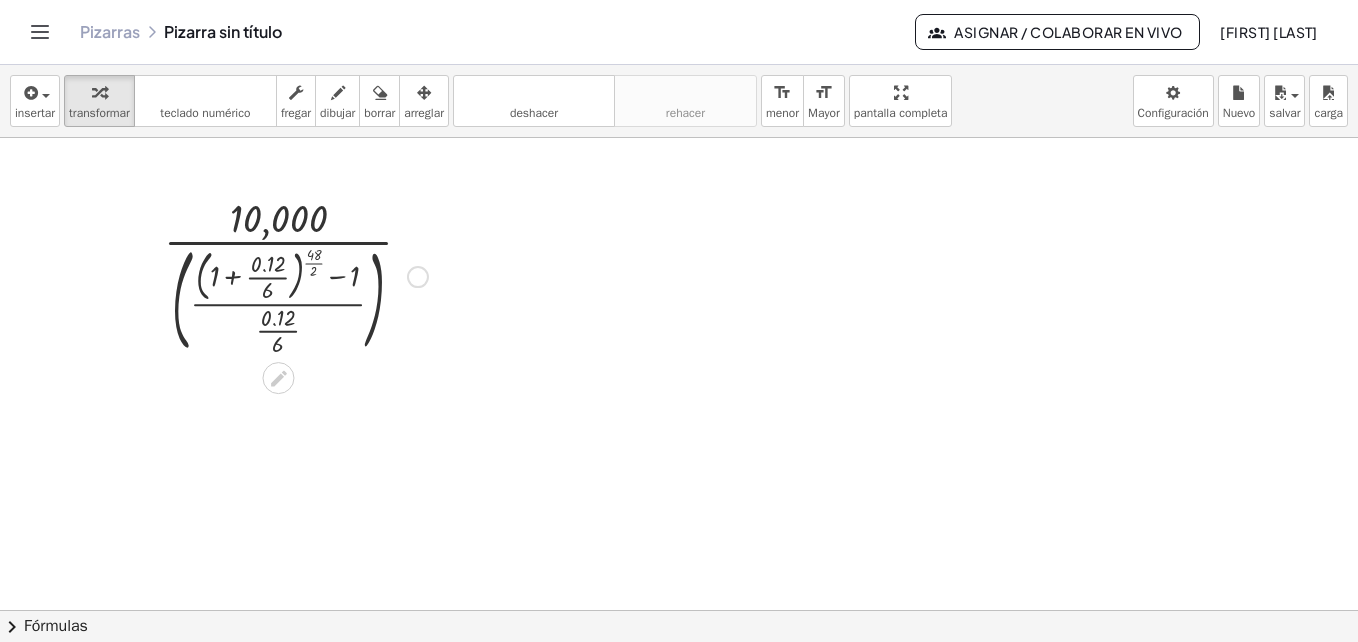 click at bounding box center [296, 275] 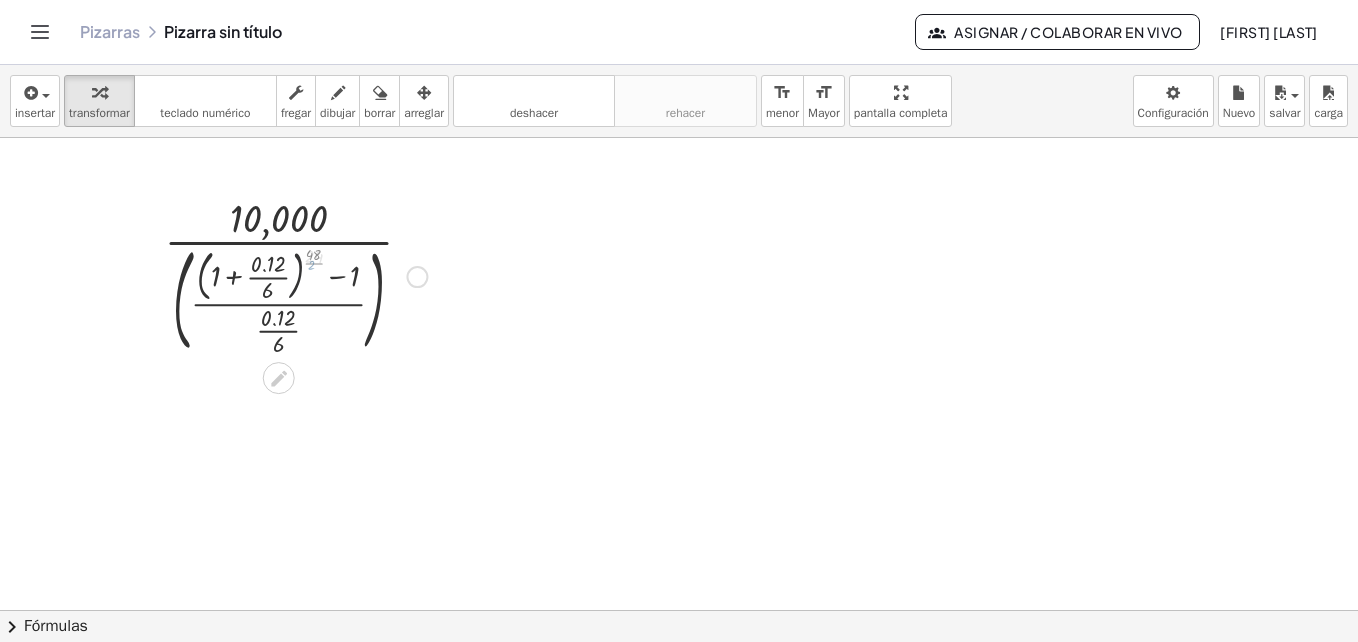 click at bounding box center (296, 275) 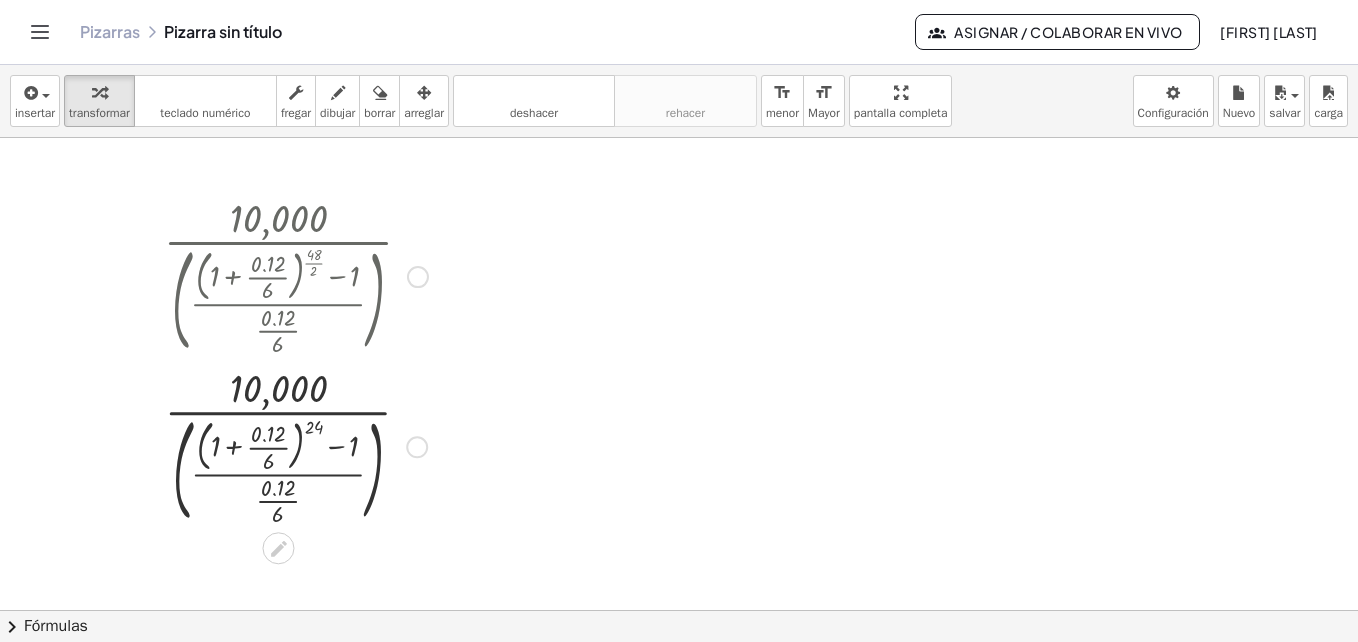 click at bounding box center [296, 445] 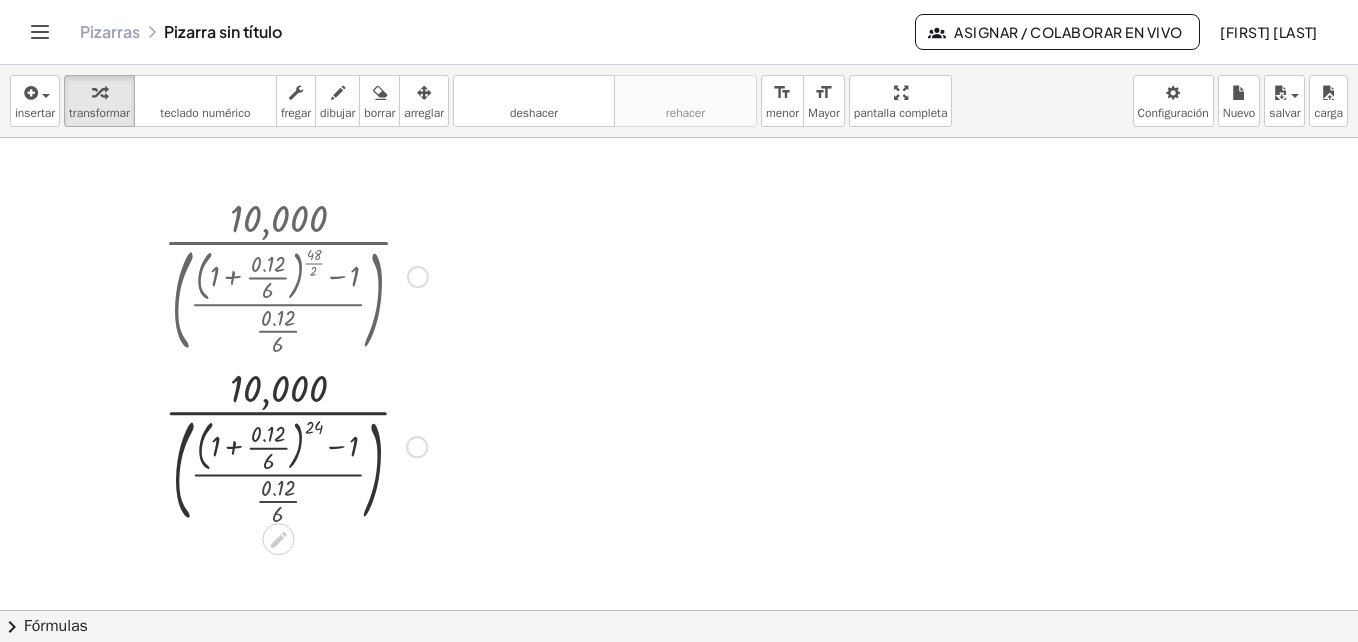 click at bounding box center (296, 445) 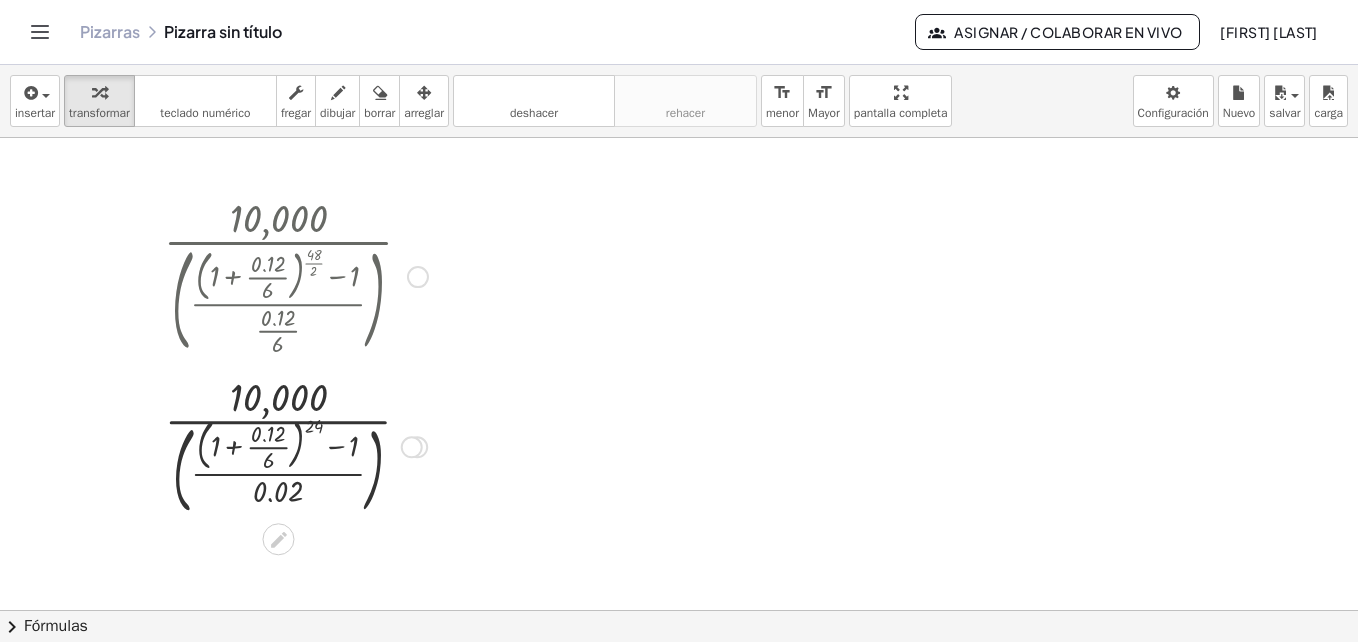 click at bounding box center [296, 445] 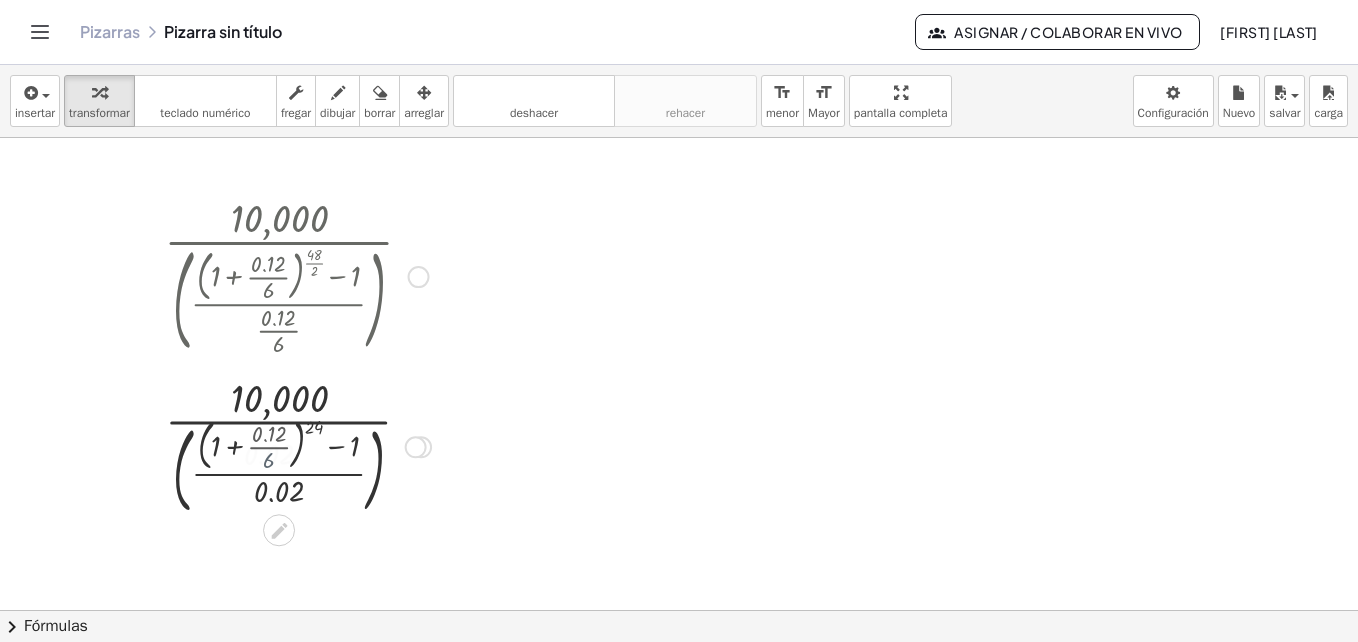 click at bounding box center (296, 445) 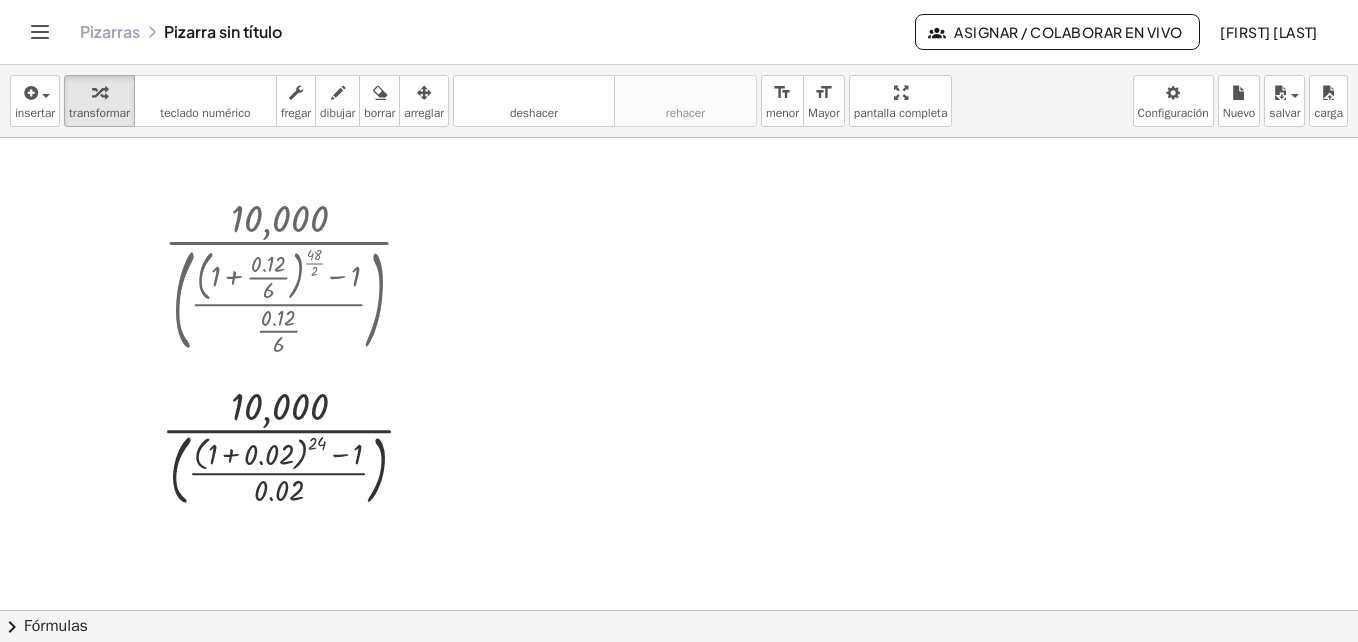 scroll, scrollTop: 100, scrollLeft: 0, axis: vertical 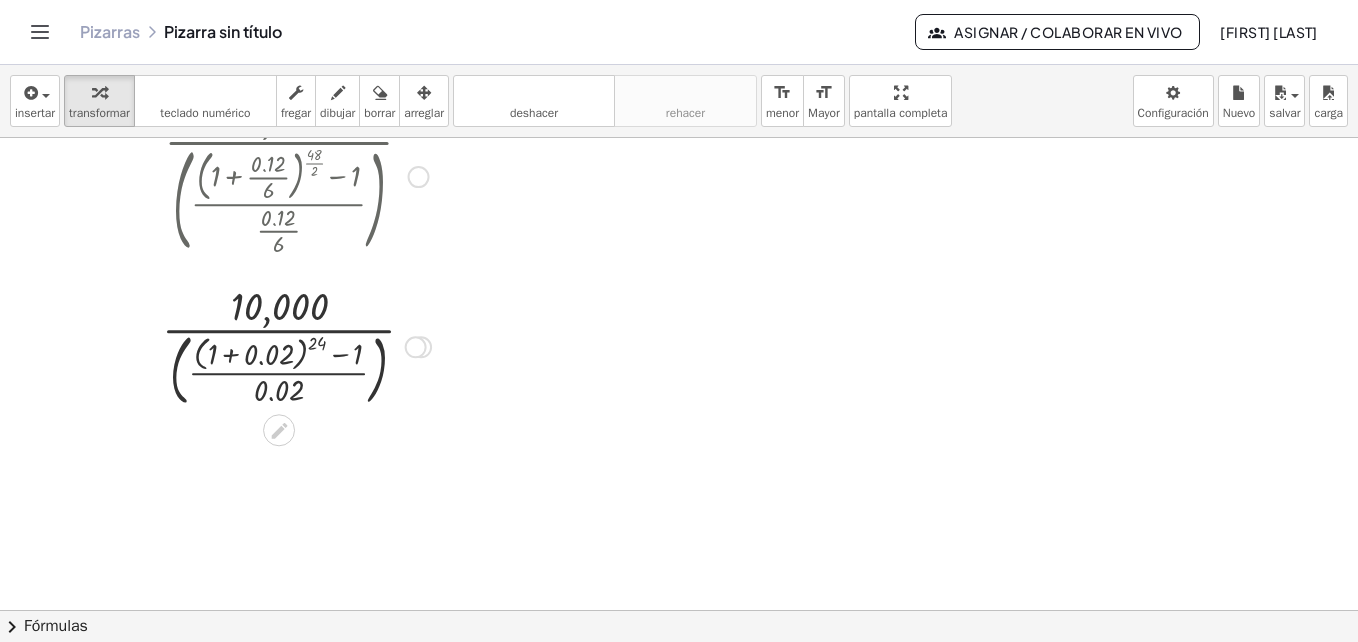 click at bounding box center [296, 345] 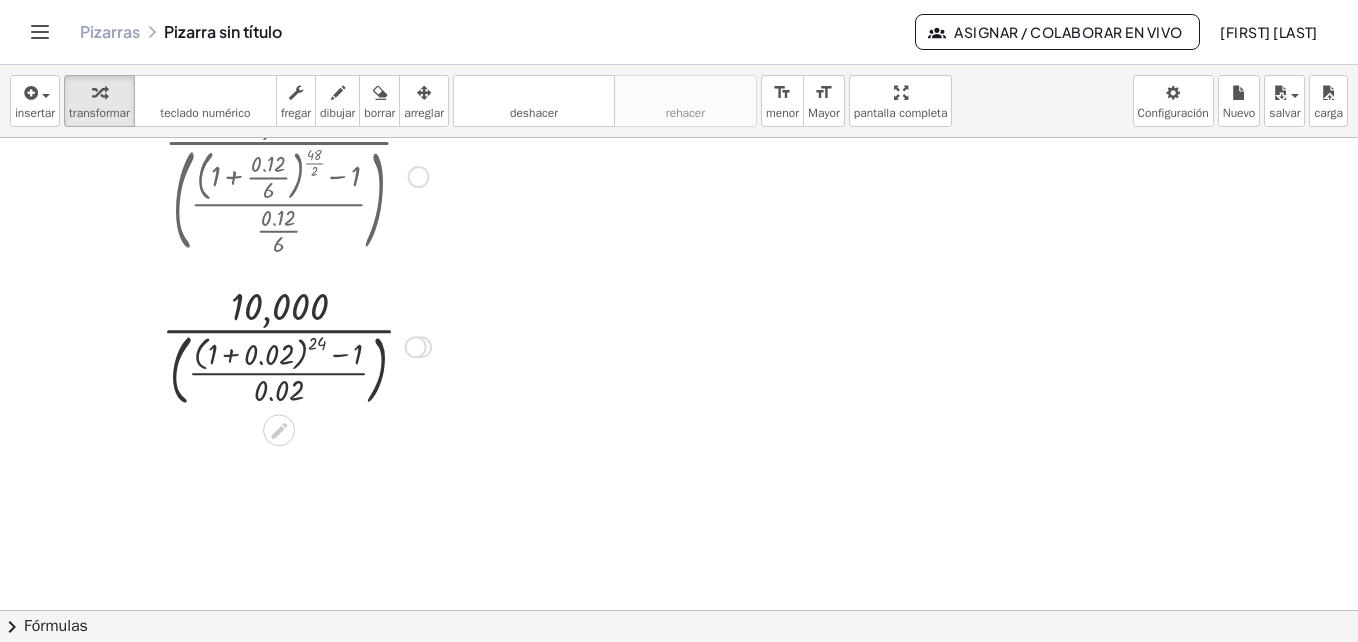 click at bounding box center (296, 345) 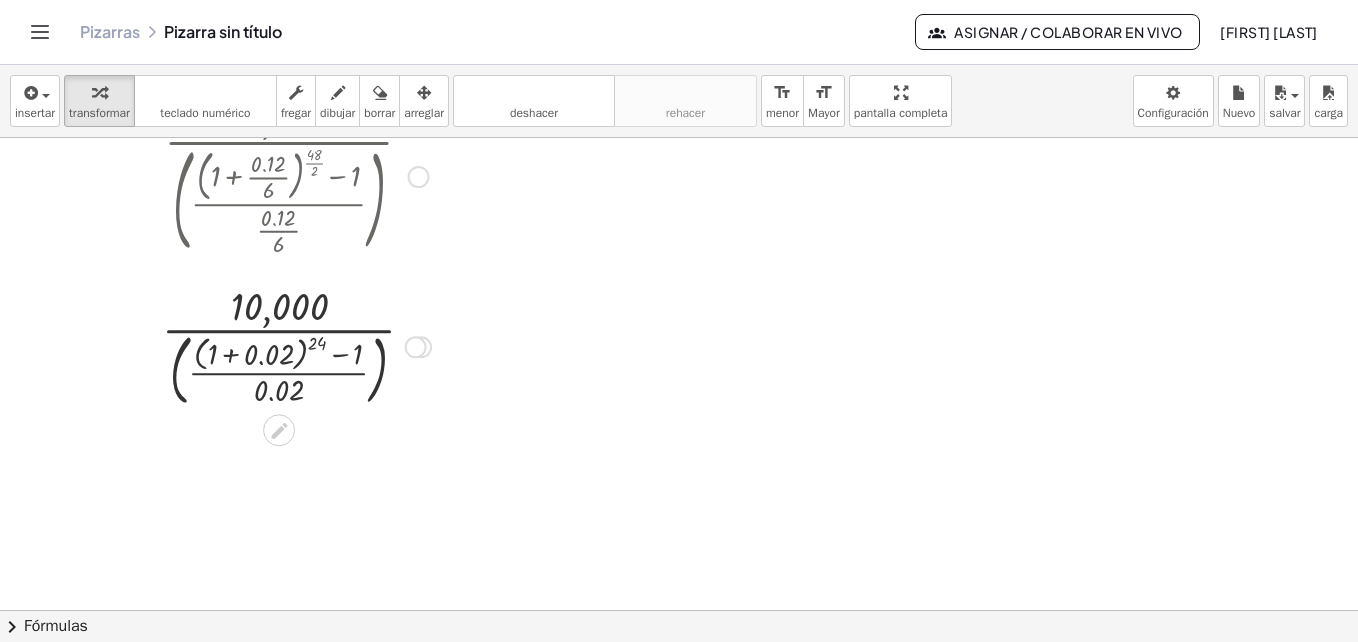 click at bounding box center (296, 345) 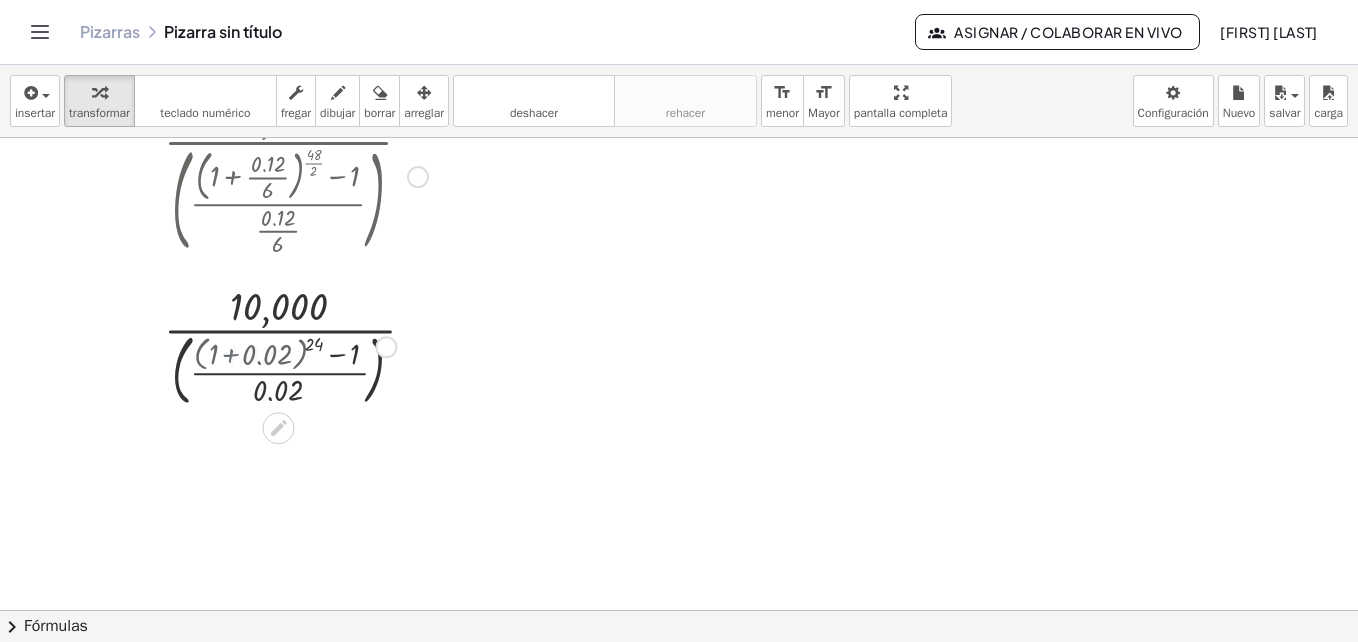 click at bounding box center [296, 345] 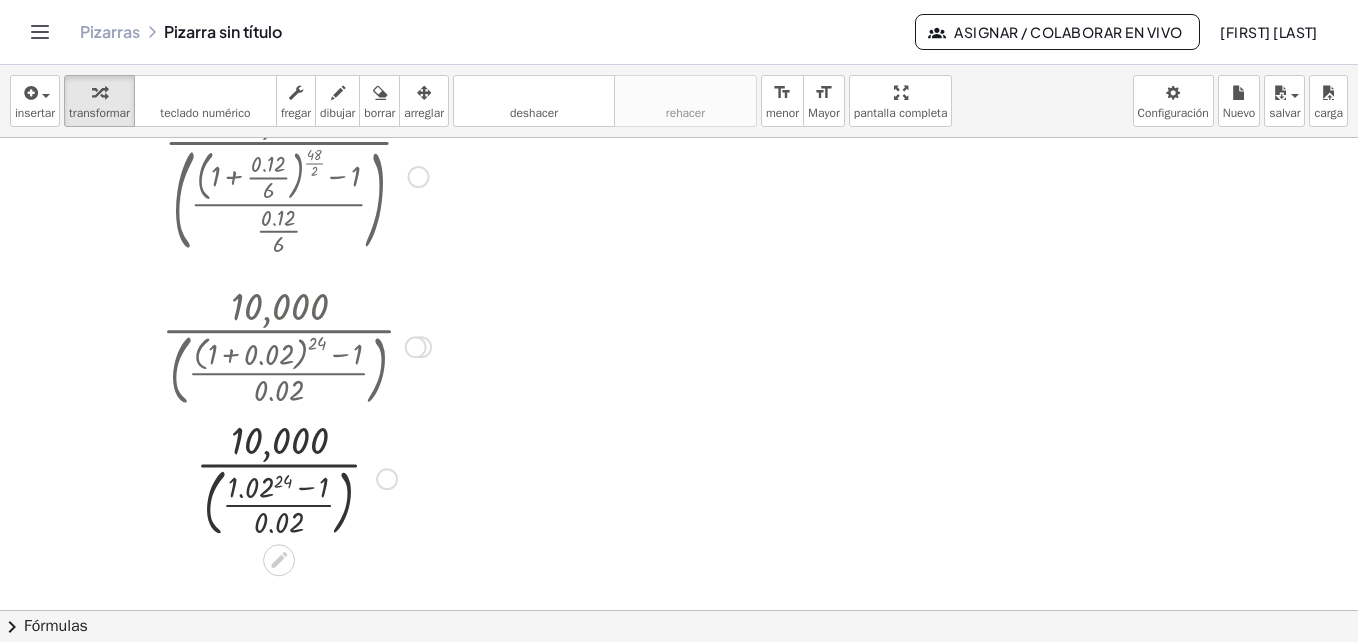 click at bounding box center (296, 477) 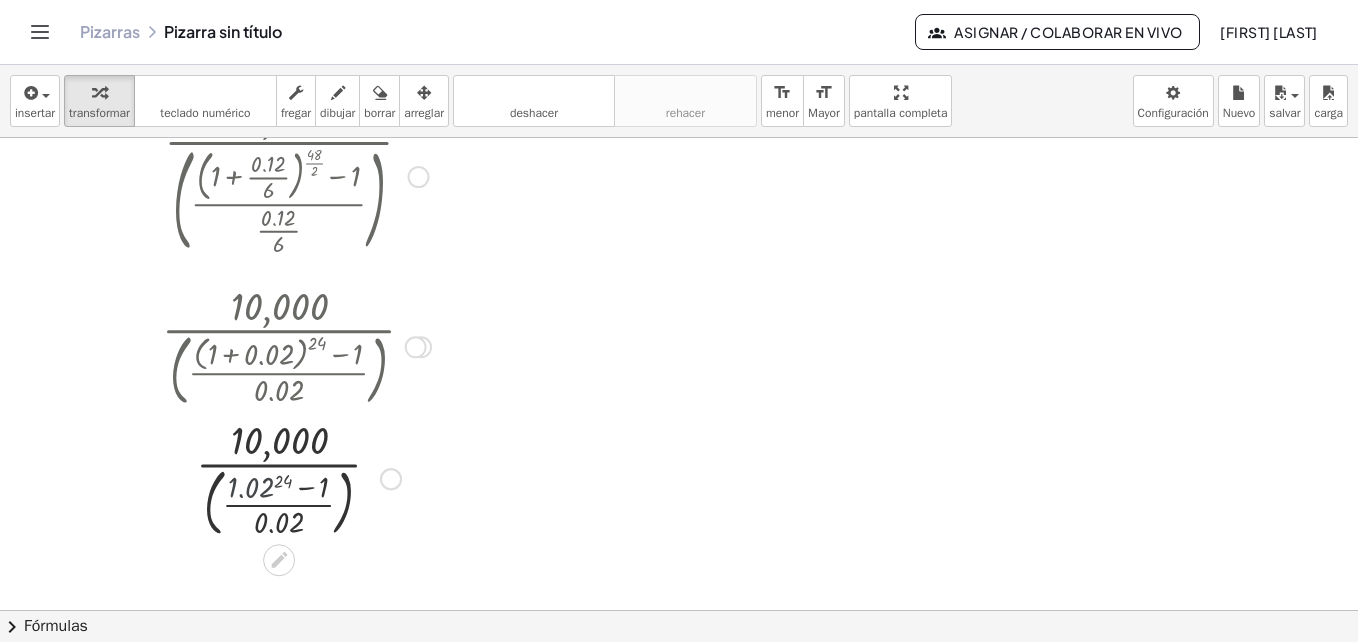 click at bounding box center [296, 477] 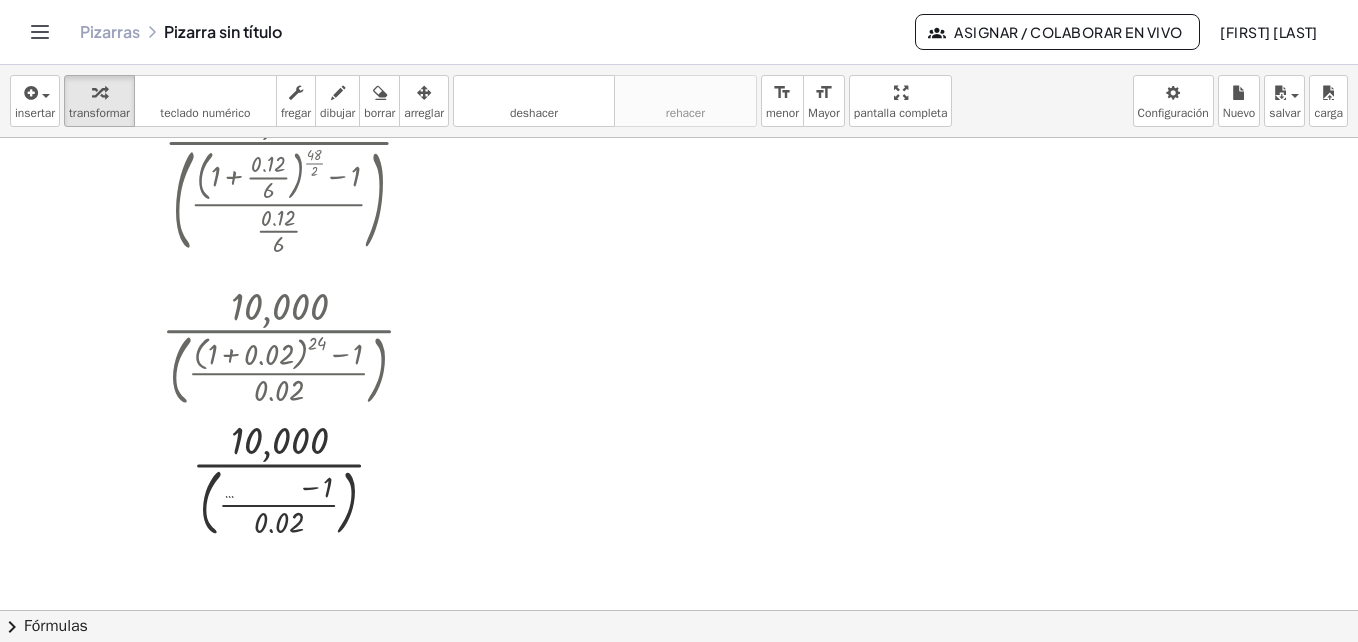 scroll, scrollTop: 200, scrollLeft: 0, axis: vertical 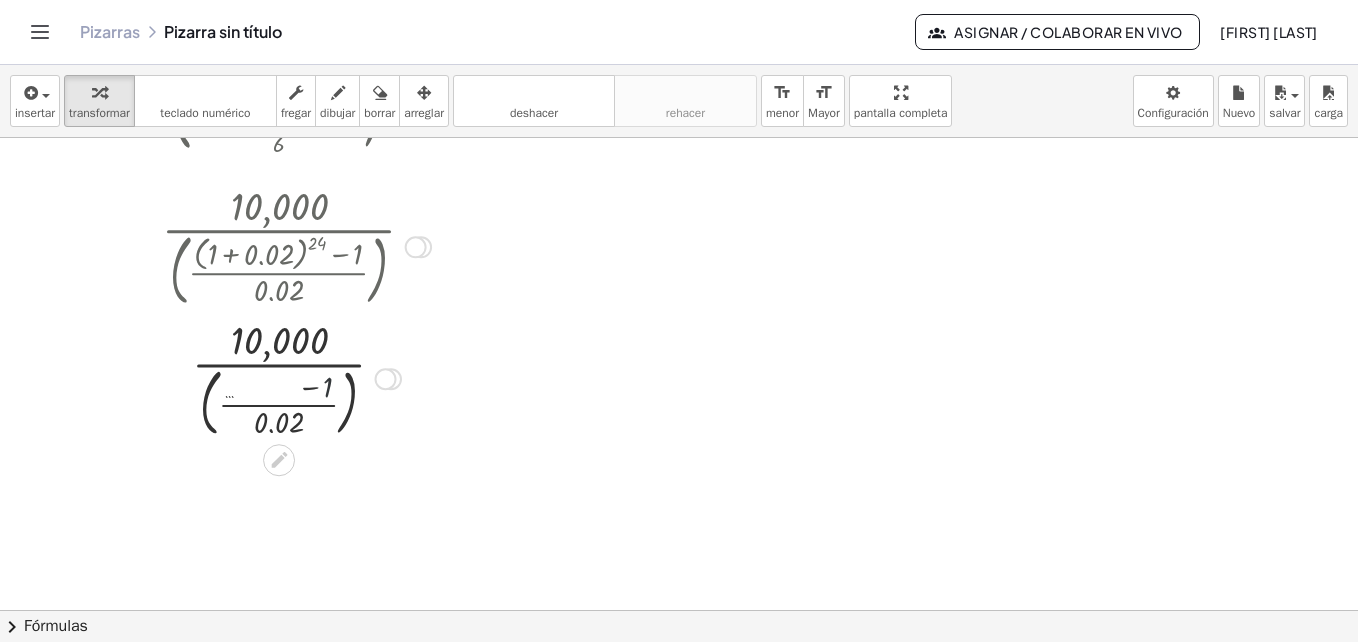 click at bounding box center [296, 377] 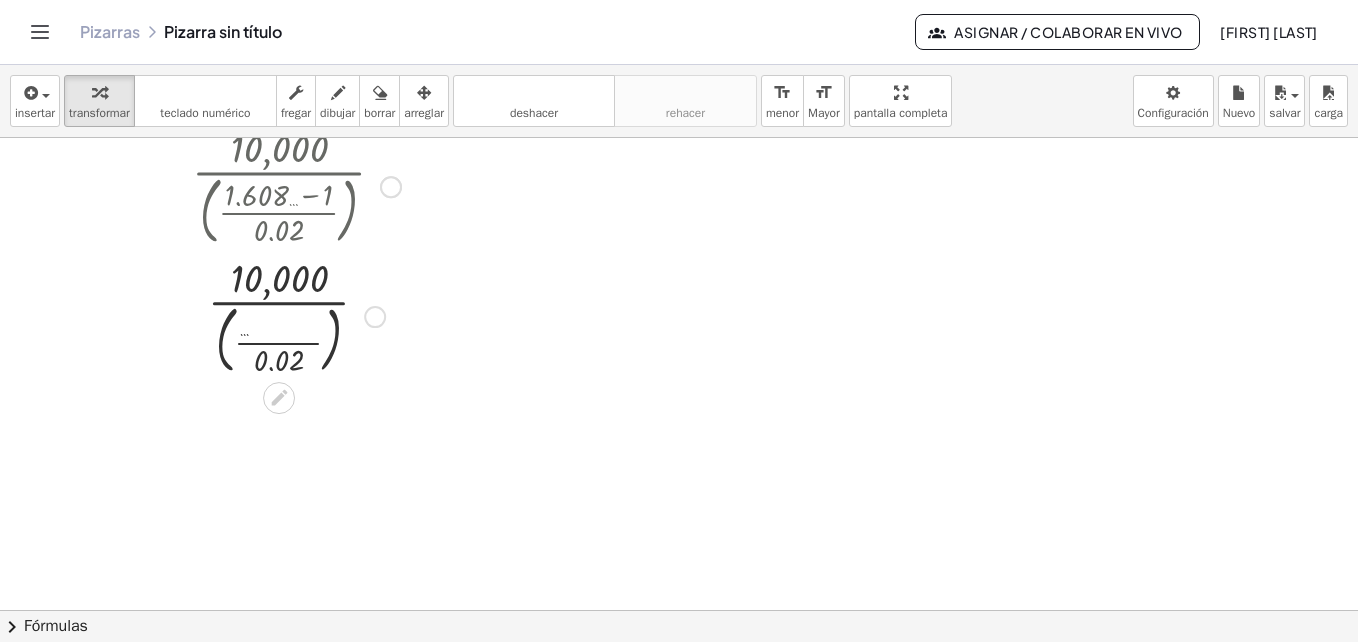 scroll, scrollTop: 400, scrollLeft: 0, axis: vertical 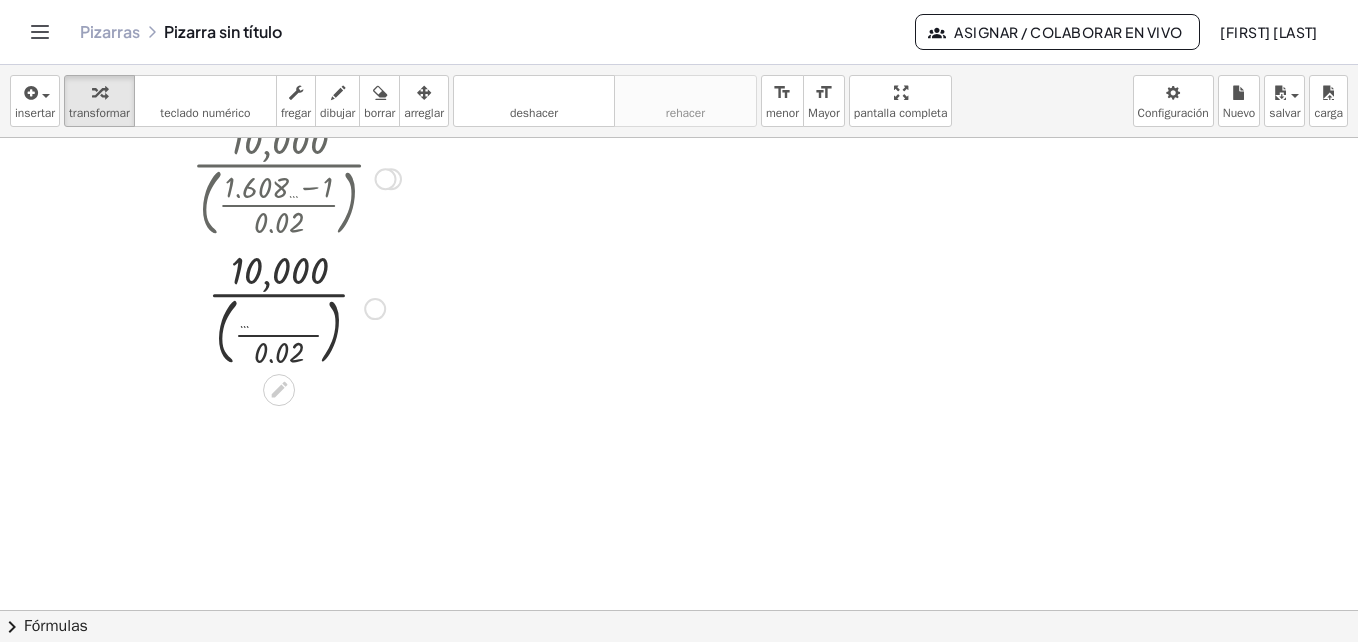 click at bounding box center (296, 307) 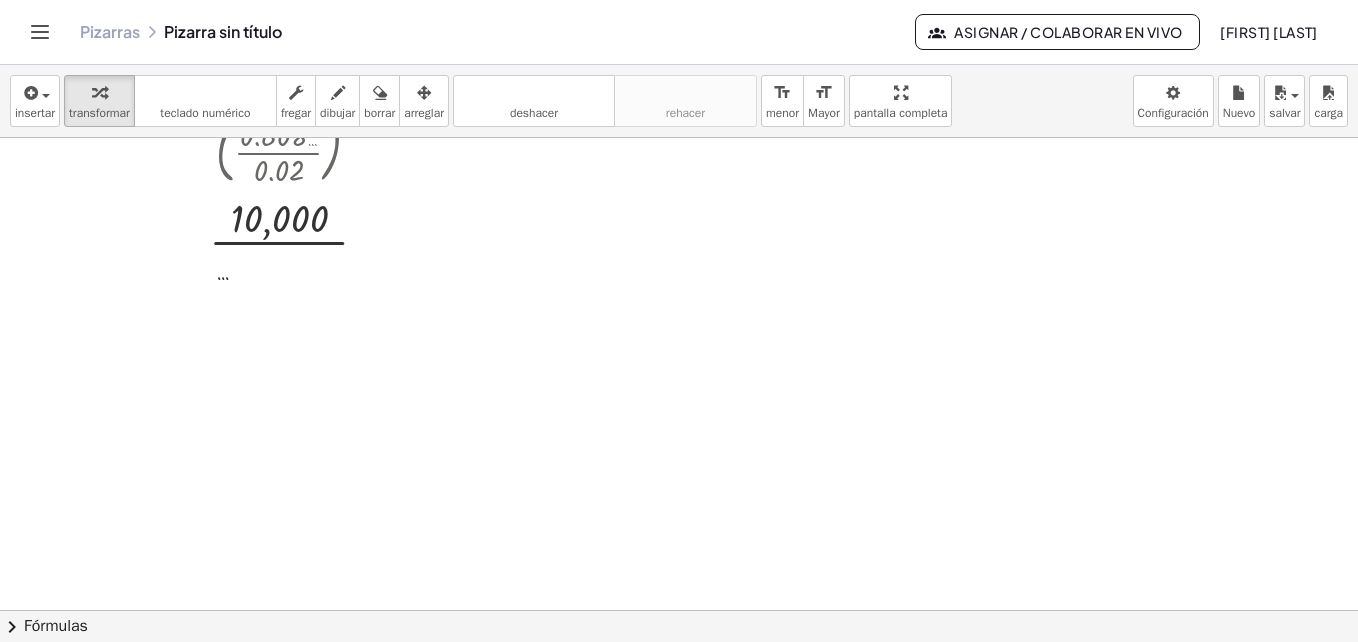 scroll, scrollTop: 598, scrollLeft: 0, axis: vertical 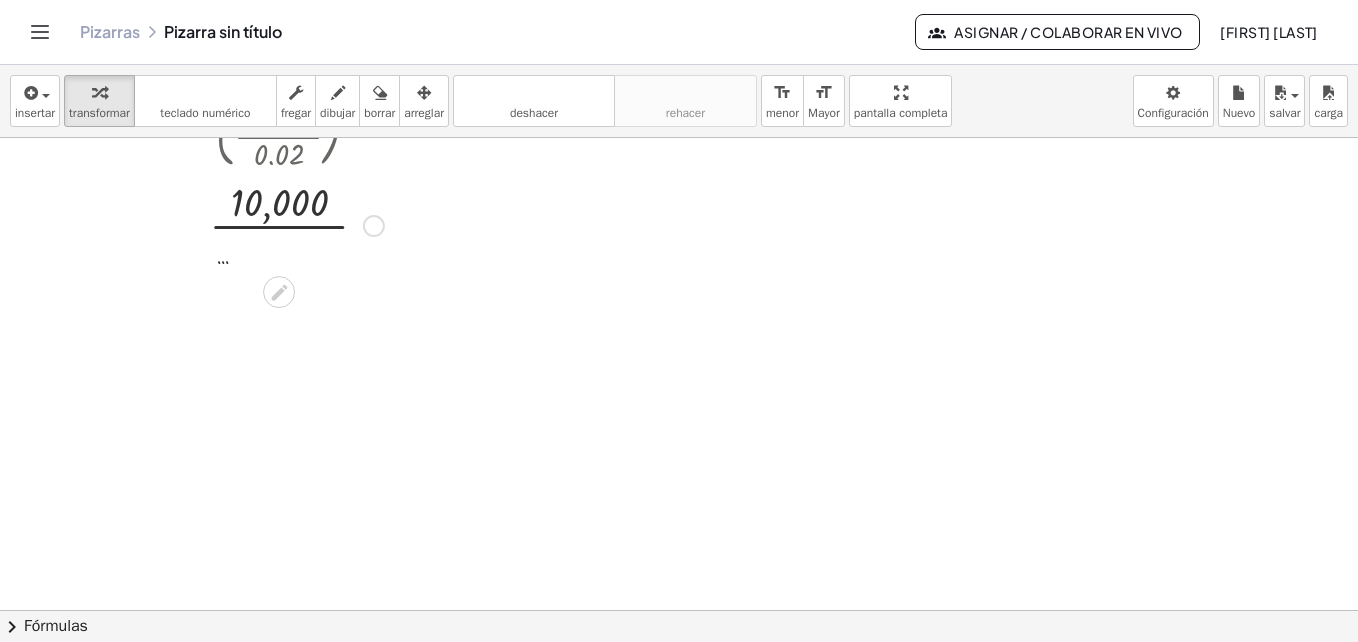 click at bounding box center [296, 224] 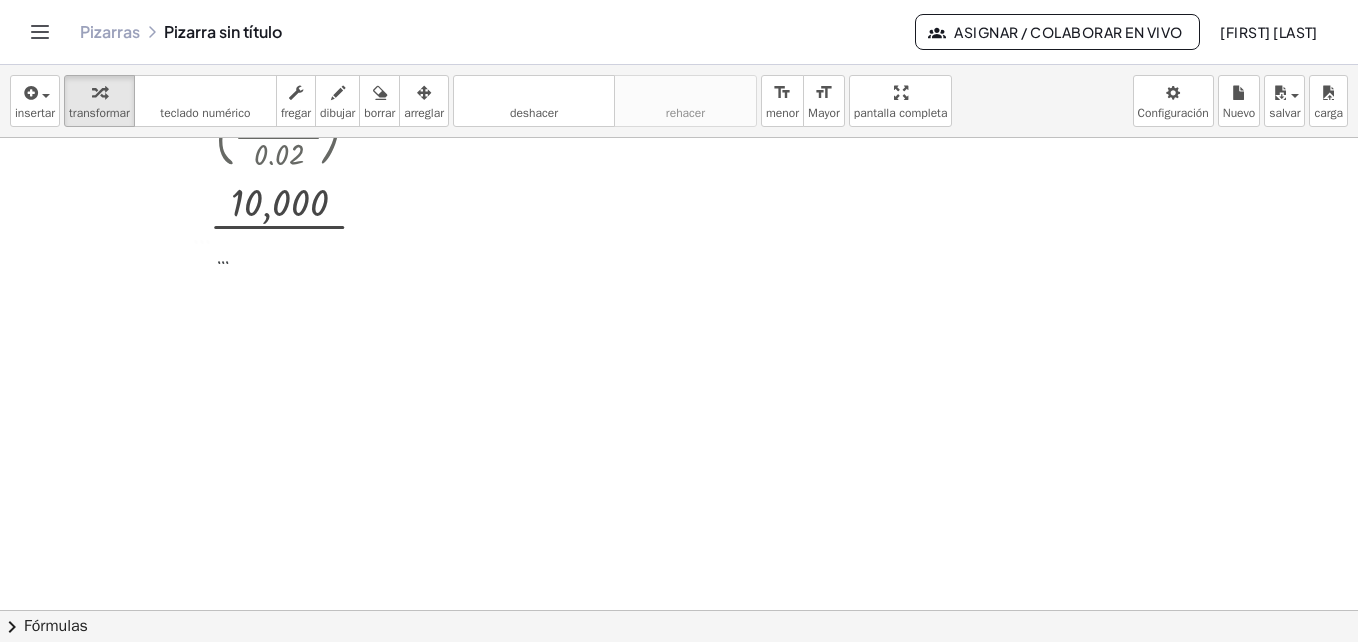 click at bounding box center [679, 248] 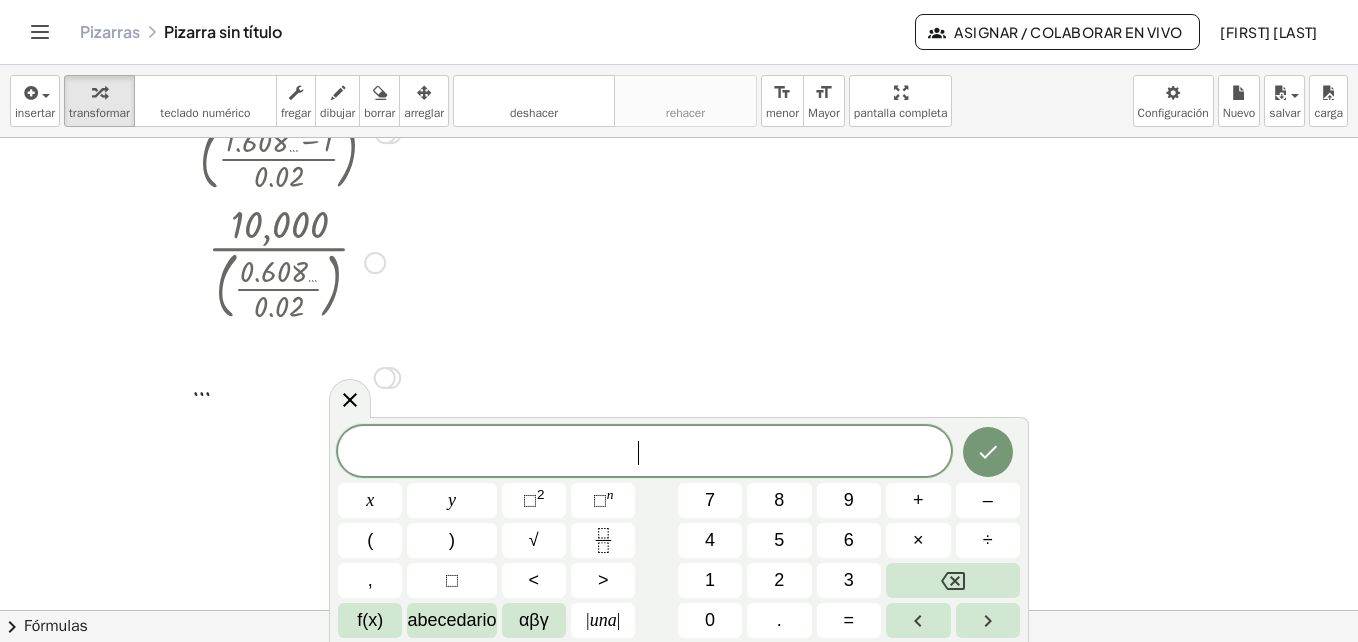 scroll, scrollTop: 472, scrollLeft: 0, axis: vertical 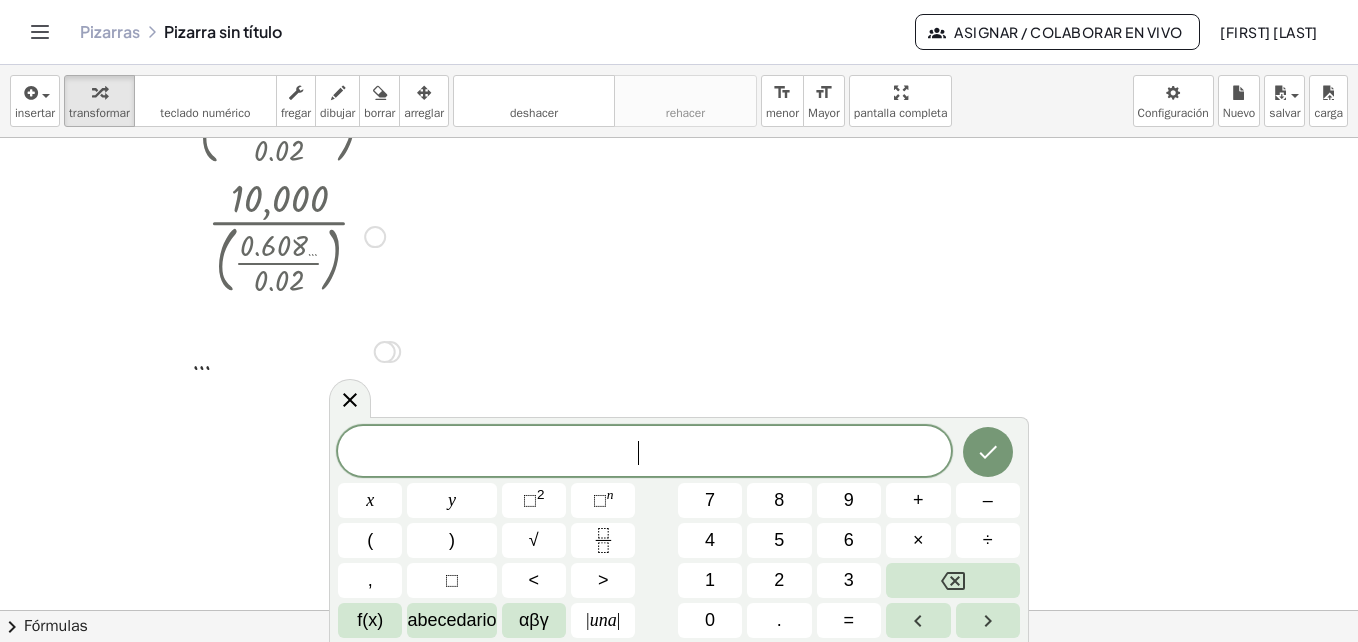 click at bounding box center [296, 350] 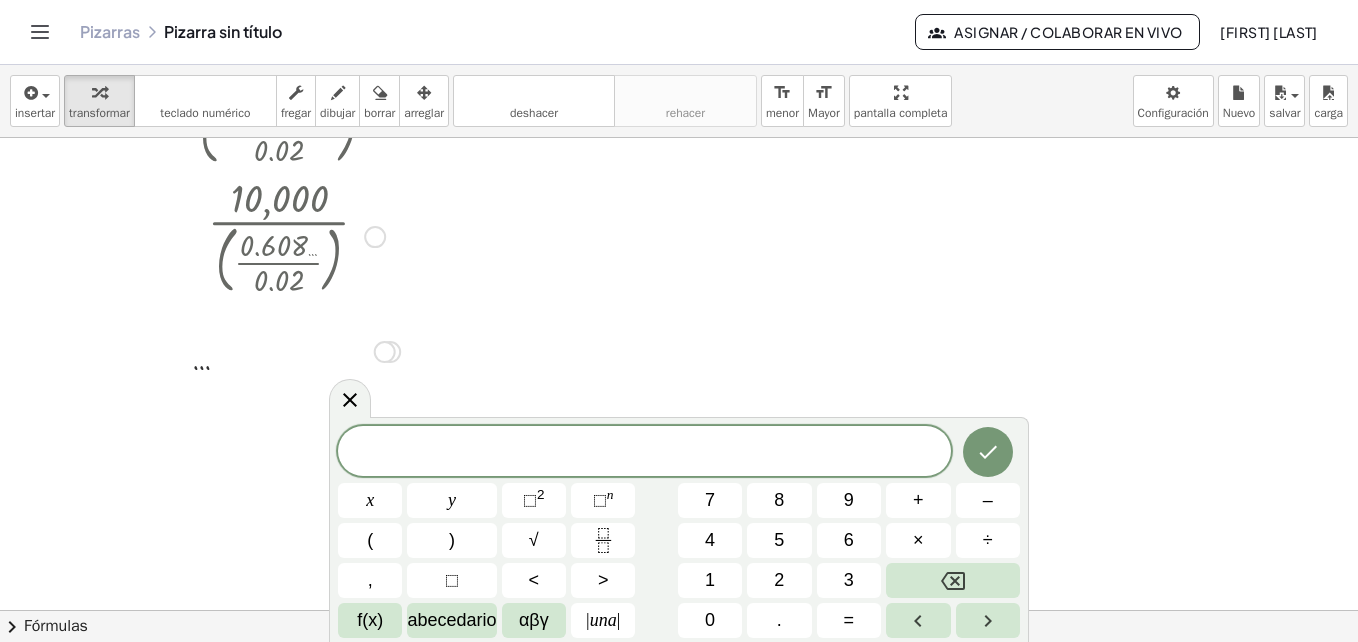click at bounding box center [296, 350] 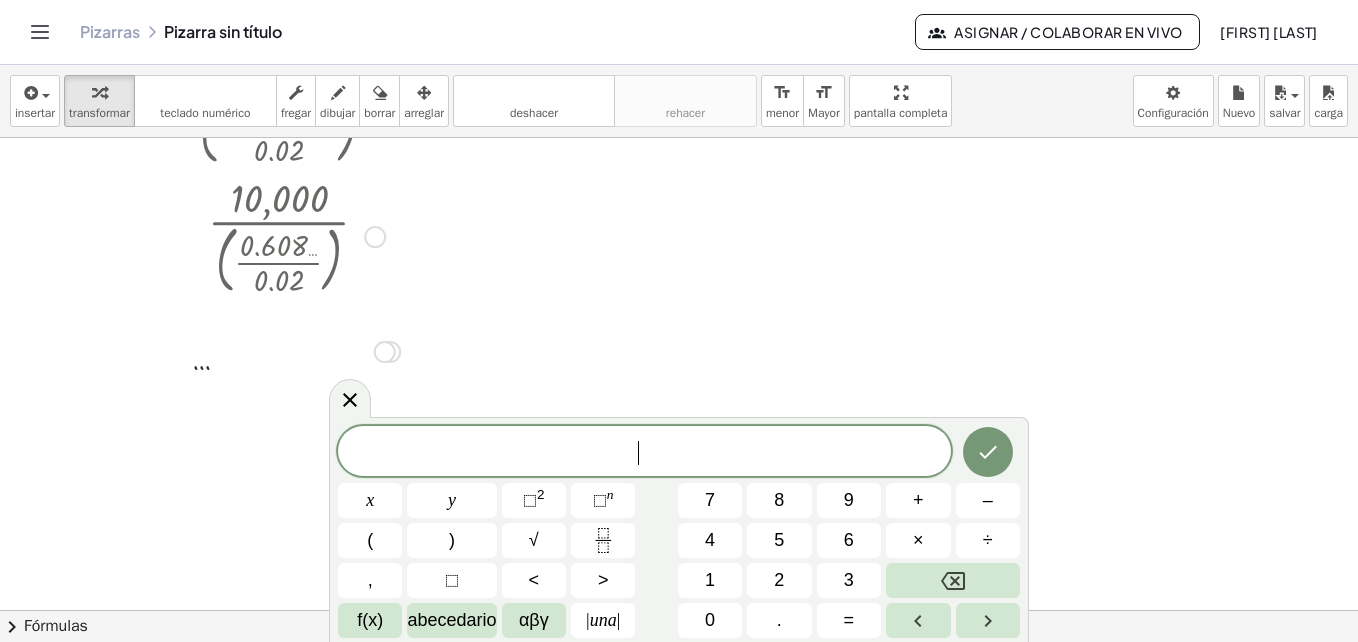 click at bounding box center (296, 350) 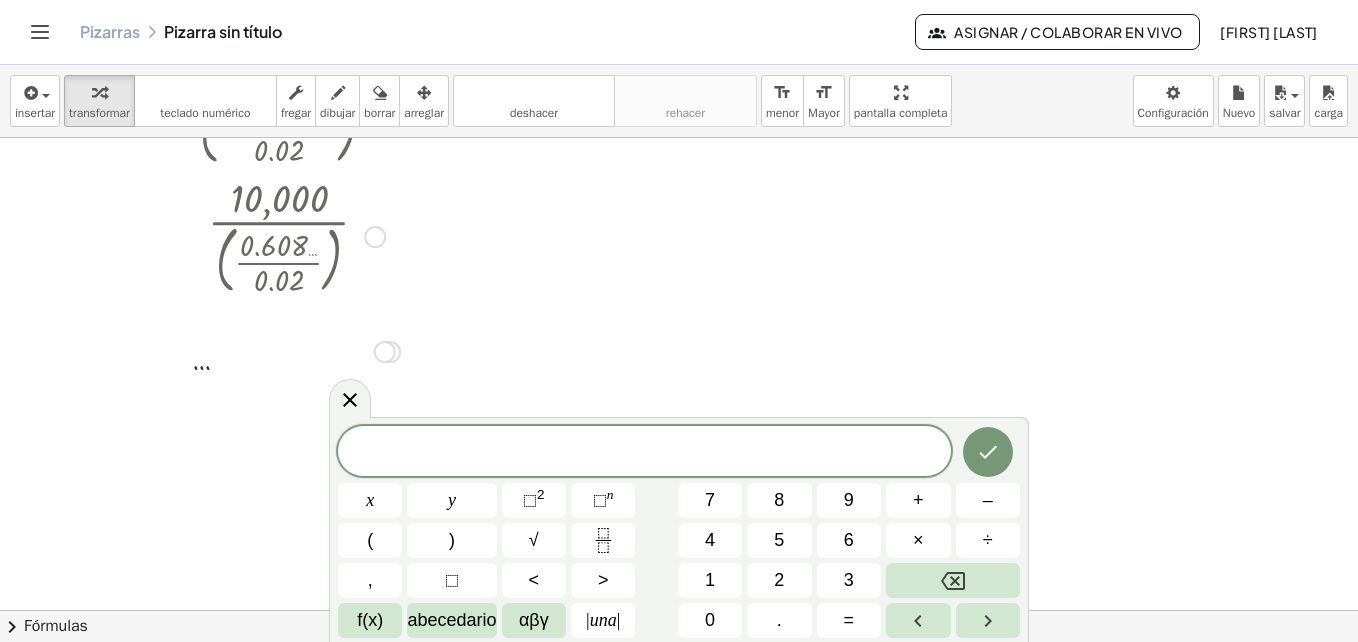 click at bounding box center [296, 350] 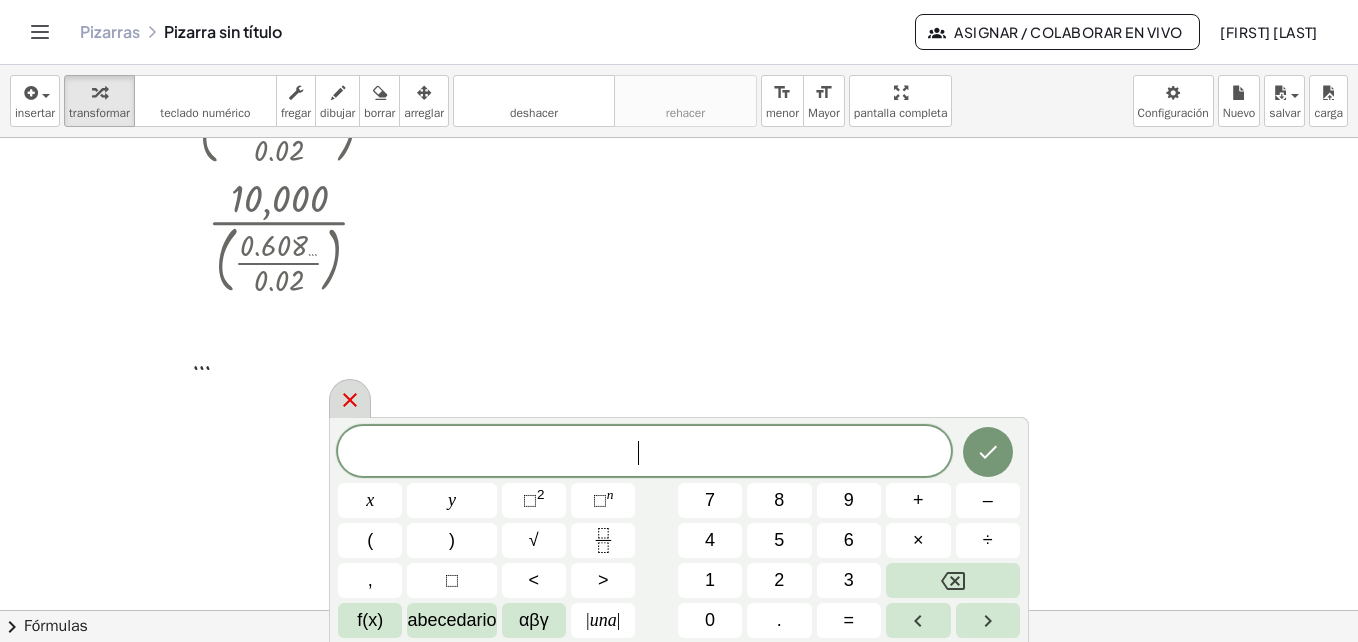 click 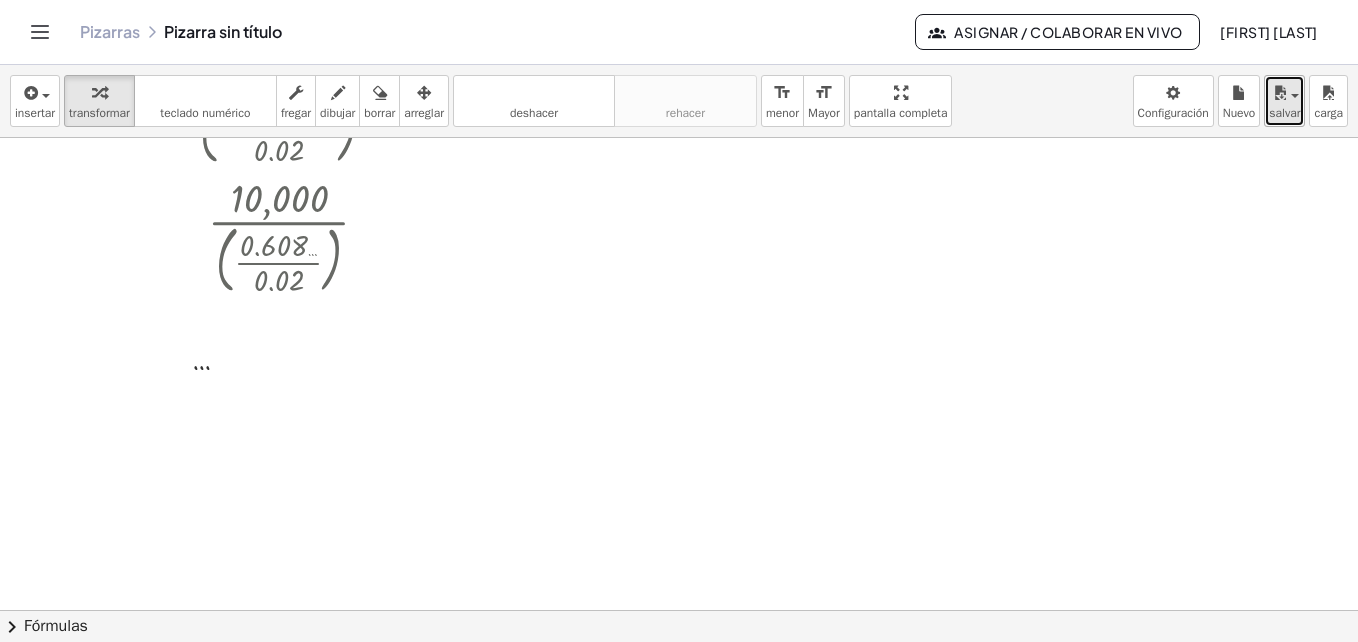 click on "salvar" at bounding box center [1284, 113] 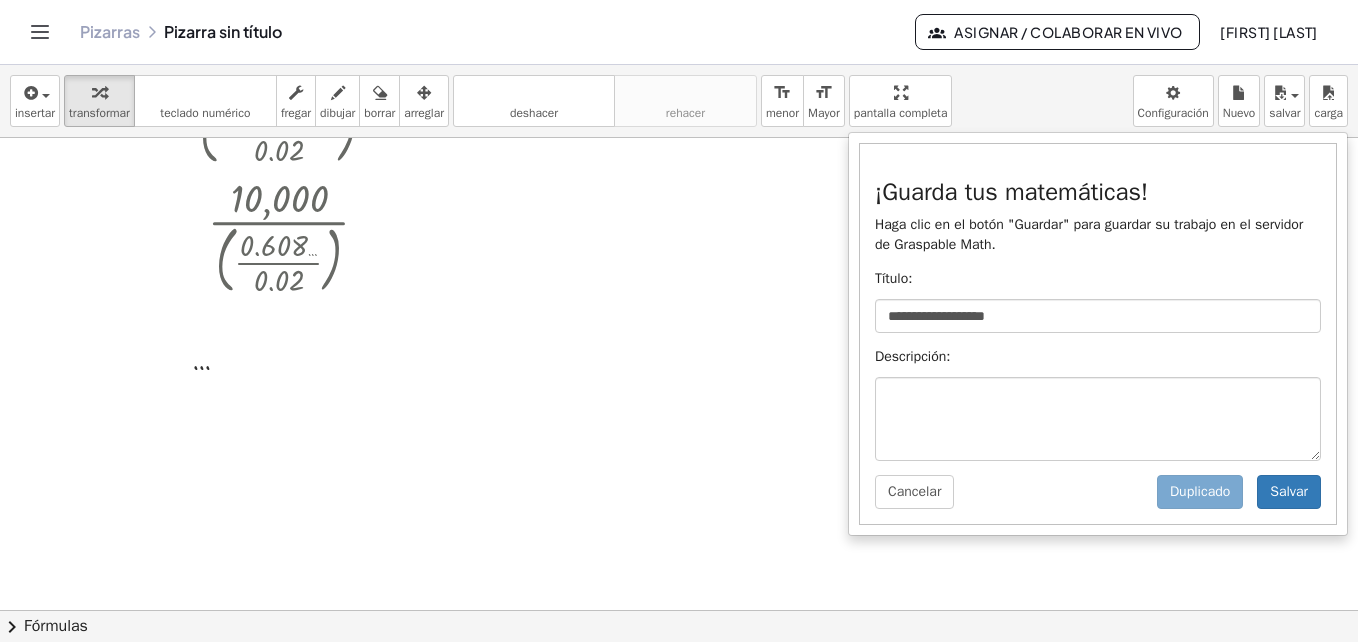 click on "**********" at bounding box center (1098, 334) 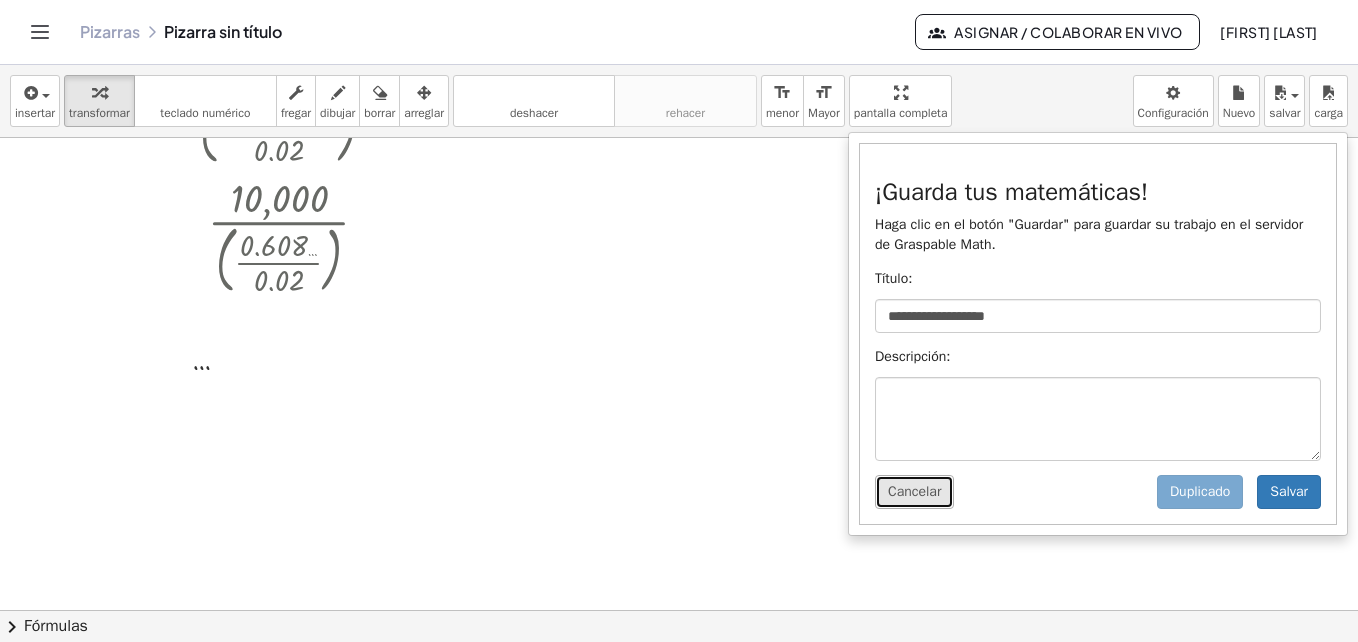 click on "Cancelar" at bounding box center [914, 492] 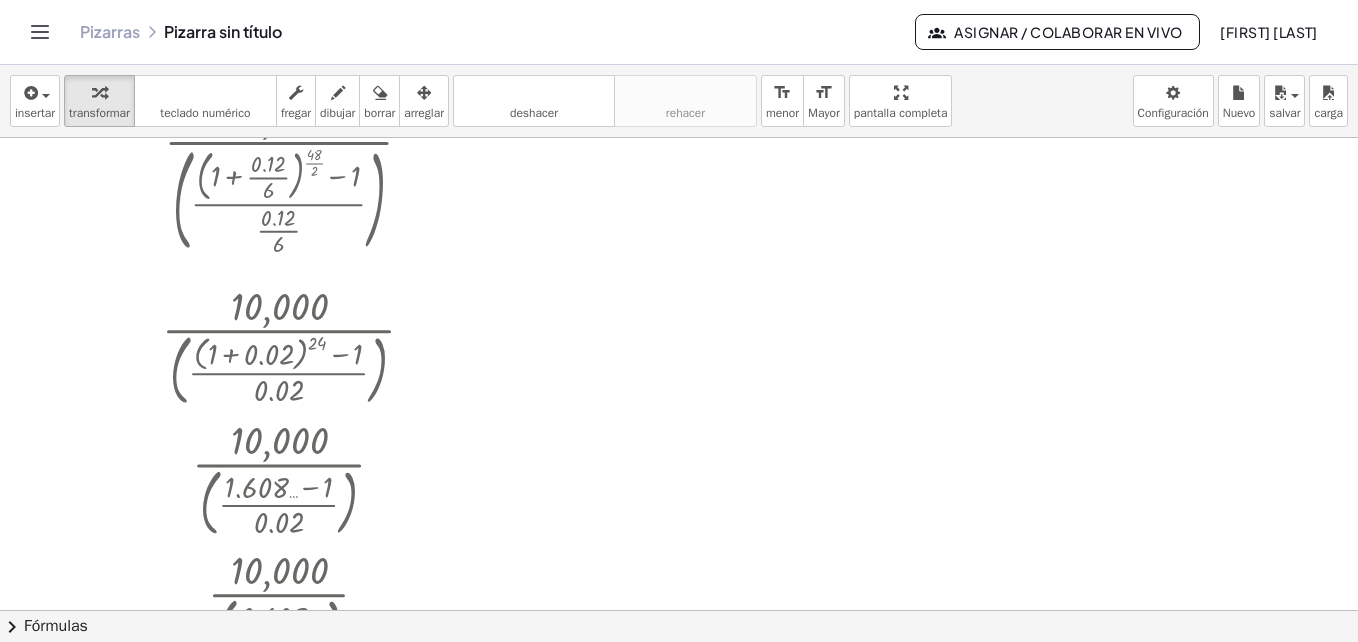 scroll, scrollTop: 0, scrollLeft: 0, axis: both 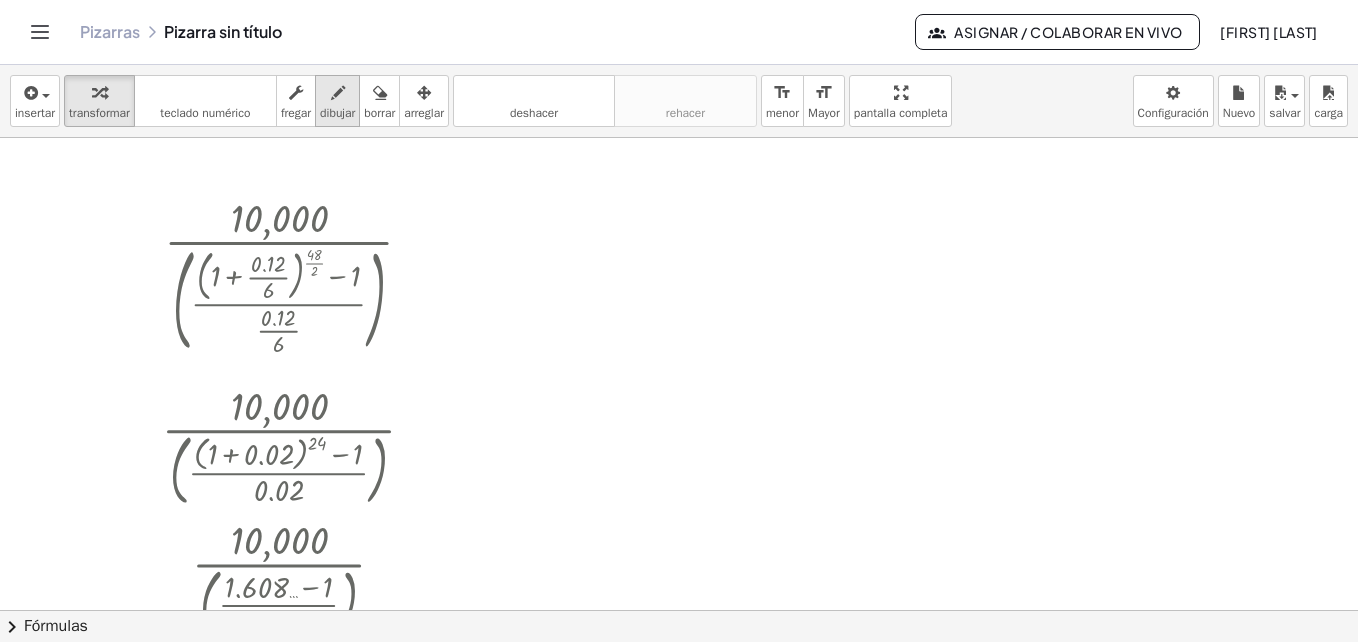 click on "dibujar" at bounding box center [337, 101] 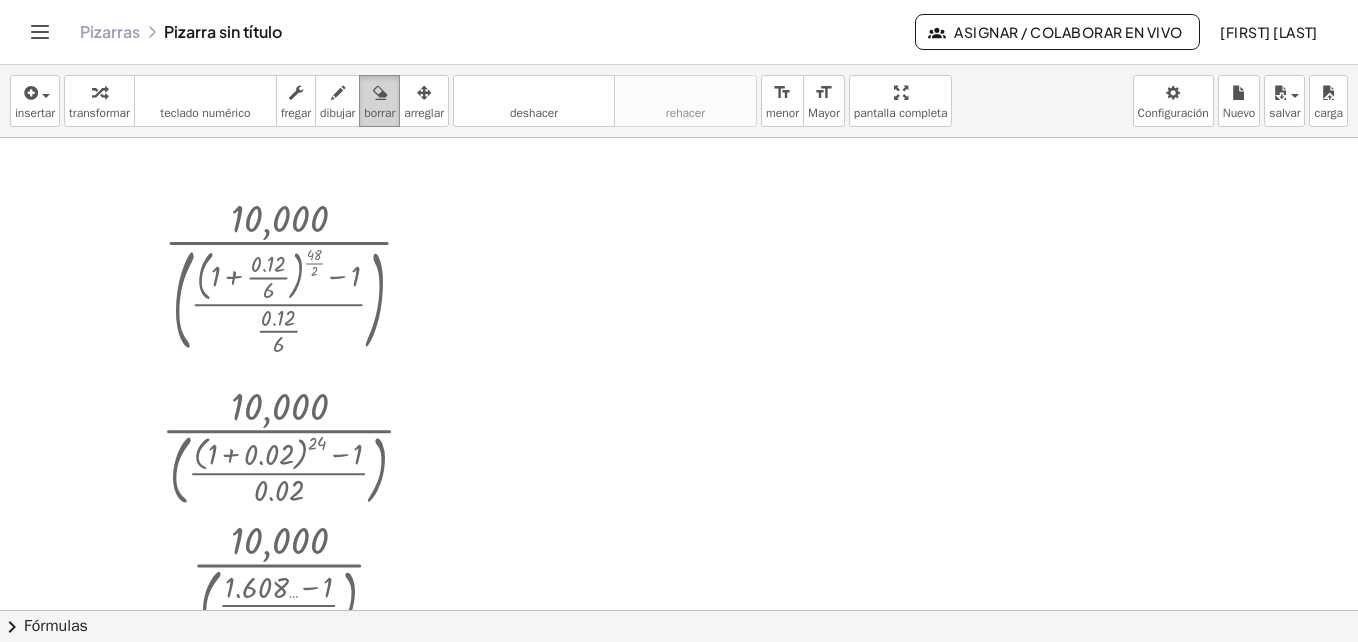 click on "borrar" at bounding box center (379, 113) 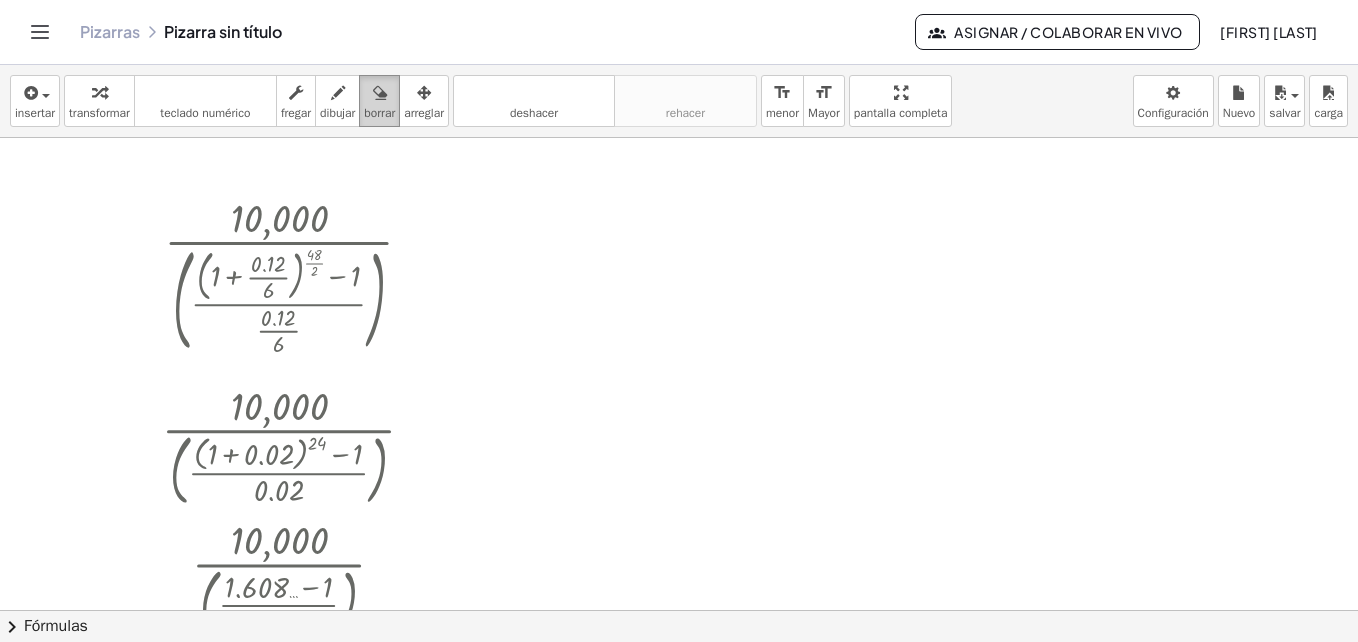 click at bounding box center [379, 92] 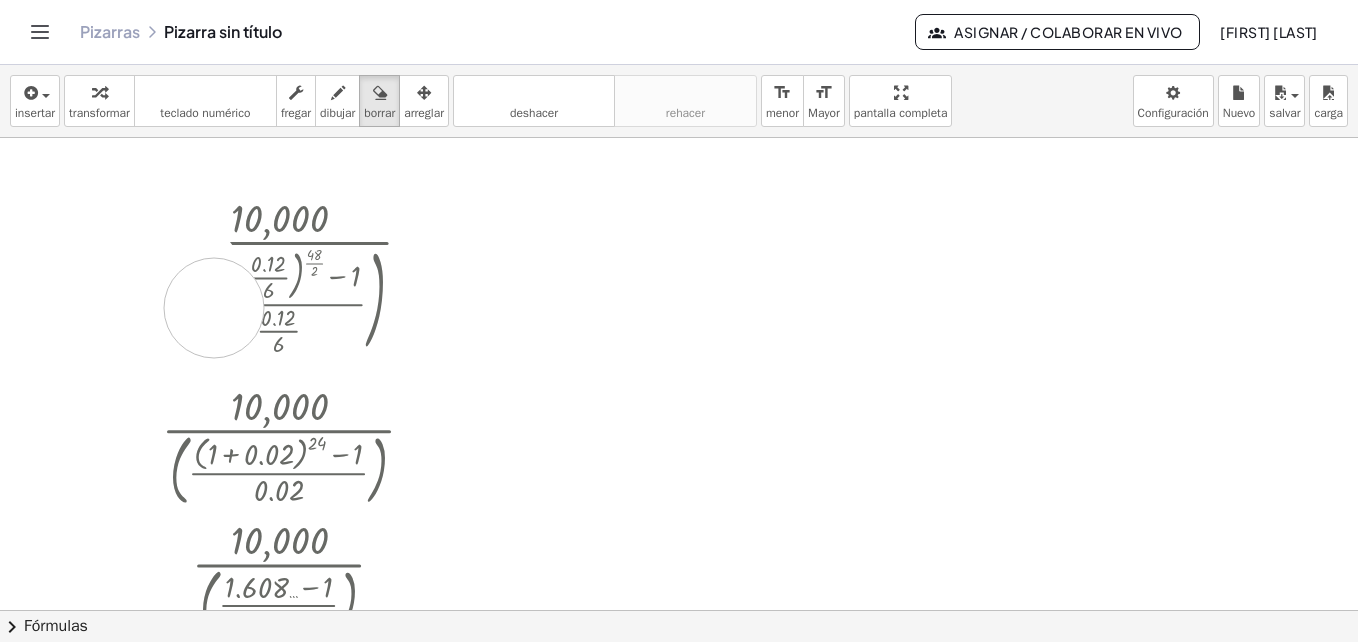 drag, startPoint x: 182, startPoint y: 194, endPoint x: 434, endPoint y: 385, distance: 316.20404 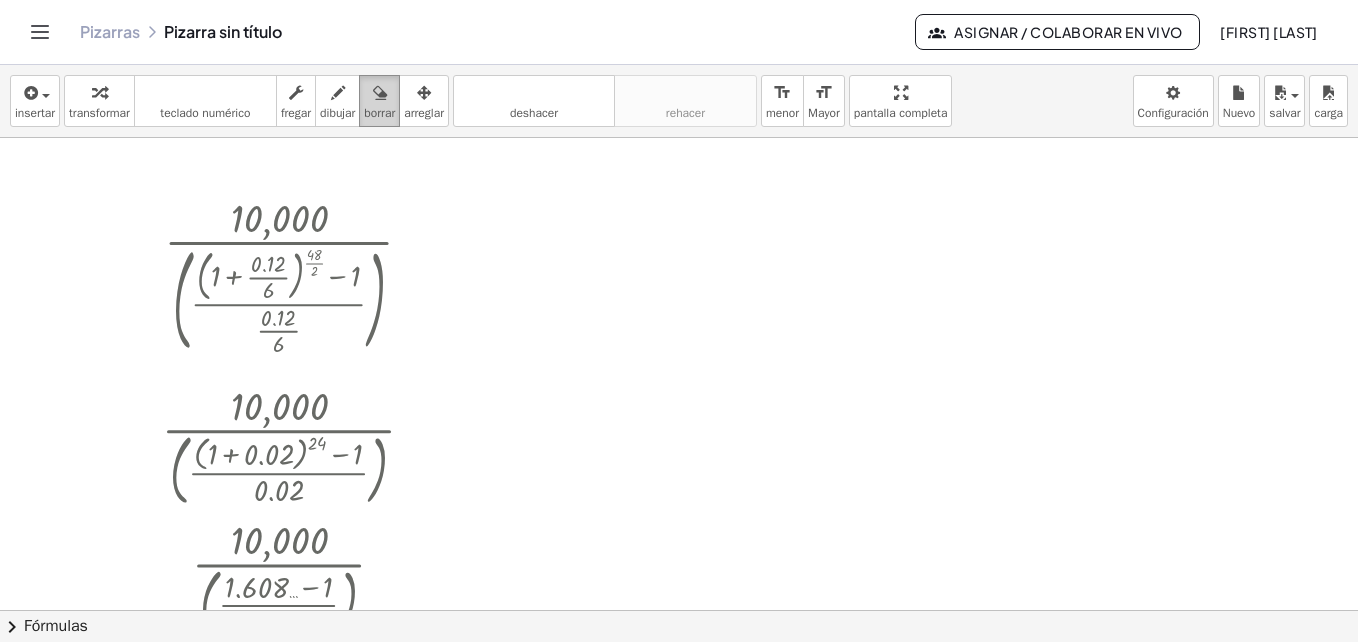 click at bounding box center (379, 92) 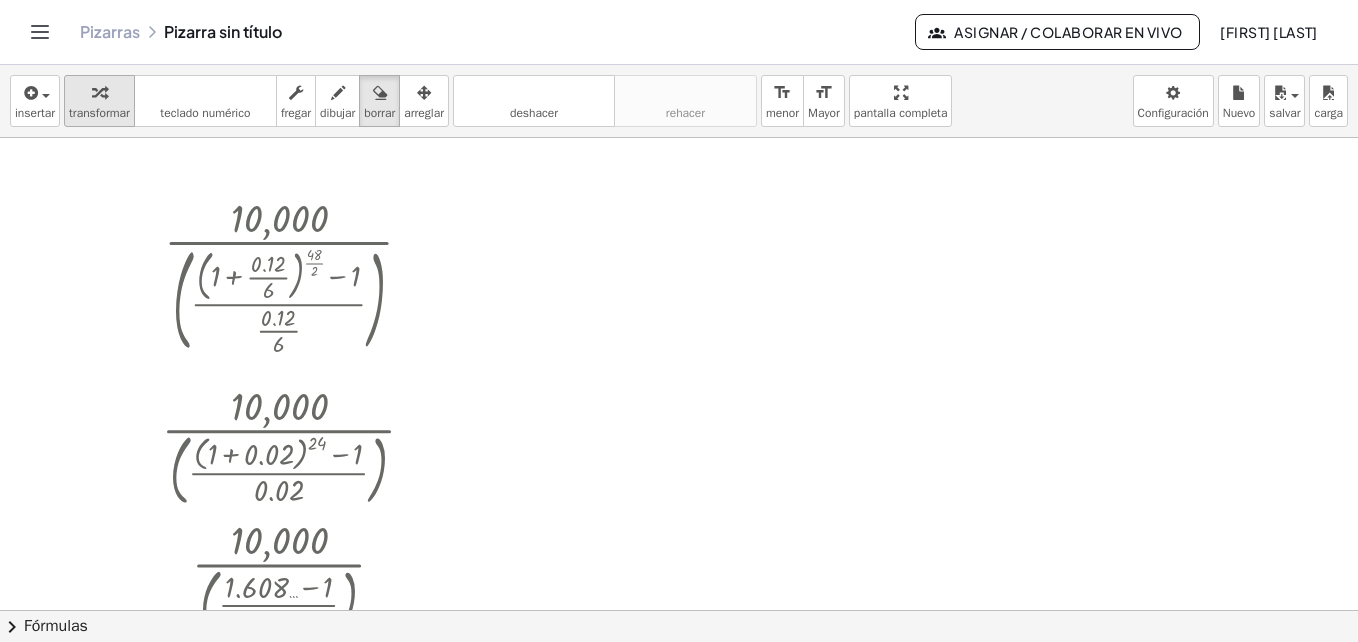 click at bounding box center (99, 93) 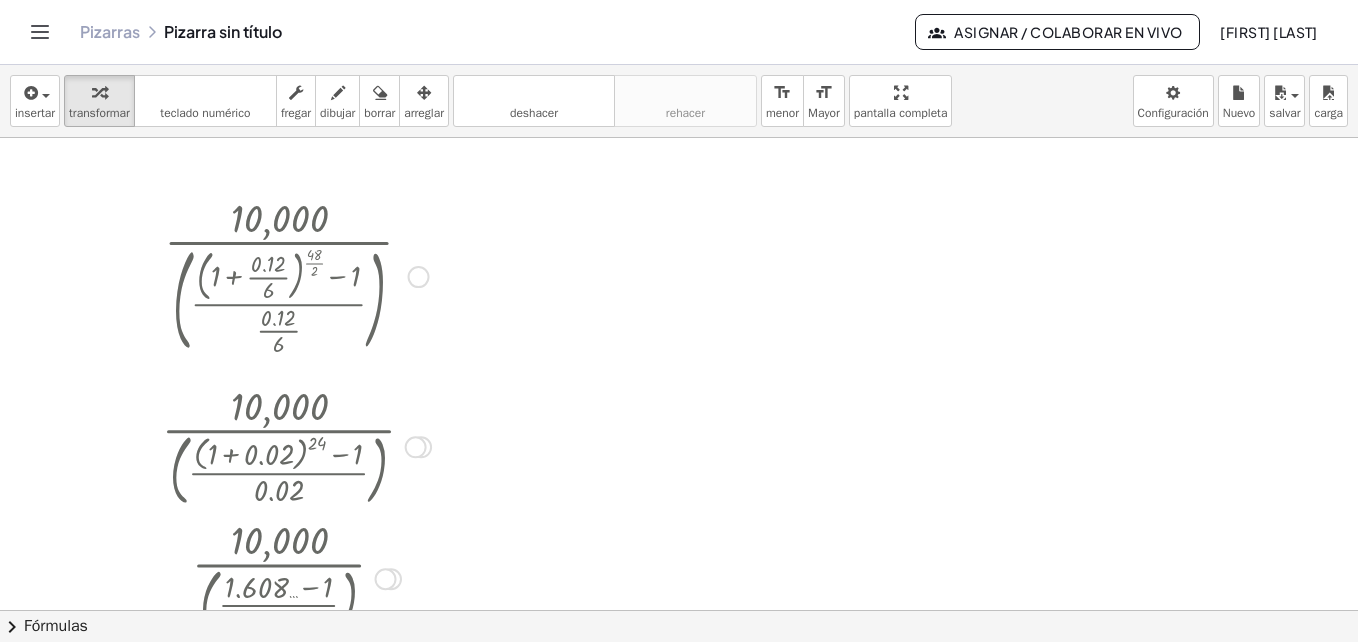 drag, startPoint x: 257, startPoint y: 210, endPoint x: 291, endPoint y: 225, distance: 37.161808 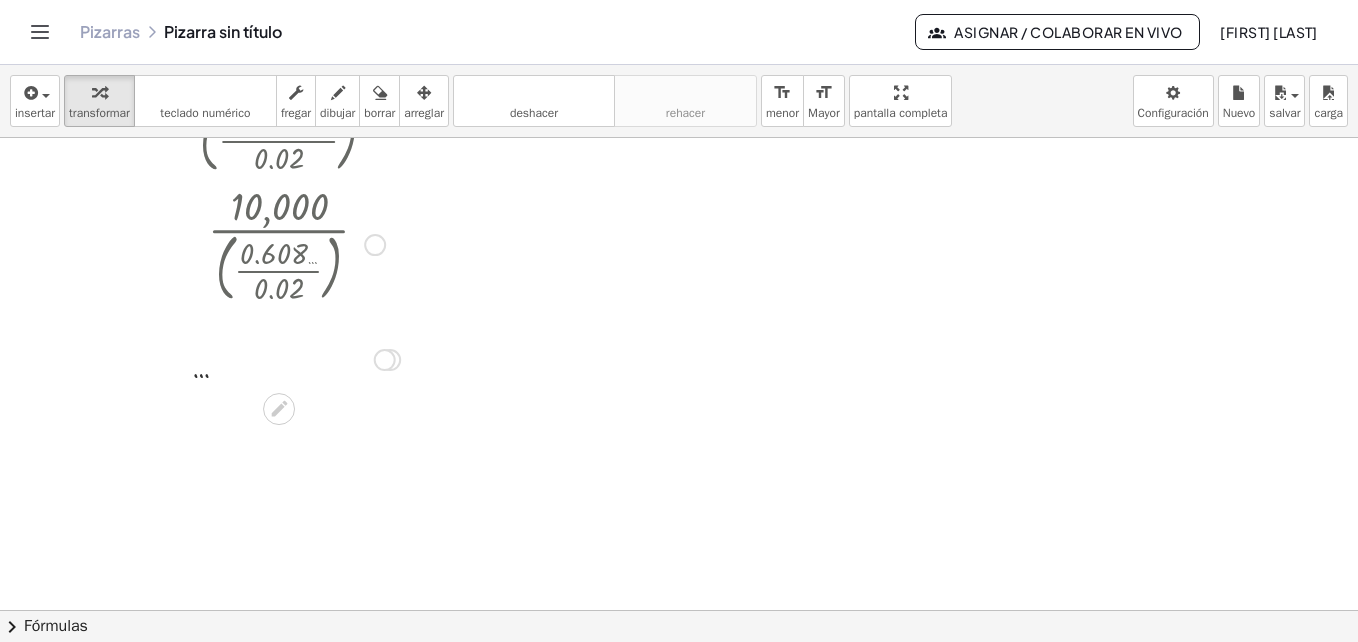 scroll, scrollTop: 472, scrollLeft: 0, axis: vertical 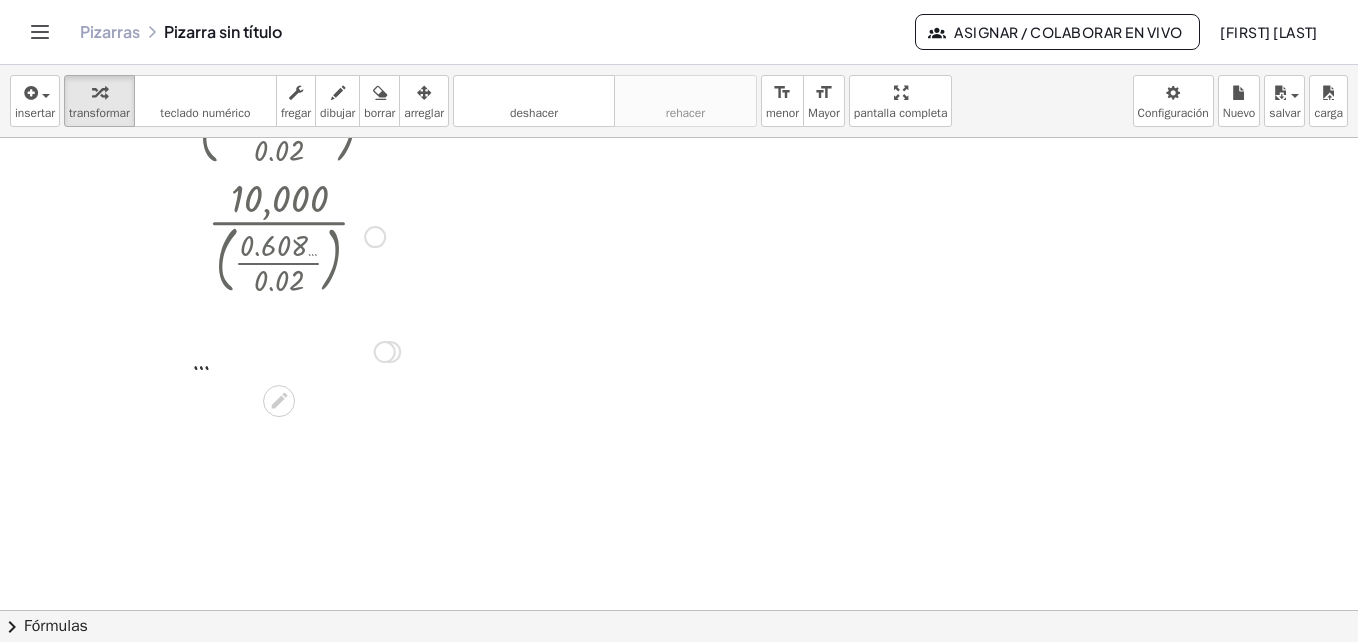 click at bounding box center (385, 352) 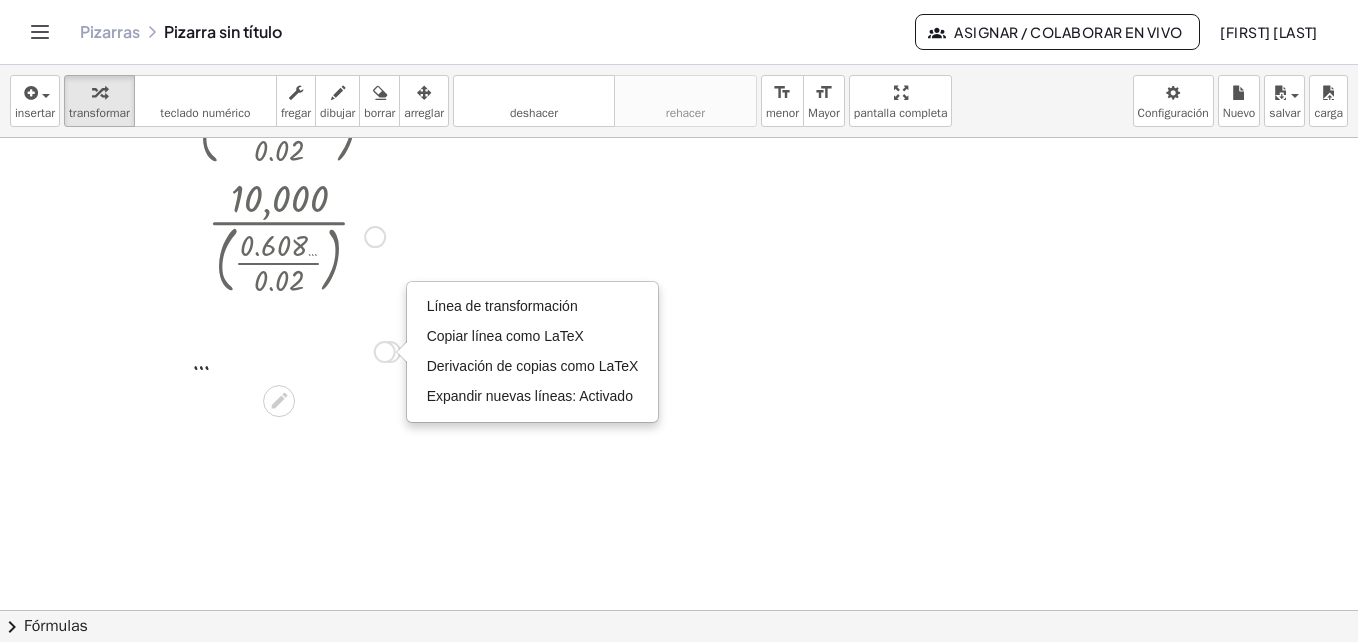 click at bounding box center [375, 237] 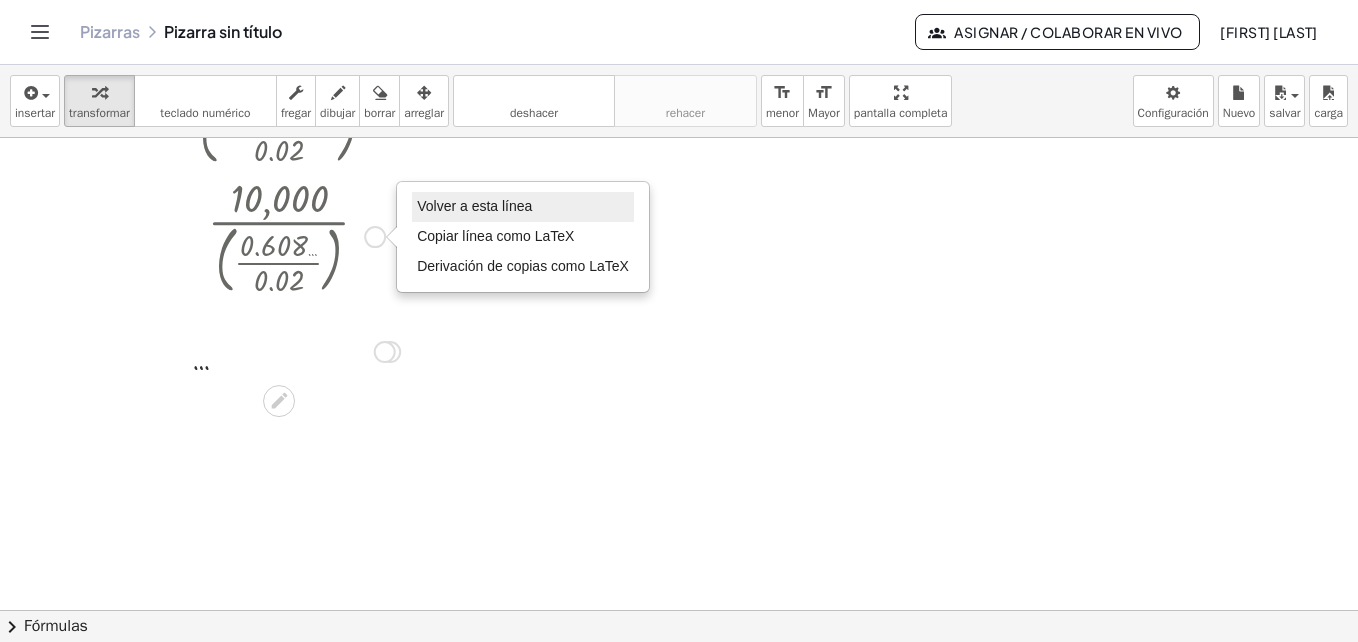 click on "Volver a esta línea" at bounding box center (474, 206) 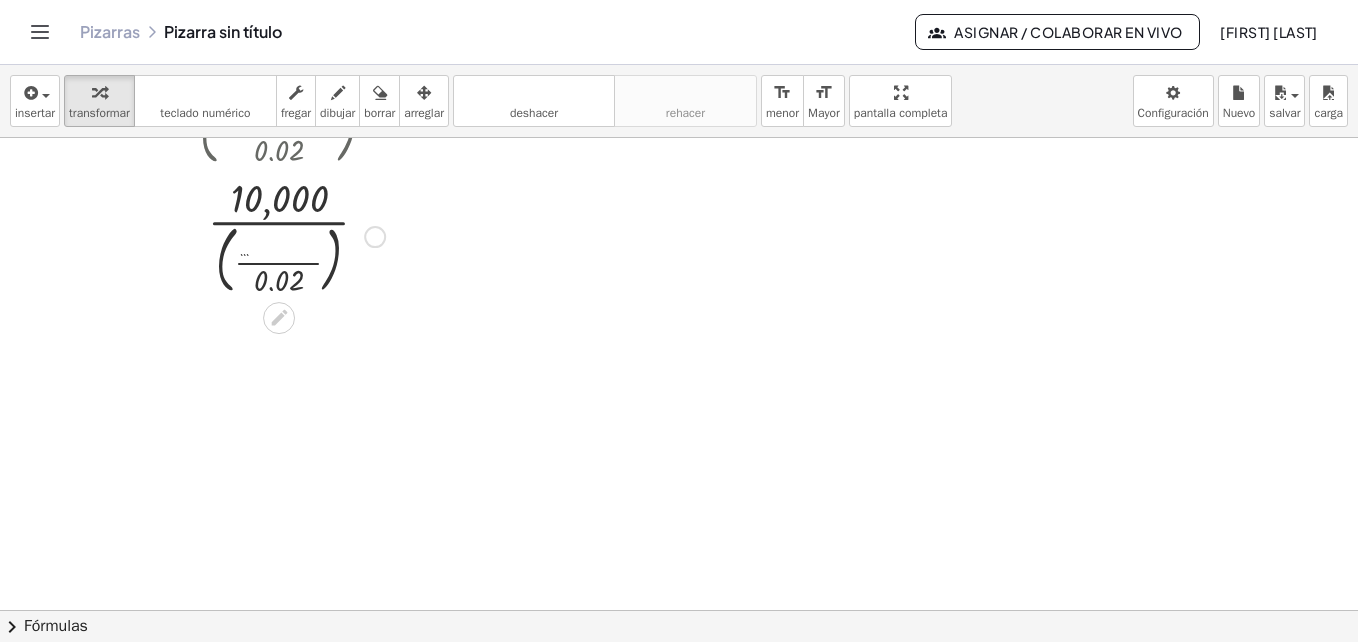 click on "Go back to this line Copy line as LaTeX Copy derivation as LaTeX" at bounding box center (375, 237) 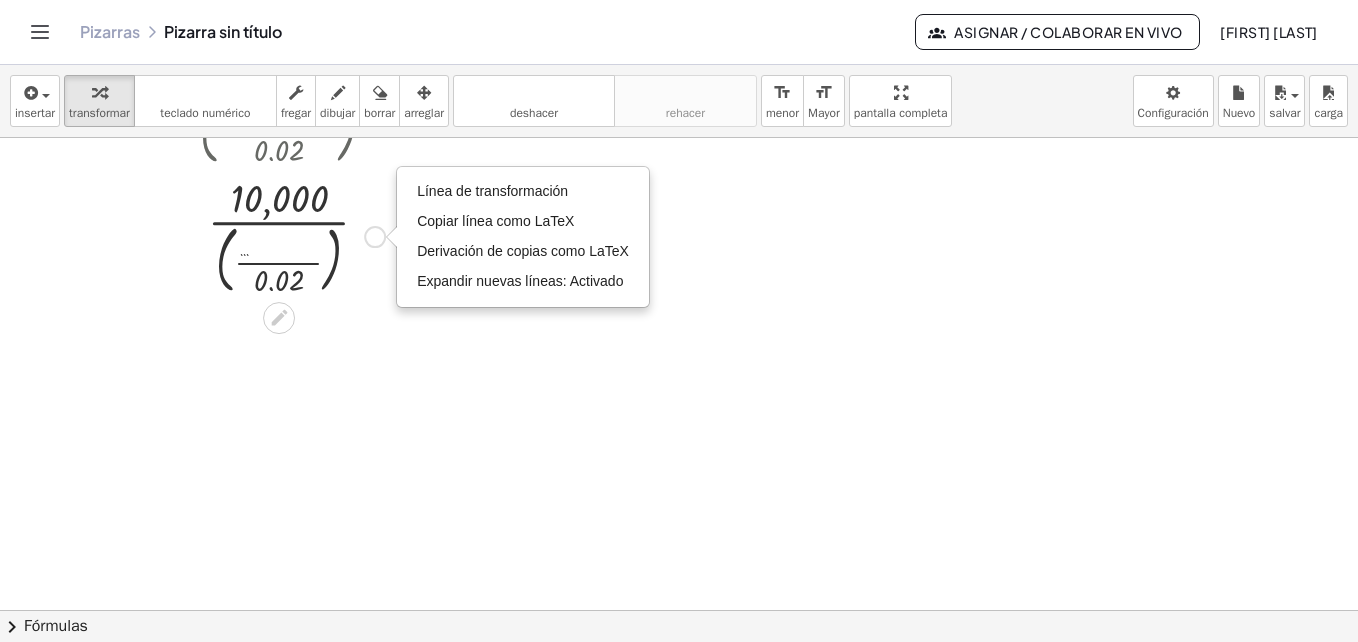 click at bounding box center [296, 235] 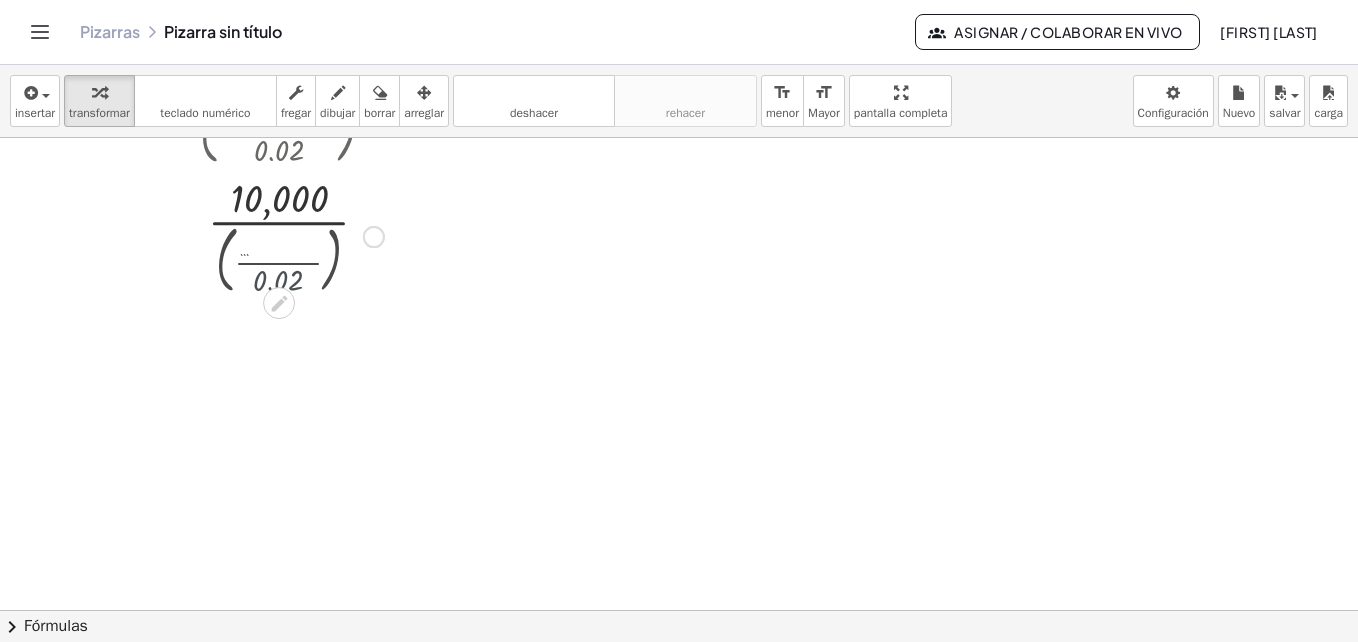 click at bounding box center (296, 235) 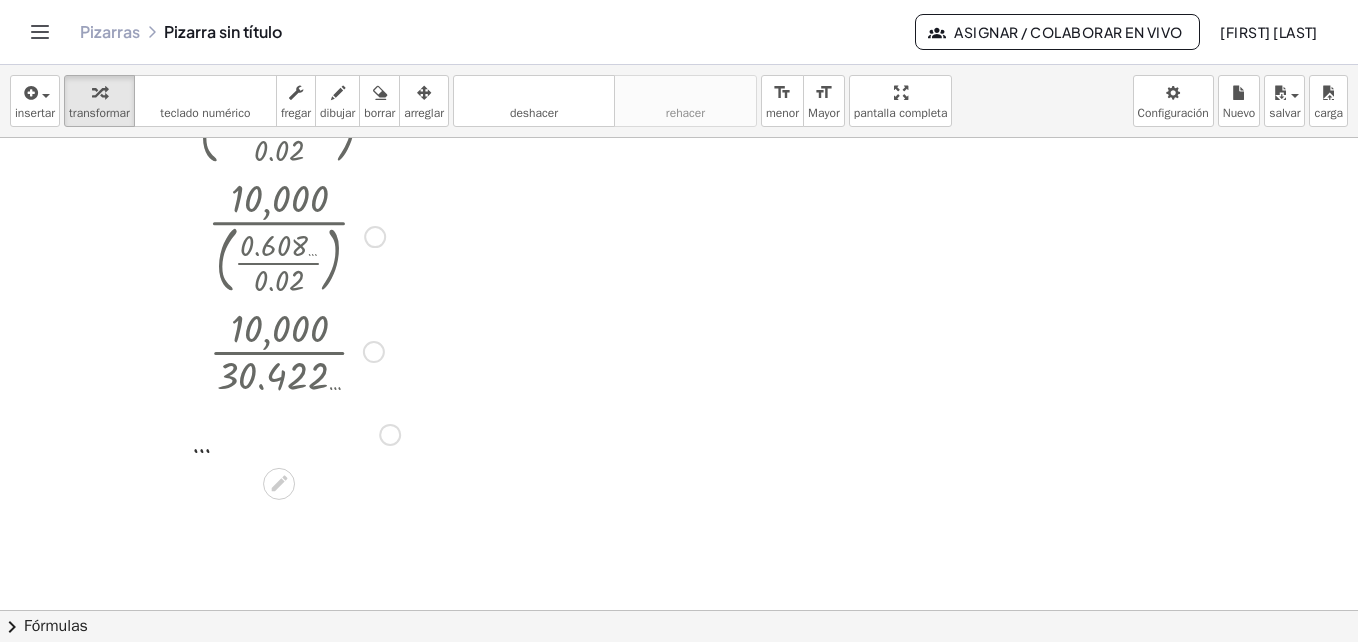 click at bounding box center (296, 350) 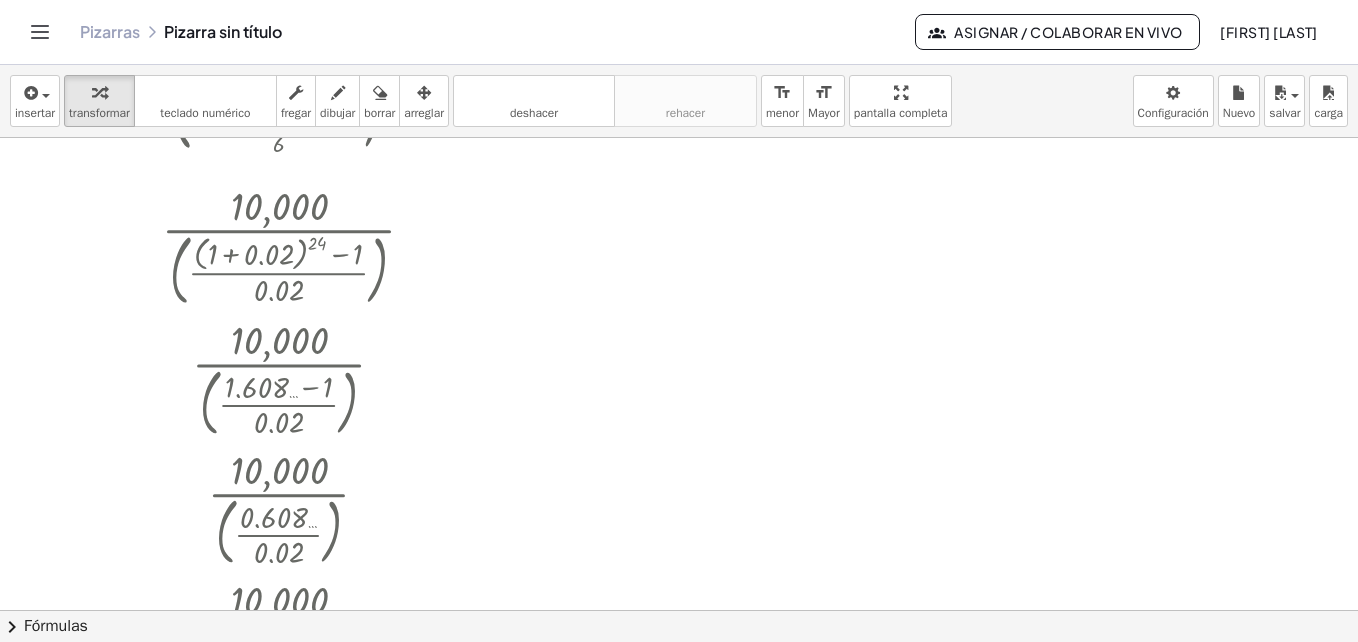 scroll, scrollTop: 0, scrollLeft: 0, axis: both 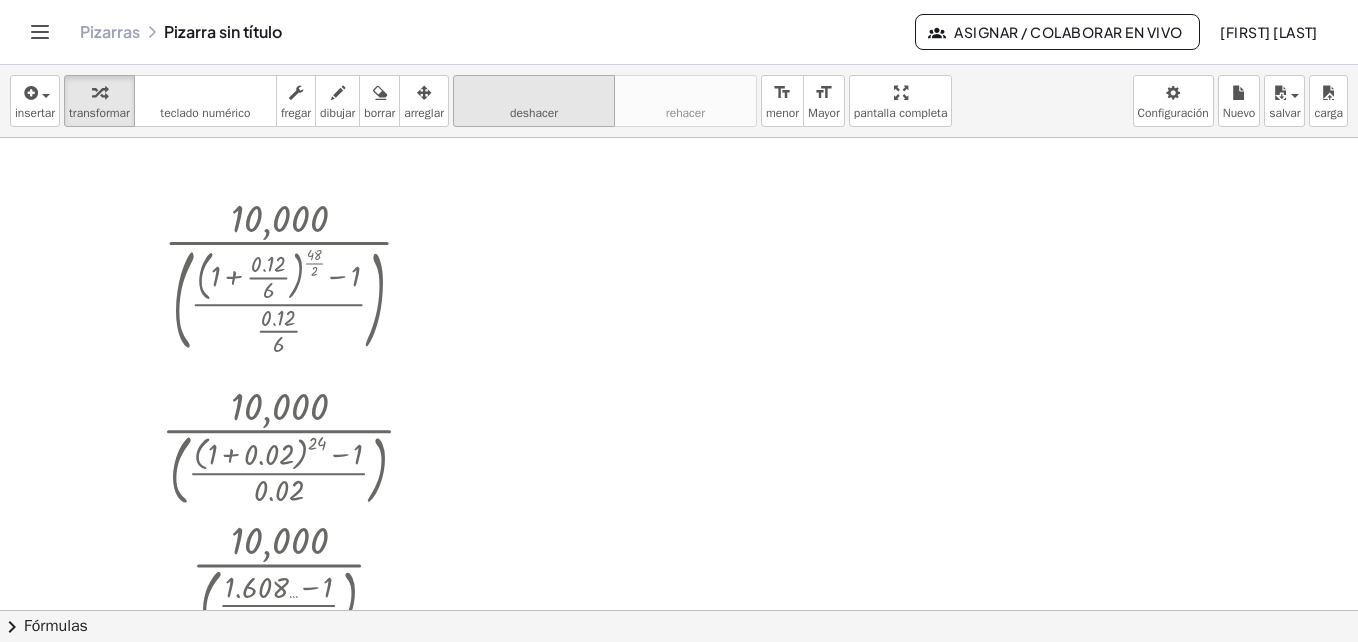 click on "deshacer" at bounding box center (534, 113) 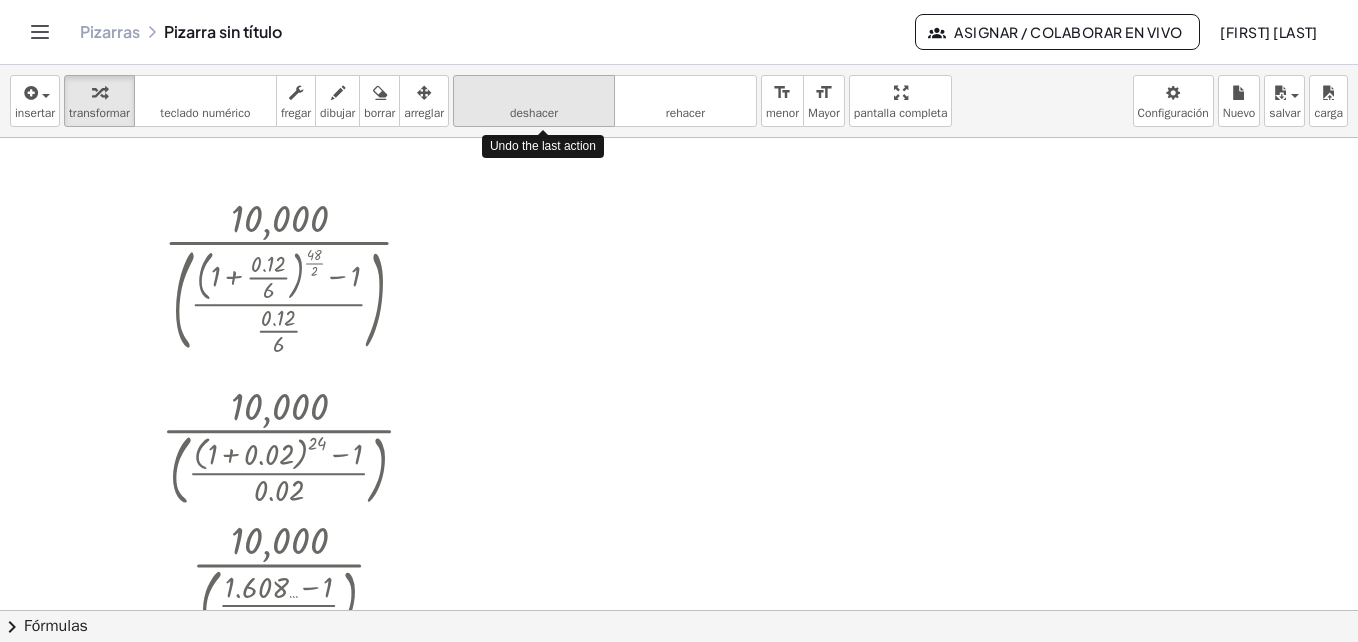 click on "deshacer" at bounding box center [534, 113] 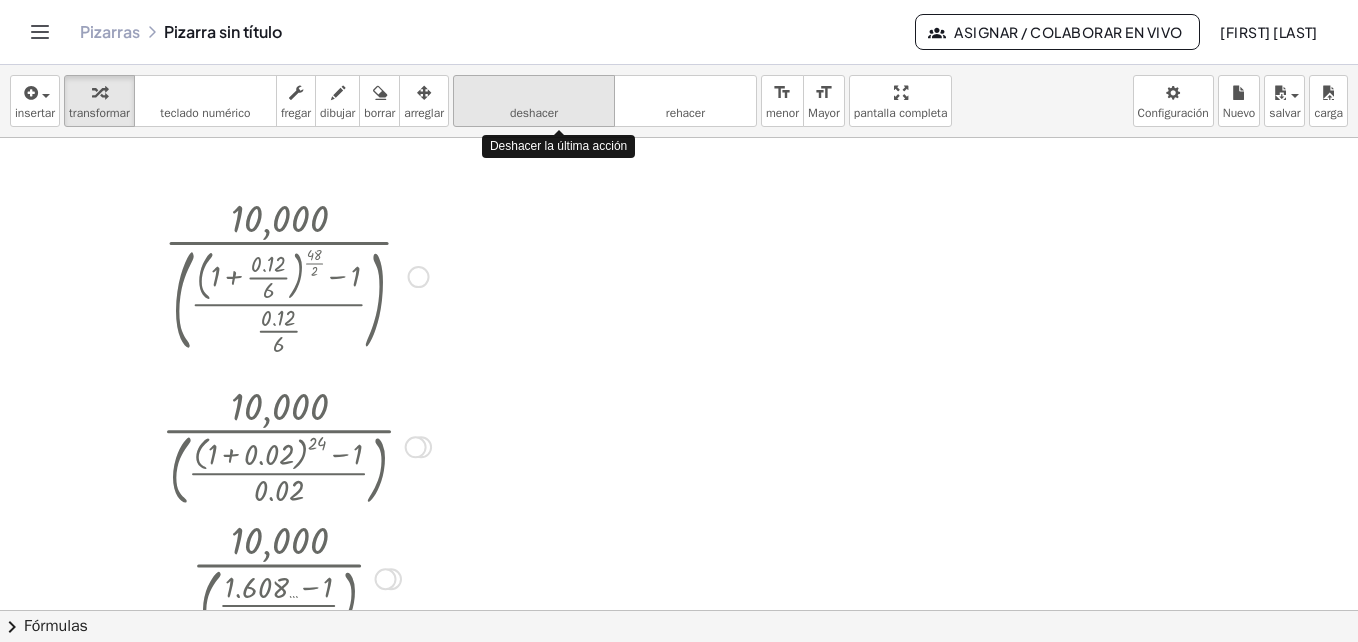 click on "deshacer" at bounding box center [534, 113] 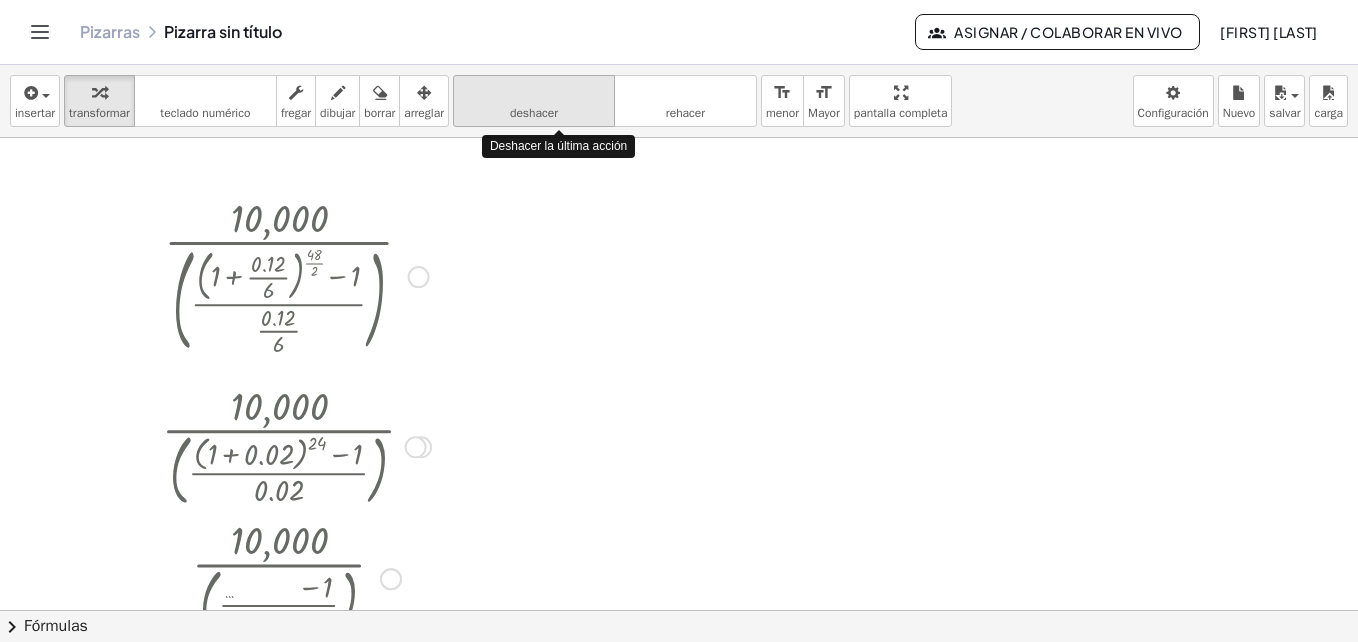 click on "deshacer" at bounding box center (534, 113) 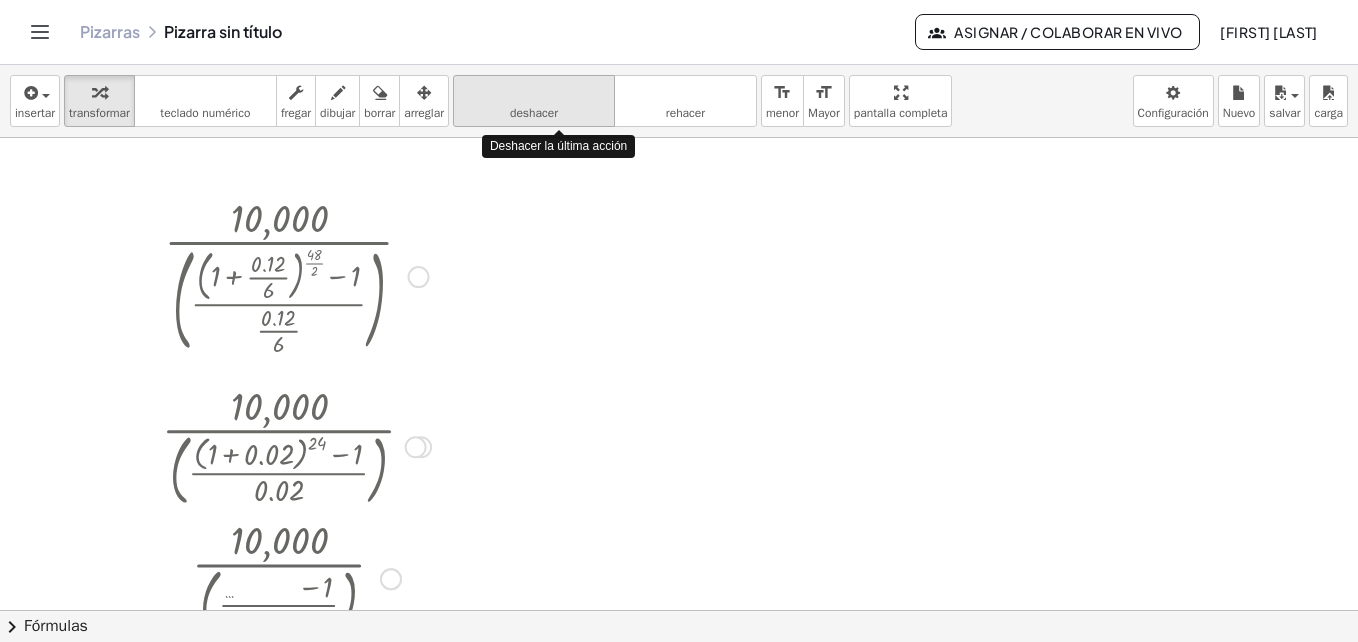 click on "deshacer deshacer" at bounding box center [534, 101] 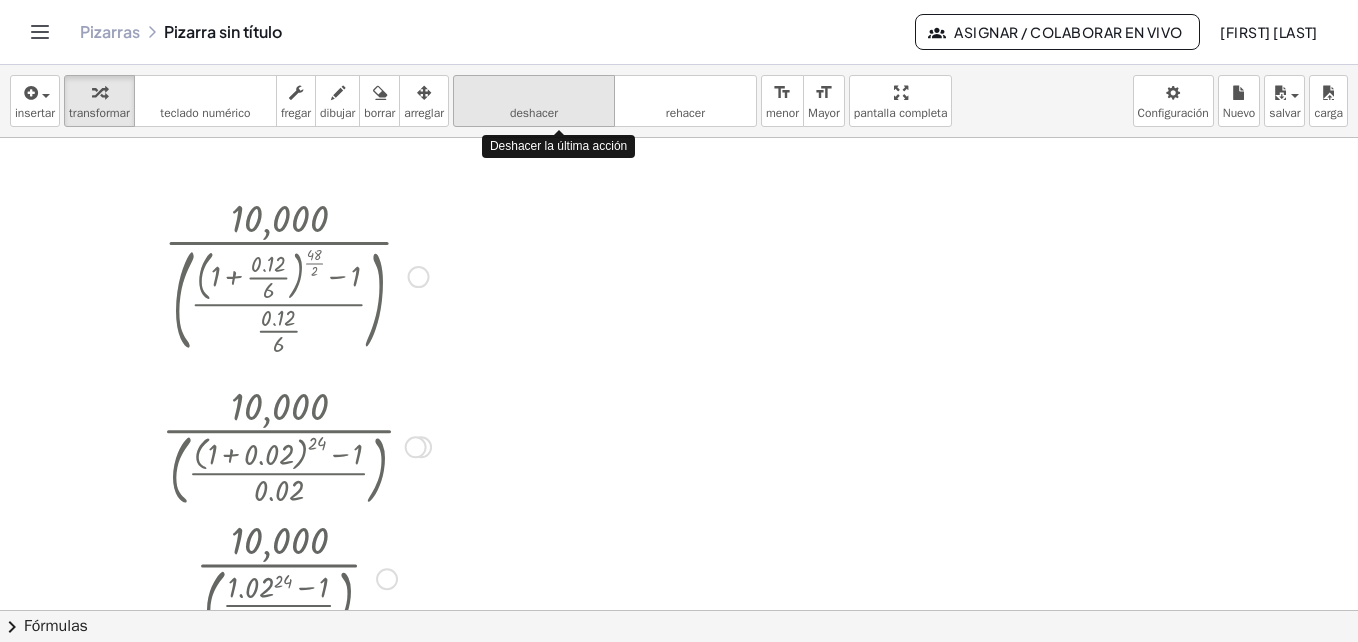 click on "deshacer deshacer" at bounding box center (534, 101) 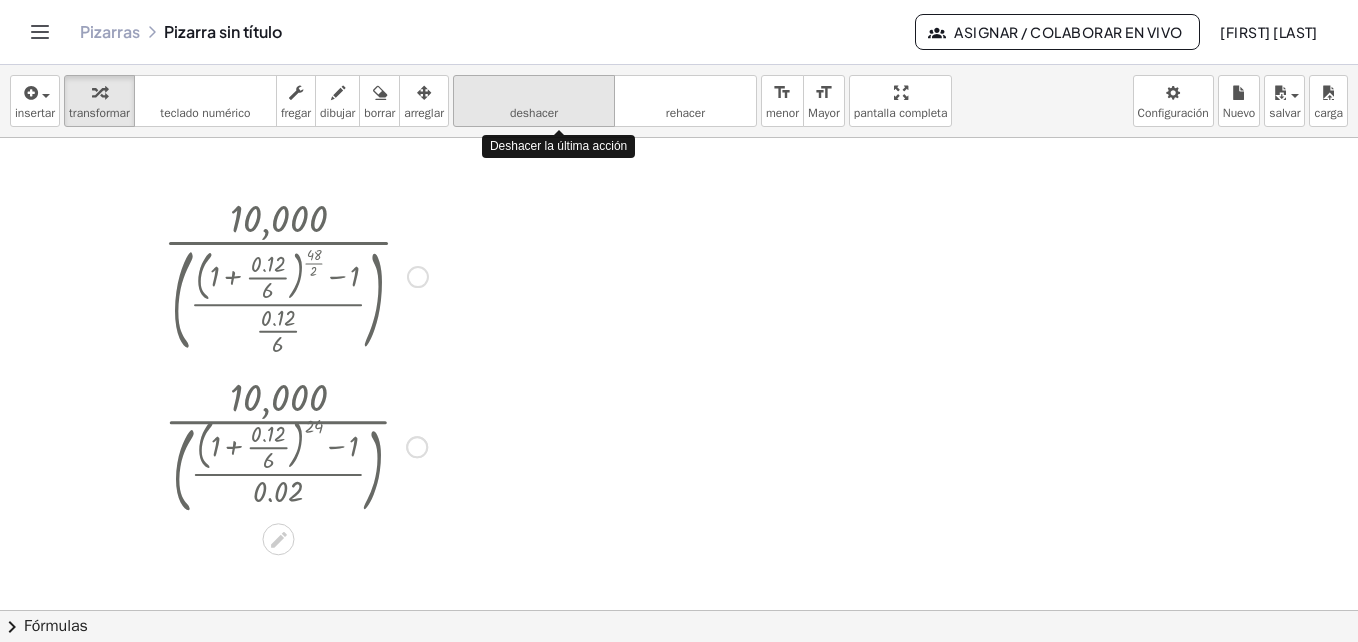 click on "deshacer deshacer" at bounding box center (534, 101) 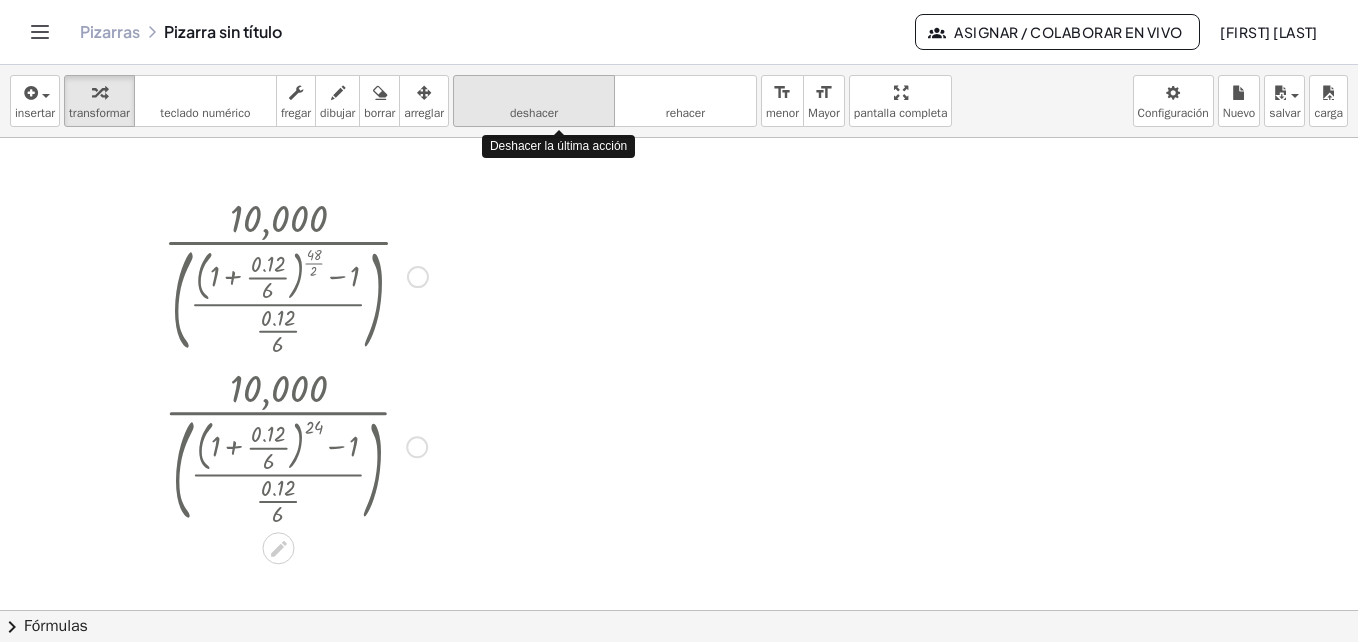 click on "deshacer deshacer" at bounding box center [534, 101] 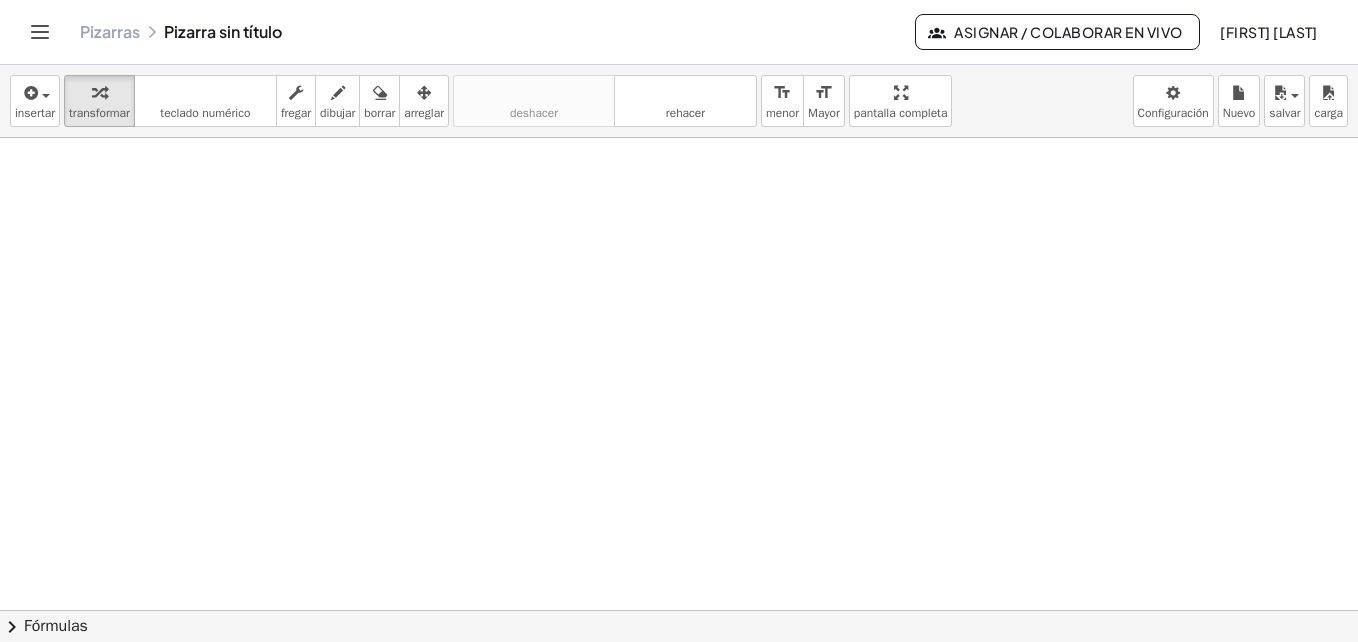 scroll, scrollTop: 100, scrollLeft: 0, axis: vertical 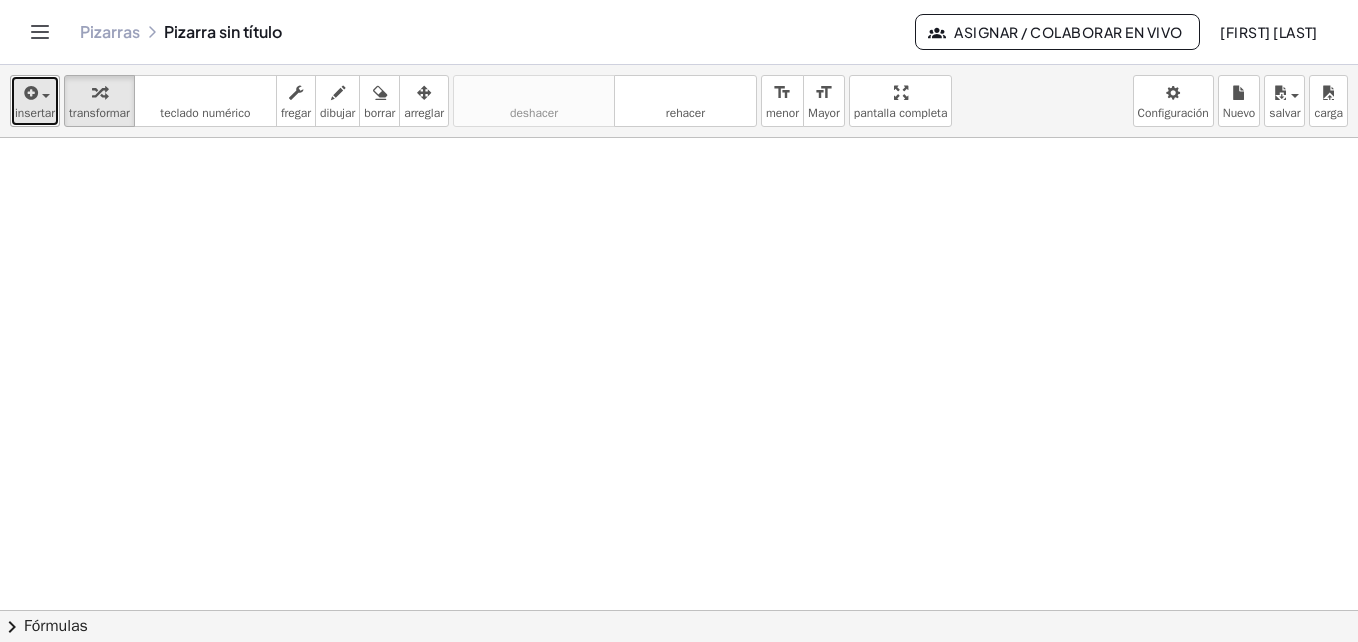 click on "insertar" at bounding box center (35, 113) 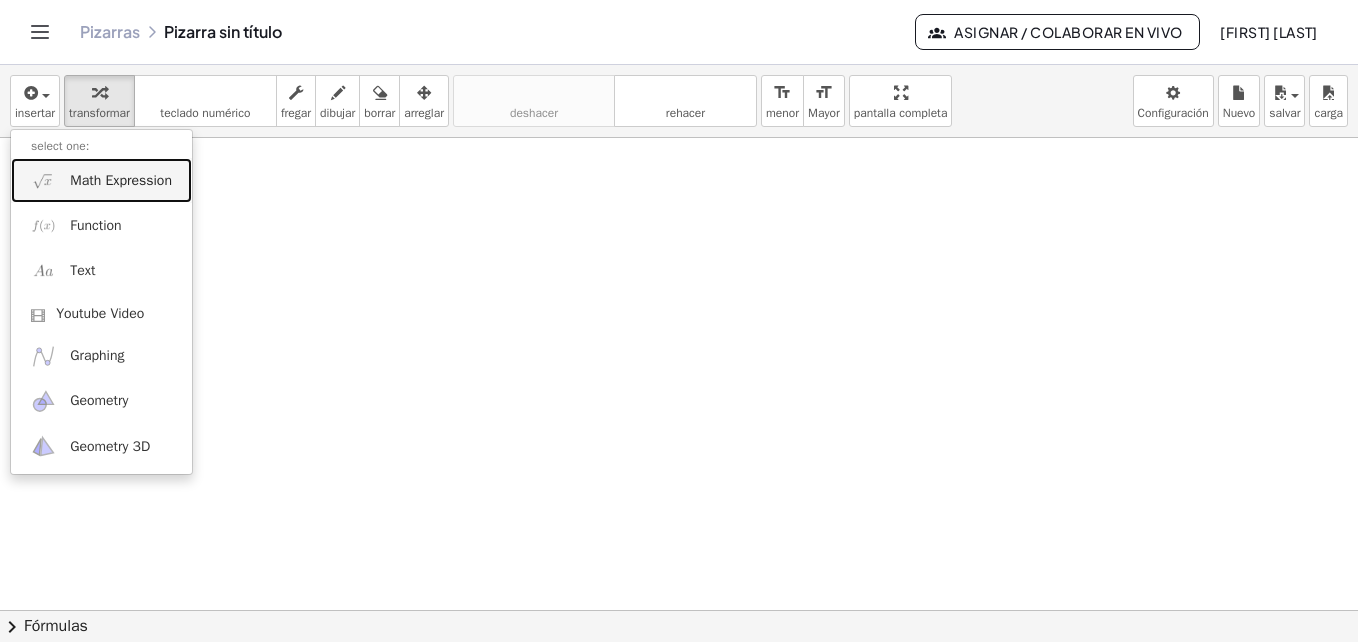 click on "Math Expression" at bounding box center (121, 181) 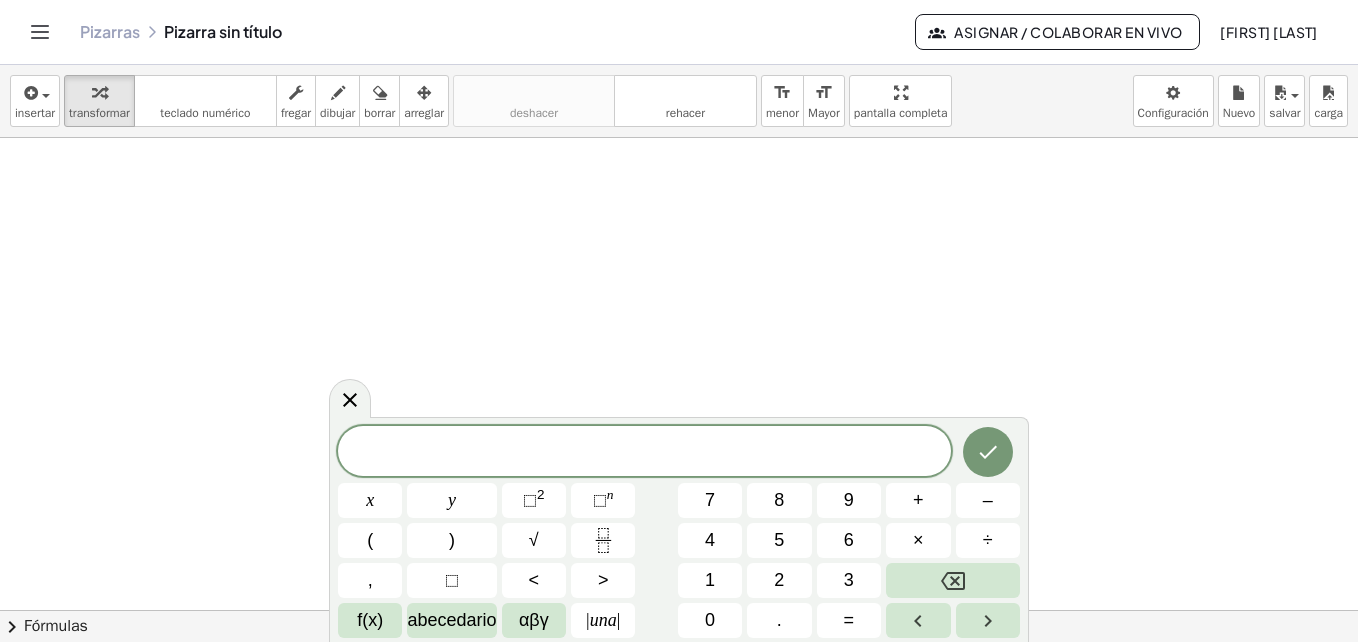 scroll, scrollTop: 472, scrollLeft: 0, axis: vertical 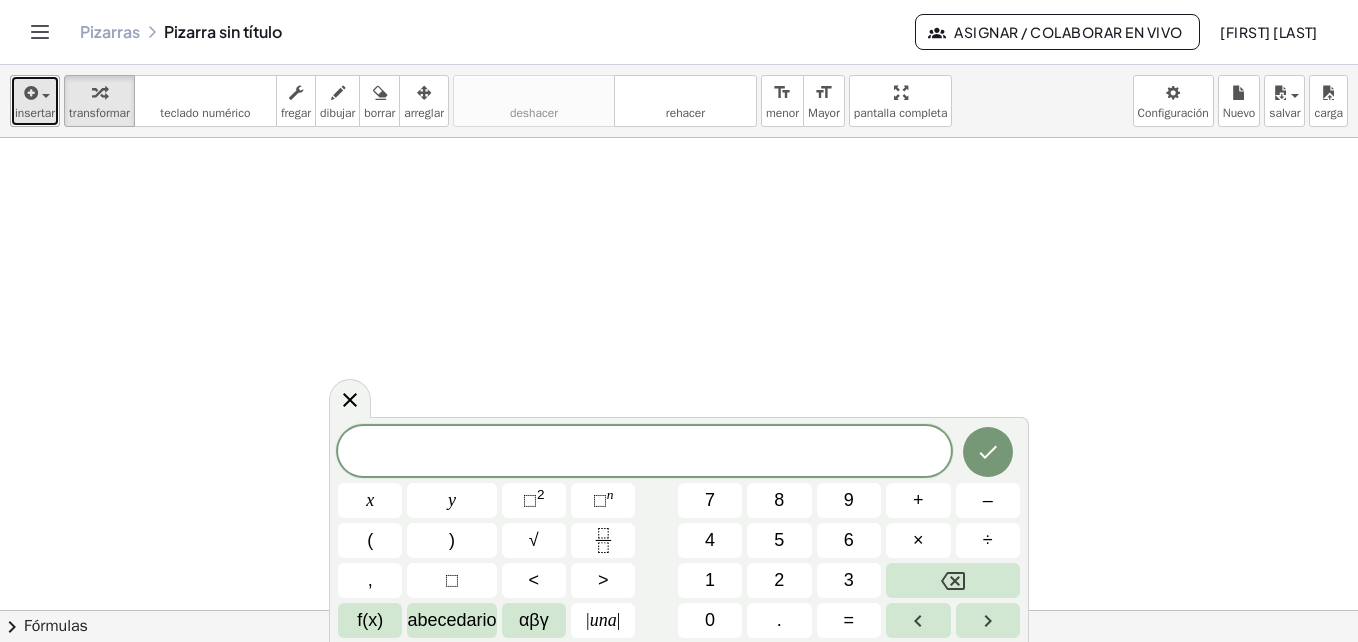 click on "insertar" at bounding box center [35, 113] 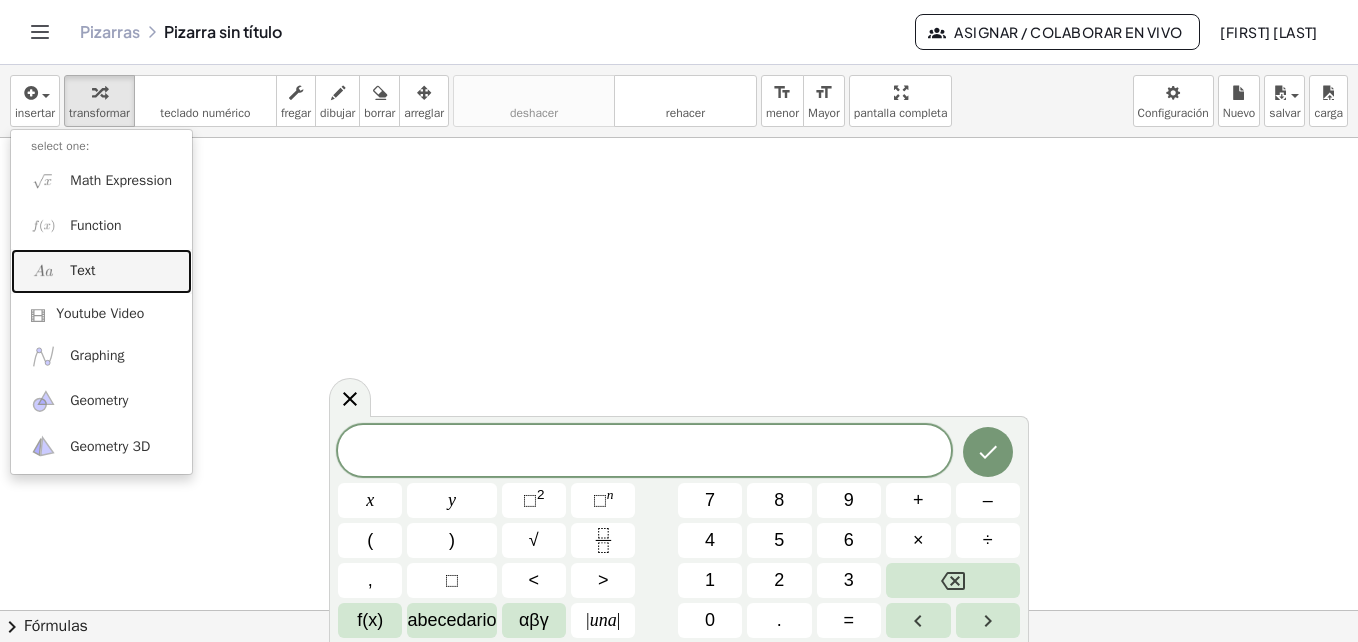 drag, startPoint x: 103, startPoint y: 270, endPoint x: 203, endPoint y: 295, distance: 103.077644 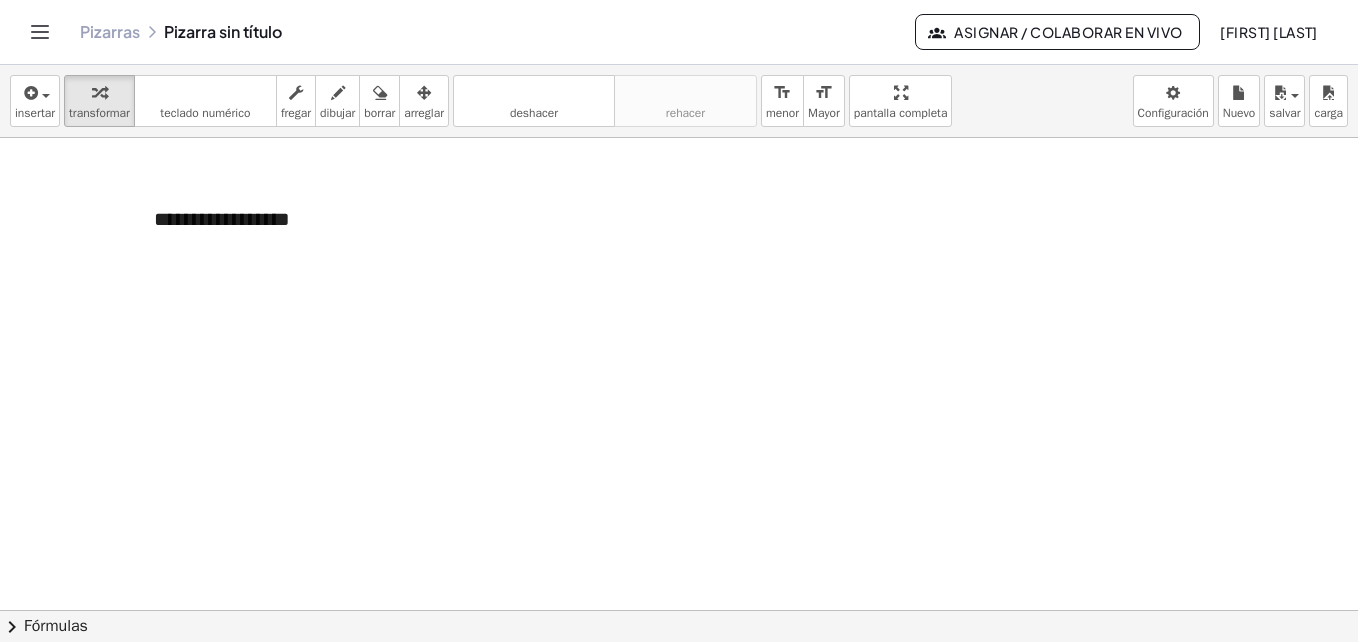 type 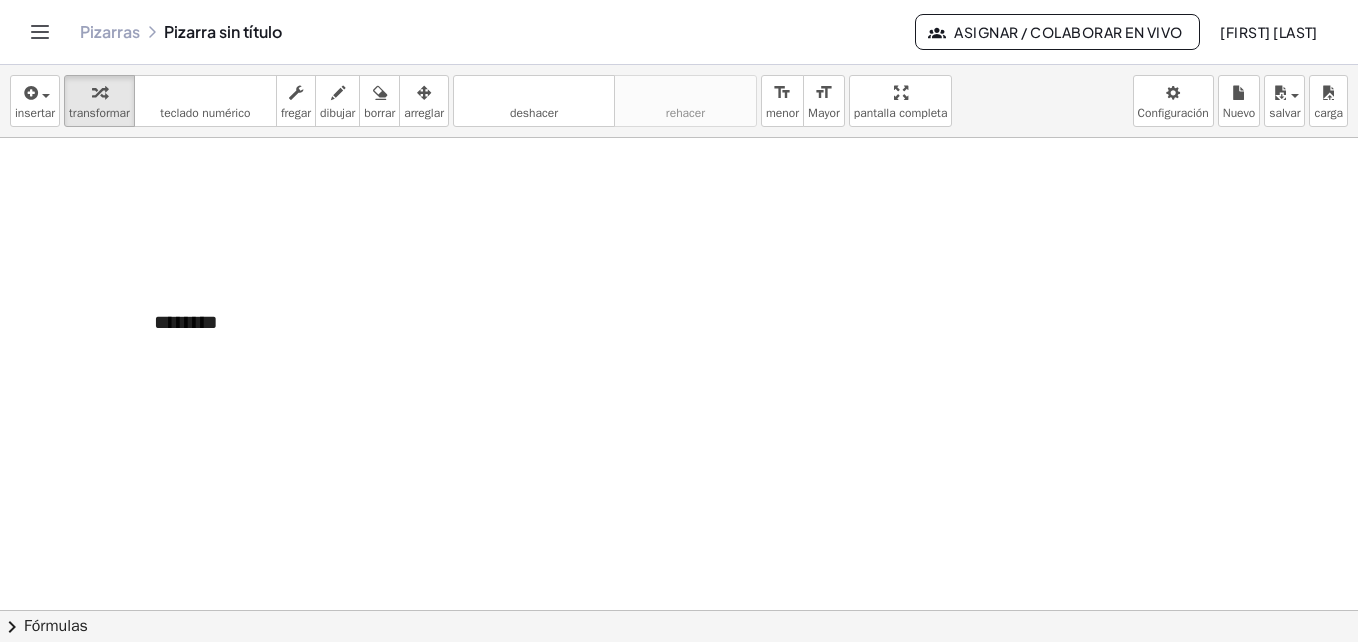 scroll, scrollTop: 272, scrollLeft: 0, axis: vertical 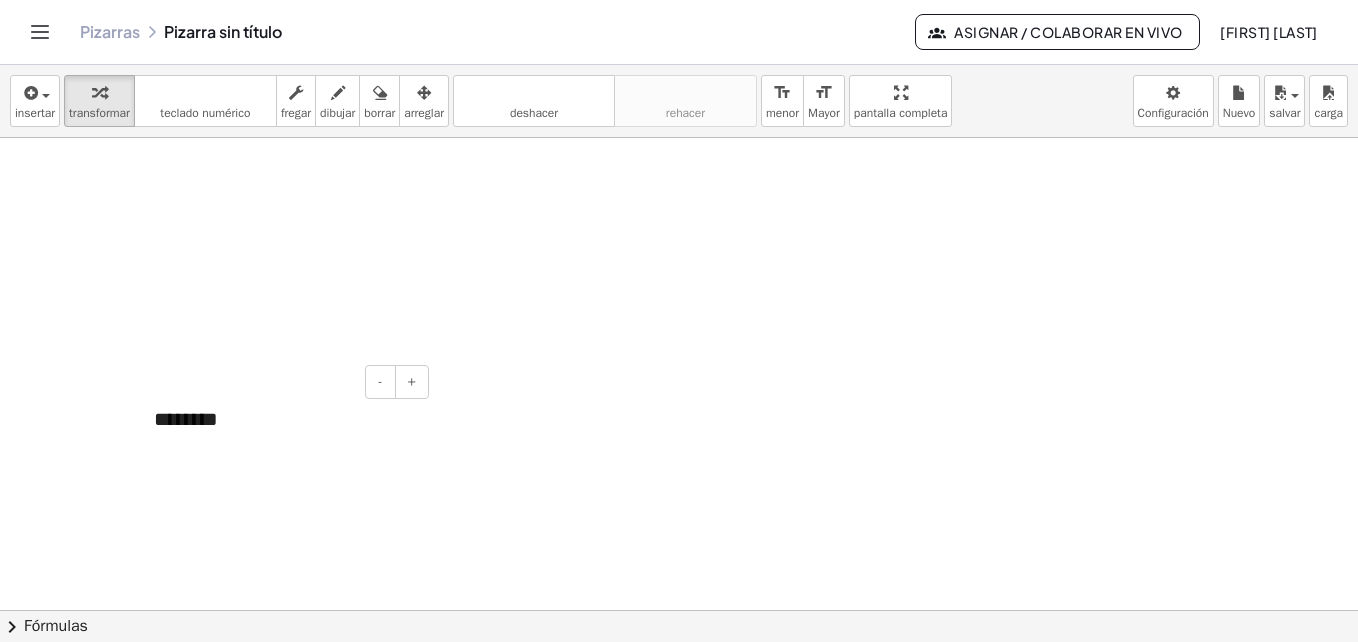 click on "********" at bounding box center [284, 419] 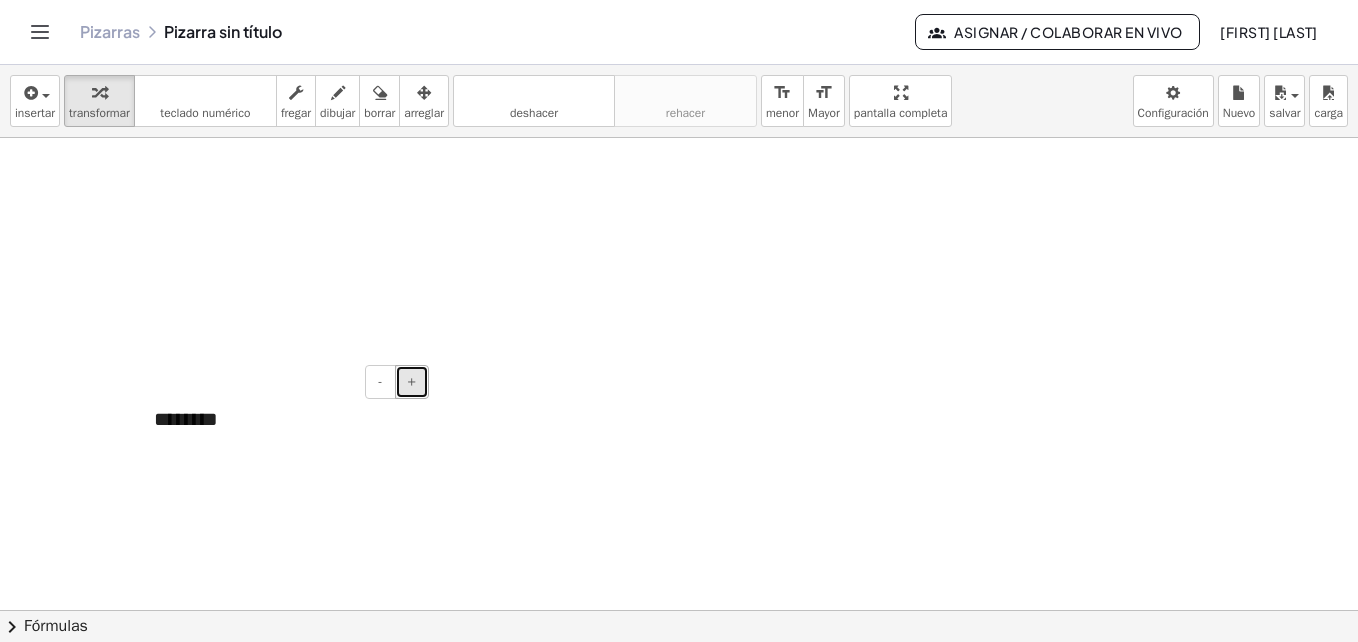 click on "+" at bounding box center (412, 382) 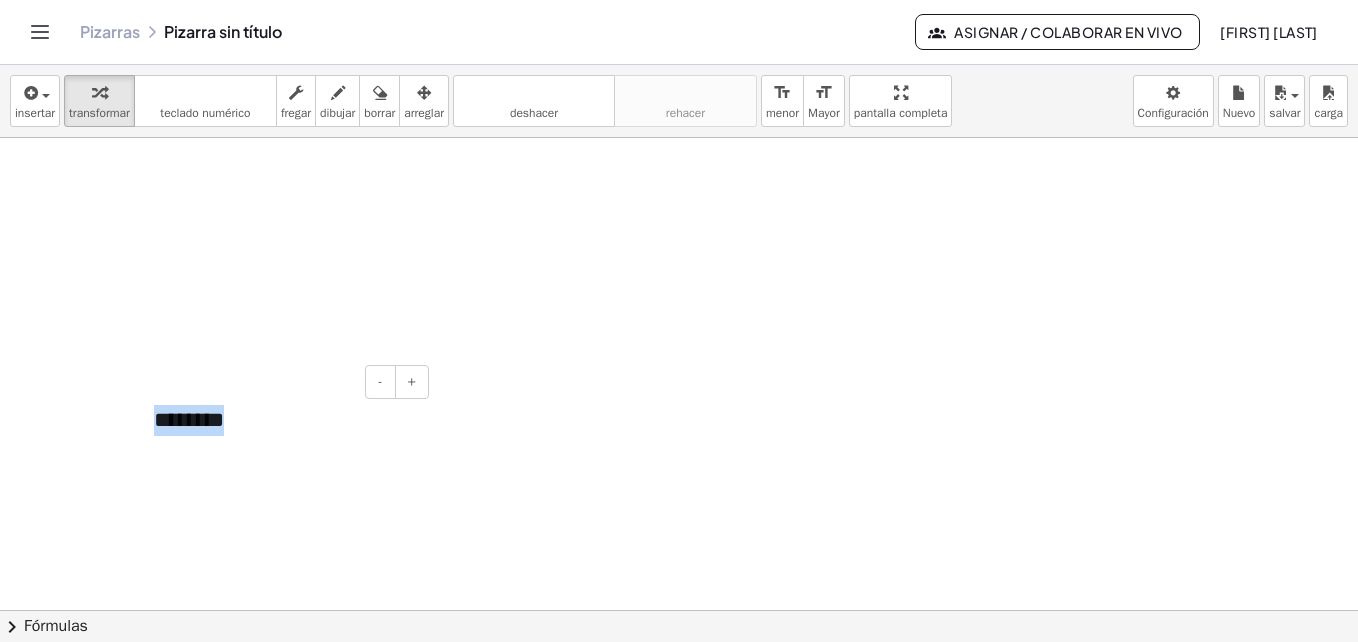 drag, startPoint x: 298, startPoint y: 427, endPoint x: 139, endPoint y: 431, distance: 159.05031 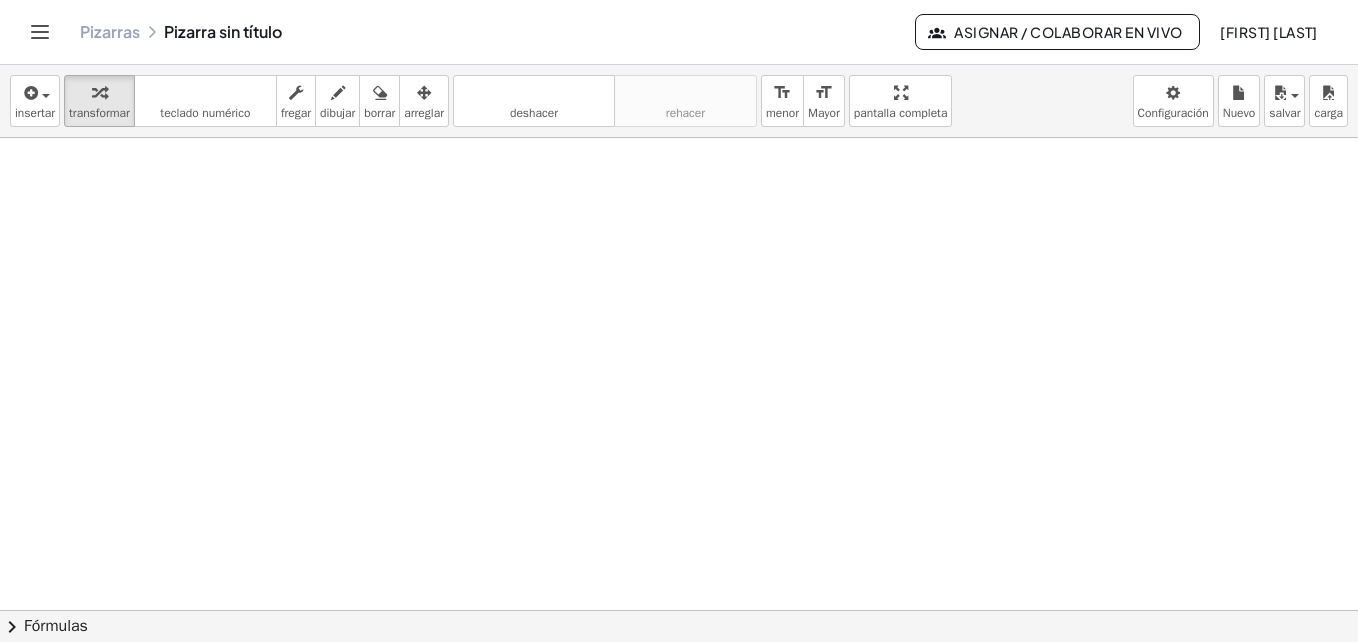 click at bounding box center [679, 574] 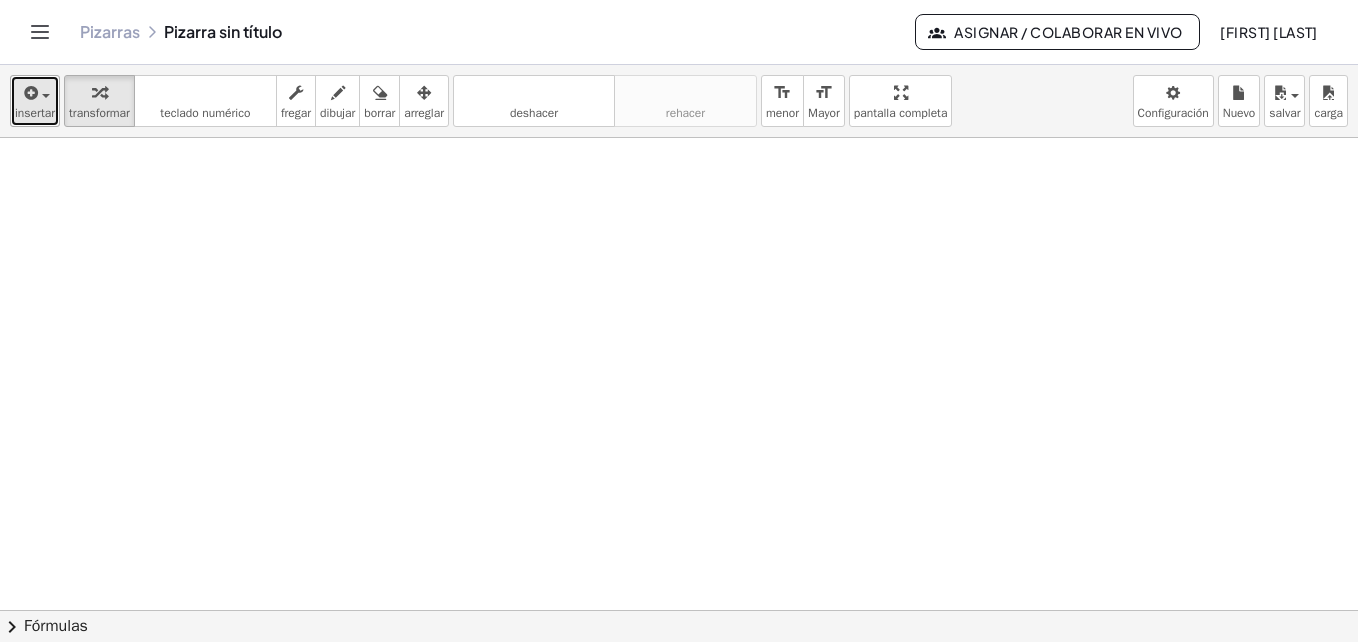click on "insertar" at bounding box center [35, 101] 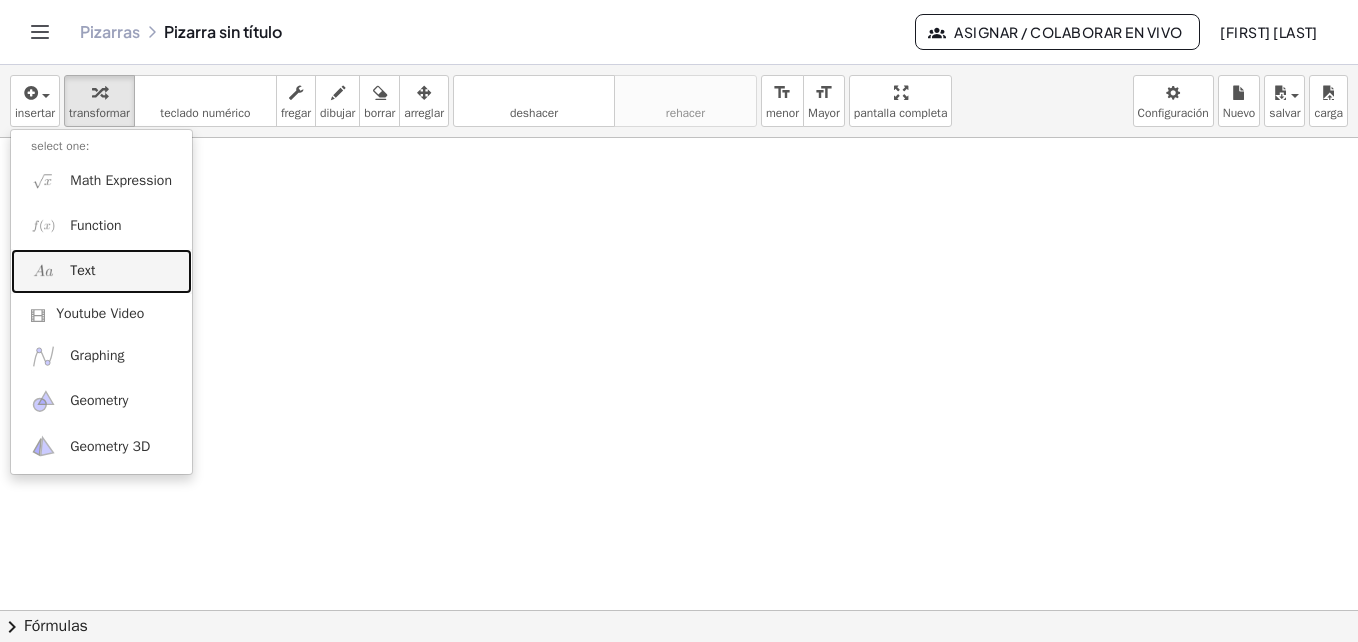 click on "Text" at bounding box center (101, 271) 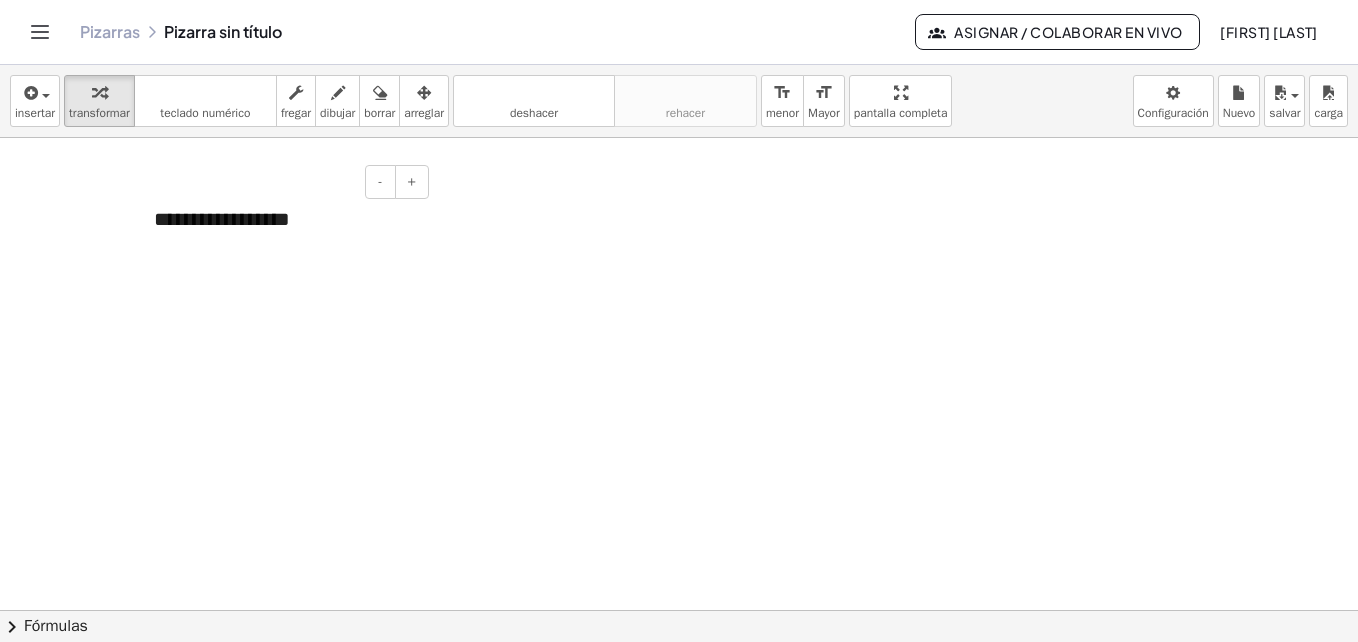 type 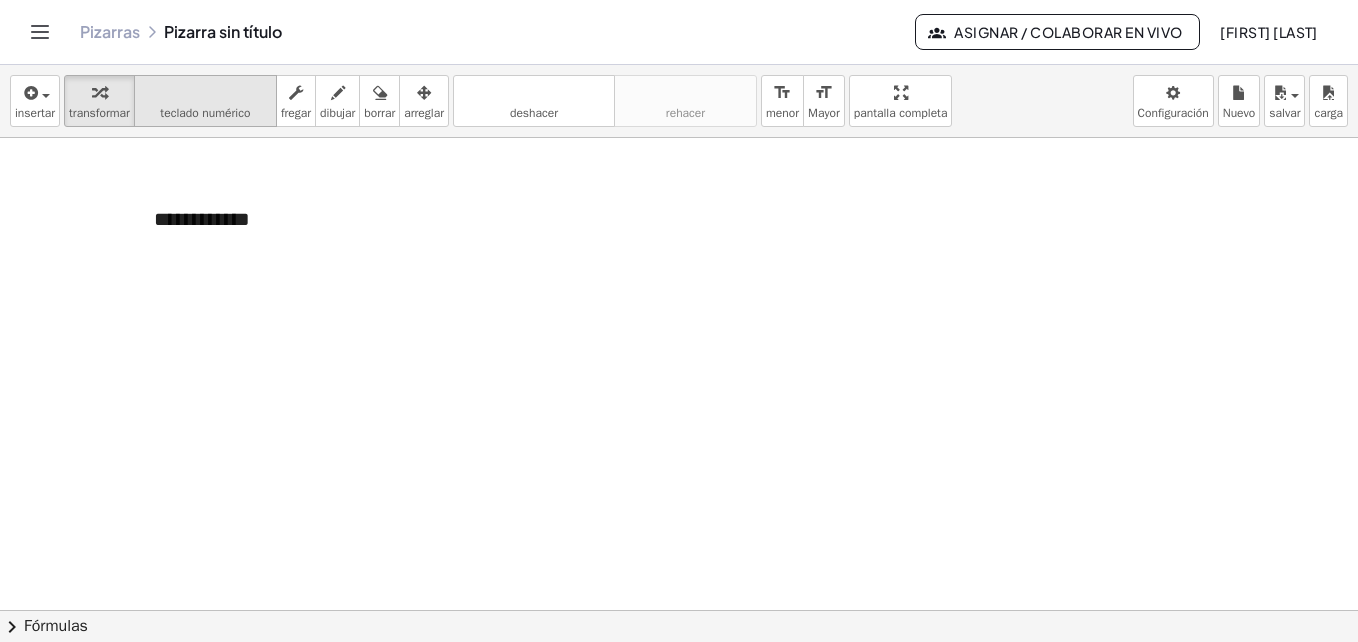 click on "teclado numérico" at bounding box center [205, 113] 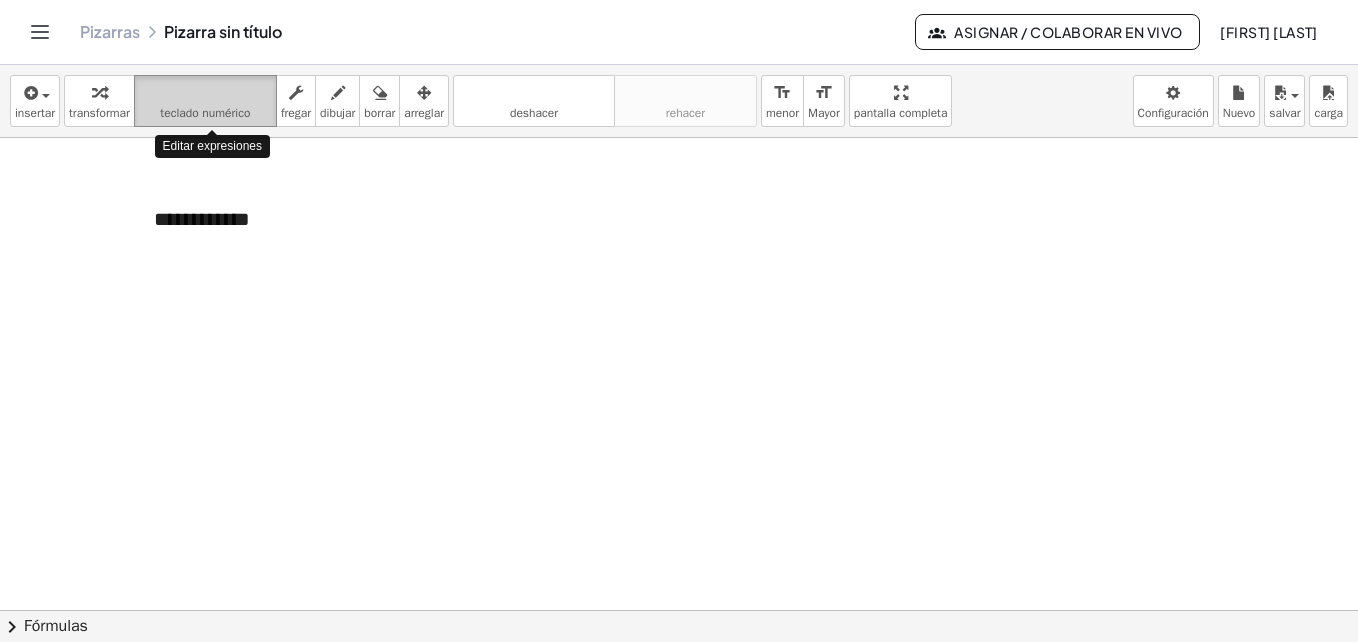click on "teclado" at bounding box center (205, 93) 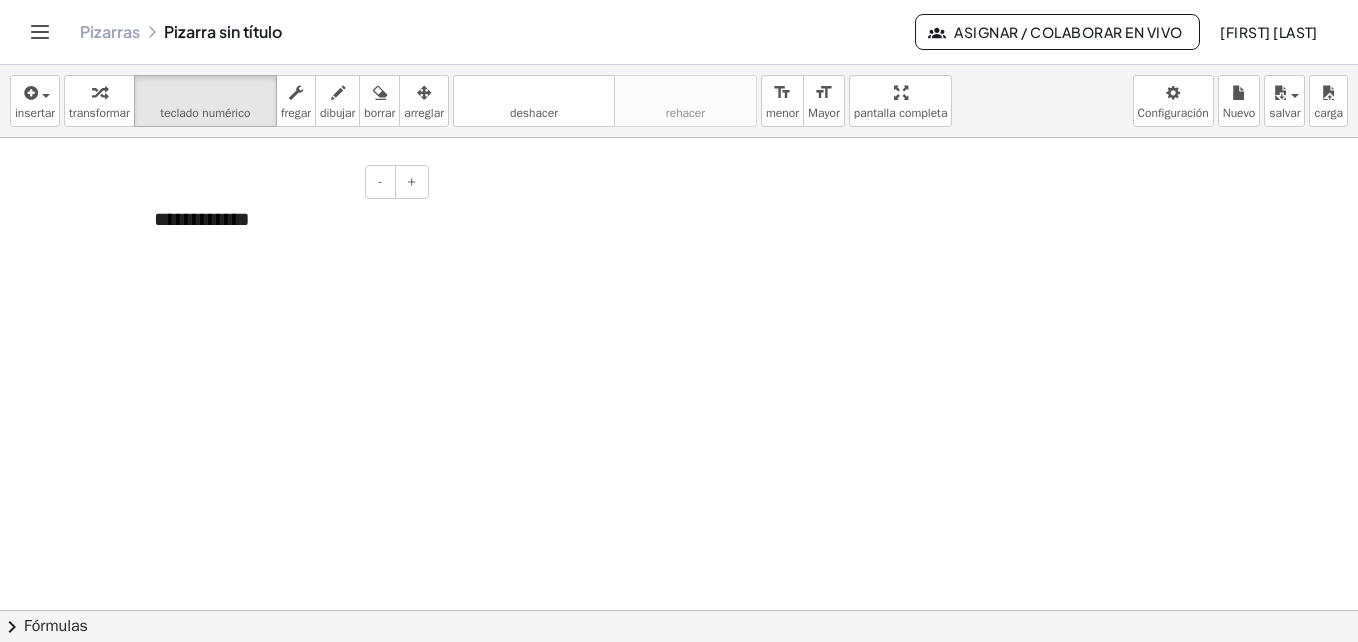 click on "**********" at bounding box center (284, 219) 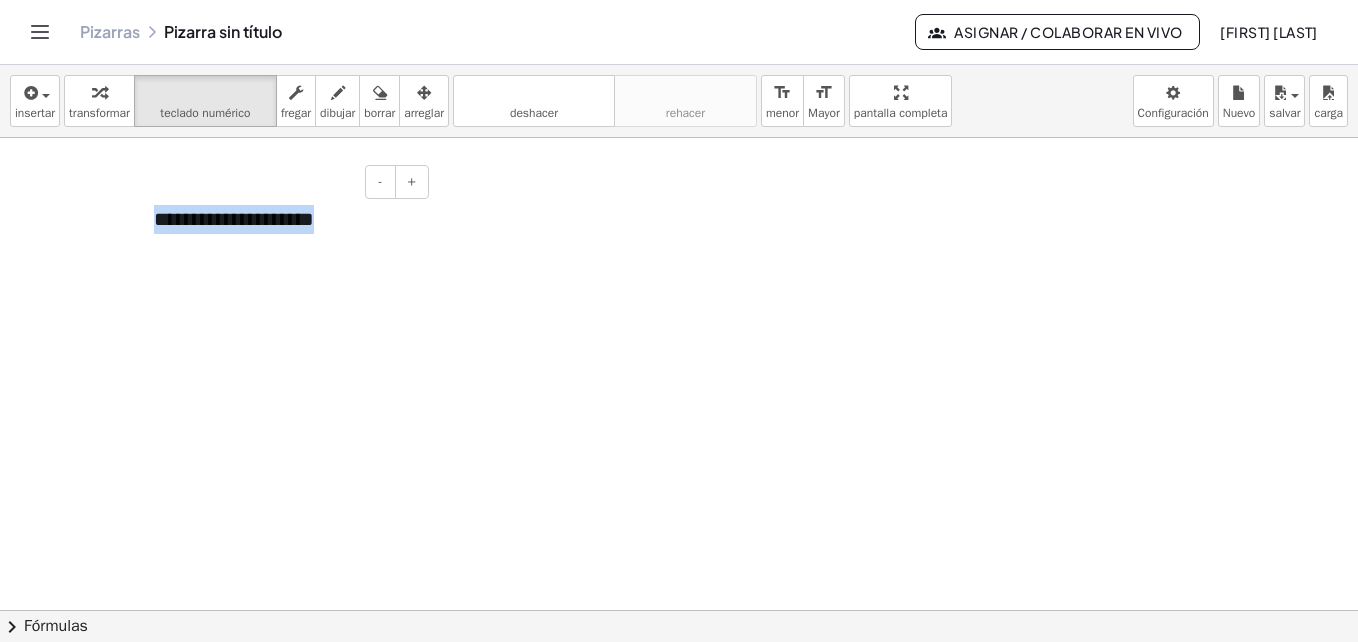 drag, startPoint x: 297, startPoint y: 226, endPoint x: -4, endPoint y: 226, distance: 301 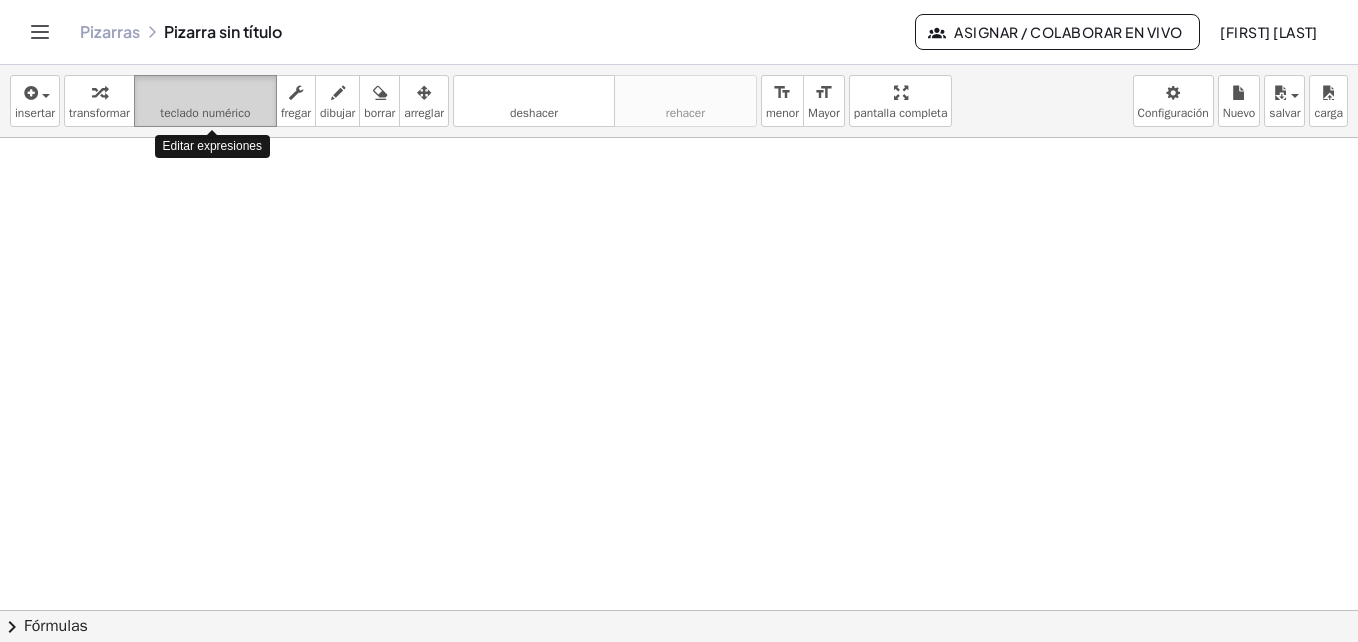 click on "teclado" at bounding box center (205, 93) 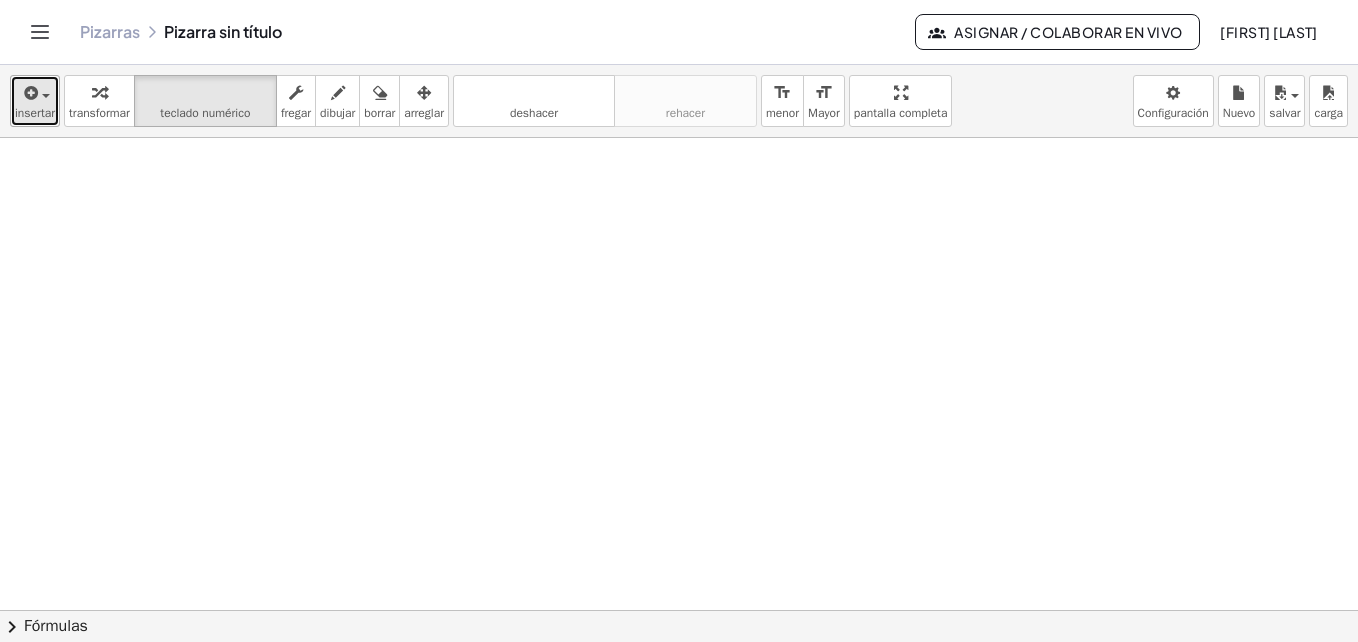 click on "insertar" at bounding box center [35, 113] 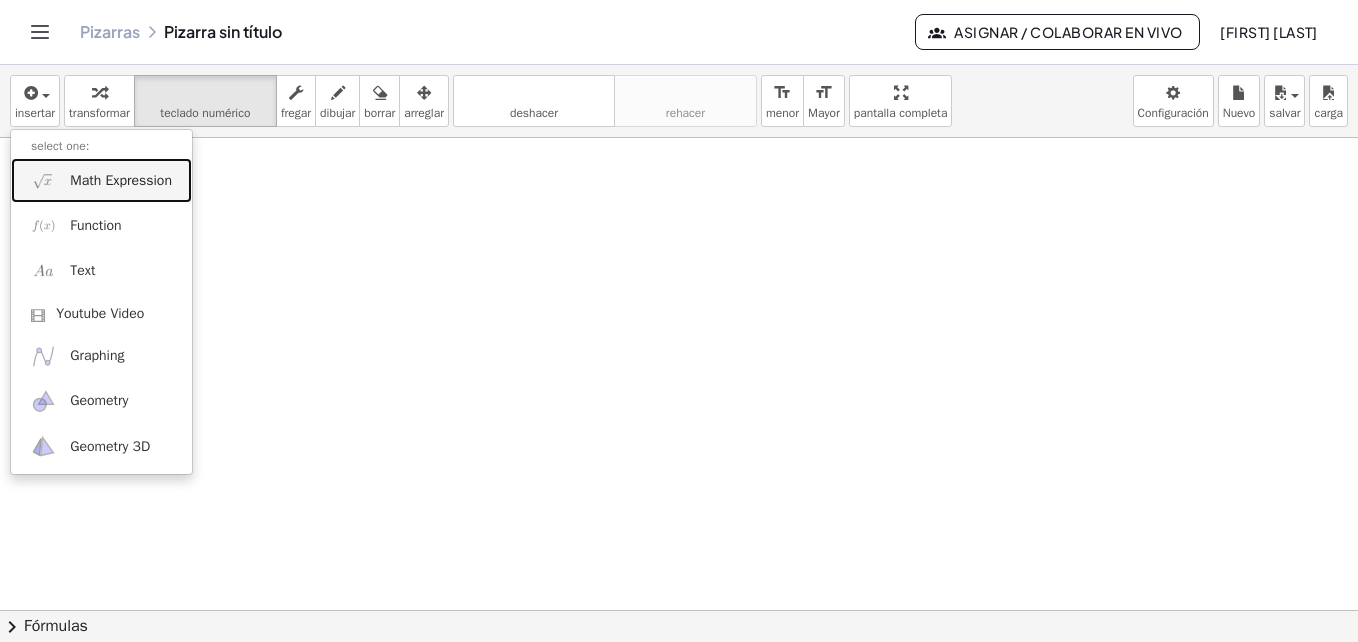 click on "Math Expression" at bounding box center [121, 181] 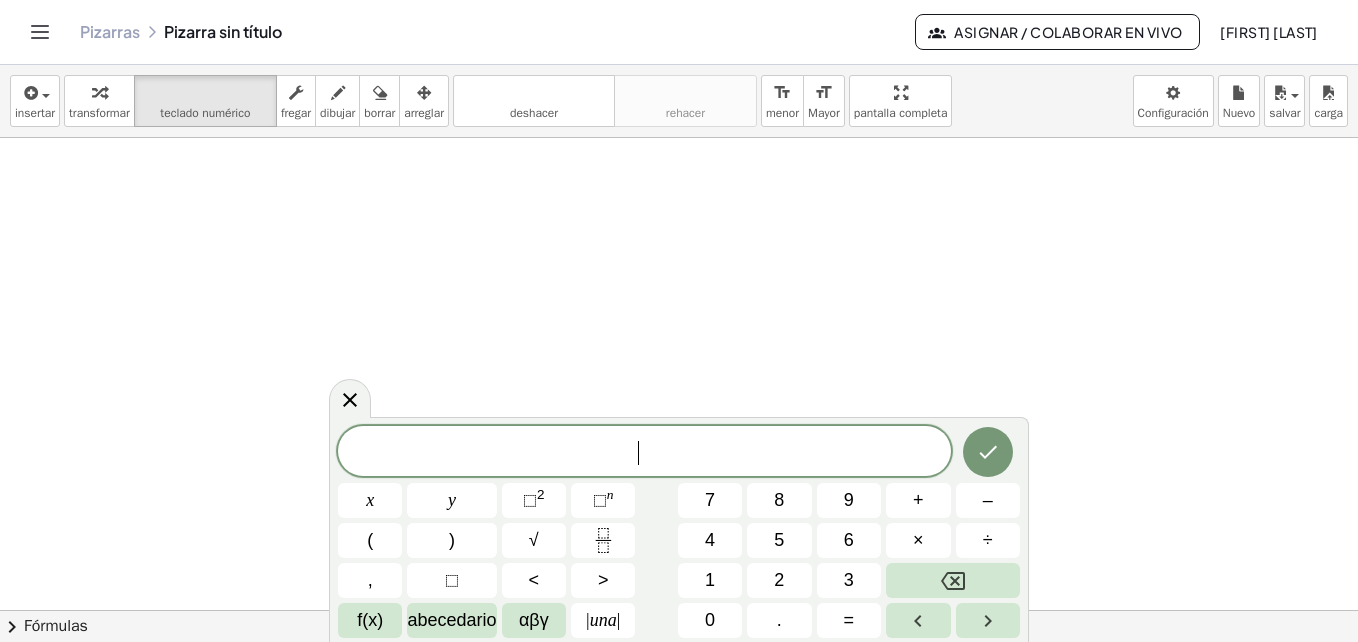 scroll, scrollTop: 572, scrollLeft: 0, axis: vertical 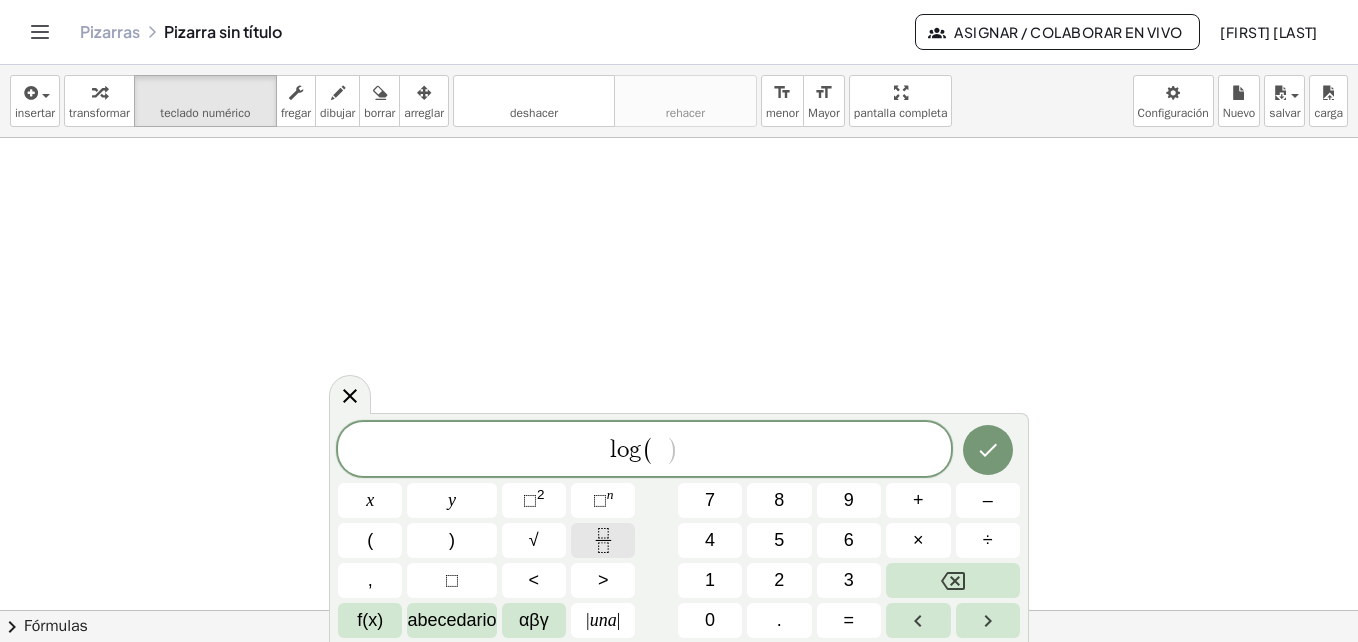 click 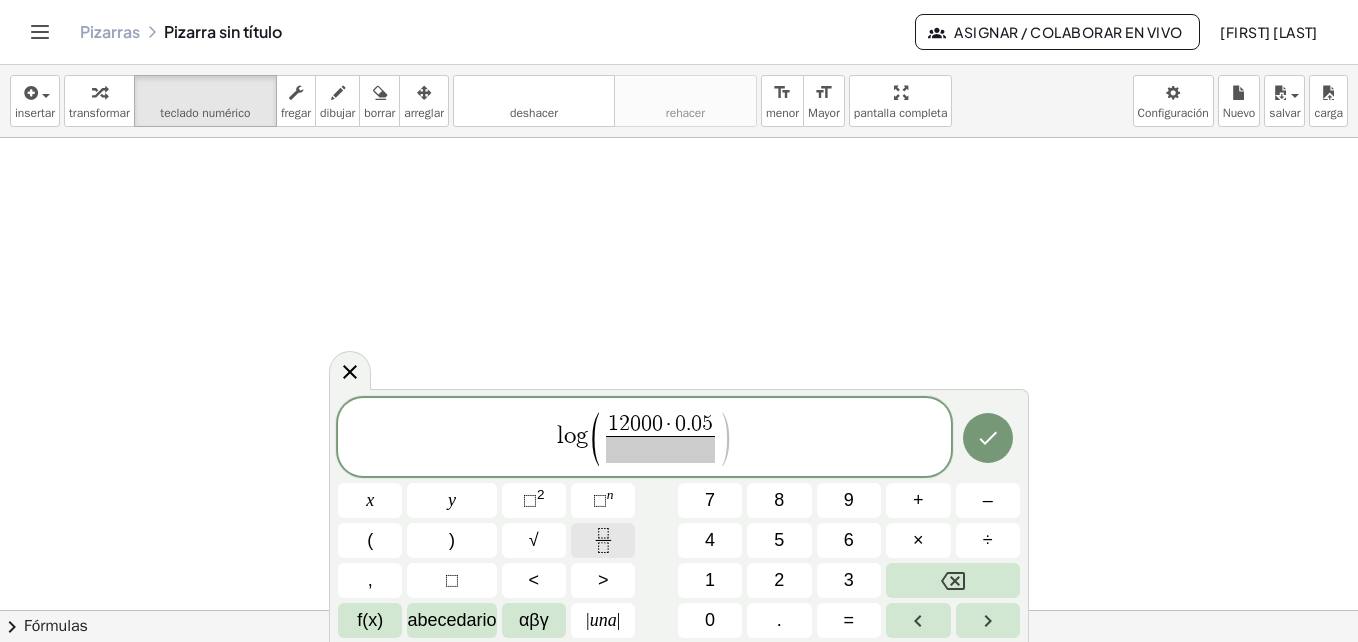 click at bounding box center [603, 540] 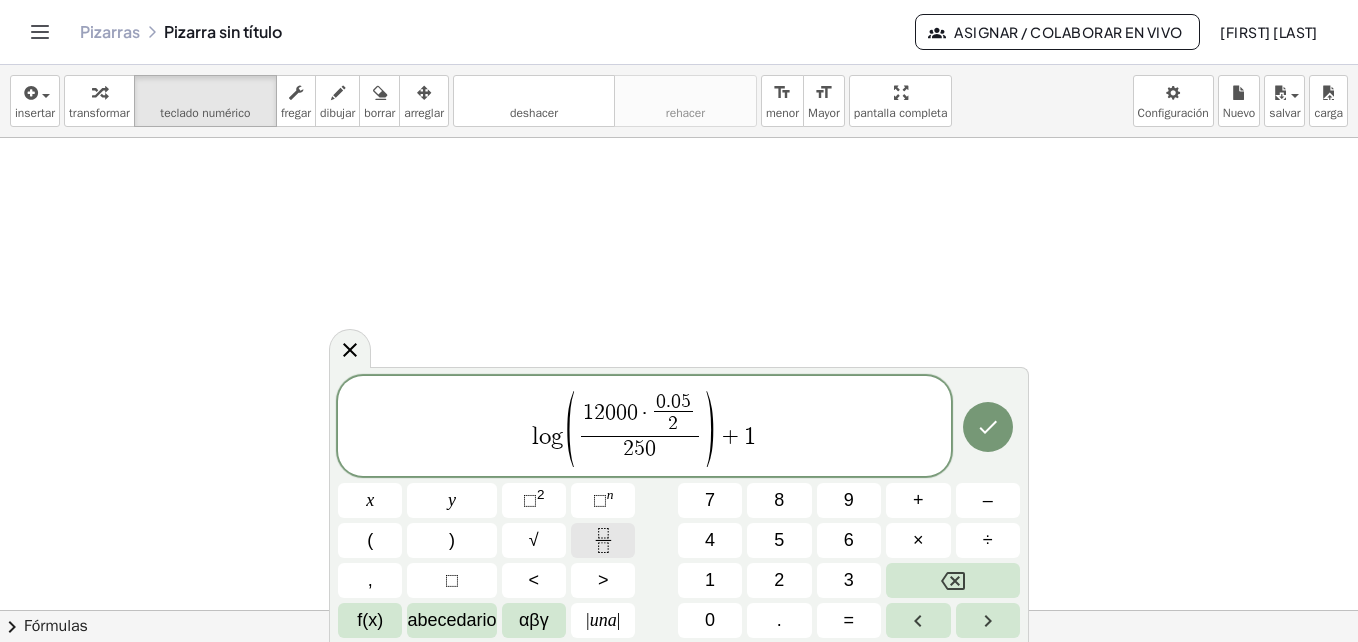 click 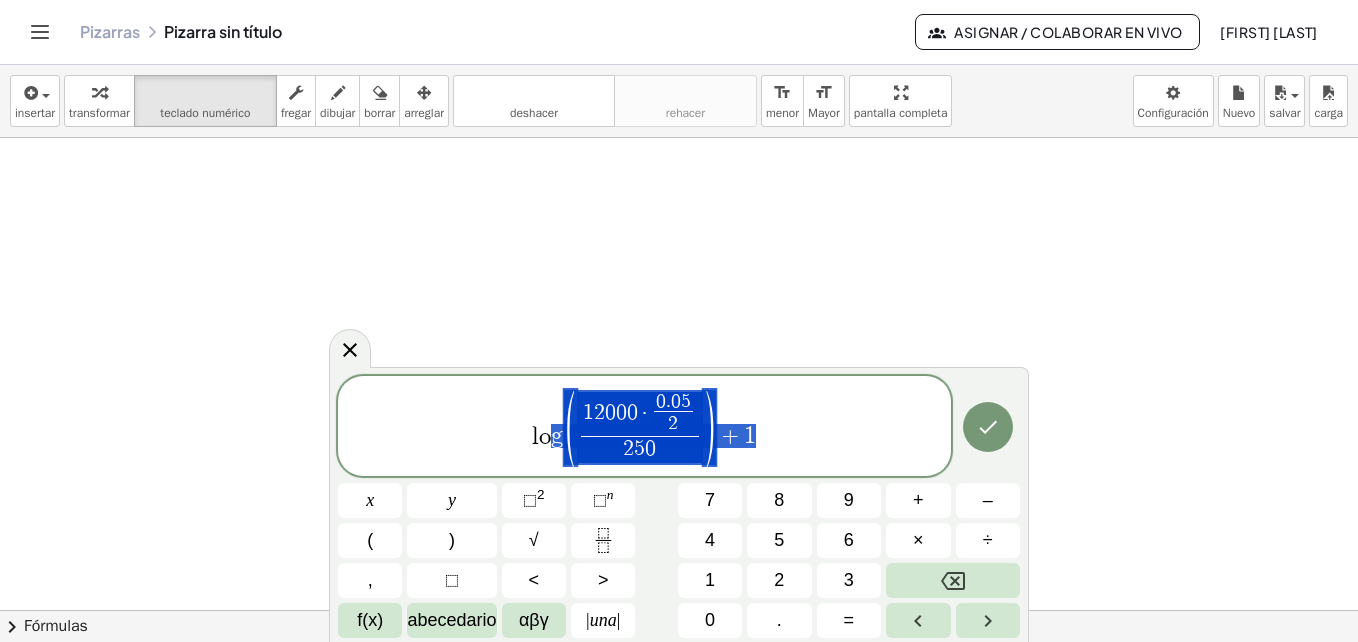 drag, startPoint x: 757, startPoint y: 459, endPoint x: 520, endPoint y: 407, distance: 242.63759 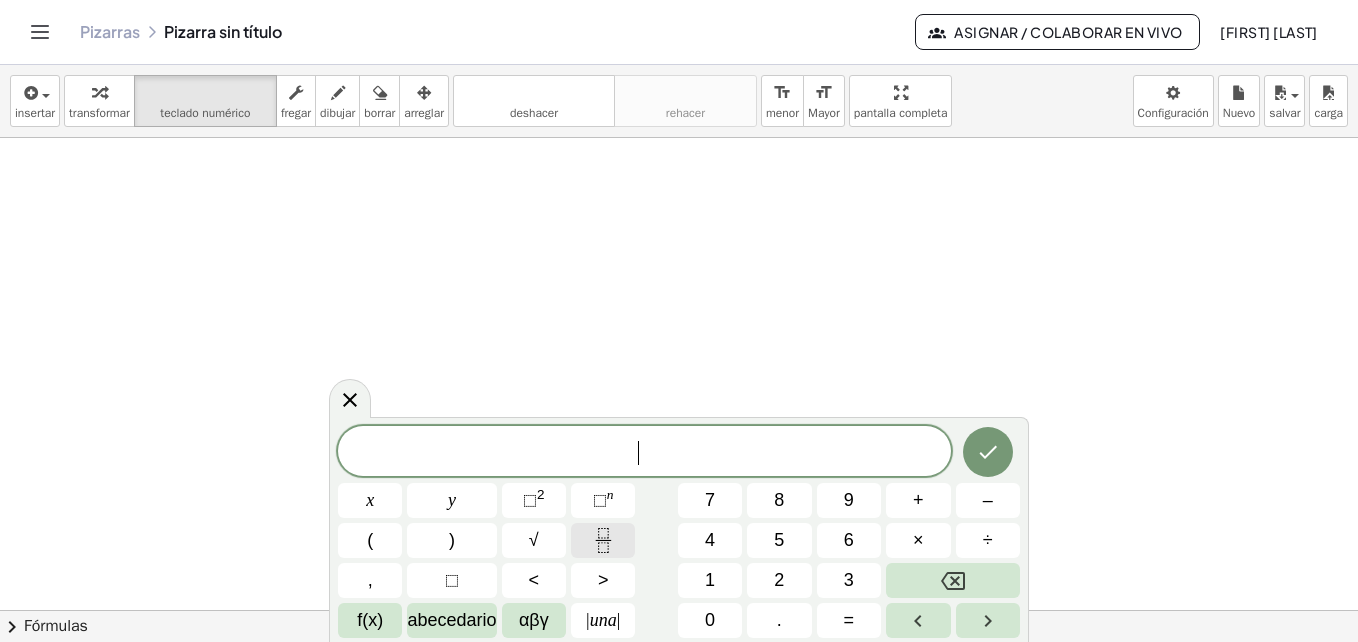 click 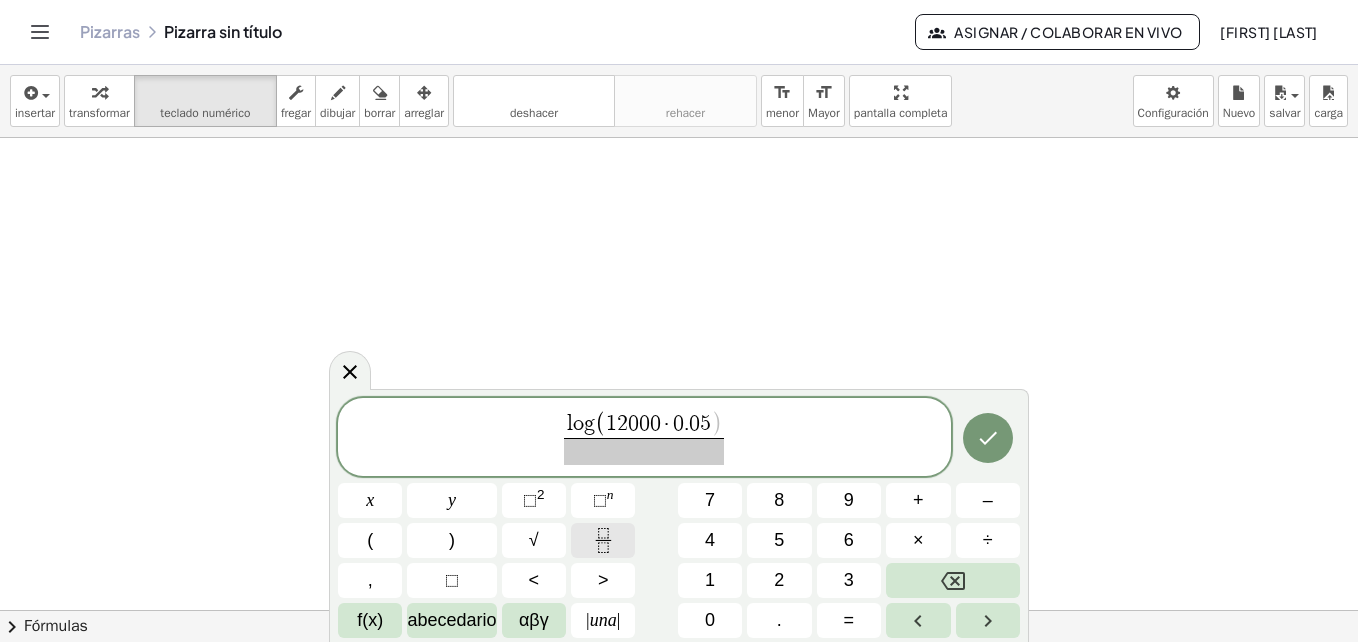 click 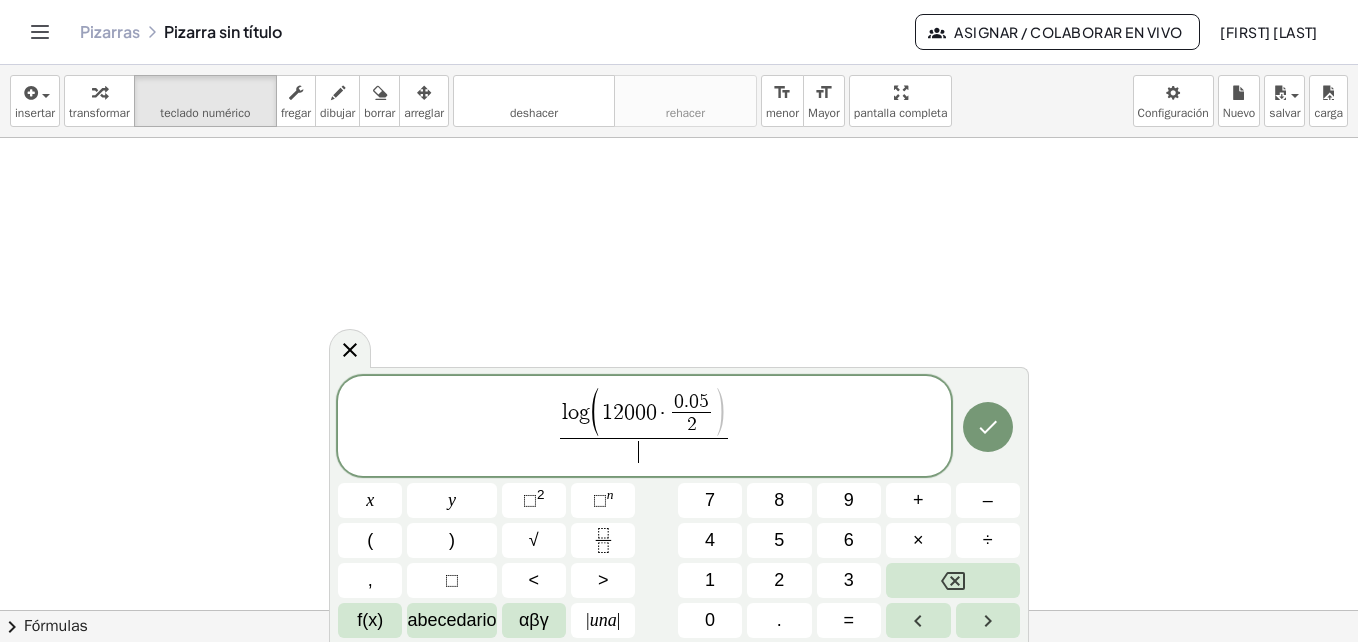 click on "​" at bounding box center [644, 451] 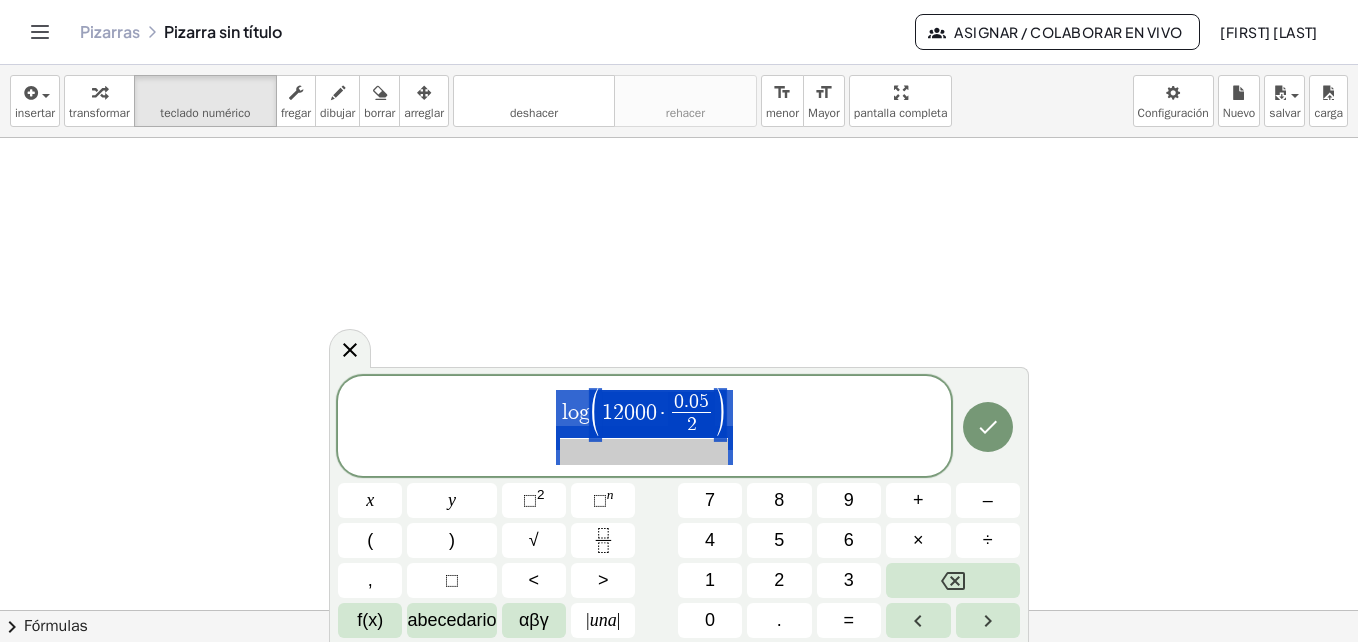drag, startPoint x: 781, startPoint y: 446, endPoint x: 450, endPoint y: 374, distance: 338.74033 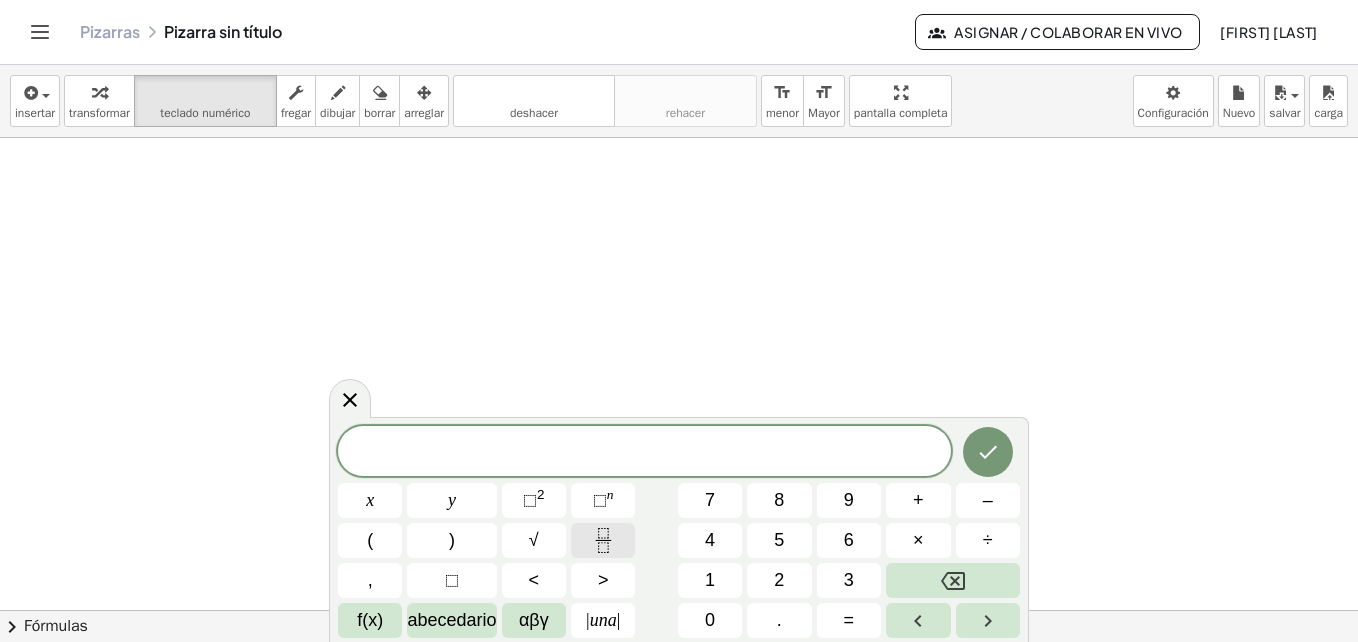 click at bounding box center [603, 540] 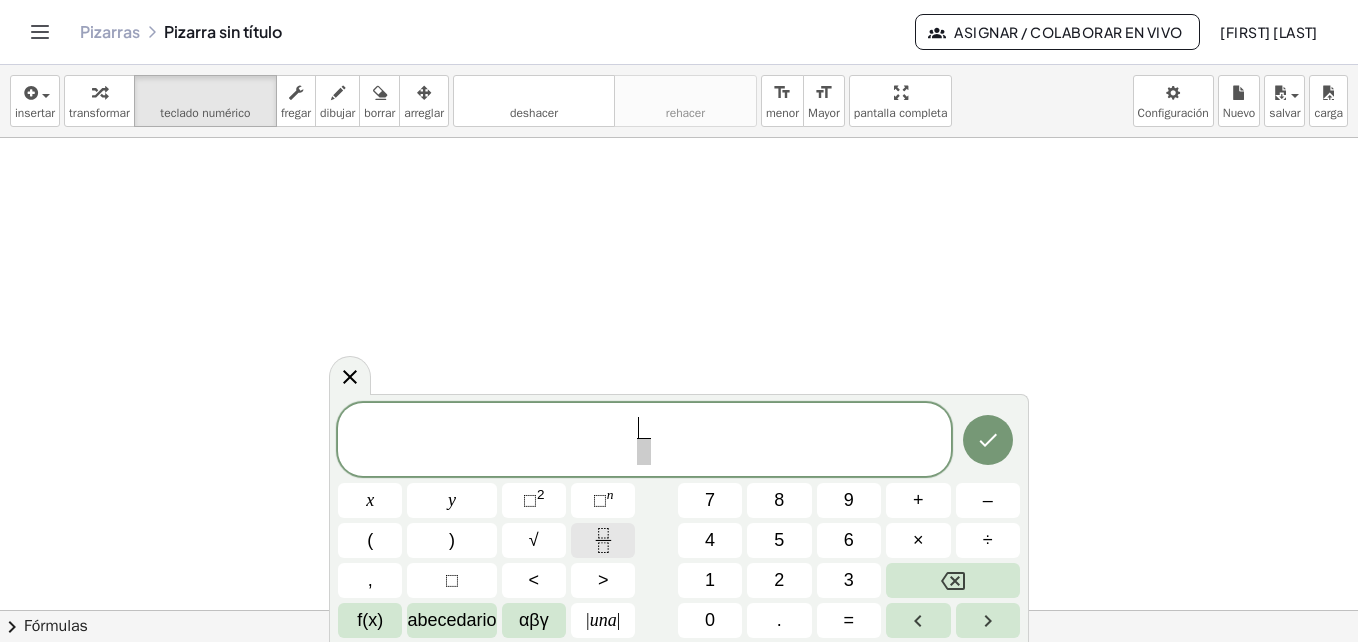 click at bounding box center [603, 540] 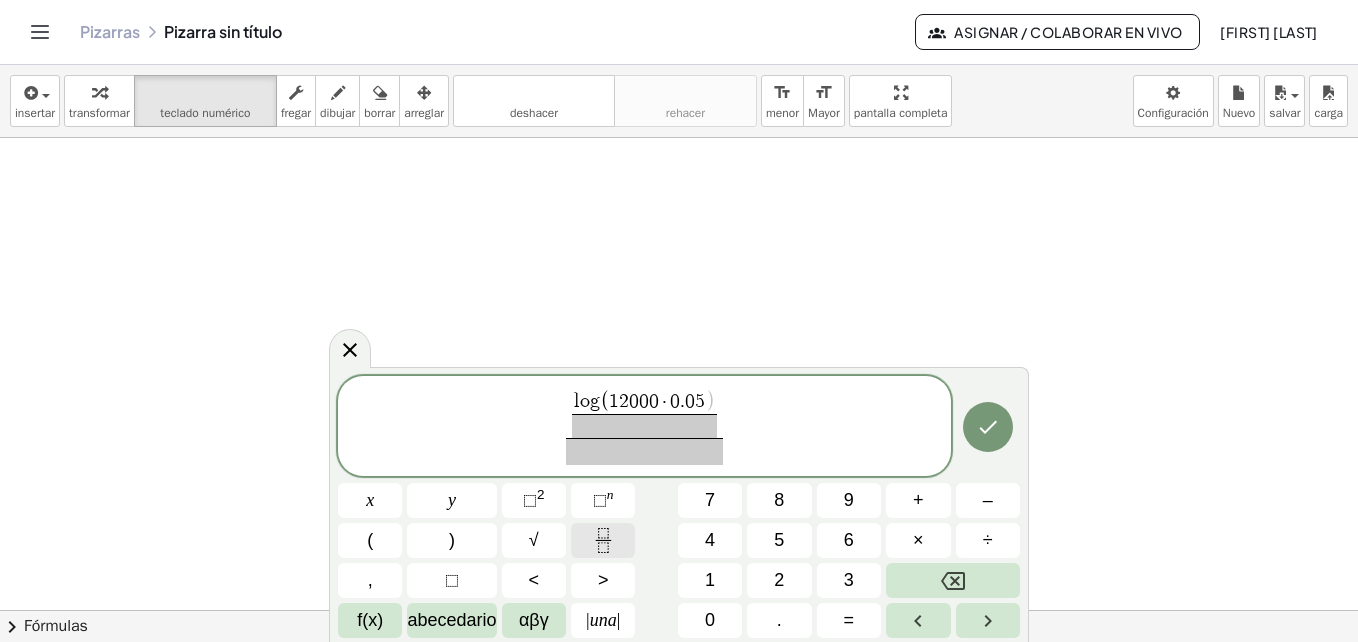 click at bounding box center (603, 540) 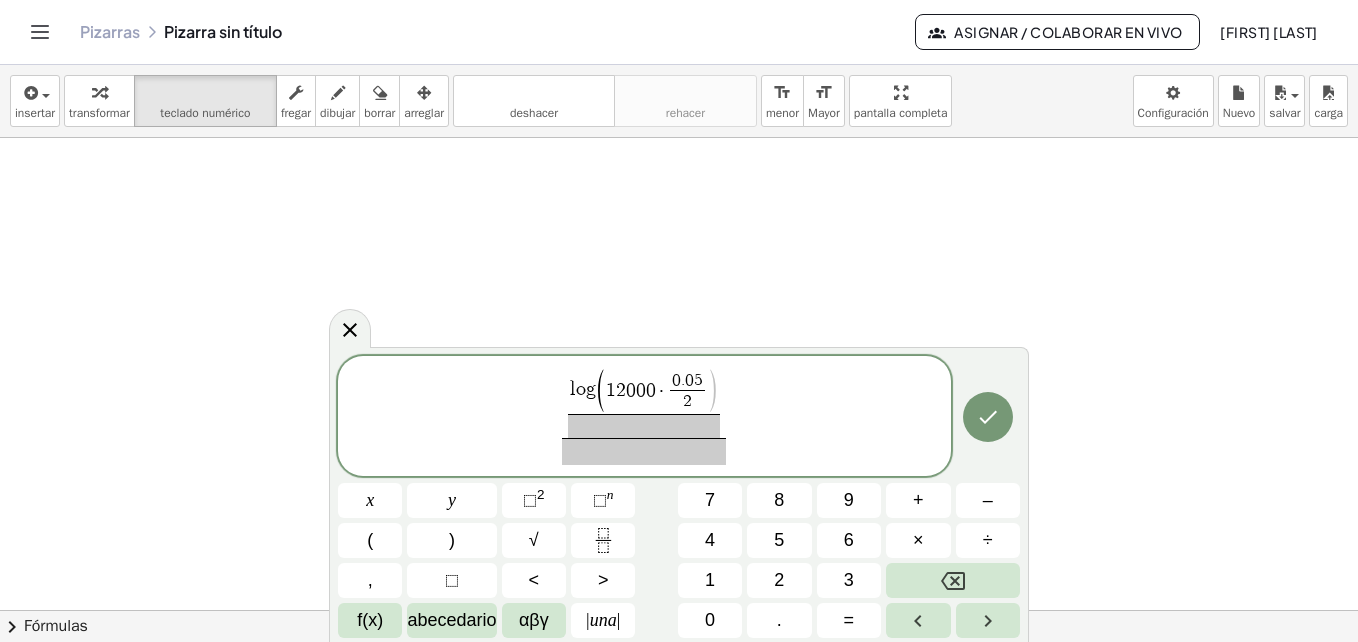 click on "l o g ( 1 2 0 0 0 ​ · 0 . 0 5 2 ​ ) ​ ​" at bounding box center (644, 417) 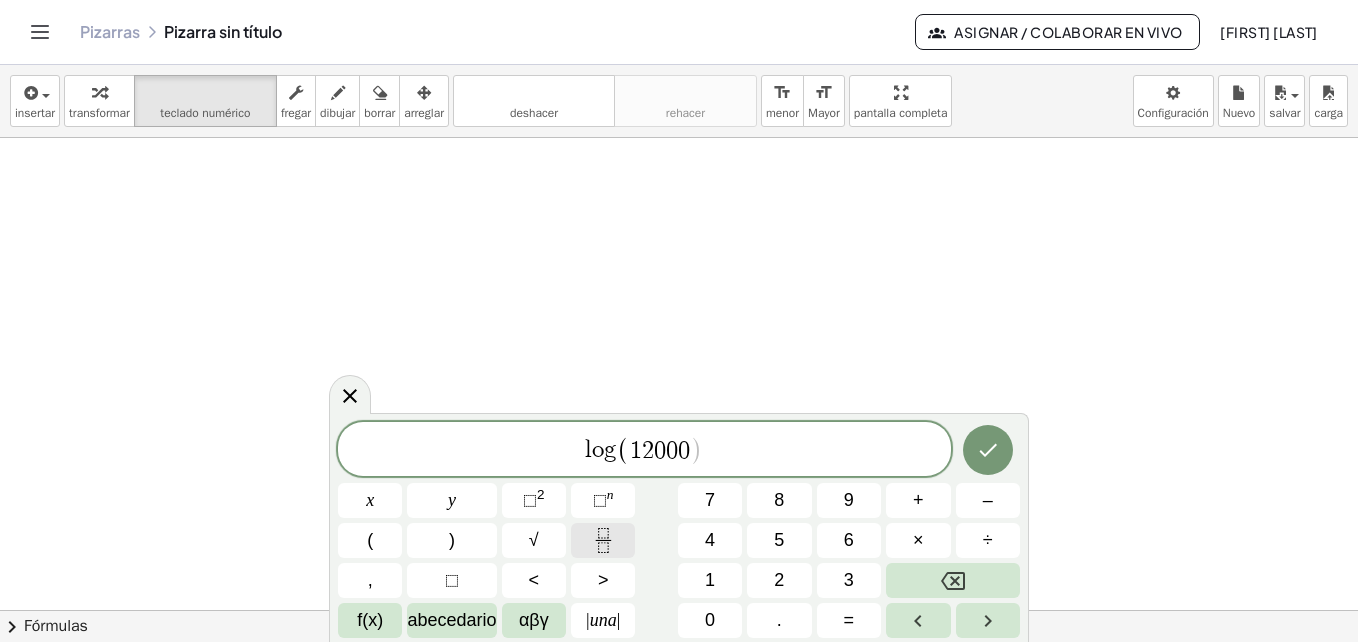 click 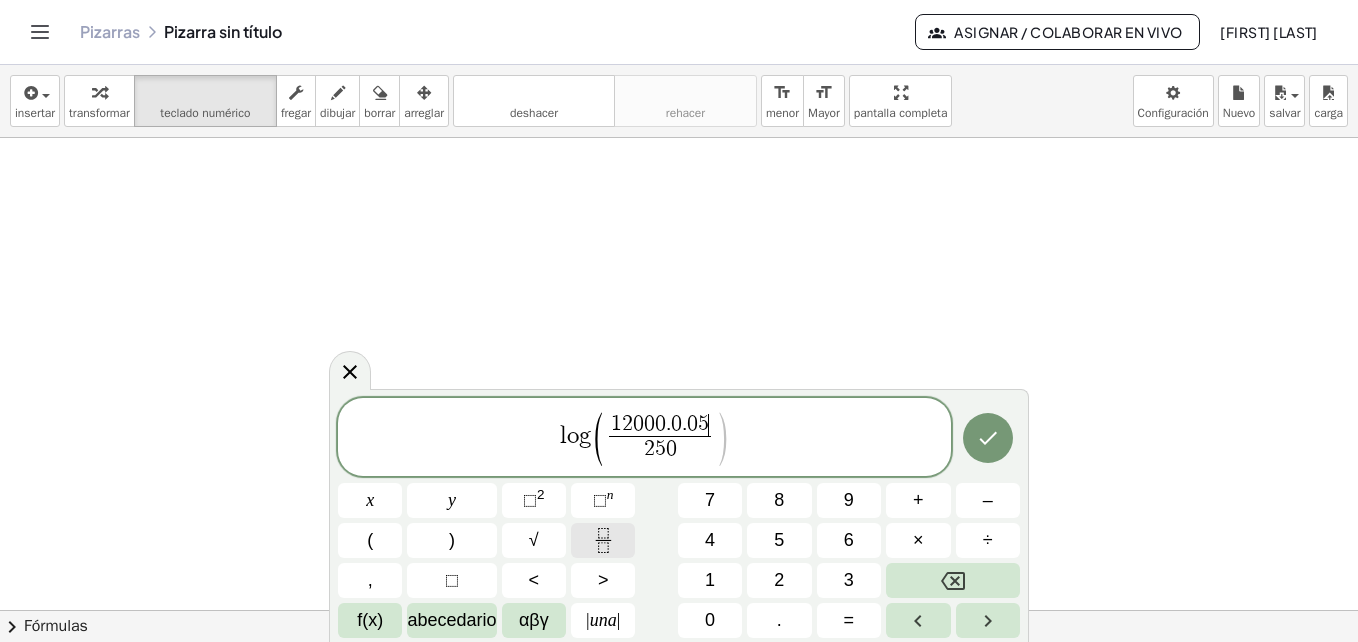 click at bounding box center (603, 540) 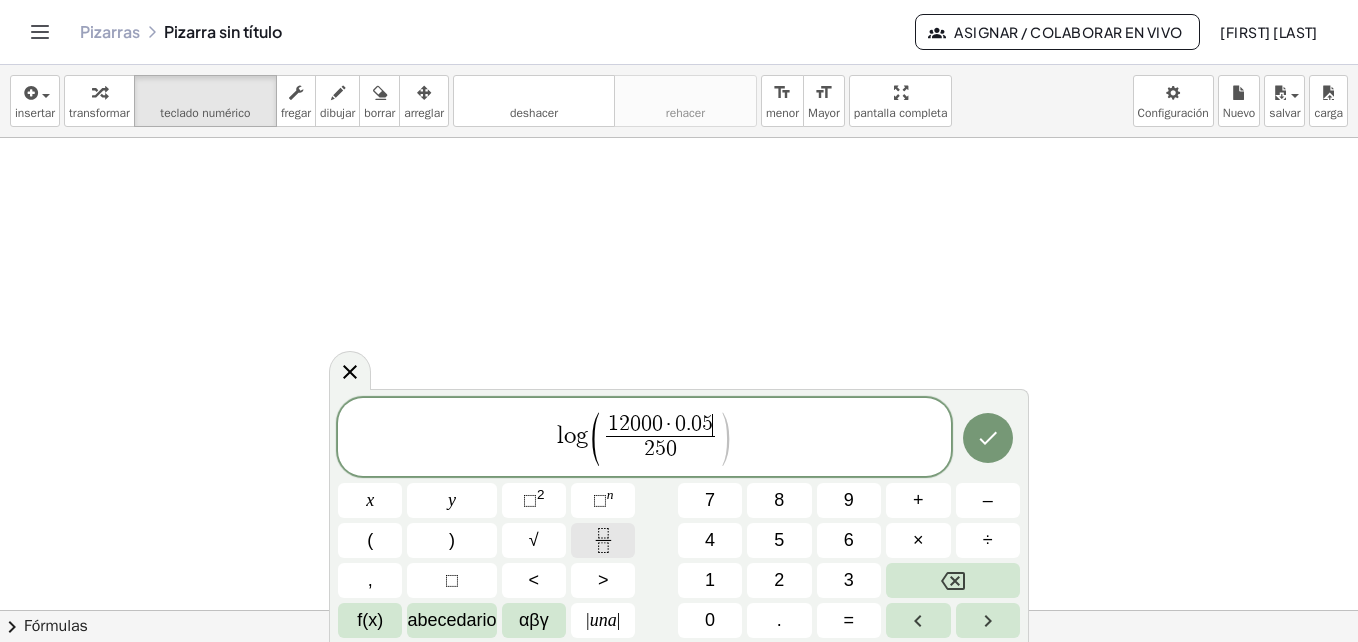 click at bounding box center [603, 540] 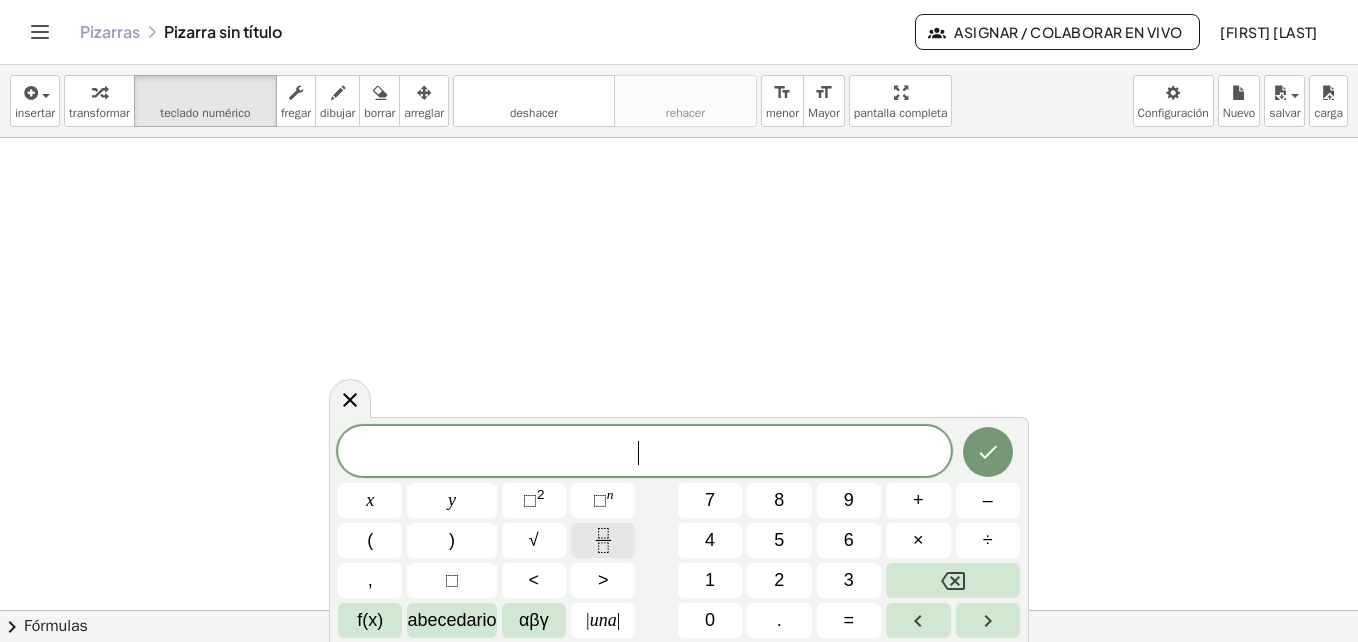 click at bounding box center [603, 540] 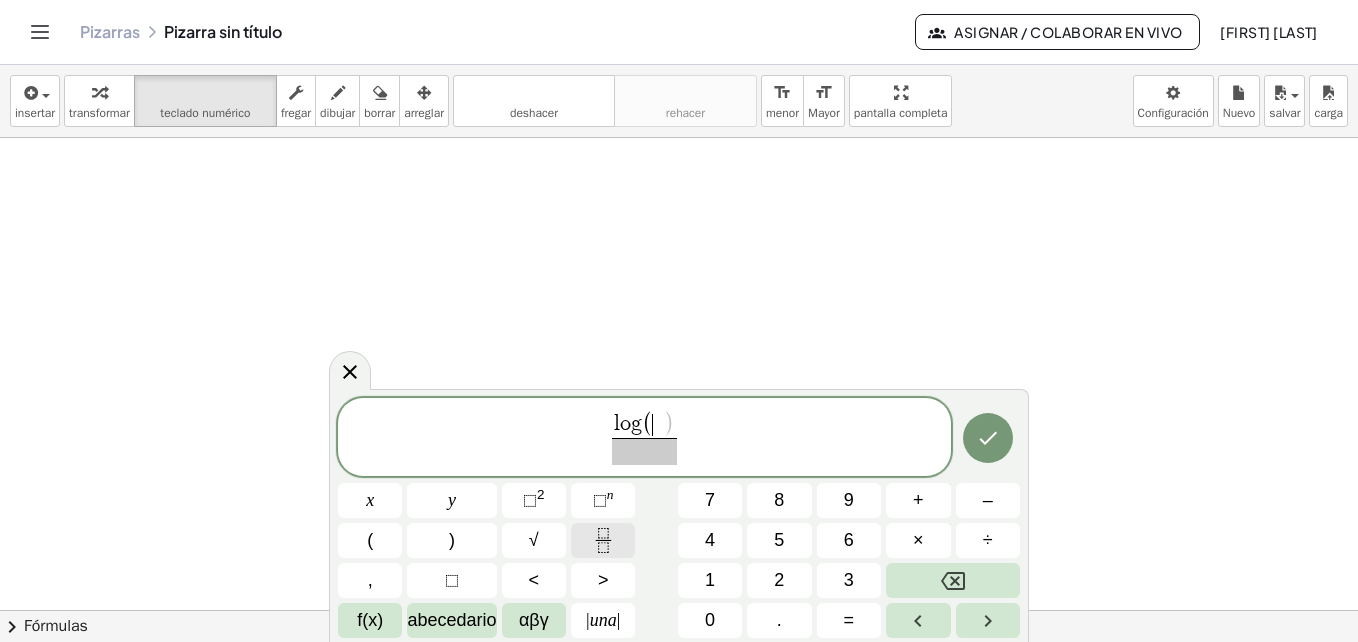 click 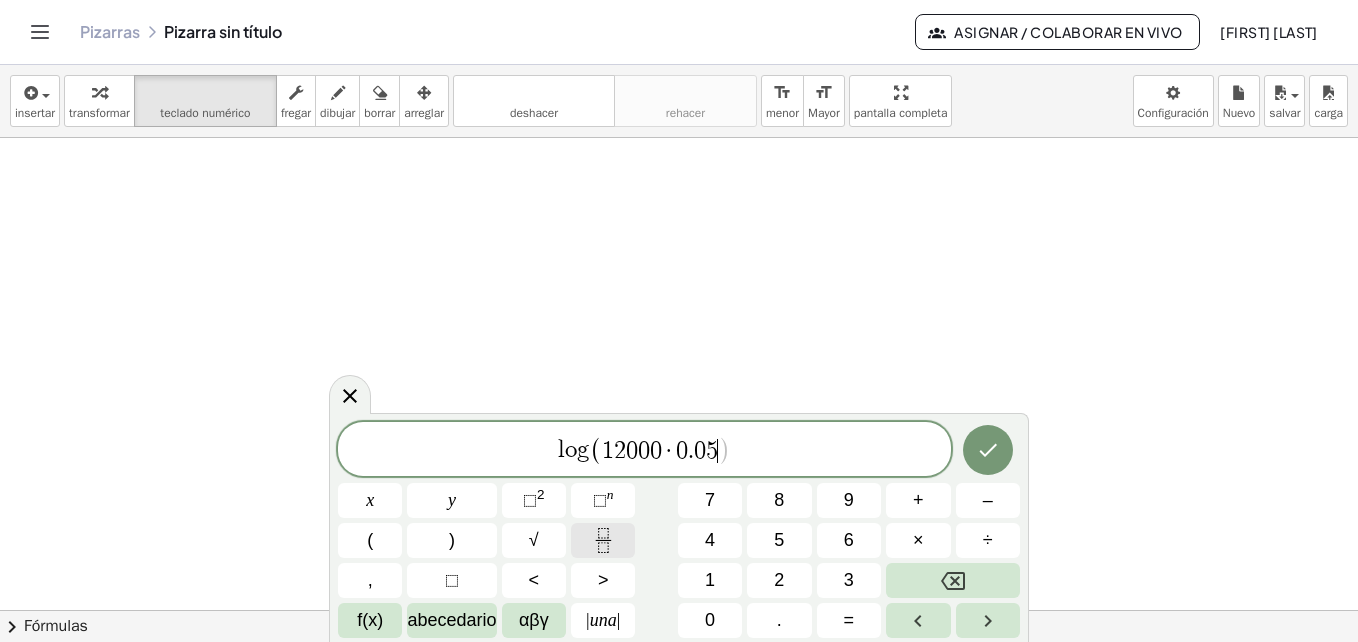 click 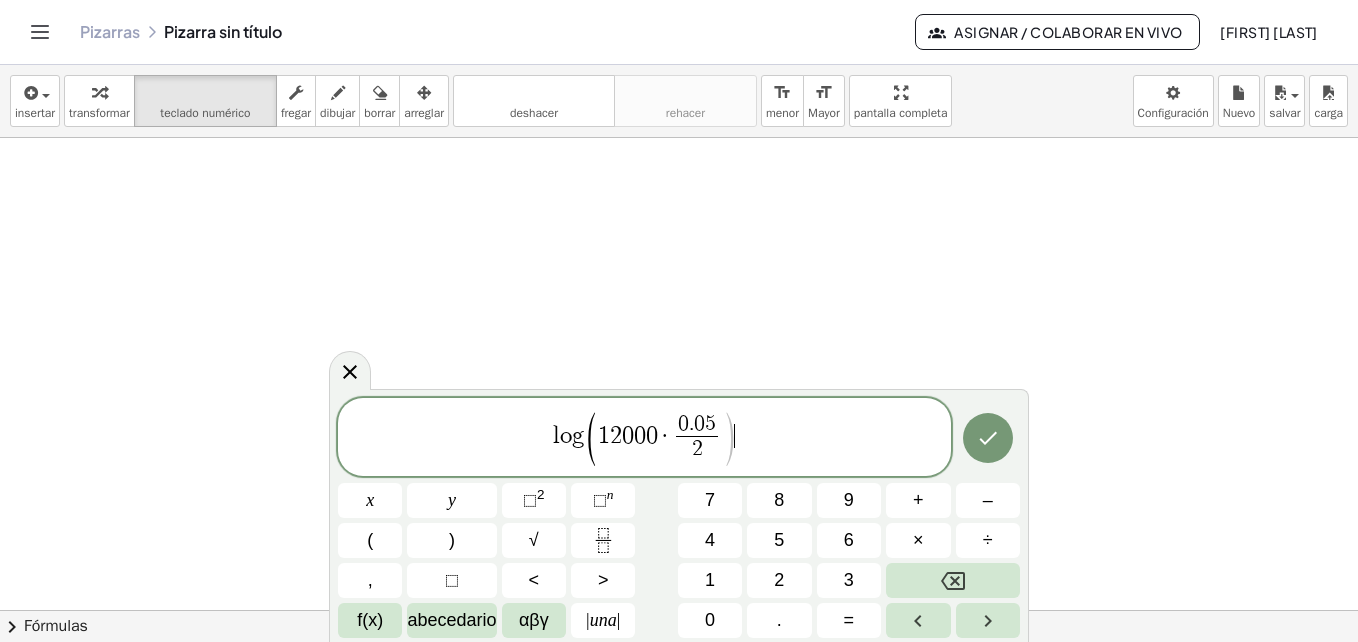 click on "l o g ( 1 2 0 0 0 · 0 . 0 5 2 ​ ) ​" at bounding box center [644, 438] 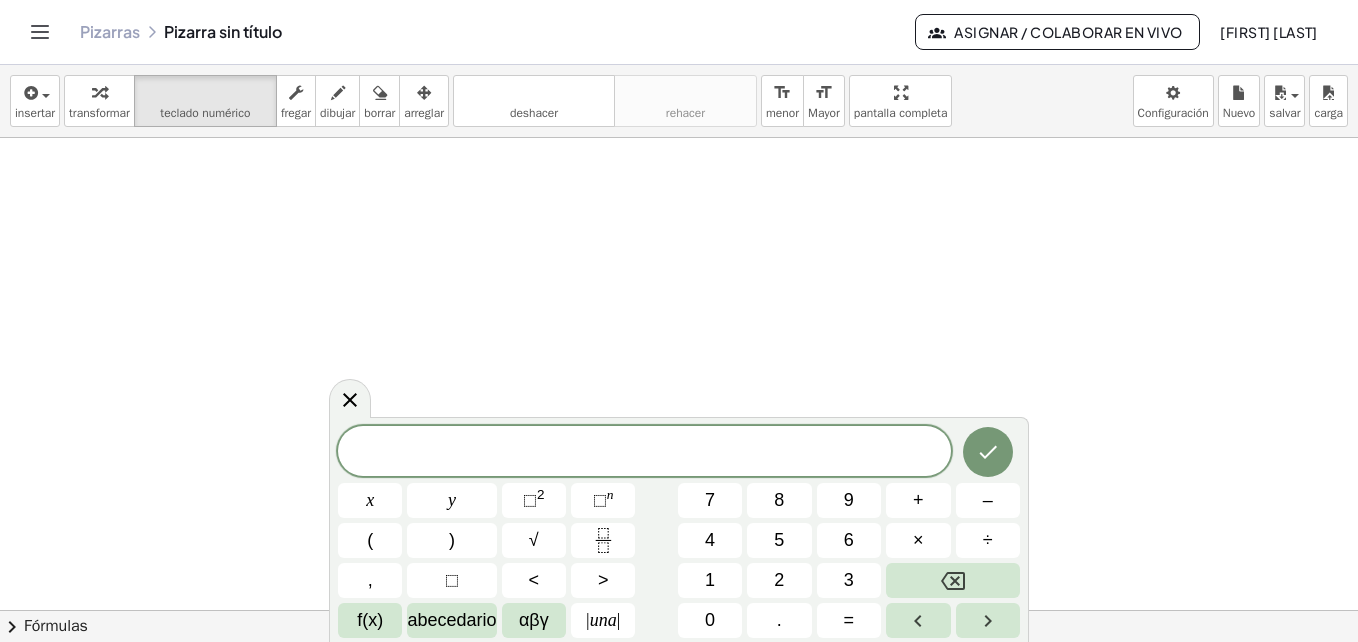 click on "​ x y ⬚ 2 ⬚ n 7 8 9 + – ( ) √ 4 5 6 × ÷ , ⬚ < > 1 2 3 f(x) abecedario αβγ | una | 0 . =" at bounding box center (679, 532) 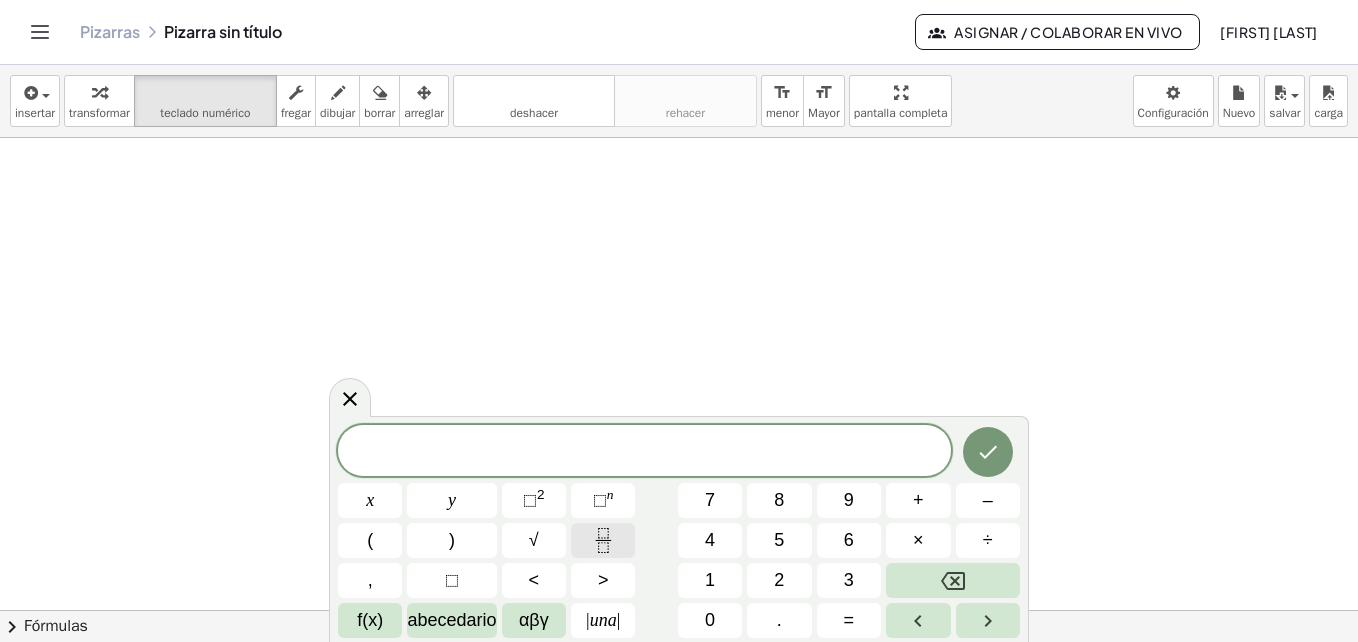 click 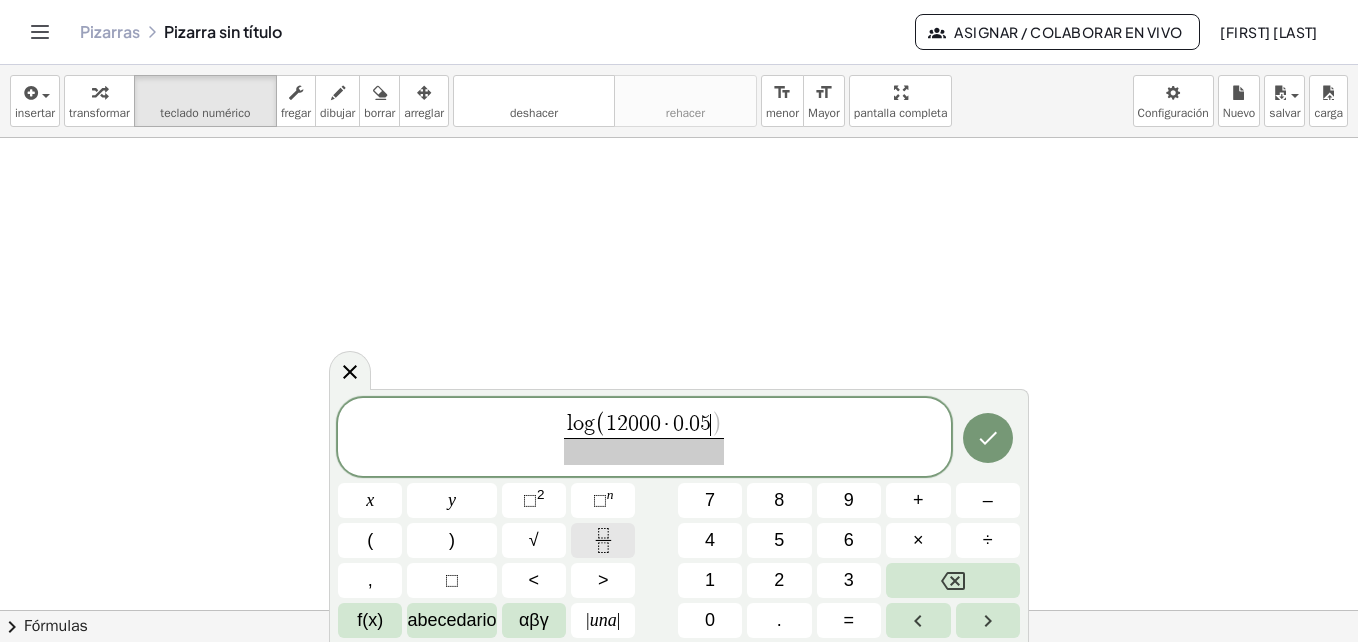 click 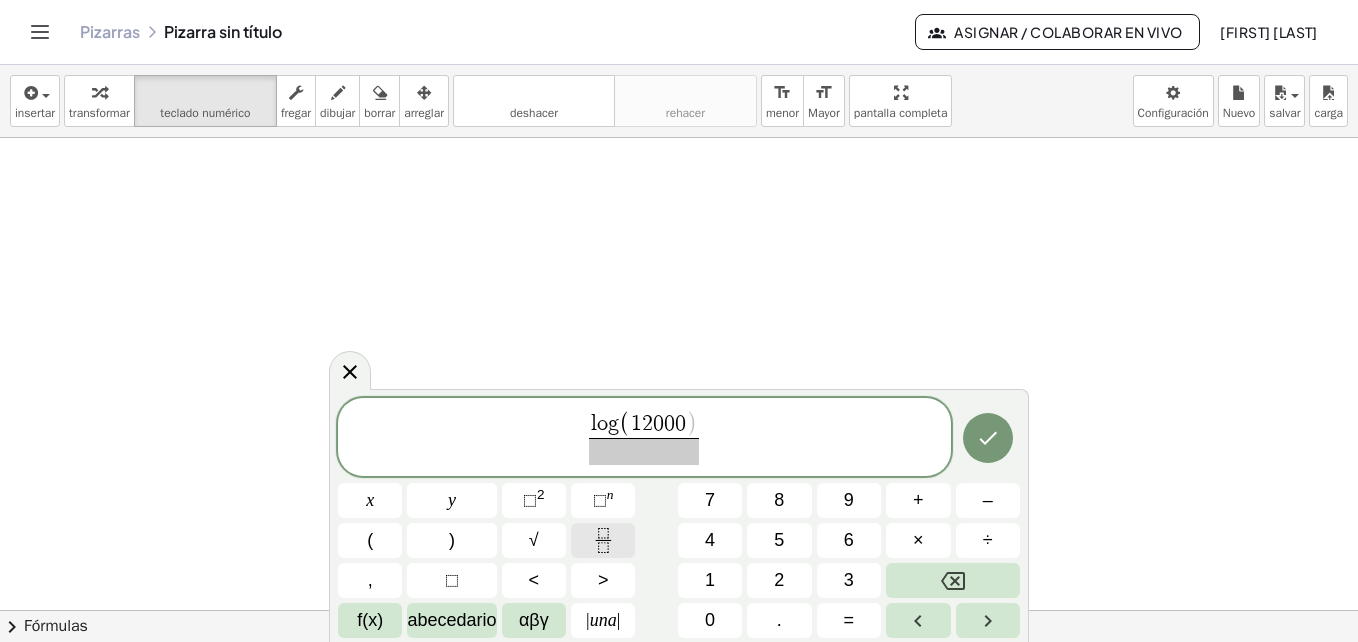 click 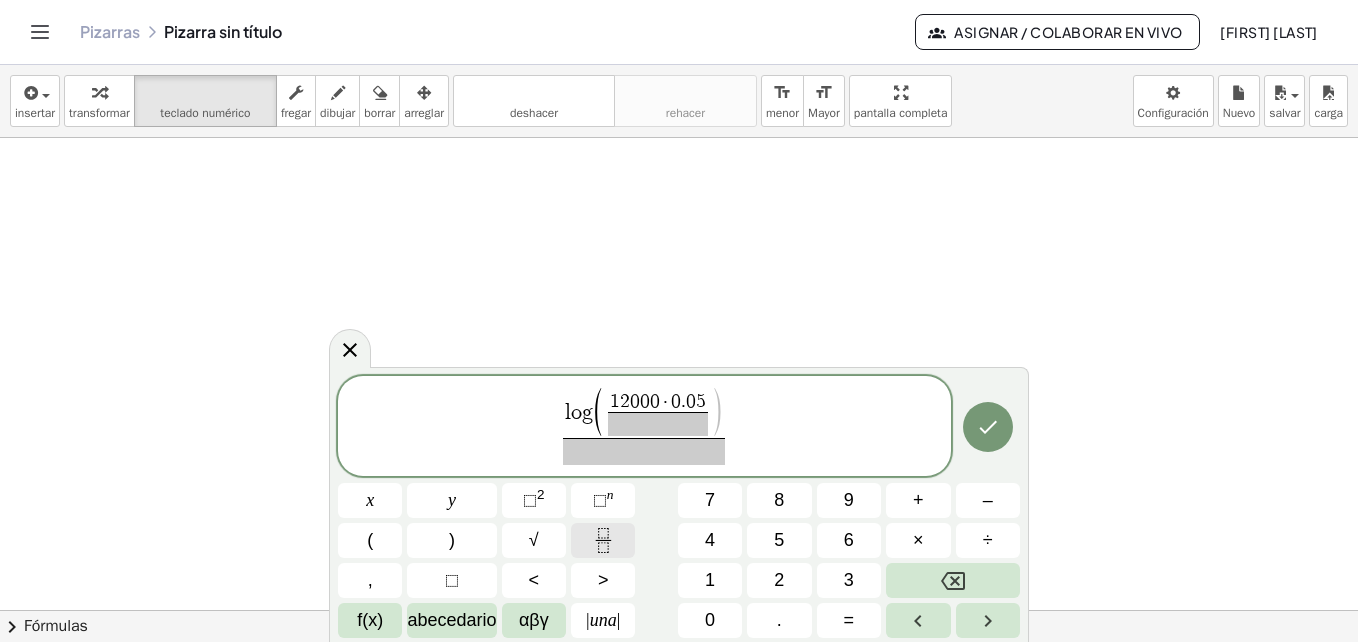 click at bounding box center (603, 540) 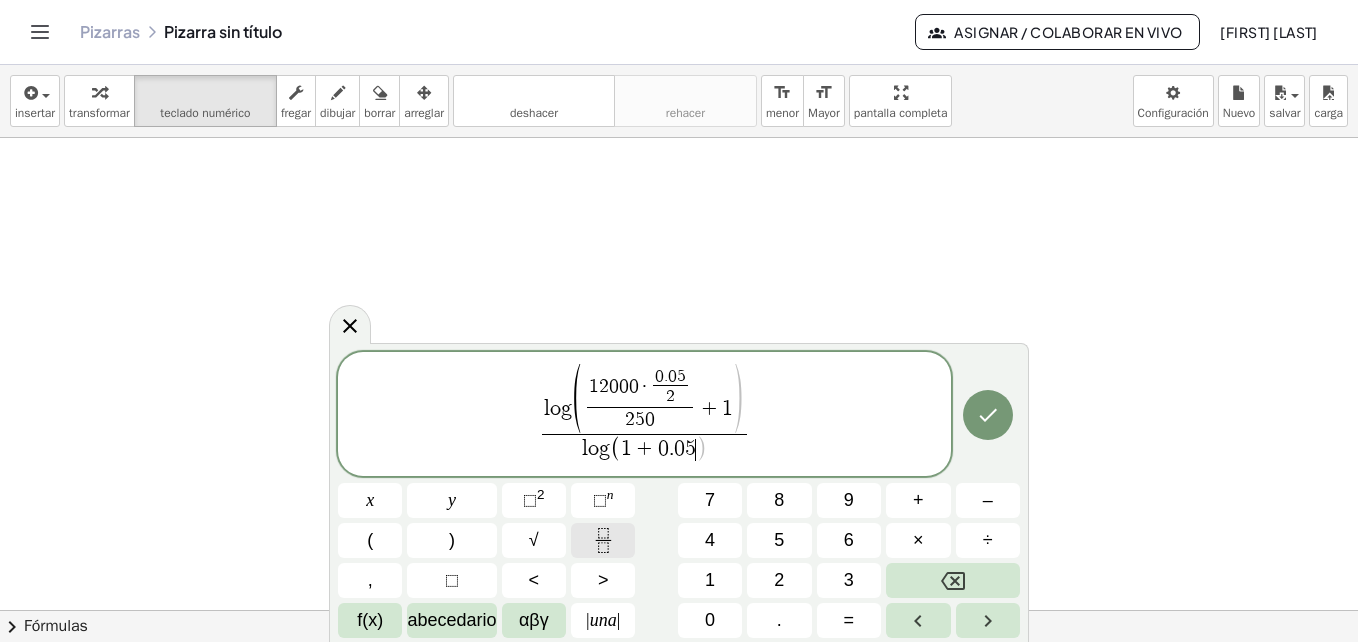 click at bounding box center (603, 540) 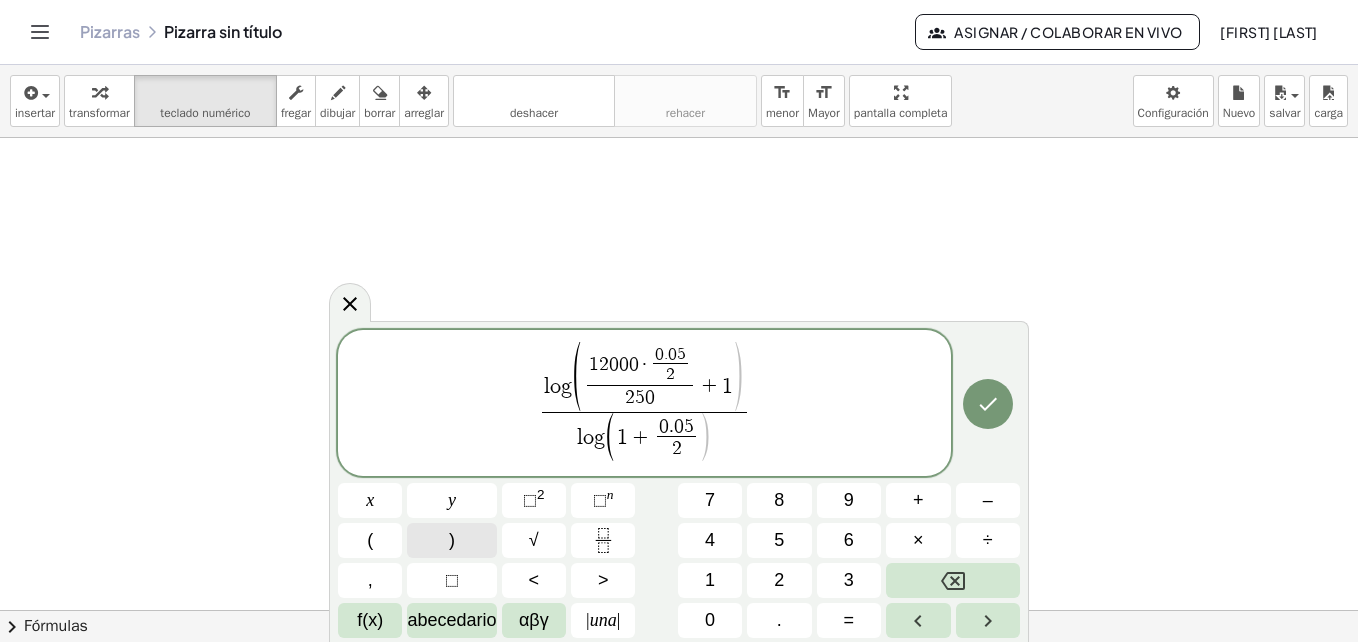 click on ")" at bounding box center [451, 540] 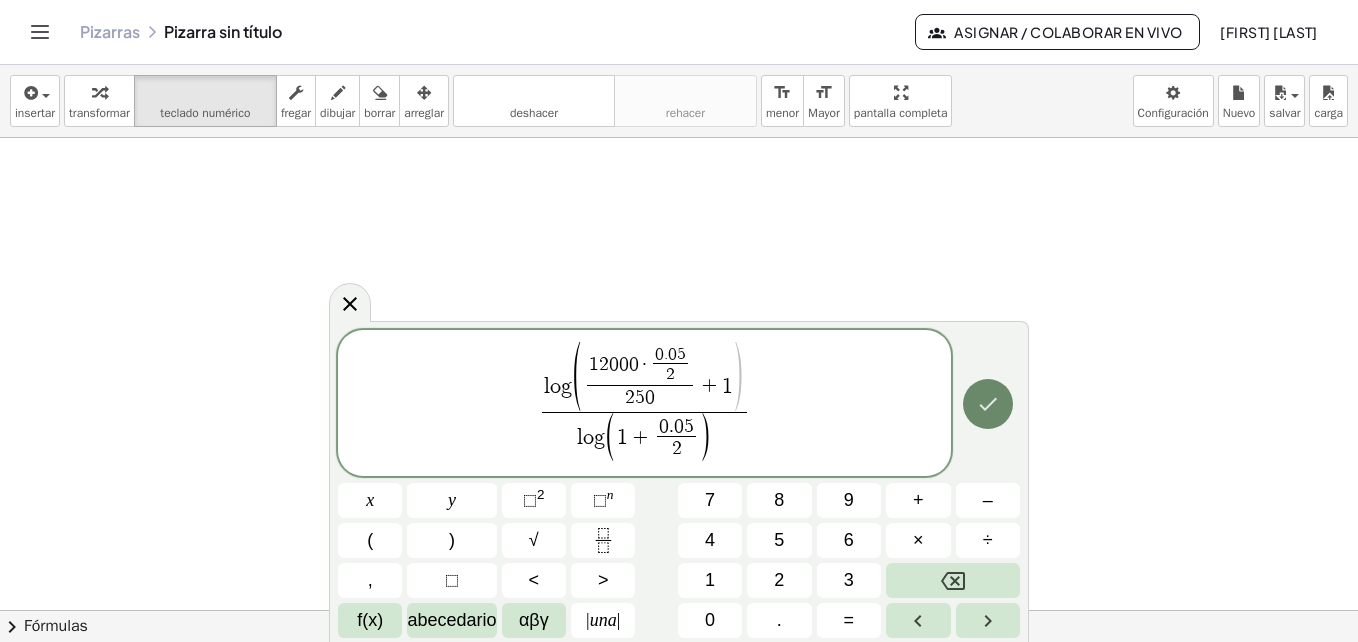click 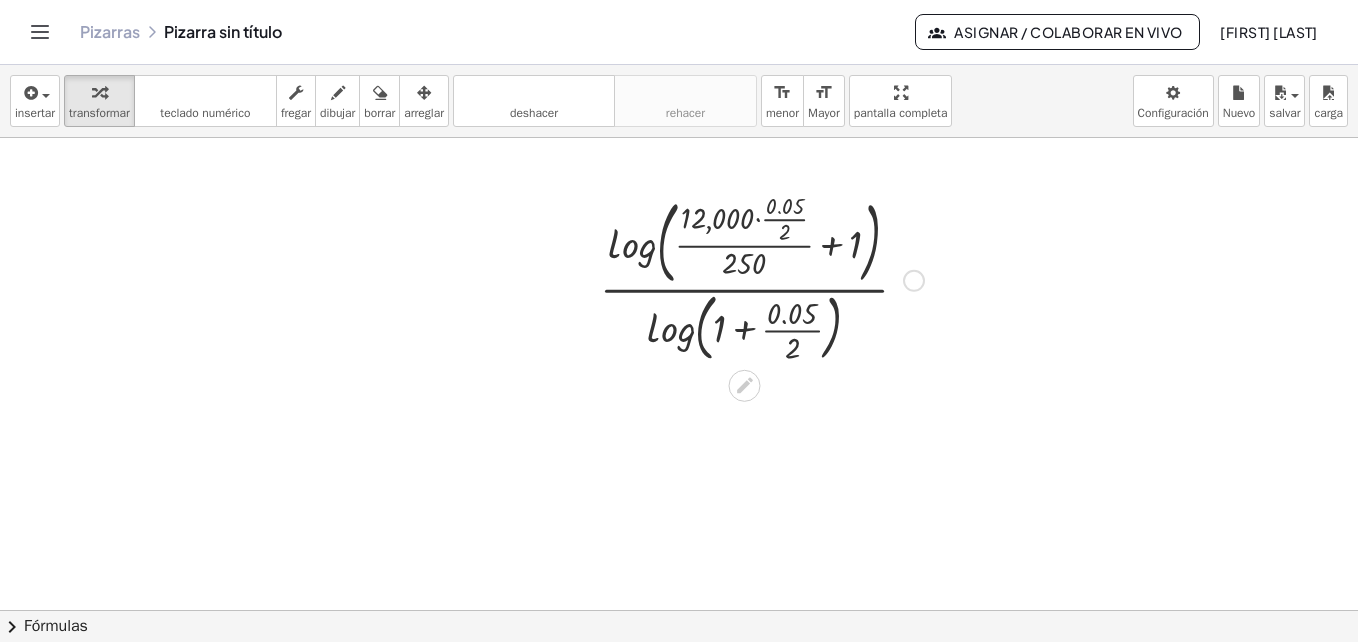 click at bounding box center [762, 279] 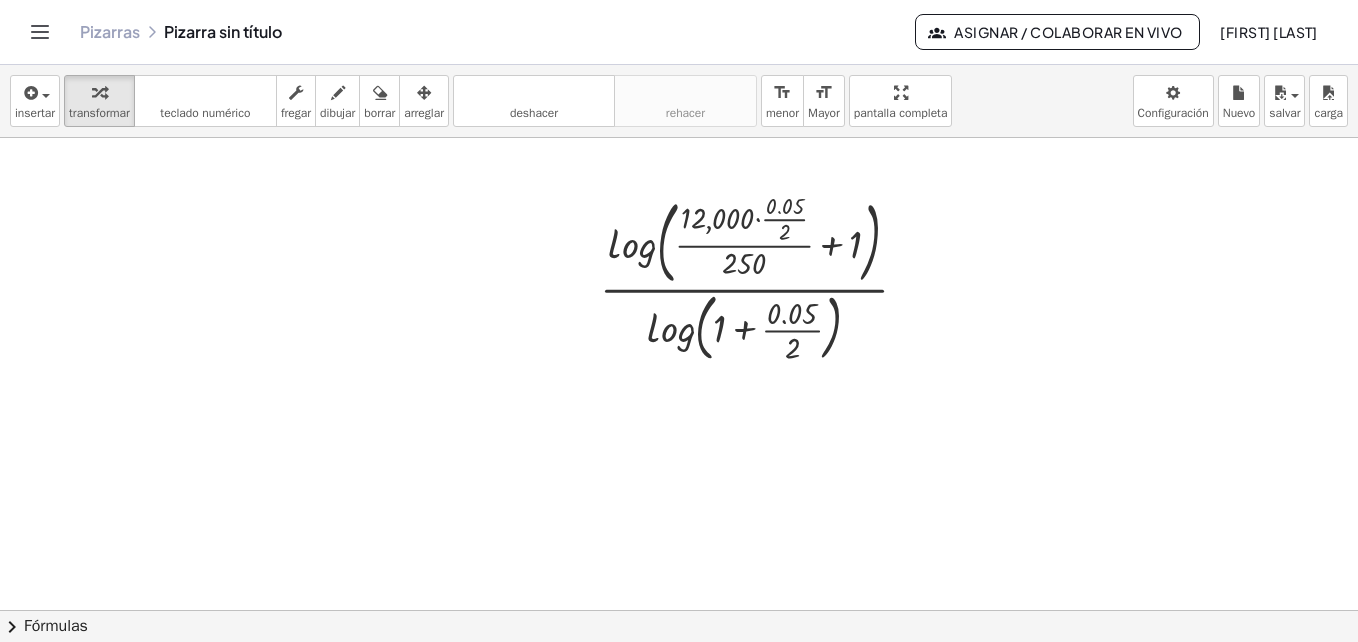 click at bounding box center (679, 274) 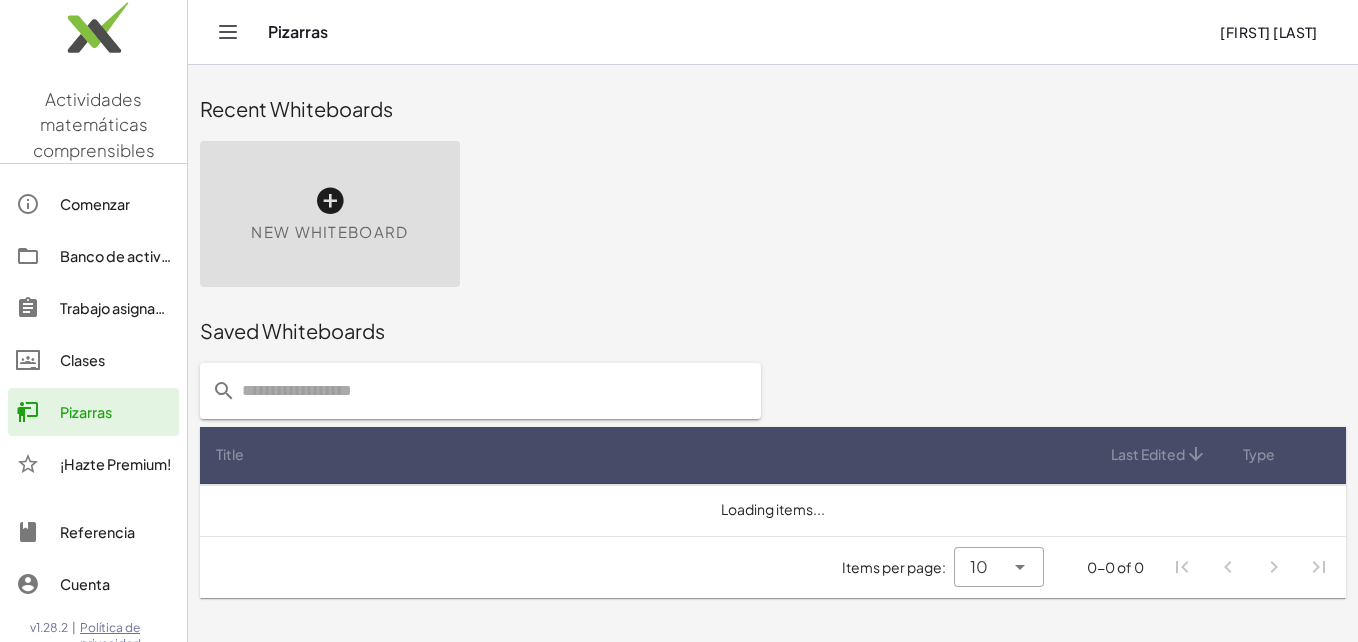 scroll, scrollTop: 0, scrollLeft: 0, axis: both 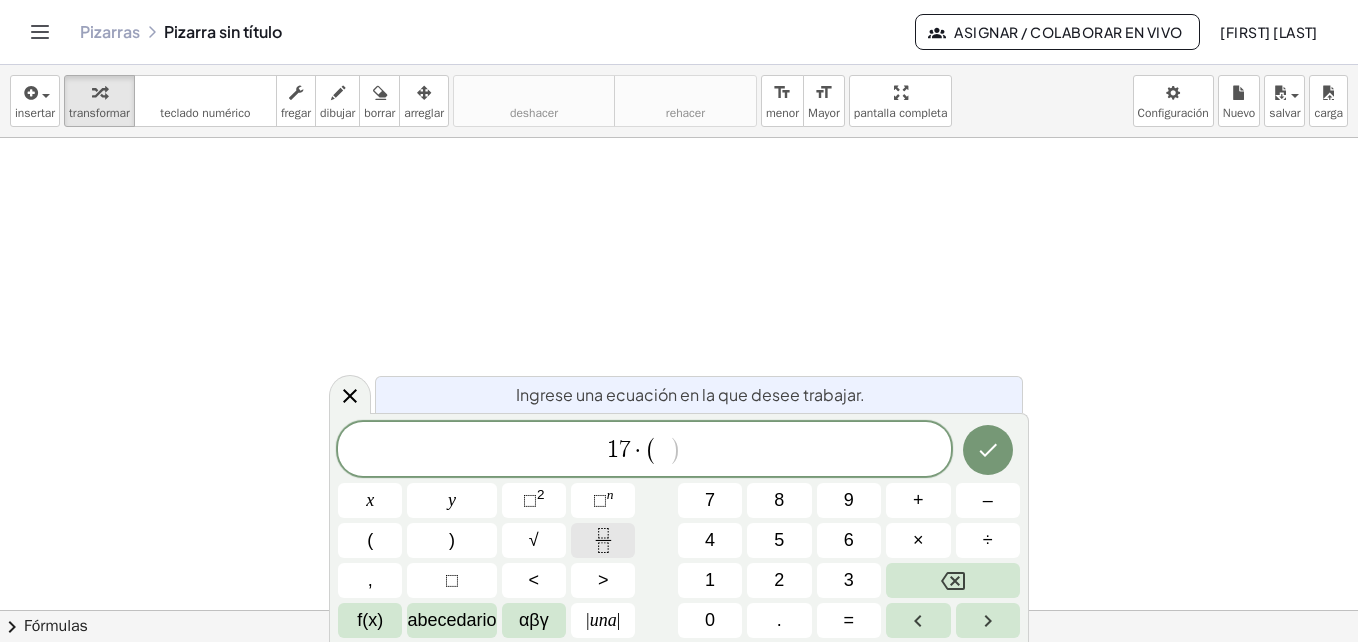click at bounding box center [603, 540] 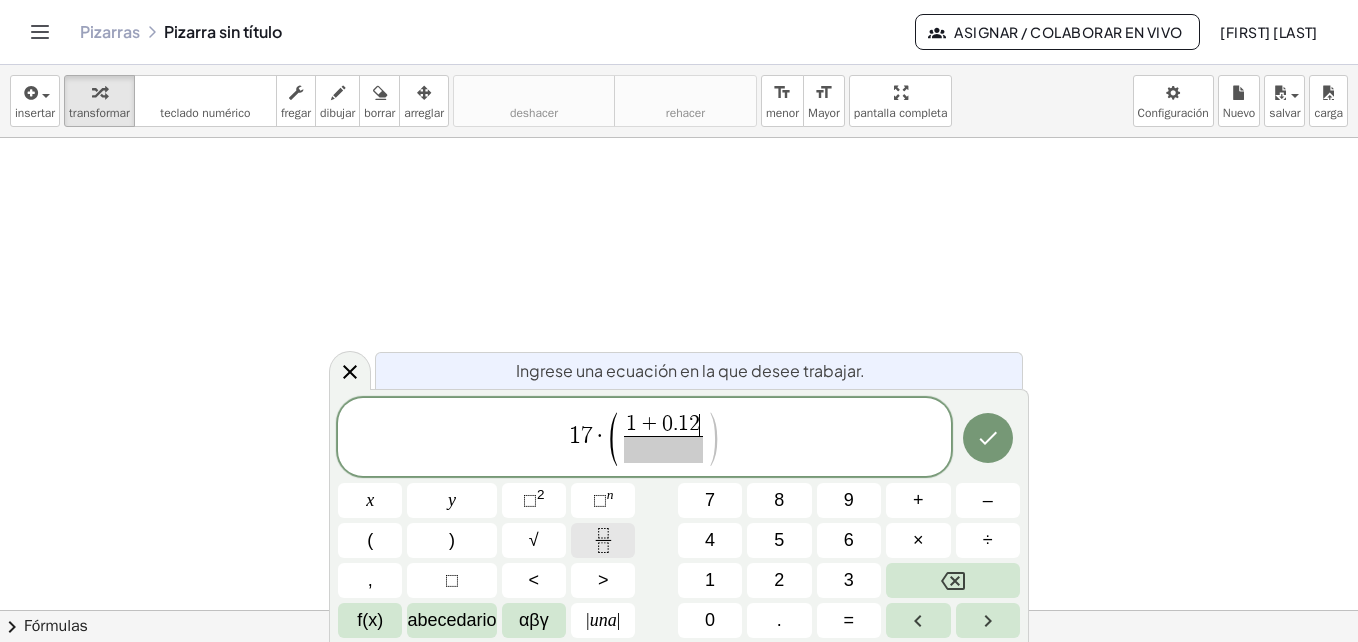 click 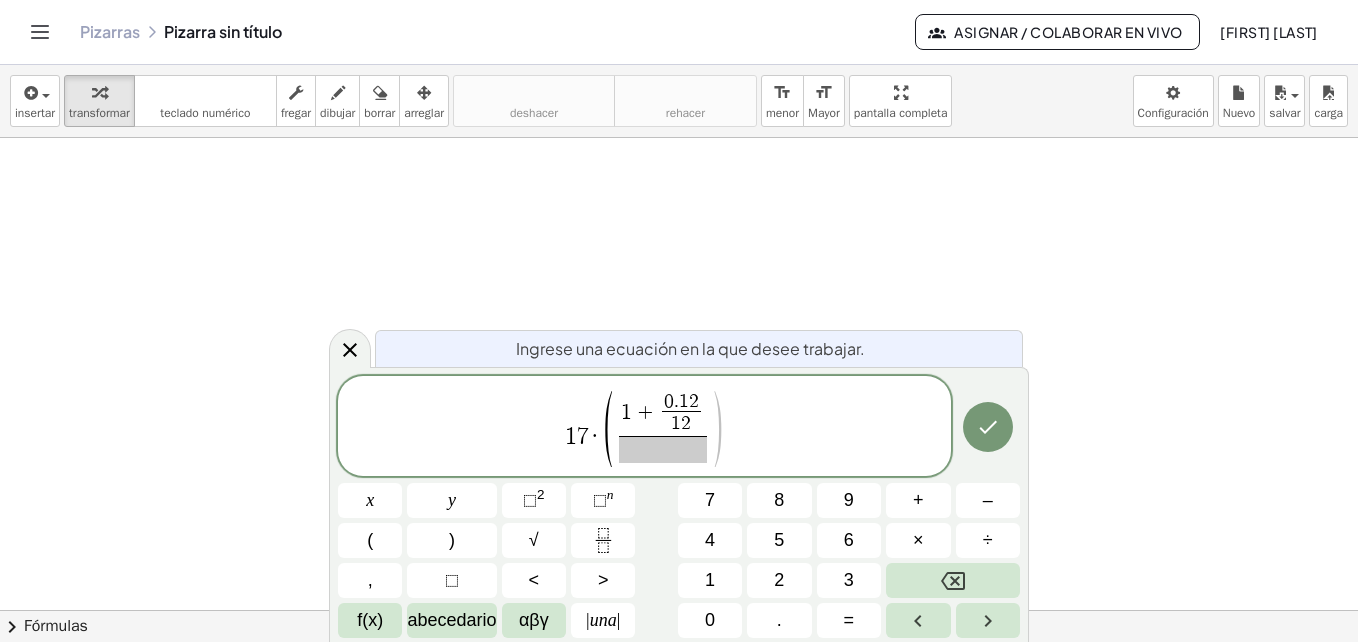 click at bounding box center [679, 673] 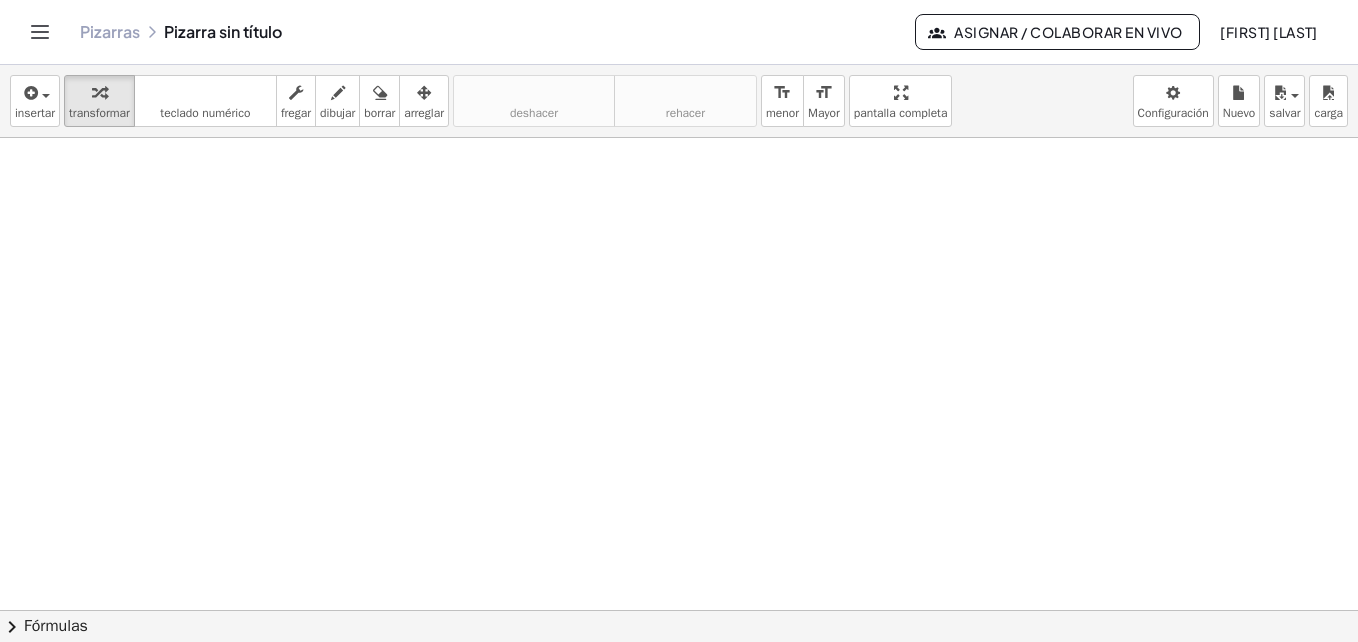 click at bounding box center (679, 673) 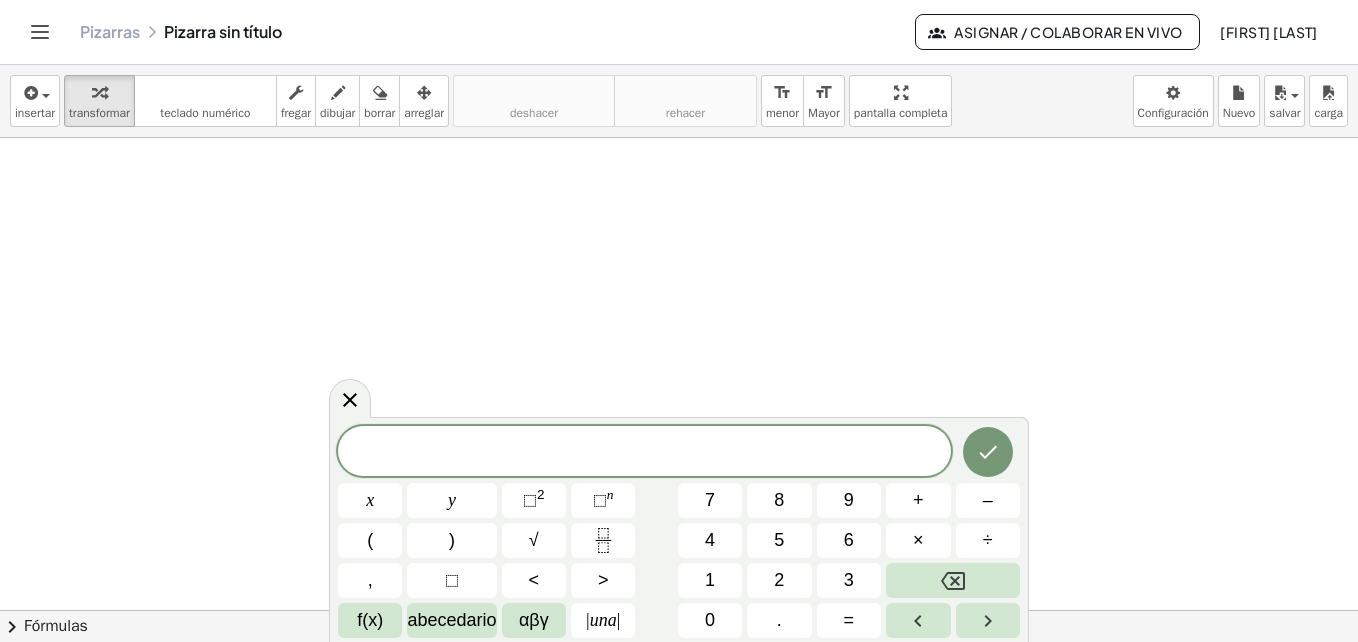 click at bounding box center (679, 673) 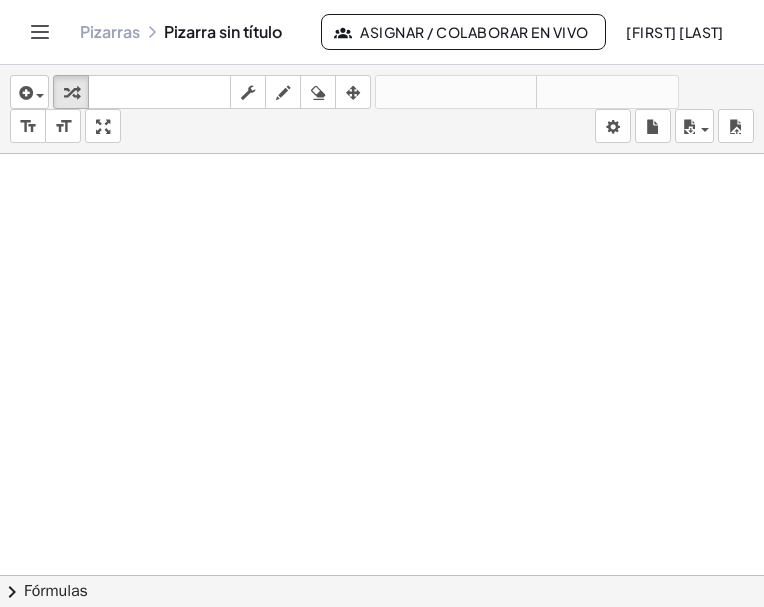 click at bounding box center (382, 689) 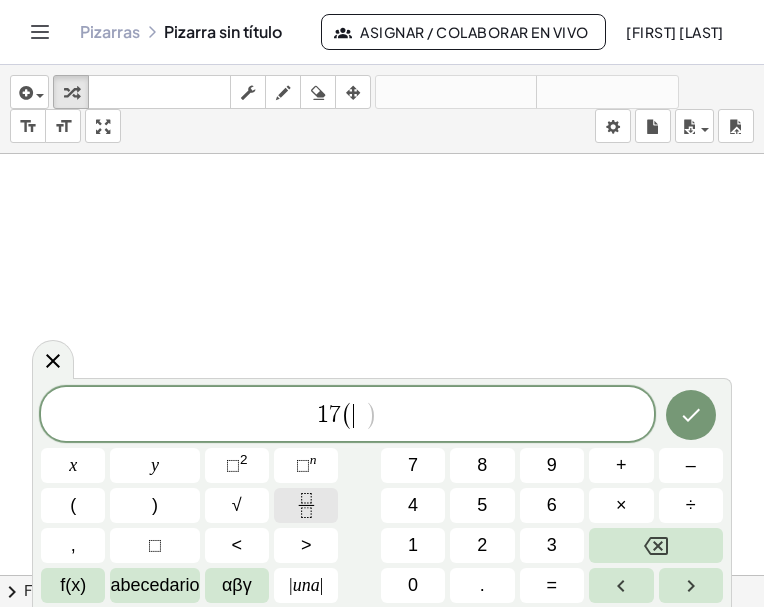 click 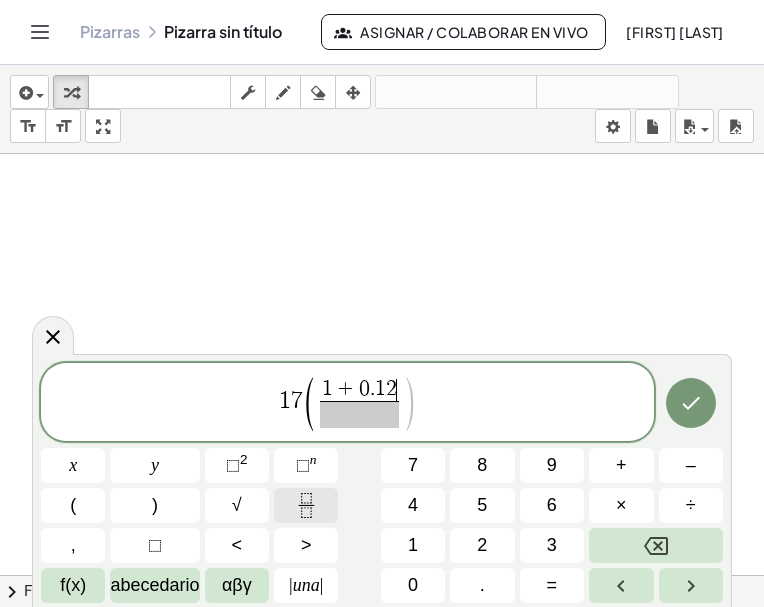 click 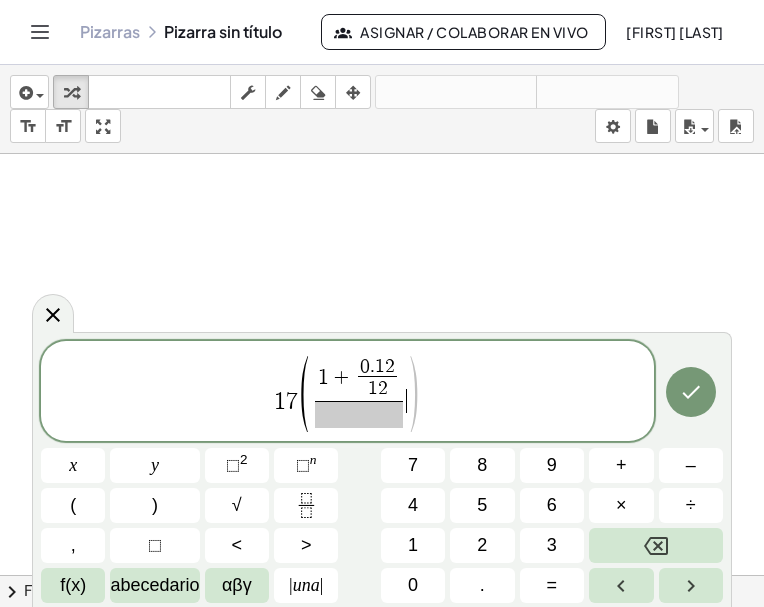 click on ")" at bounding box center [413, 393] 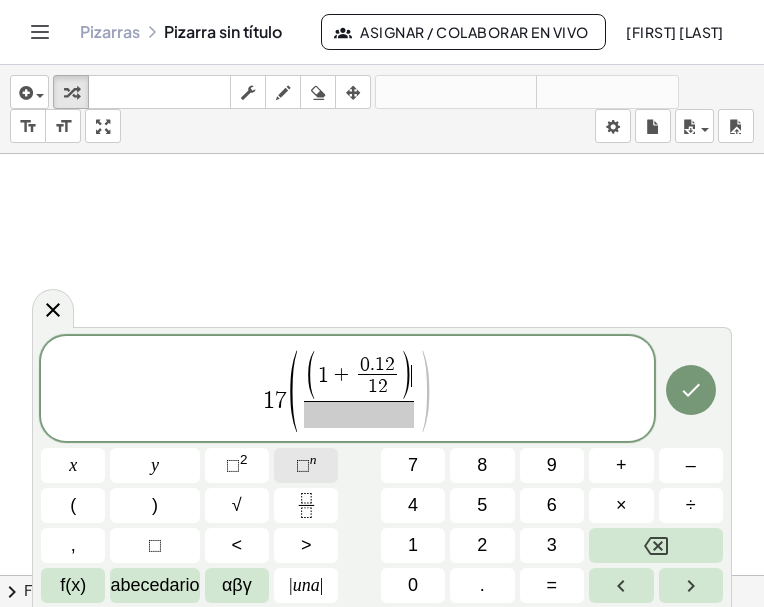 click on "⬚ n" at bounding box center (306, 465) 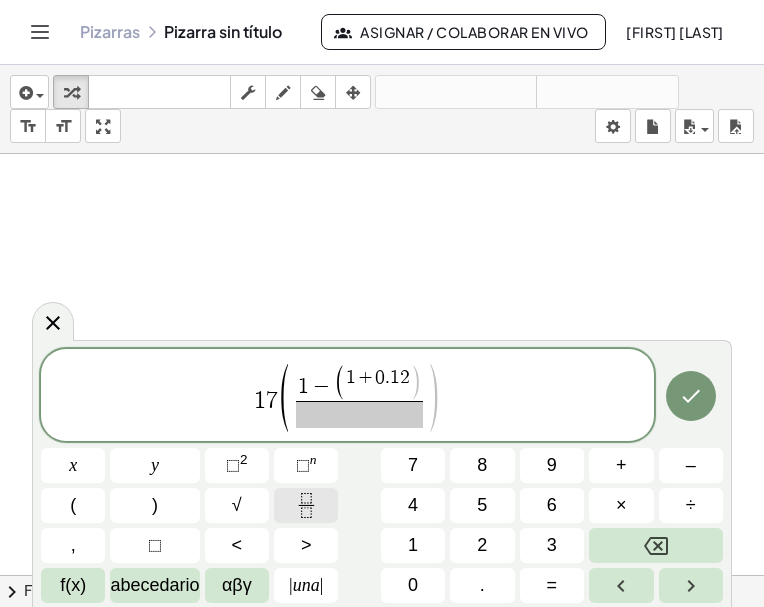 click 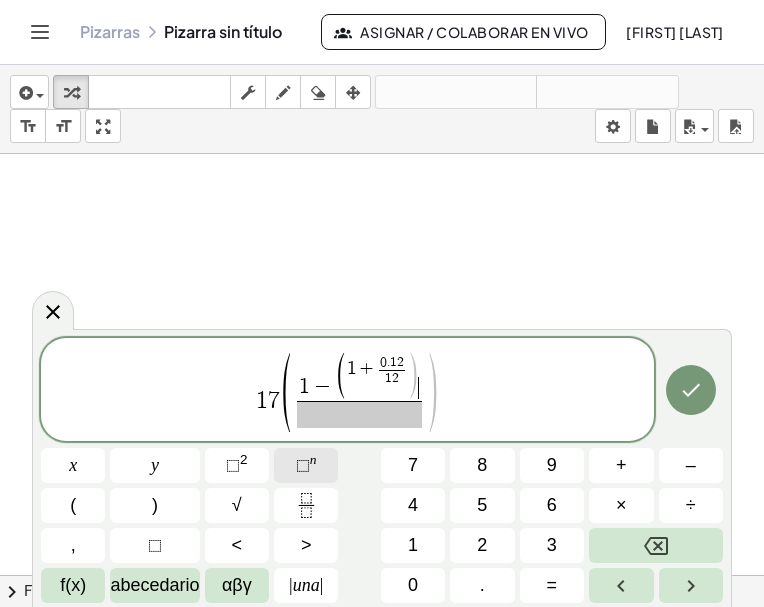 click on "⬚ n" at bounding box center [306, 465] 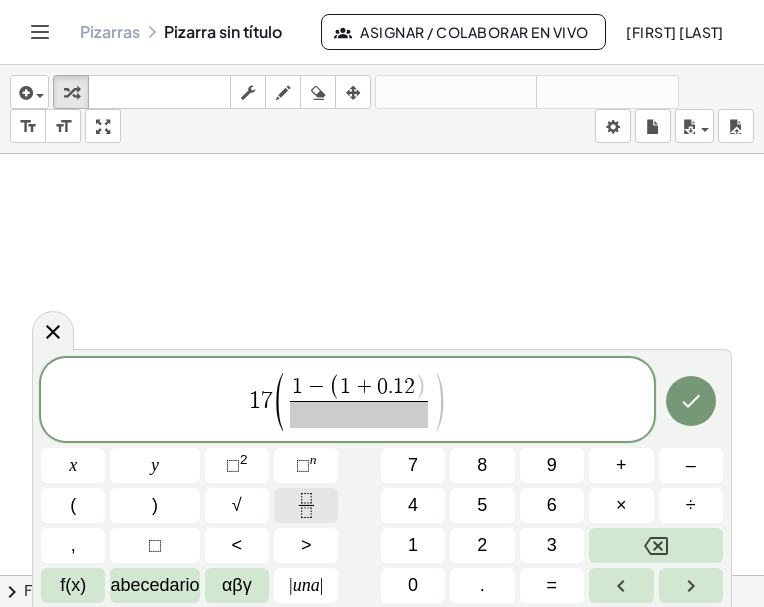 click 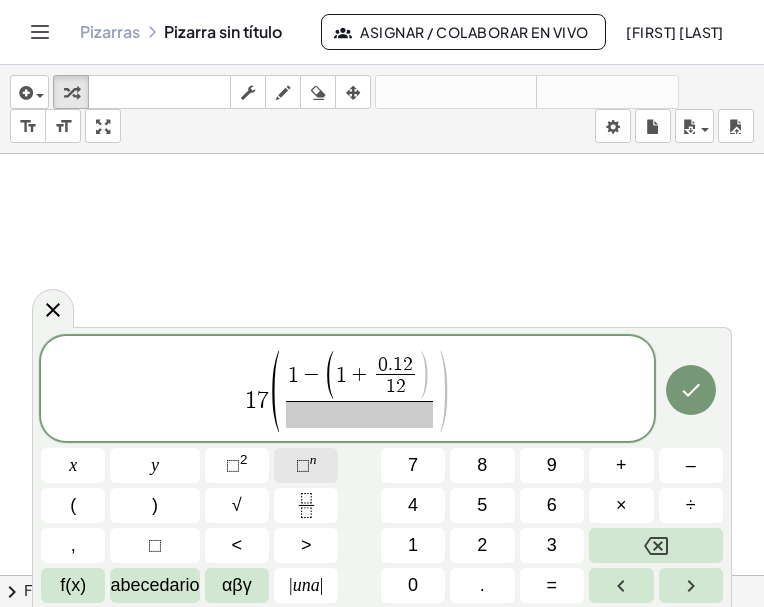 click on "⬚" at bounding box center [303, 465] 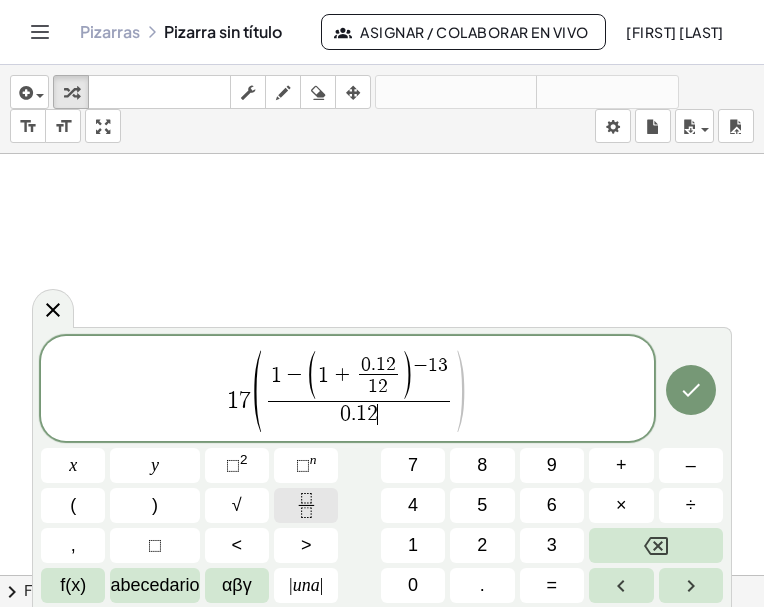 click at bounding box center (306, 505) 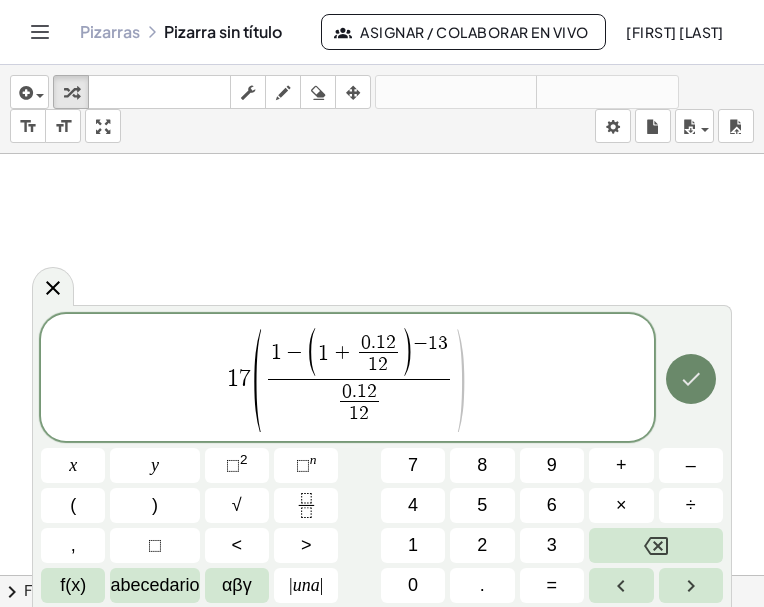 click 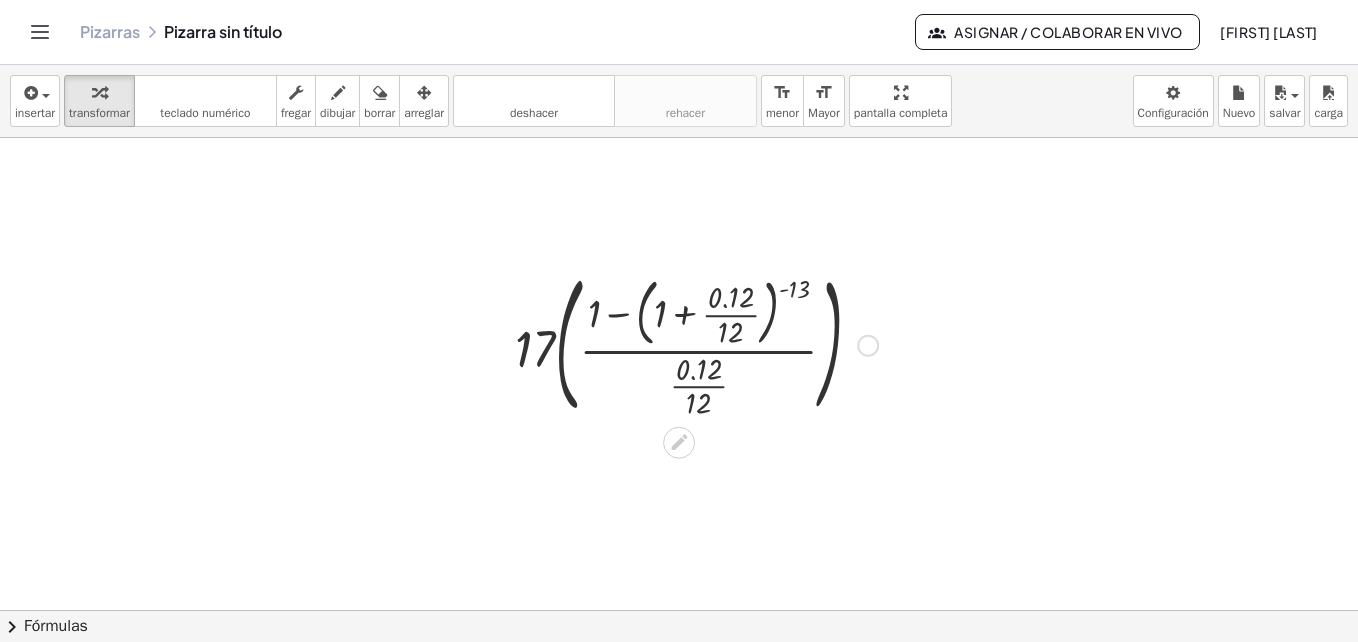 click at bounding box center (679, 673) 